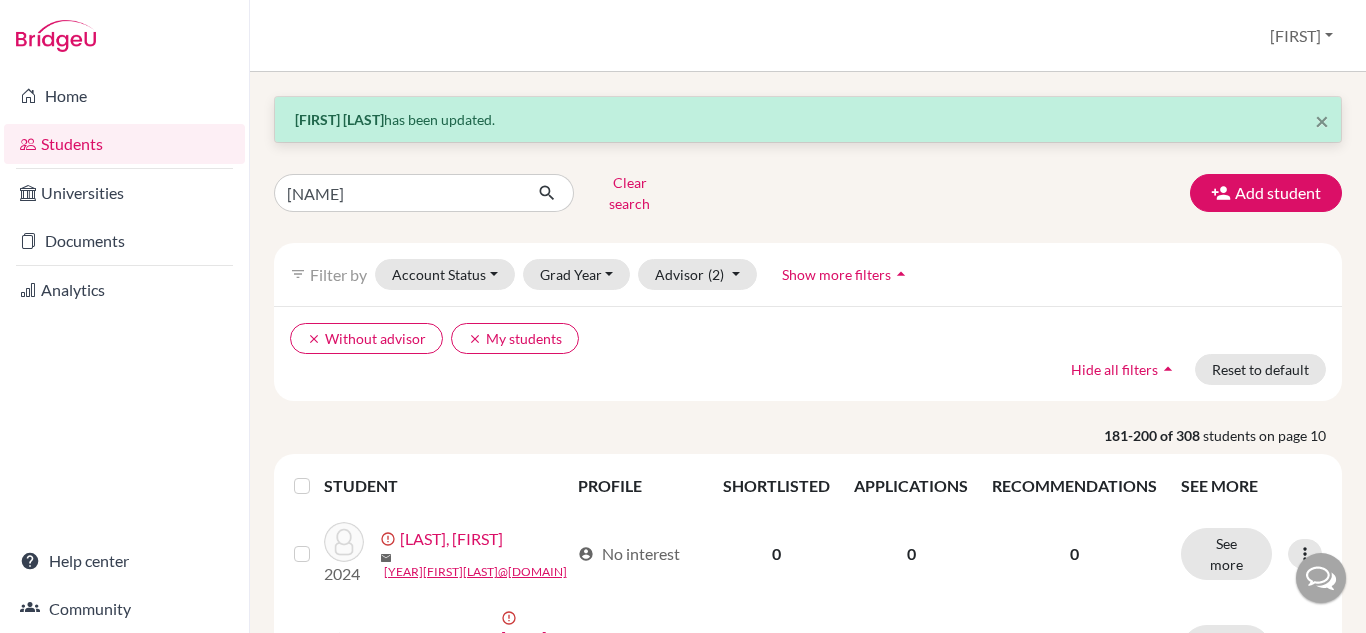 scroll, scrollTop: 0, scrollLeft: 0, axis: both 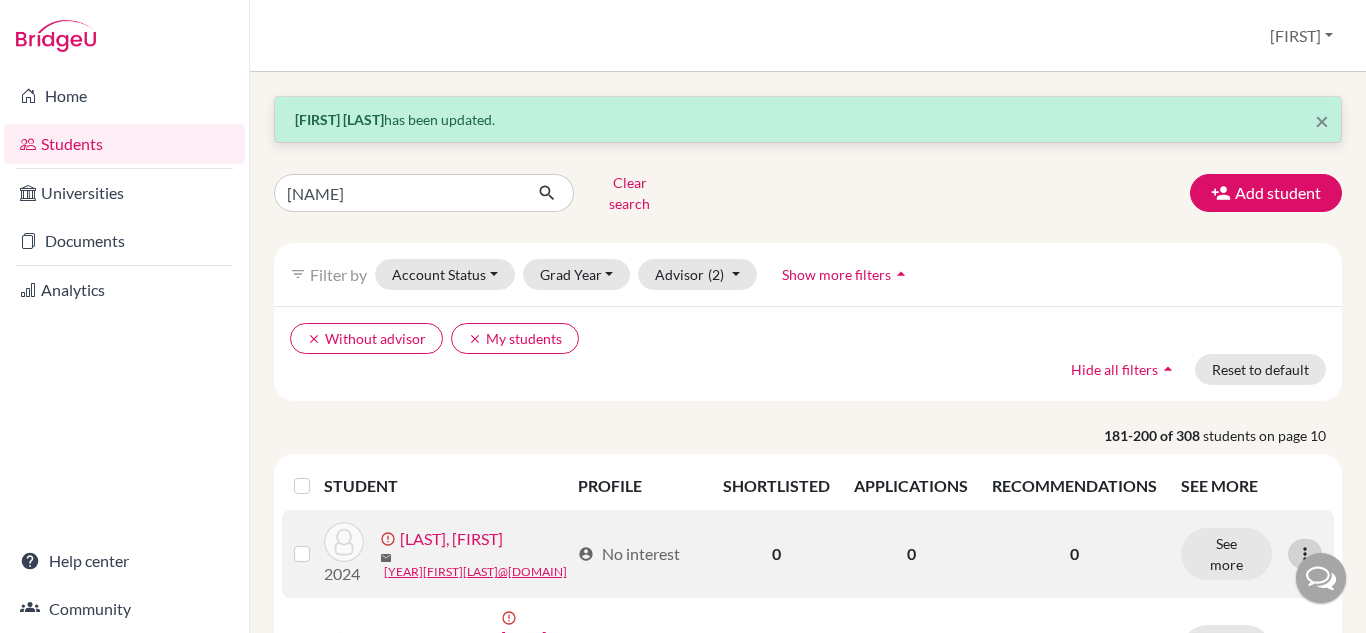 click at bounding box center [1305, 554] 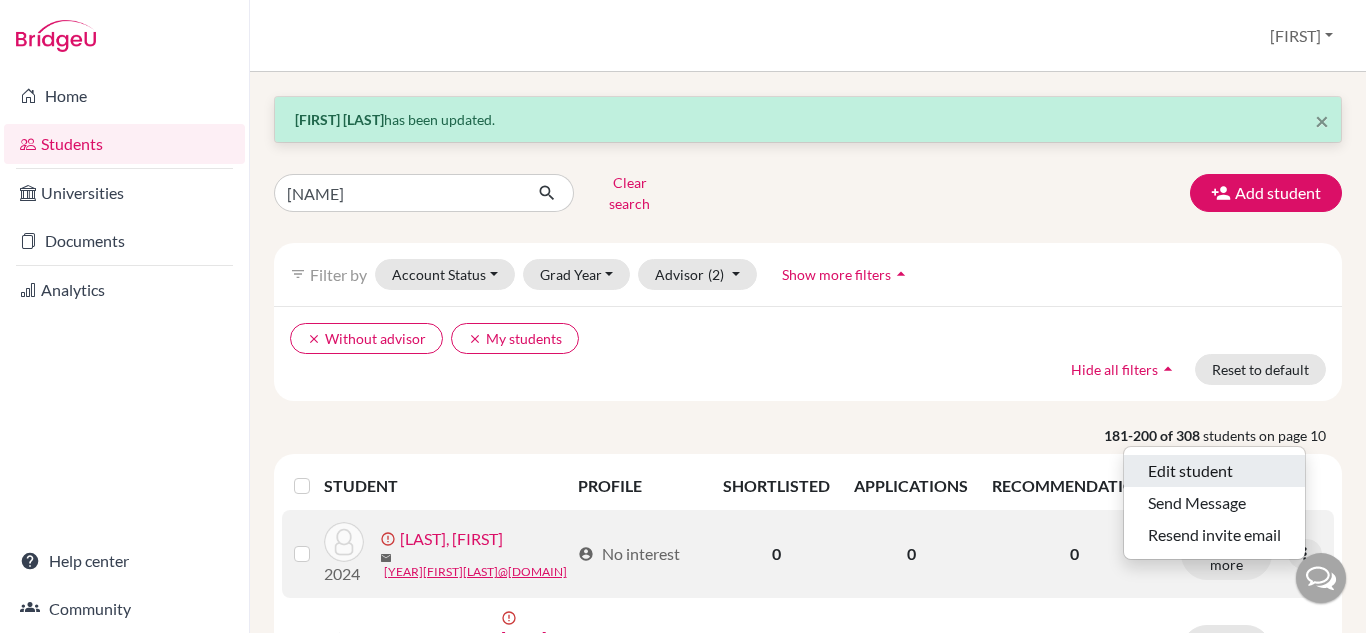 click on "Edit student" at bounding box center [1214, 471] 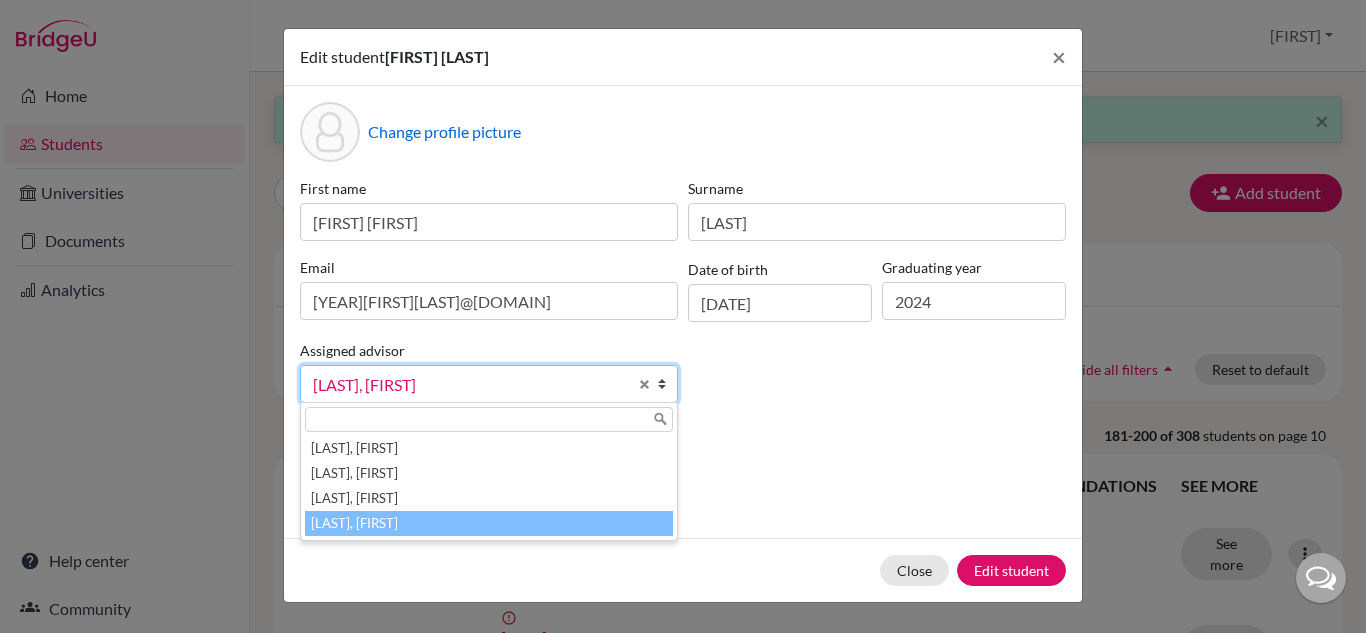 click on "[LAST], [FIRST]" at bounding box center (470, 385) 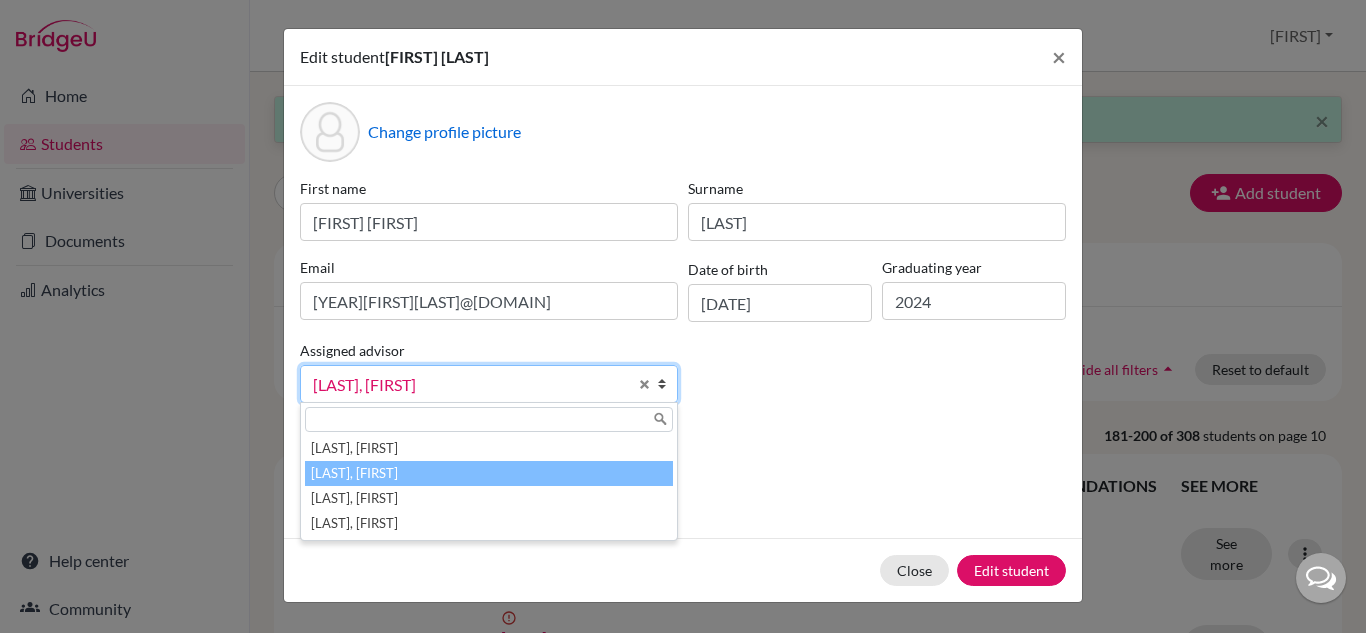 click on "[LAST], [FIRST]" at bounding box center [489, 473] 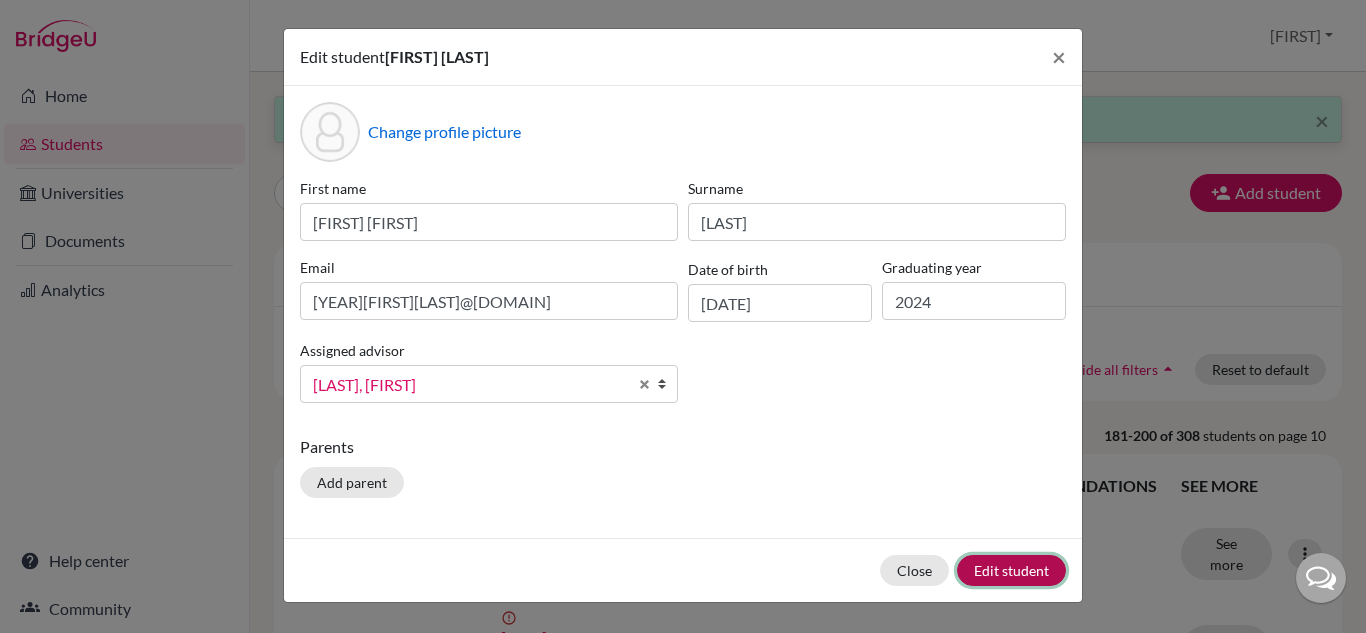 click on "Edit student" at bounding box center (1011, 570) 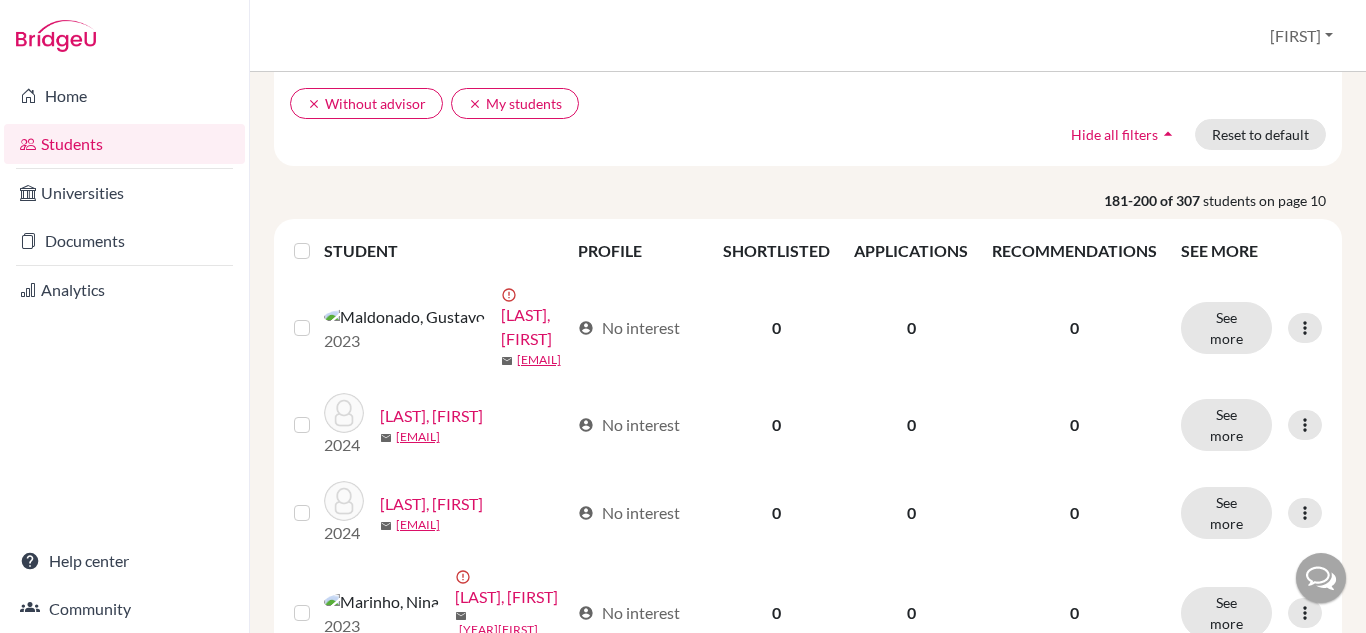 scroll, scrollTop: 263, scrollLeft: 0, axis: vertical 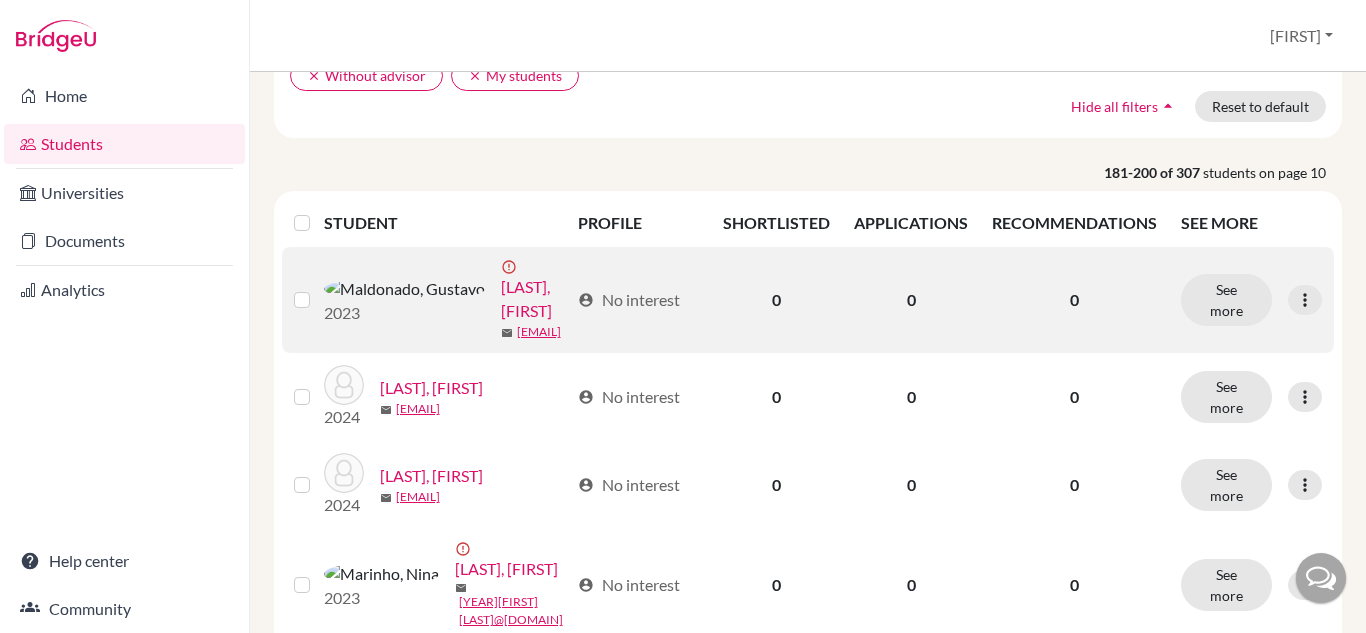 click at bounding box center [318, 288] 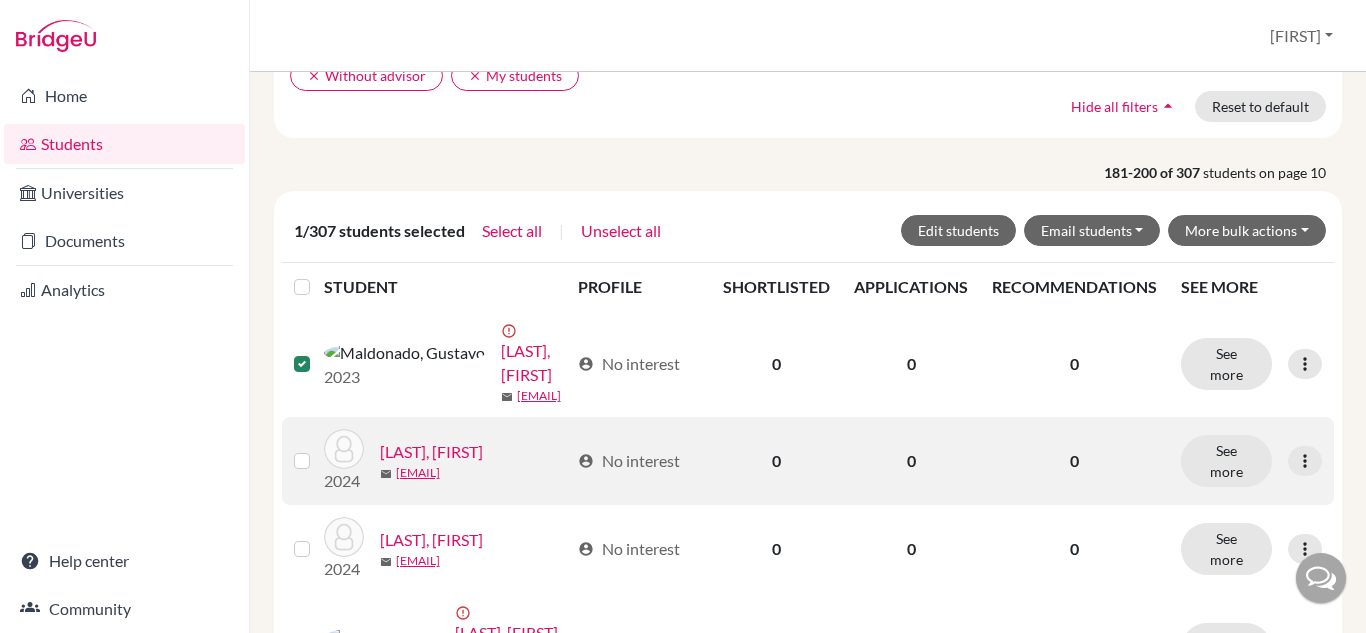 click at bounding box center (318, 449) 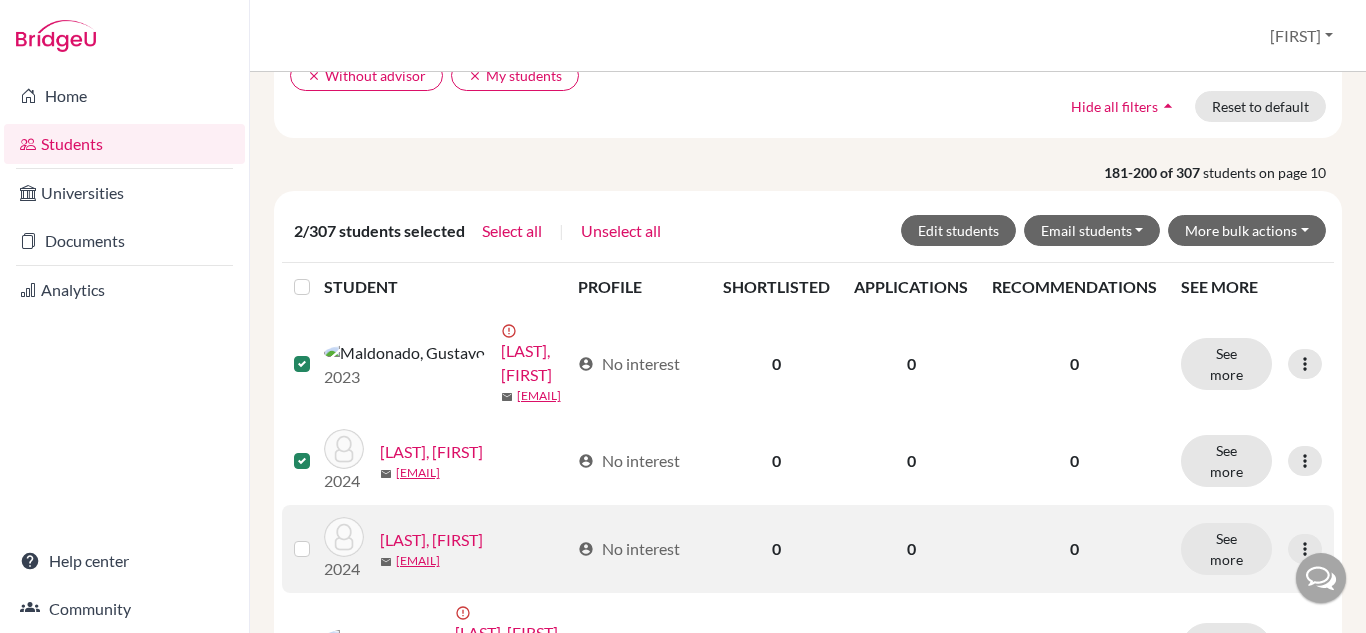 click at bounding box center (318, 537) 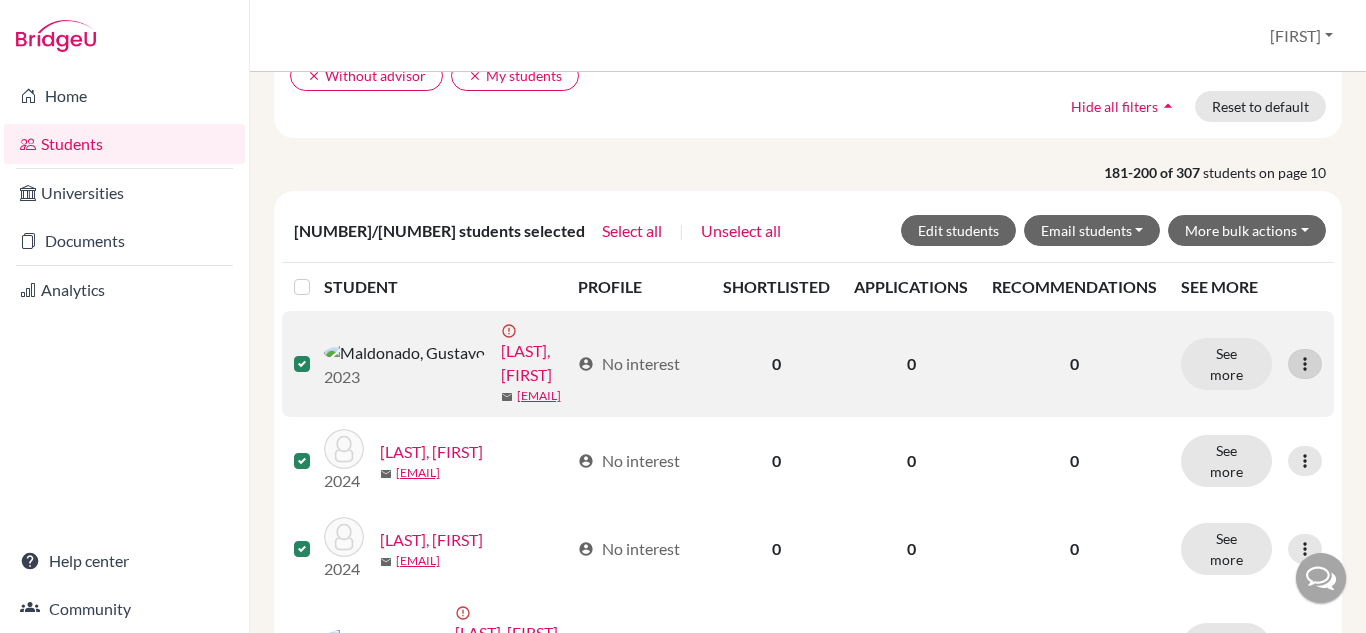 click at bounding box center [1305, 364] 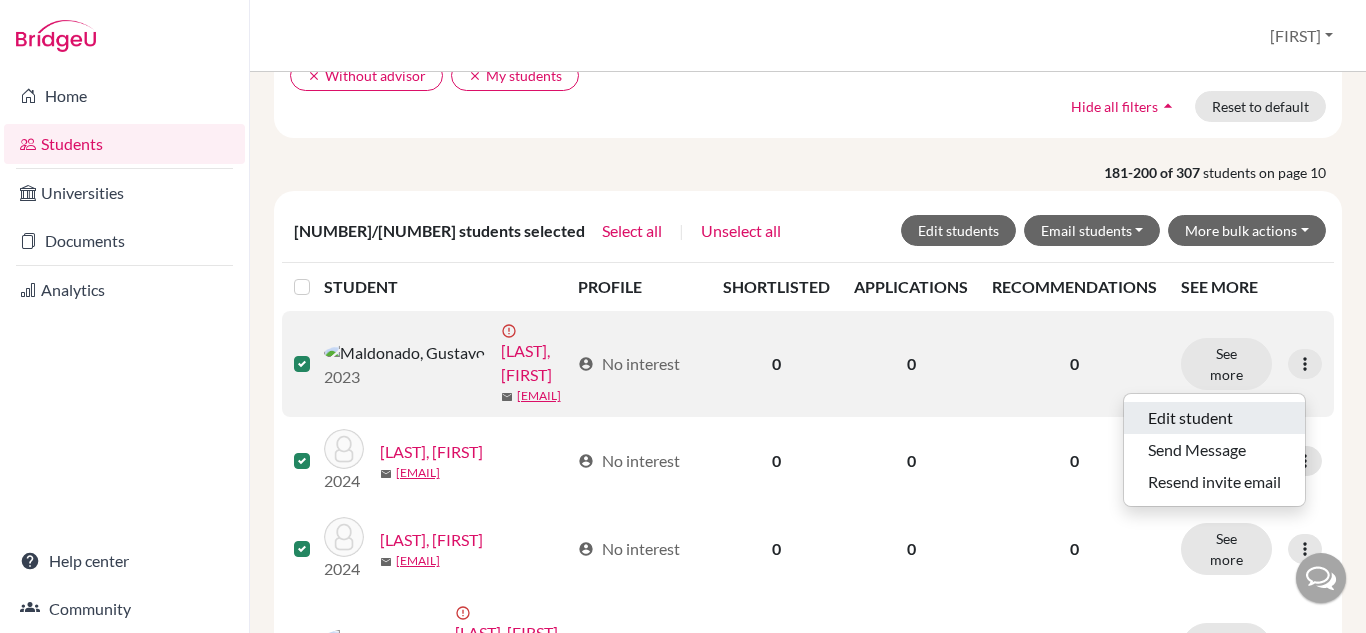 click on "Edit student" at bounding box center (1214, 418) 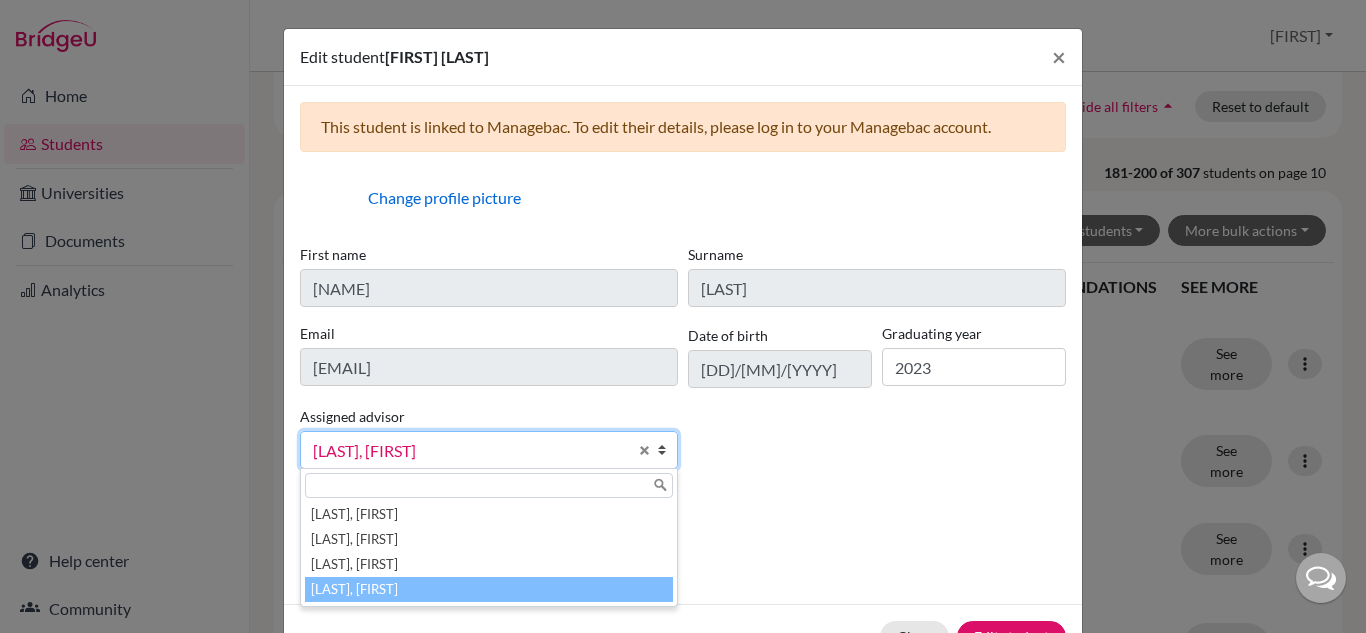 click on "[LAST], [FIRST]" at bounding box center [470, 451] 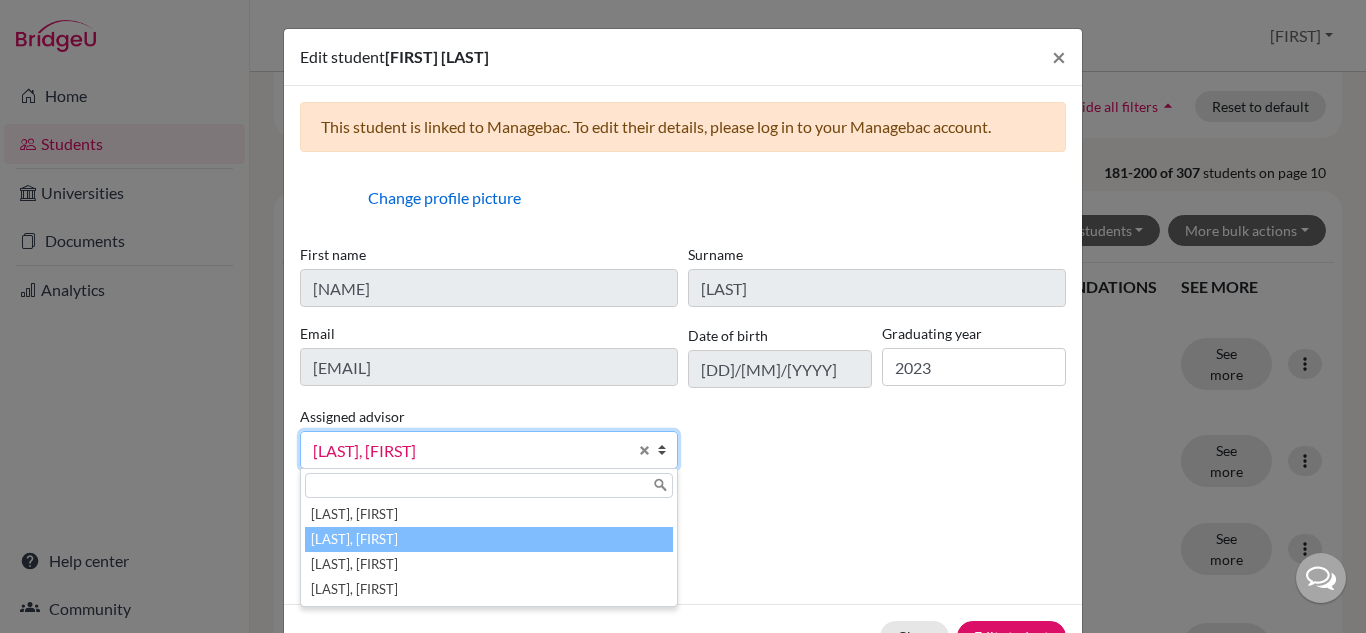 click on "[LAST], [FIRST]" at bounding box center [489, 539] 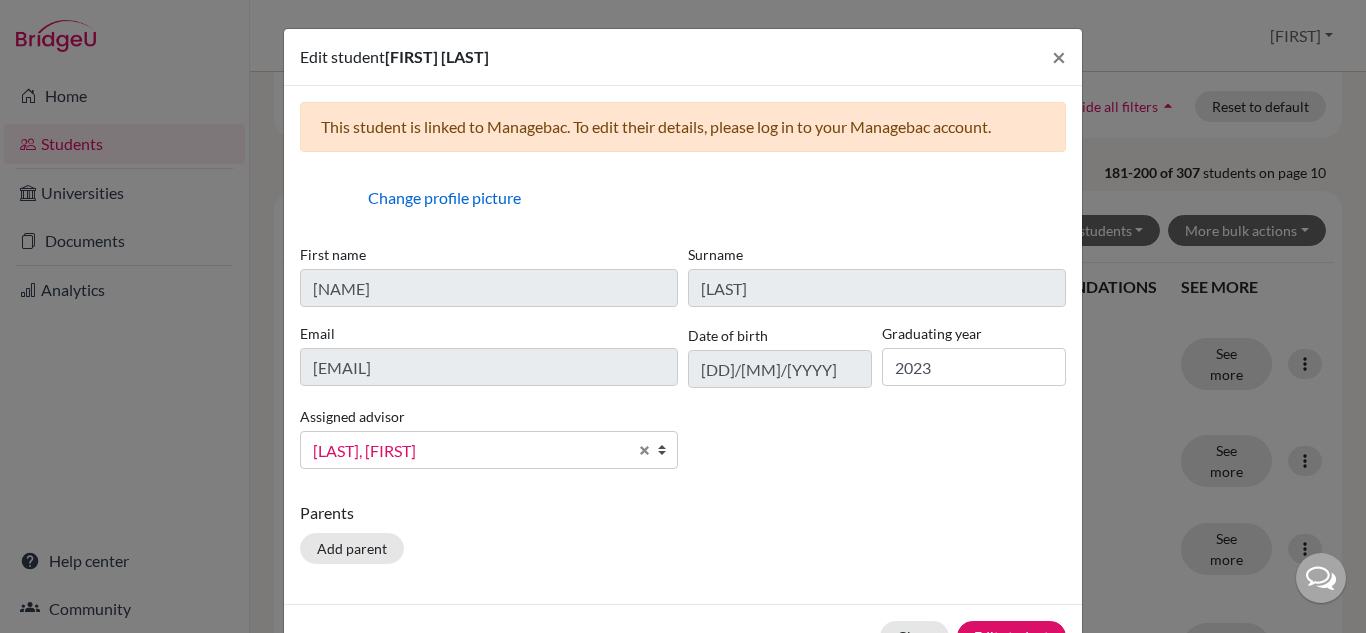 click on "Close Edit student" at bounding box center [683, 636] 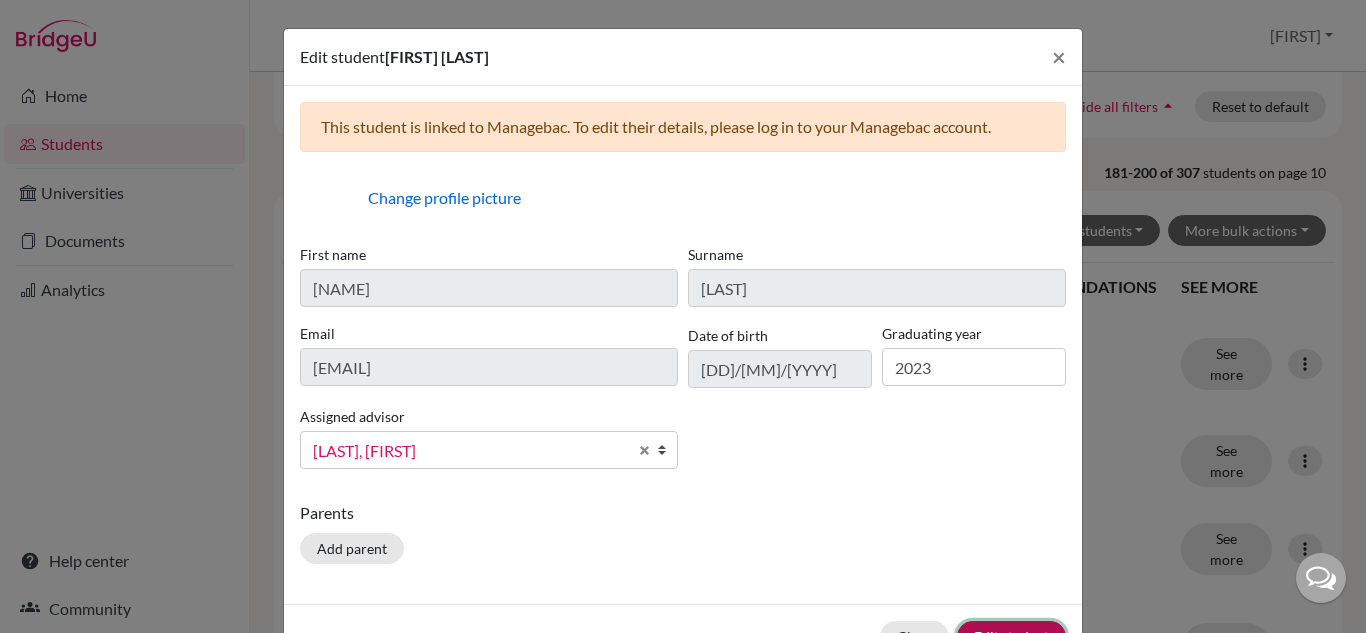 click on "Edit student" at bounding box center (1011, 636) 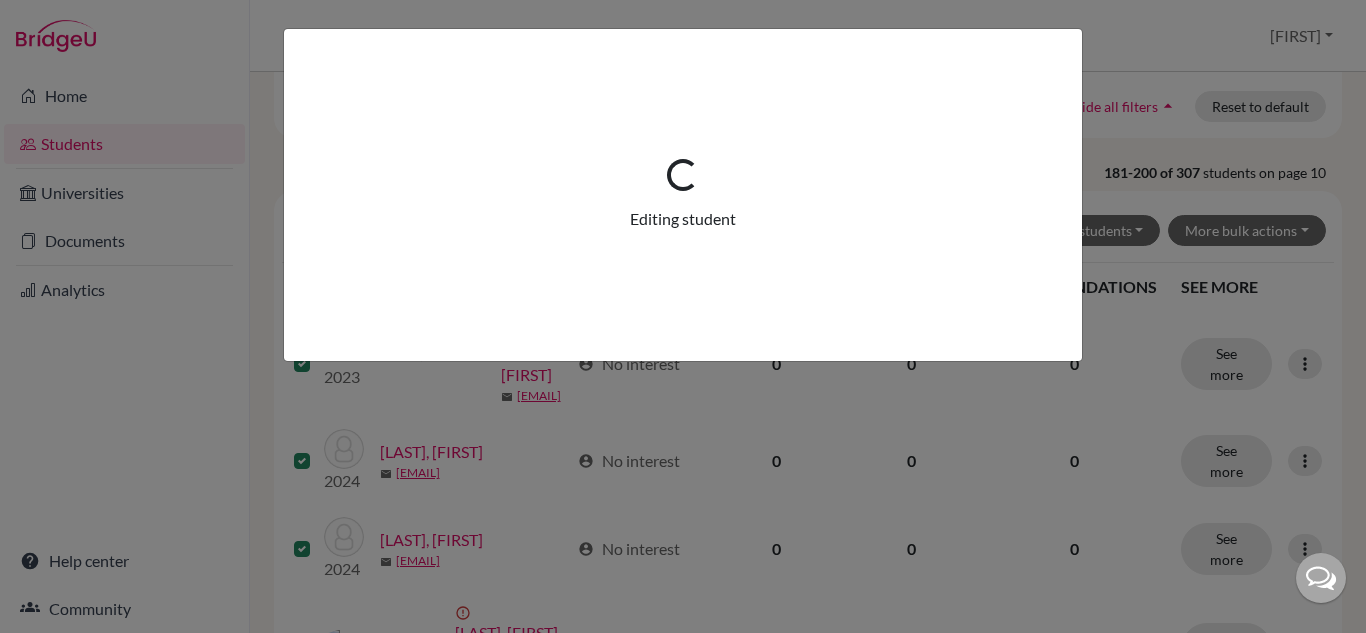 scroll, scrollTop: 0, scrollLeft: 0, axis: both 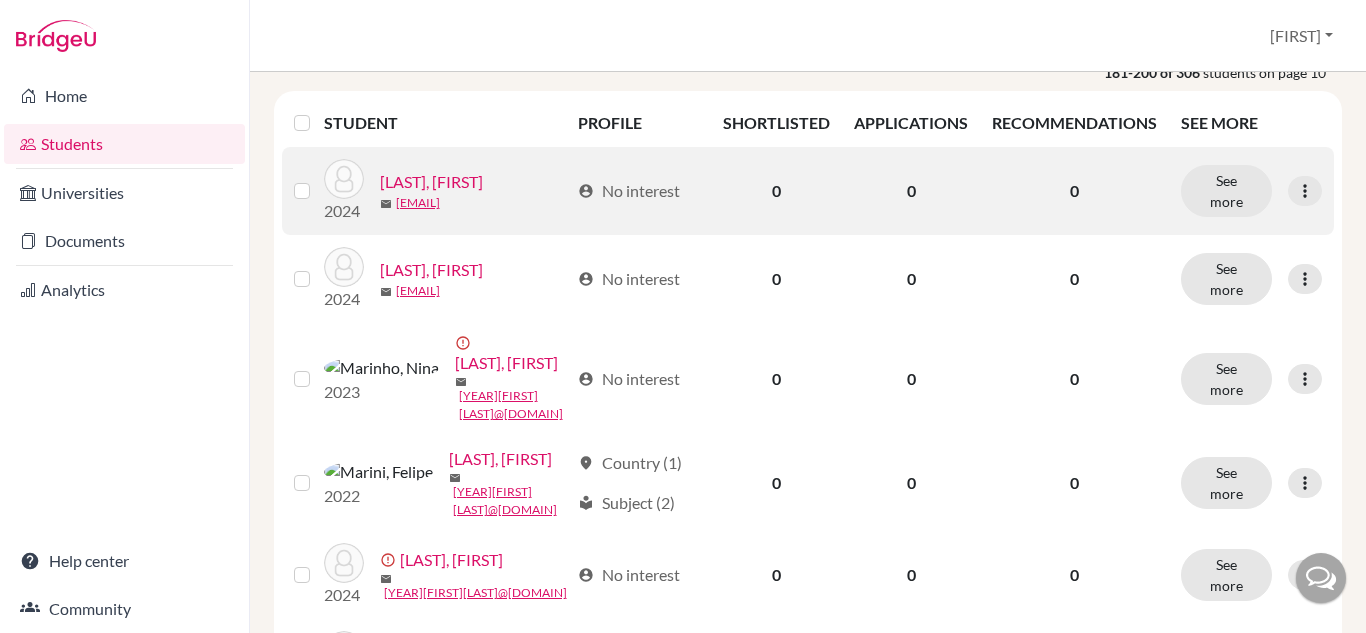 click at bounding box center (318, 179) 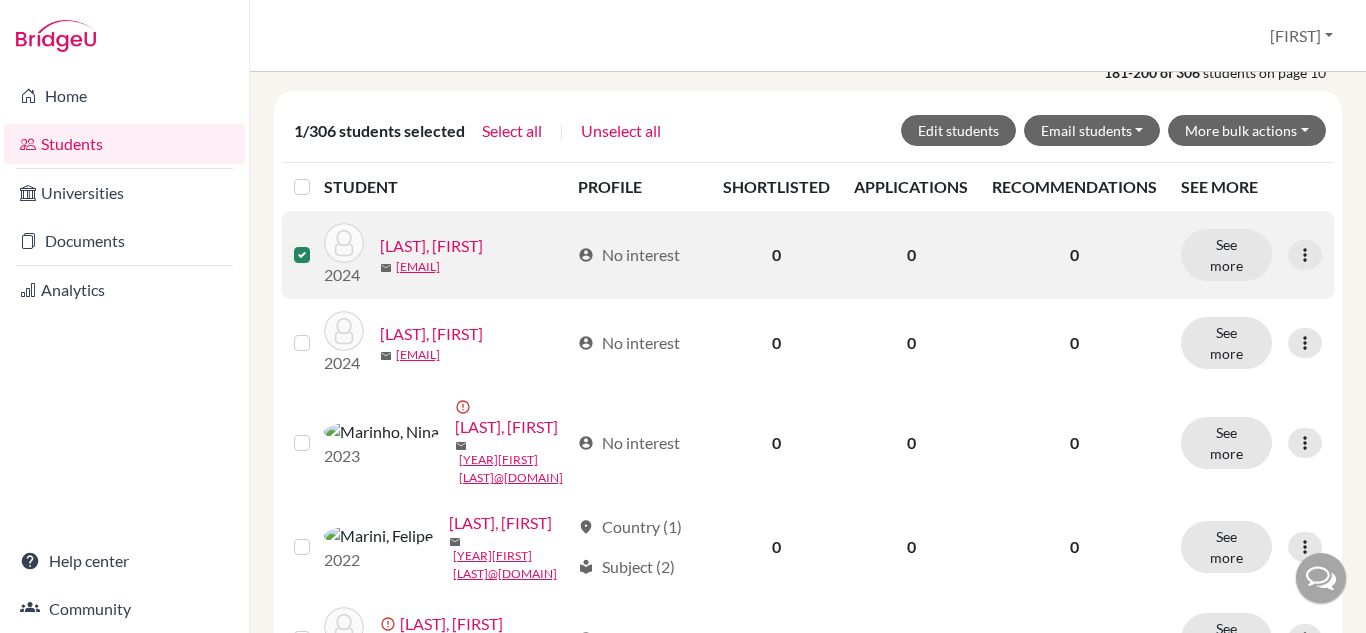 scroll, scrollTop: 427, scrollLeft: 0, axis: vertical 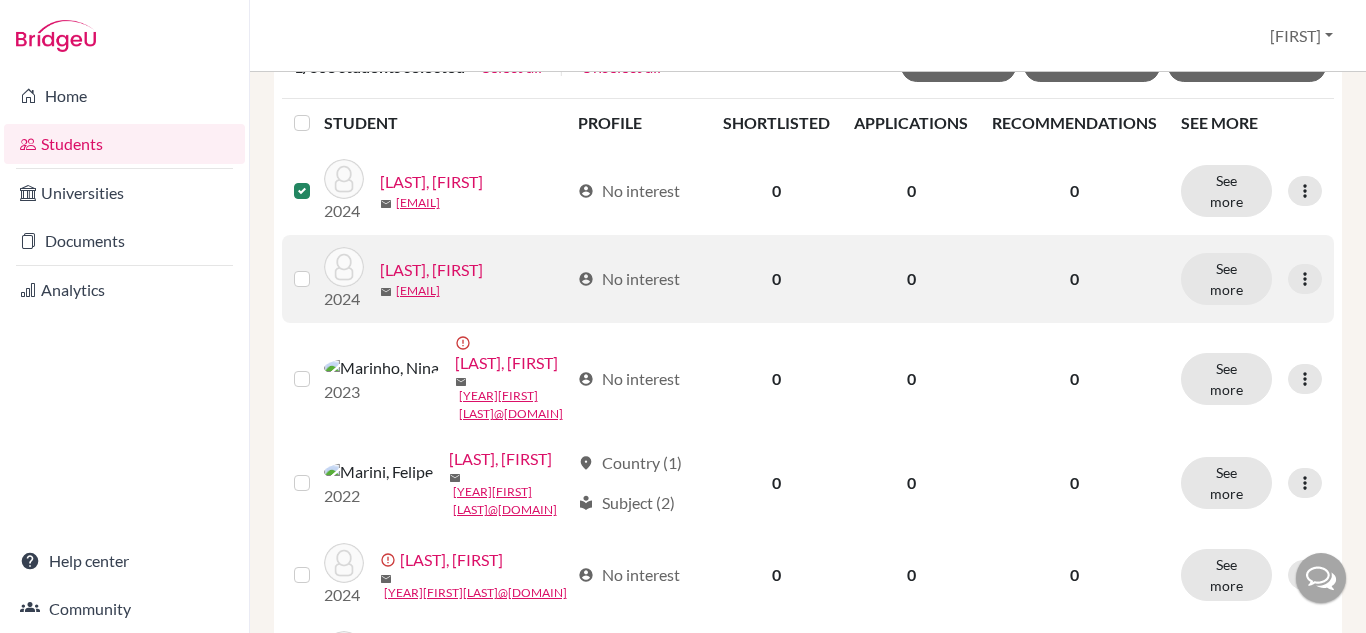 click at bounding box center [318, 267] 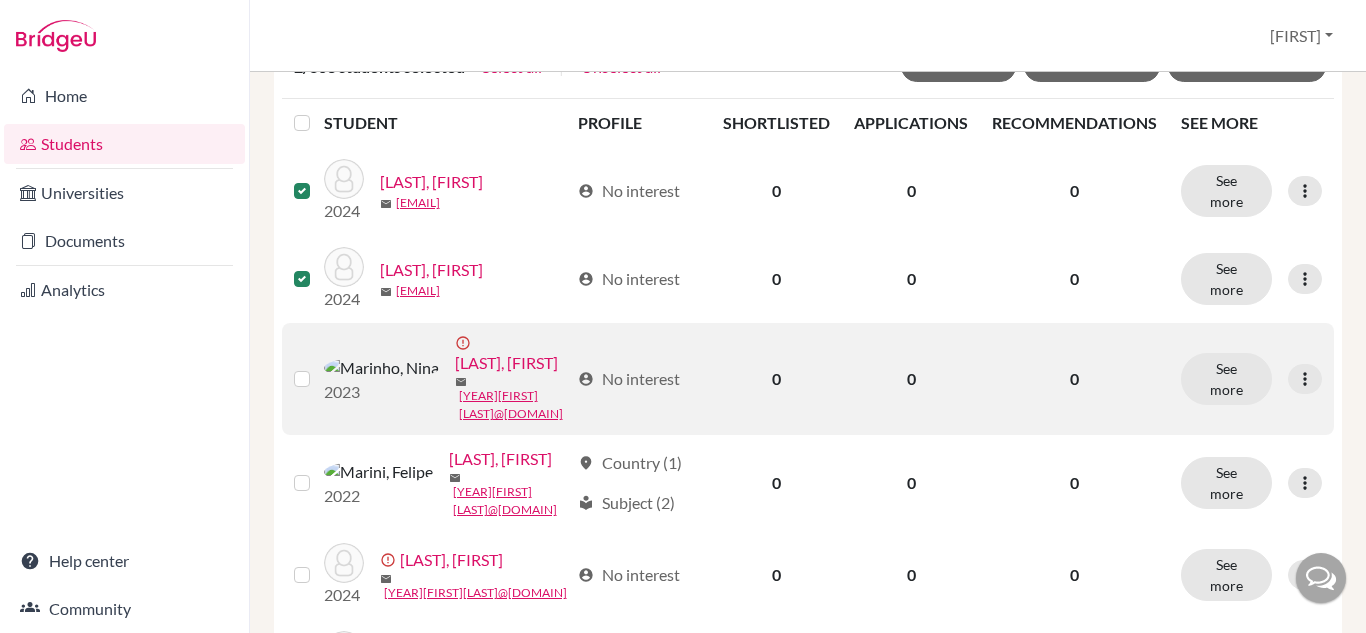 click at bounding box center [318, 367] 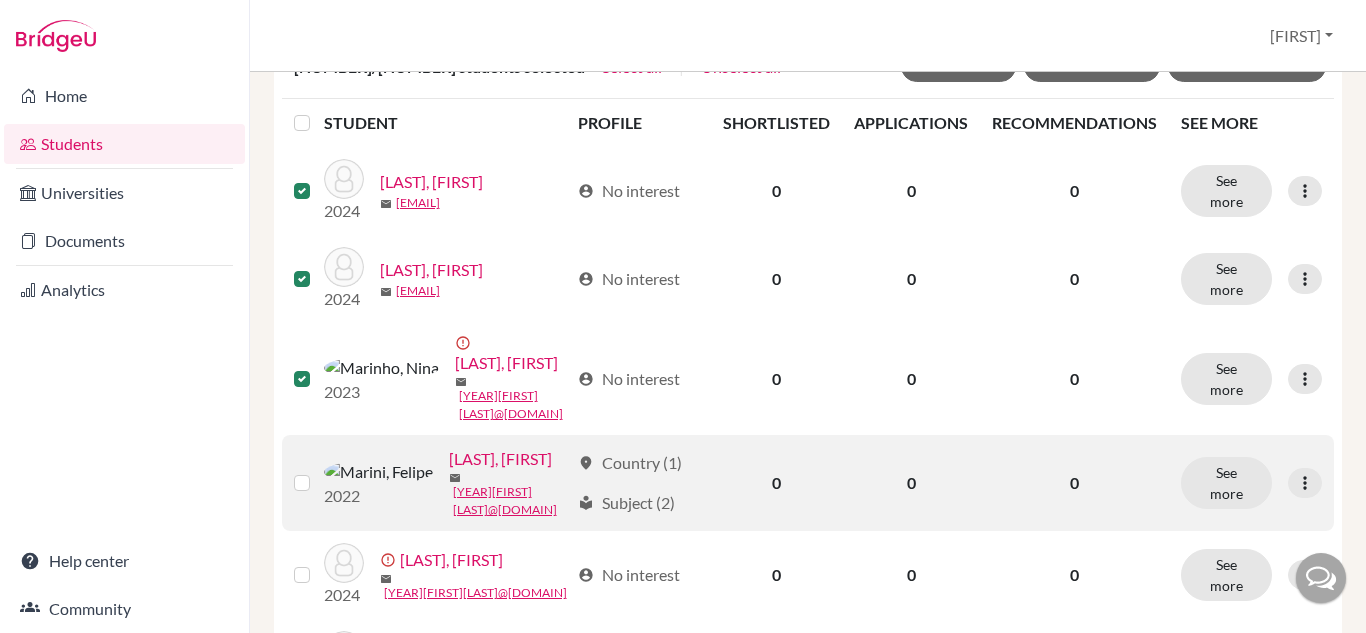 click at bounding box center (318, 471) 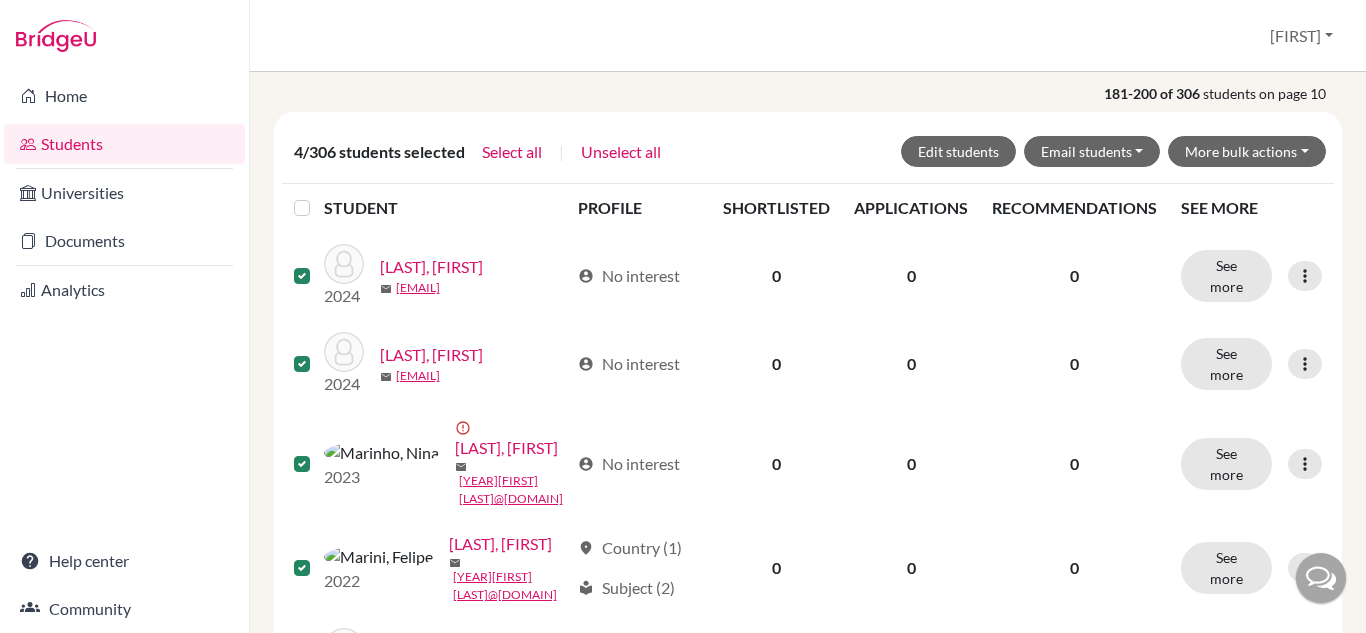 scroll, scrollTop: 353, scrollLeft: 0, axis: vertical 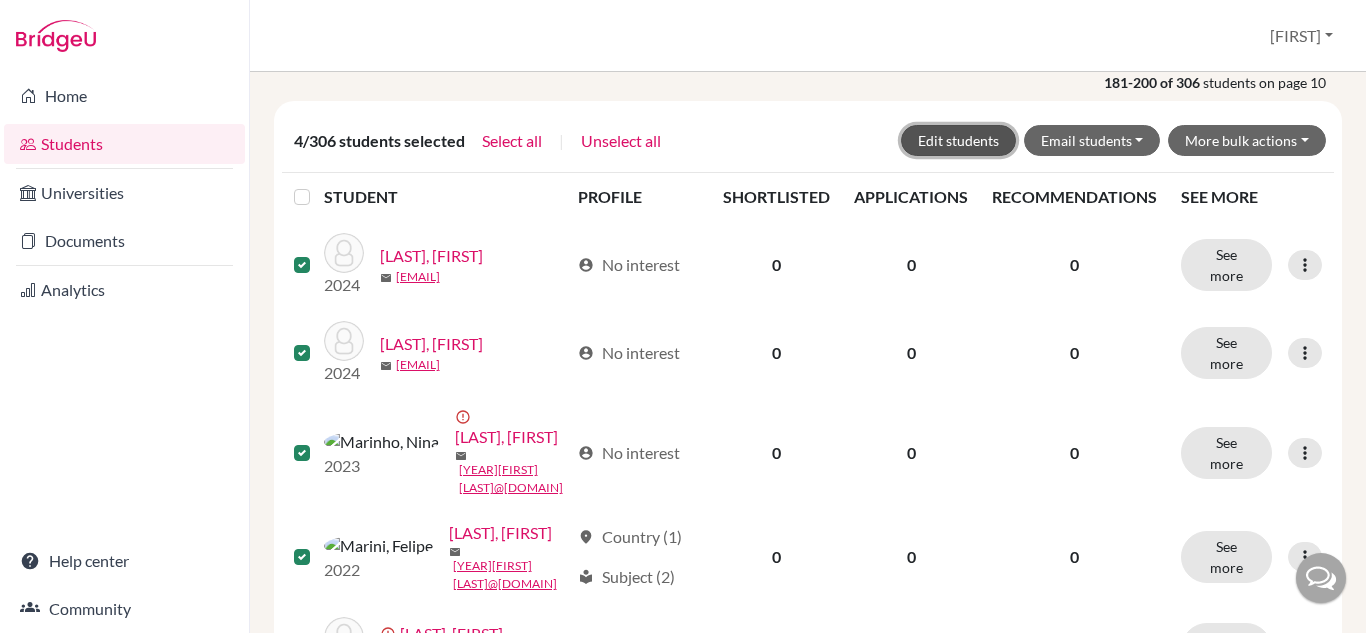 click on "Edit students" 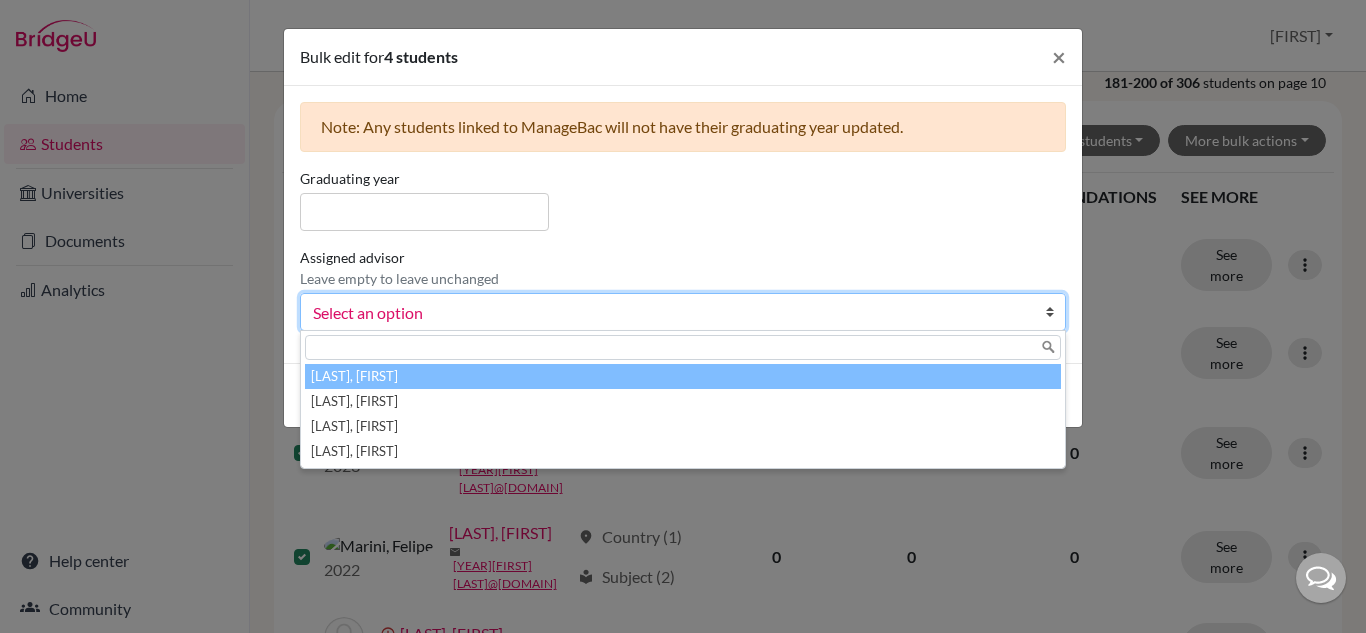 click on "Select an option" at bounding box center [683, 312] 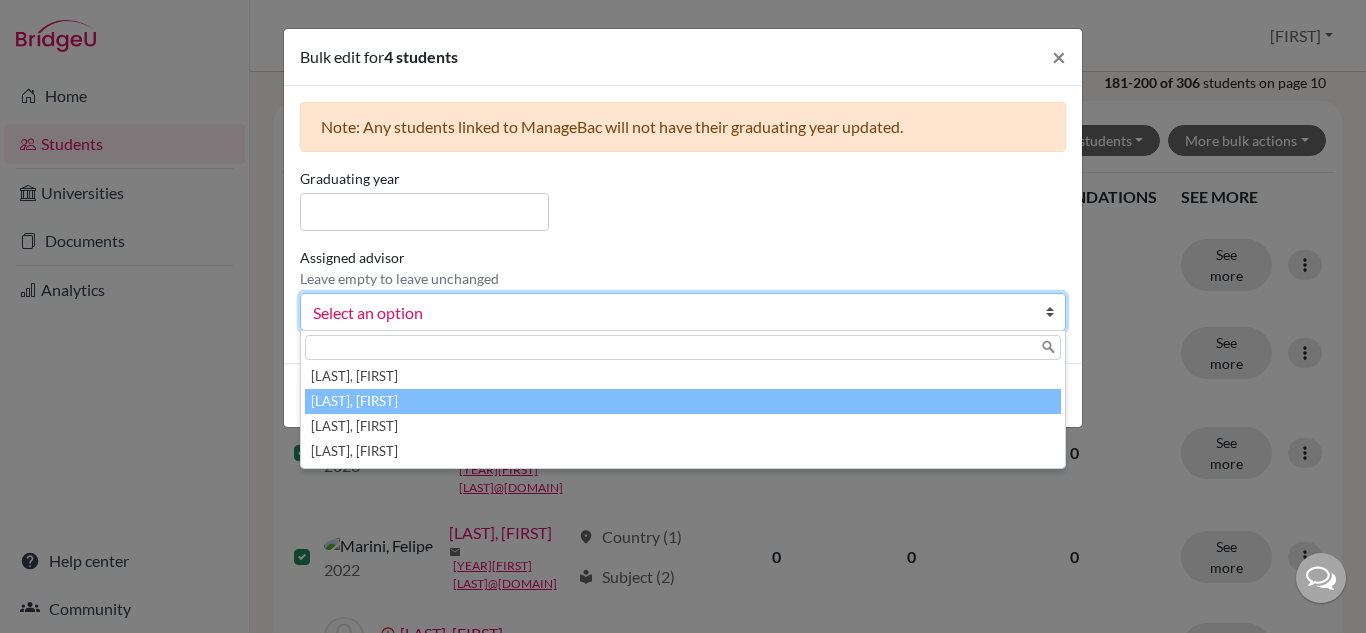 click on "[LAST], [FIRST]" at bounding box center (683, 401) 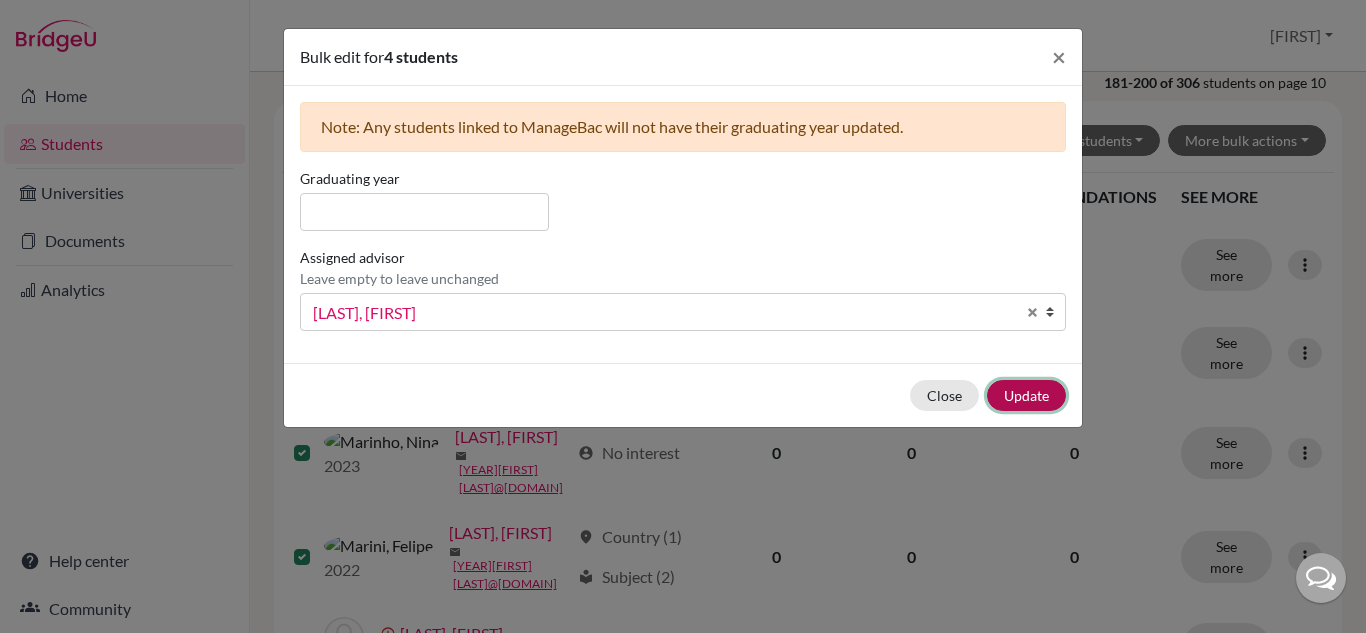 click on "Update" at bounding box center (1026, 395) 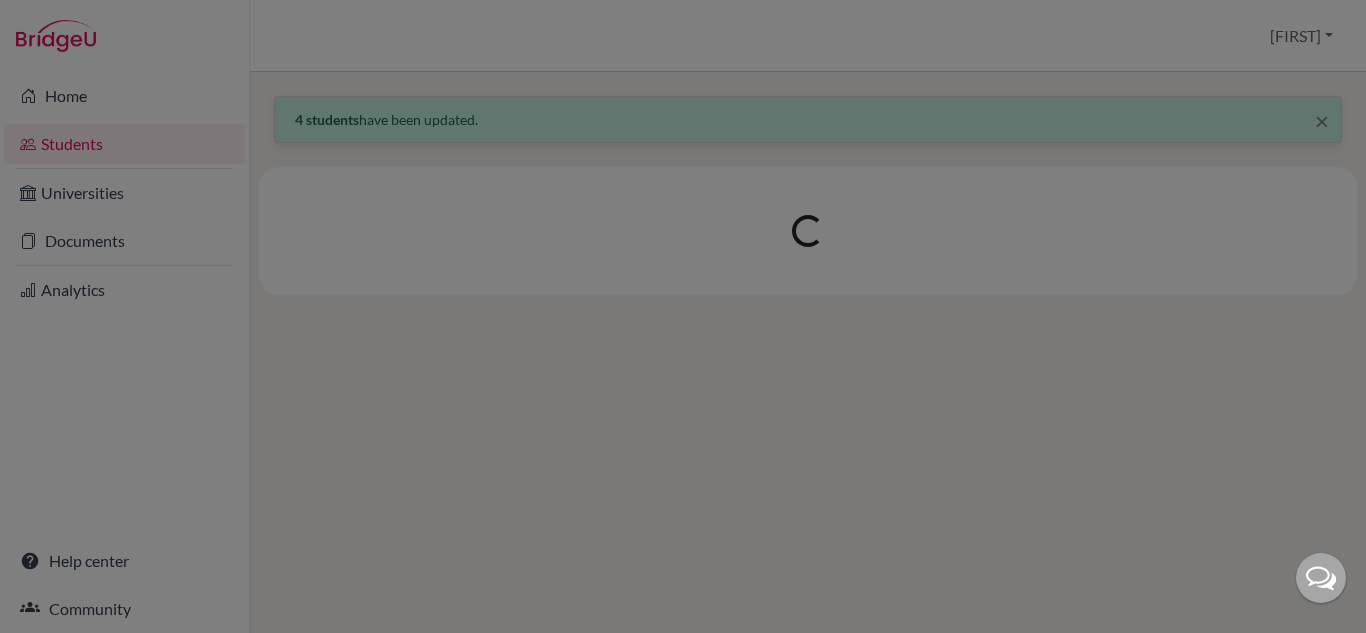 scroll, scrollTop: 0, scrollLeft: 0, axis: both 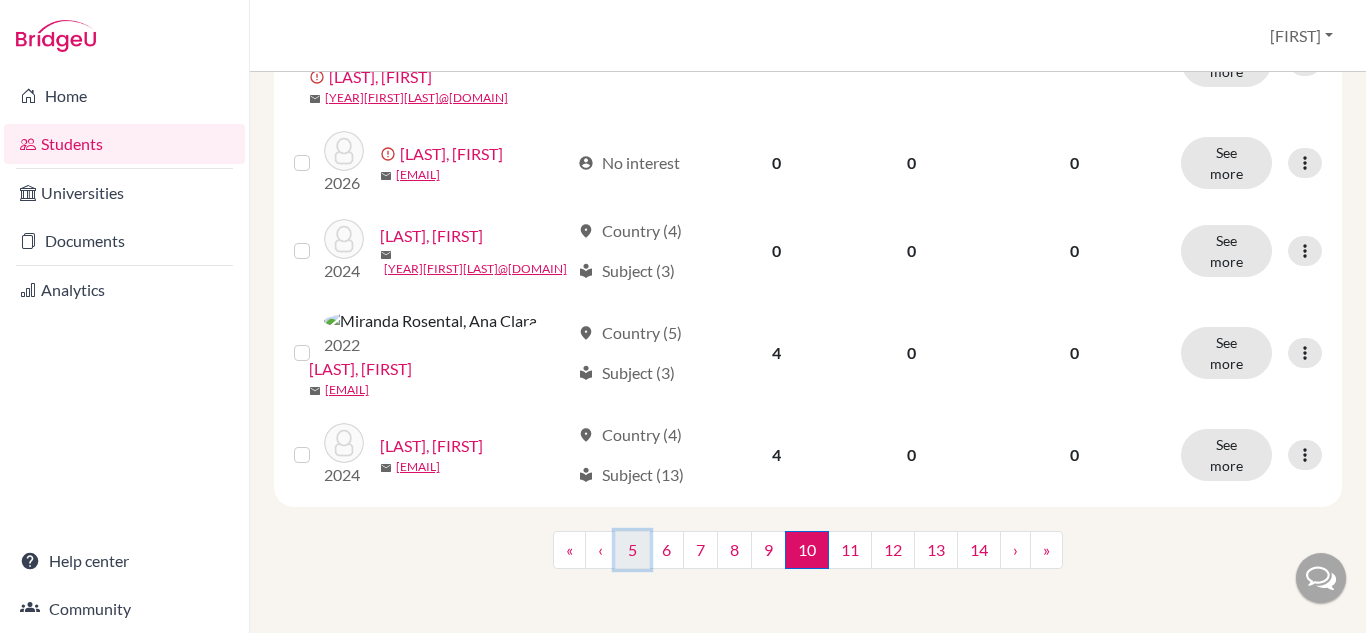 click on "5" at bounding box center [632, 550] 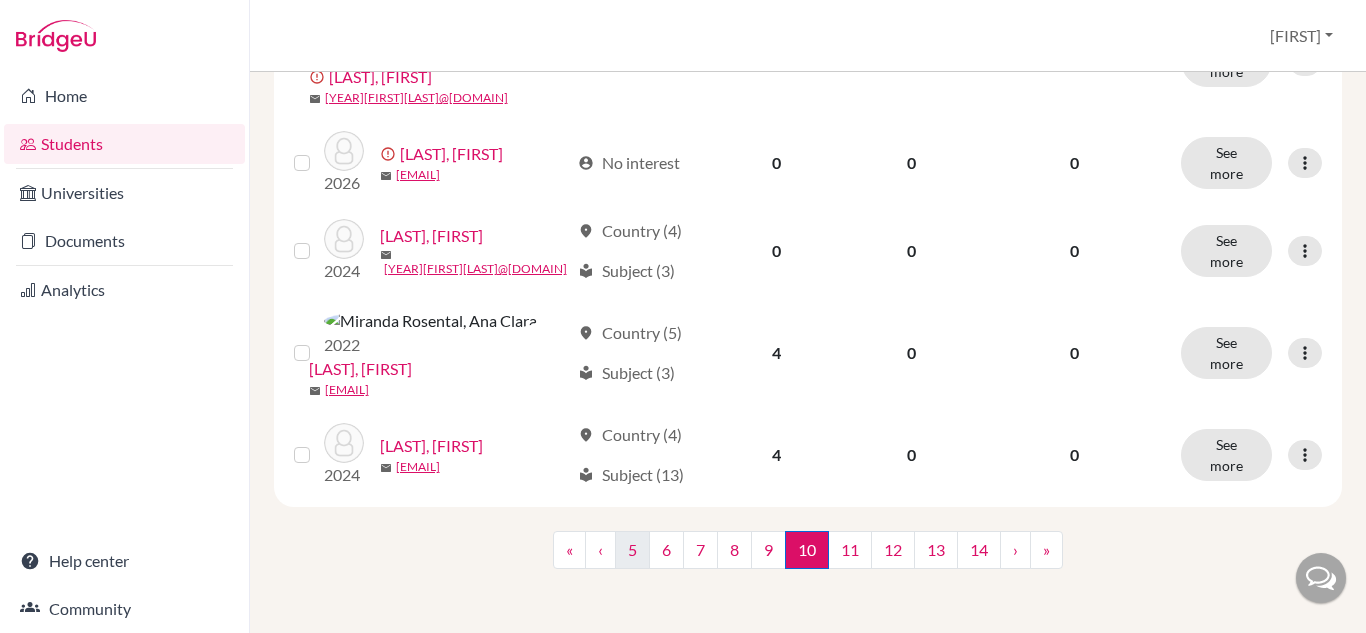 scroll, scrollTop: 0, scrollLeft: 0, axis: both 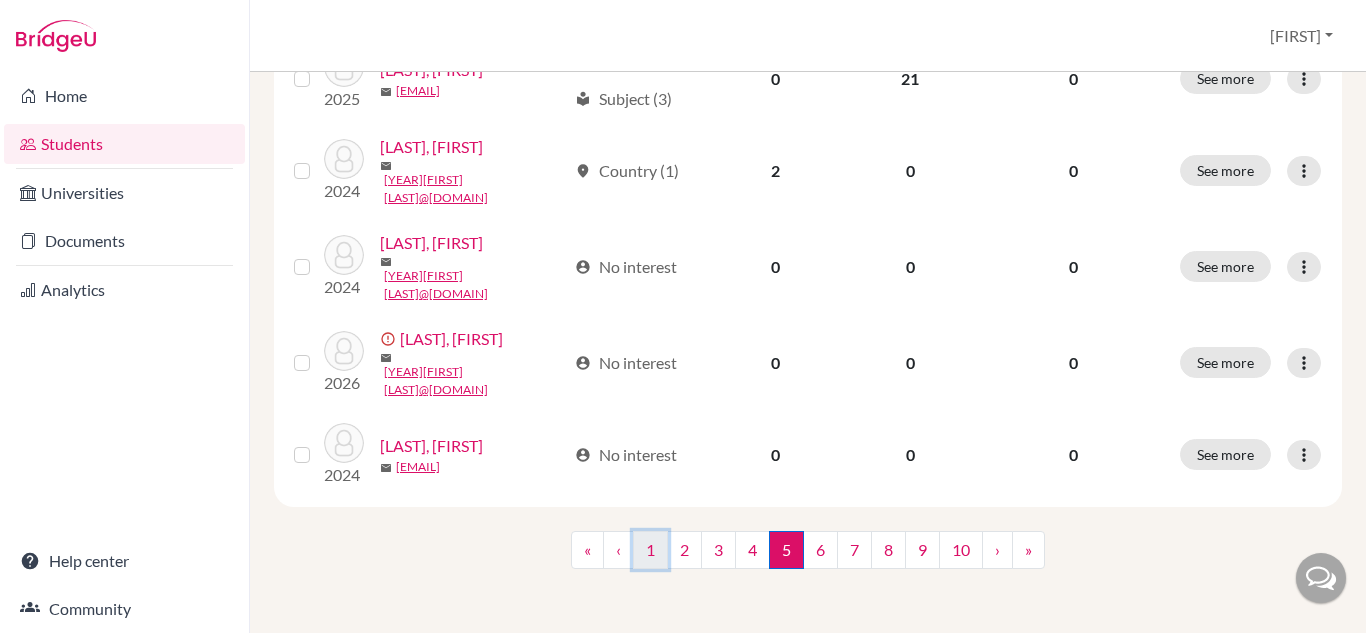 click on "1" at bounding box center [650, 550] 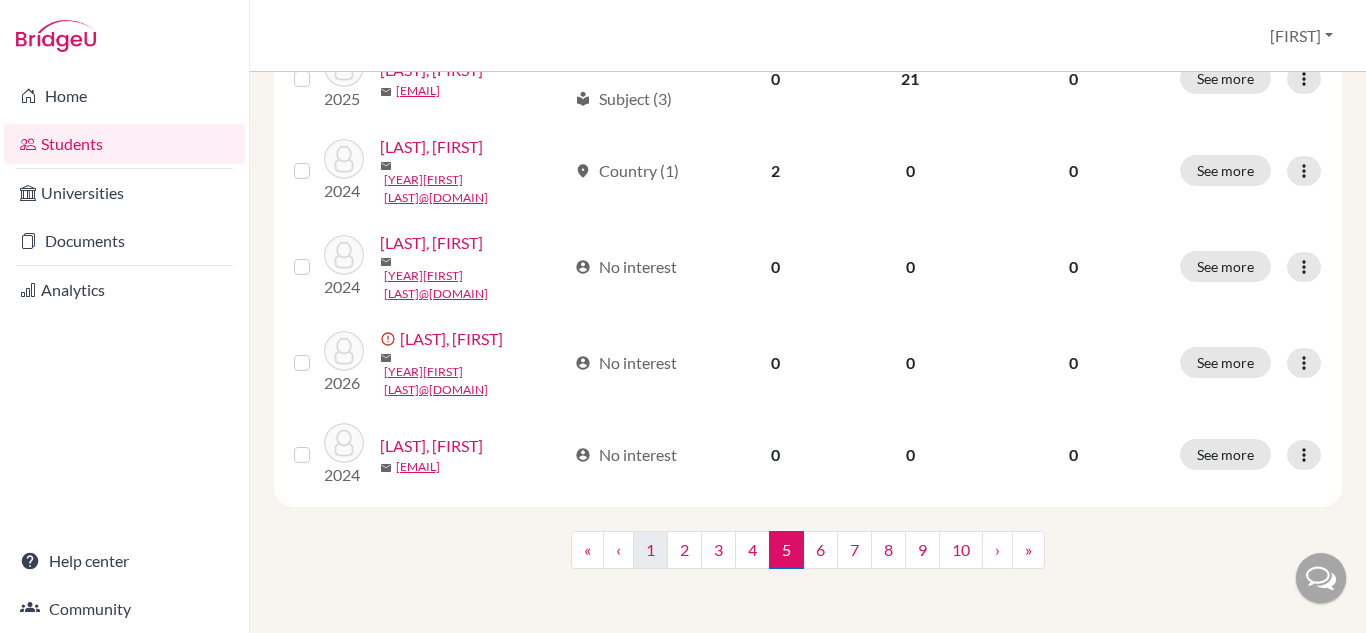 scroll, scrollTop: 0, scrollLeft: 0, axis: both 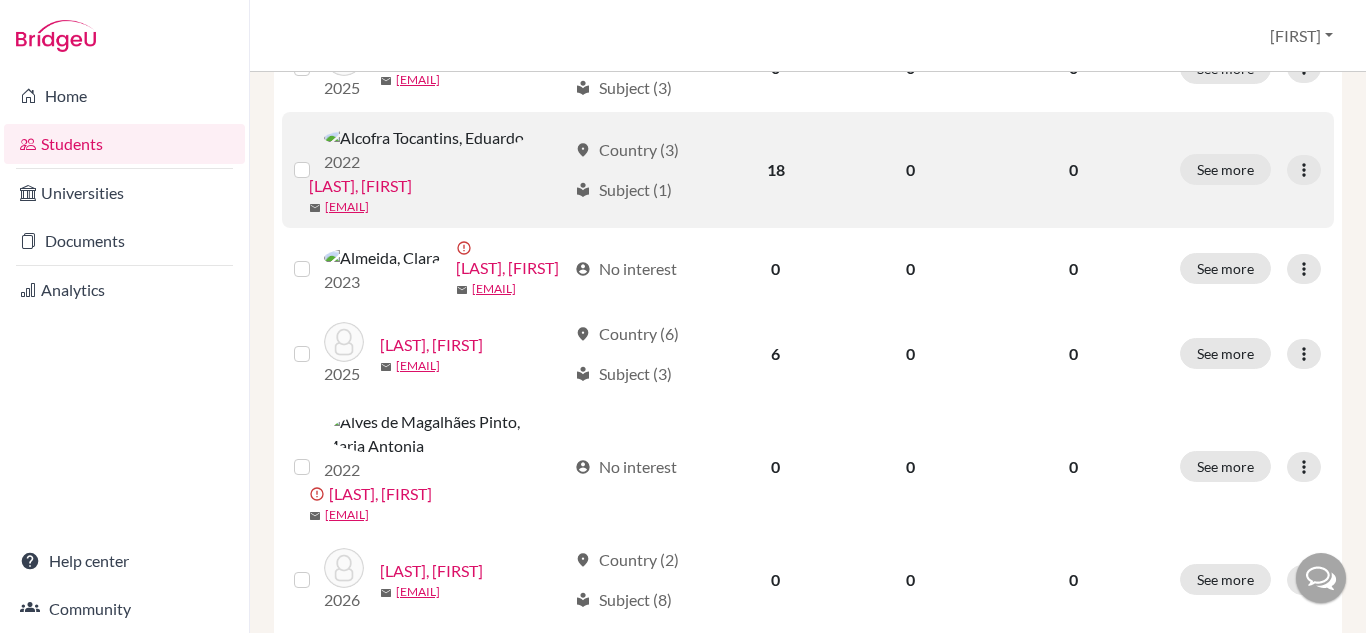 click at bounding box center (318, 158) 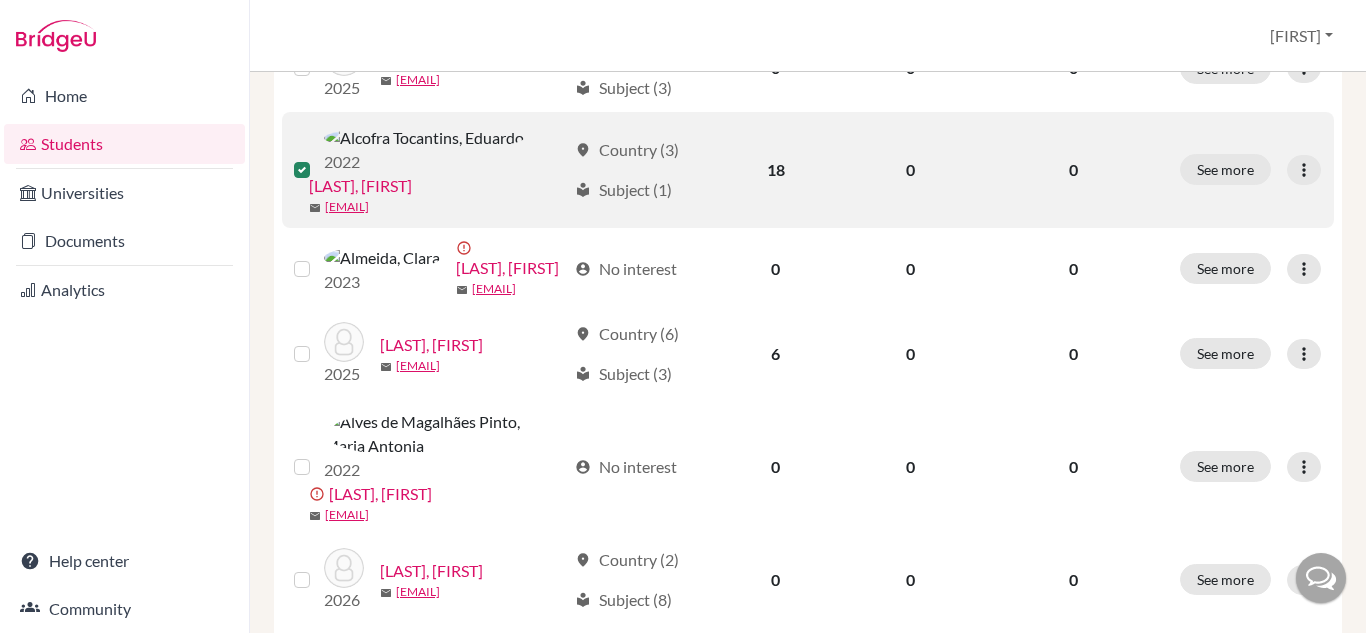 scroll, scrollTop: 550, scrollLeft: 0, axis: vertical 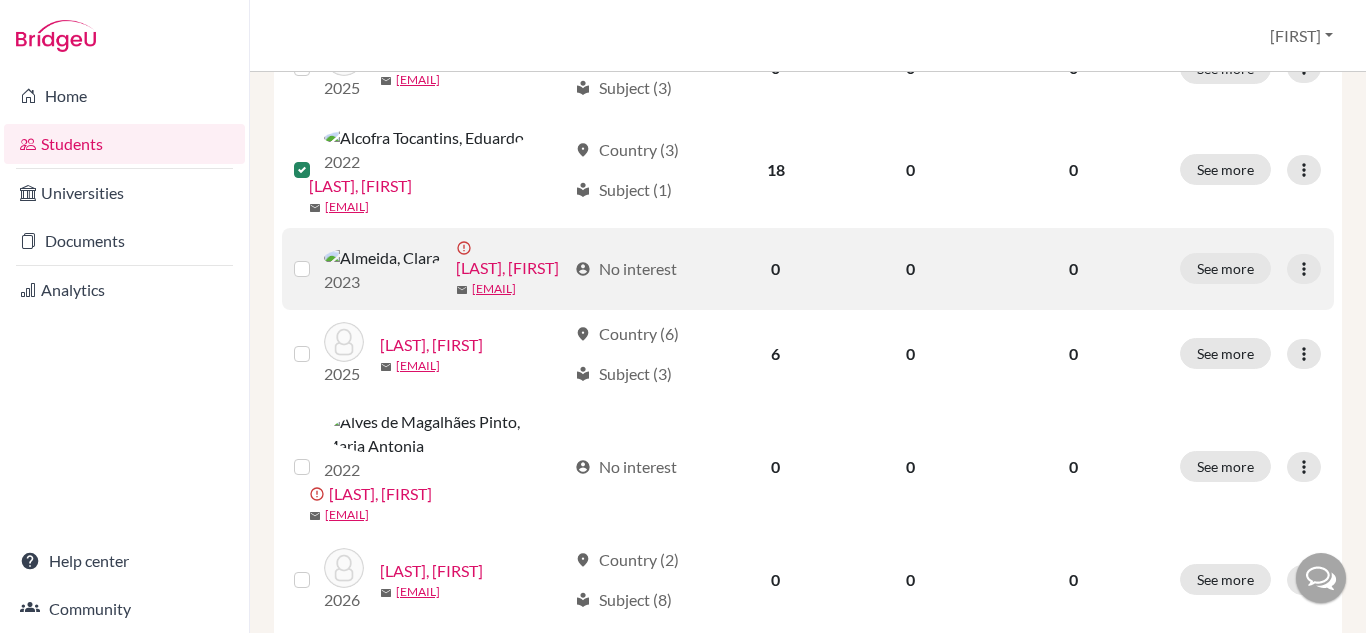 click at bounding box center (318, 257) 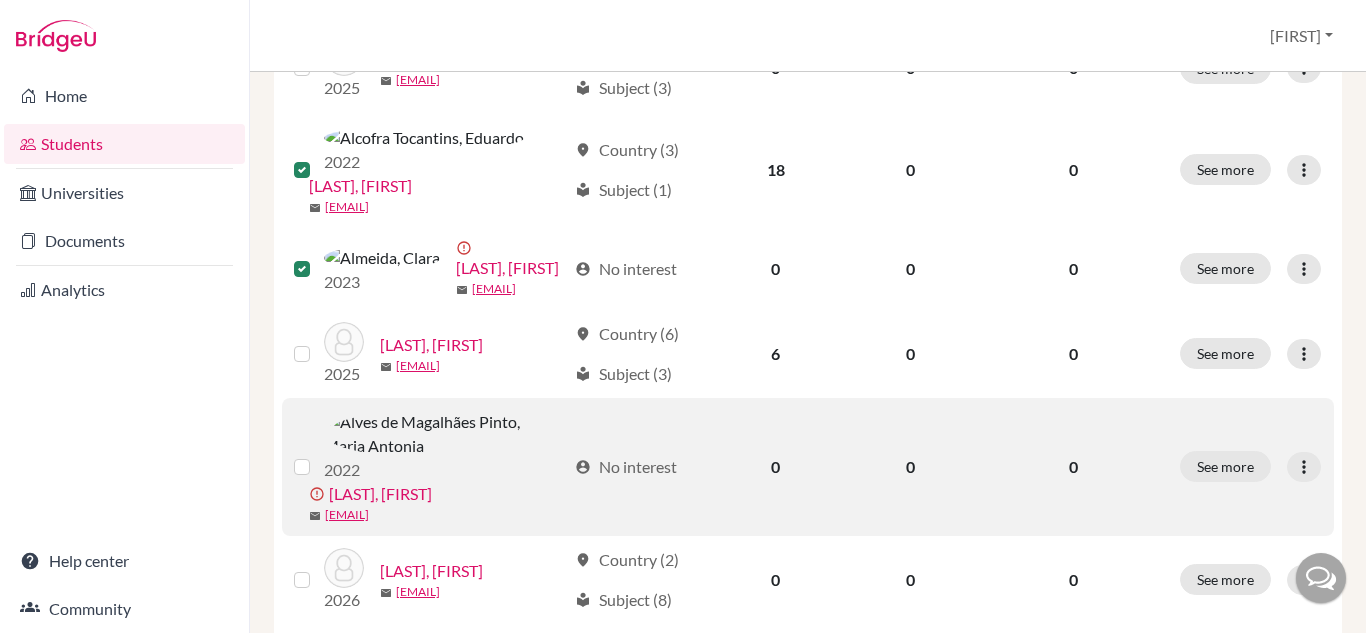 click at bounding box center [318, 455] 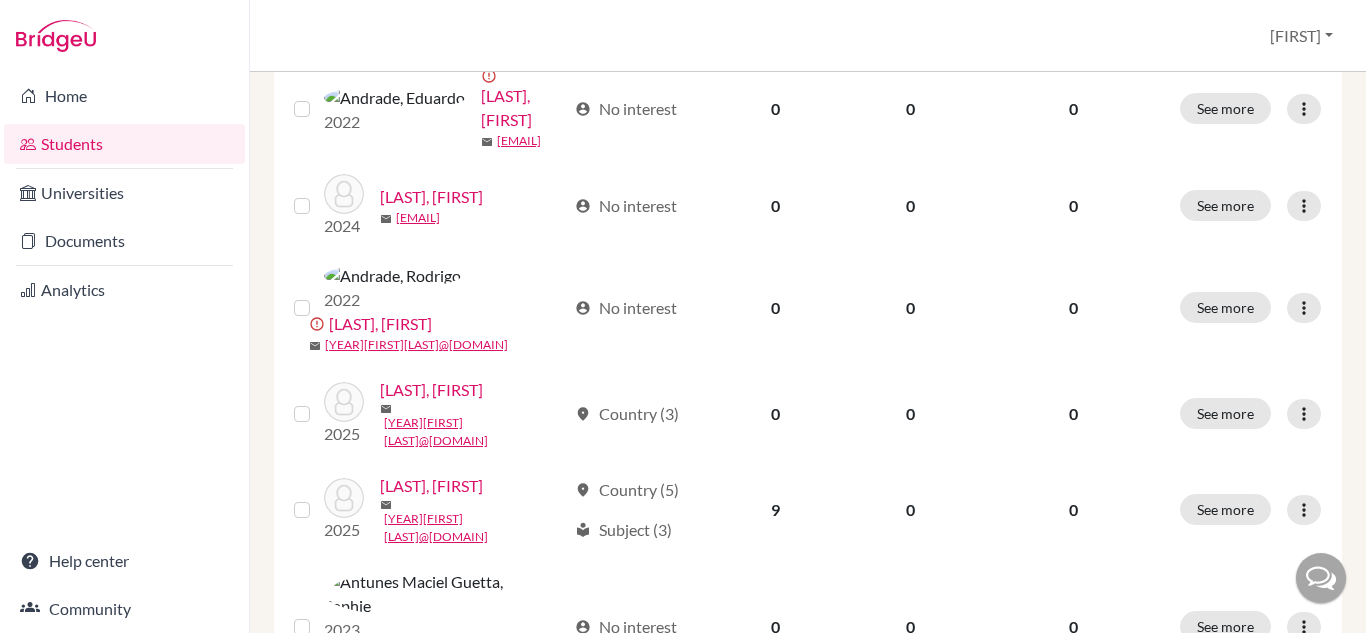 scroll, scrollTop: 1123, scrollLeft: 0, axis: vertical 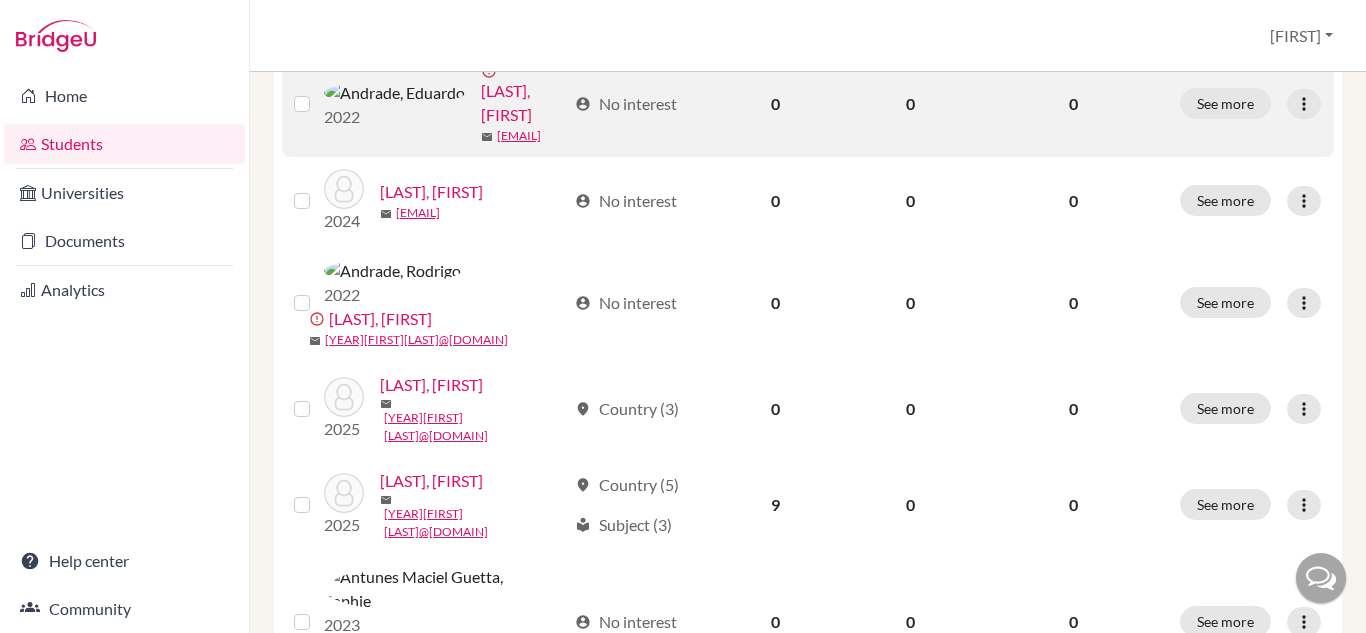 click at bounding box center (318, 92) 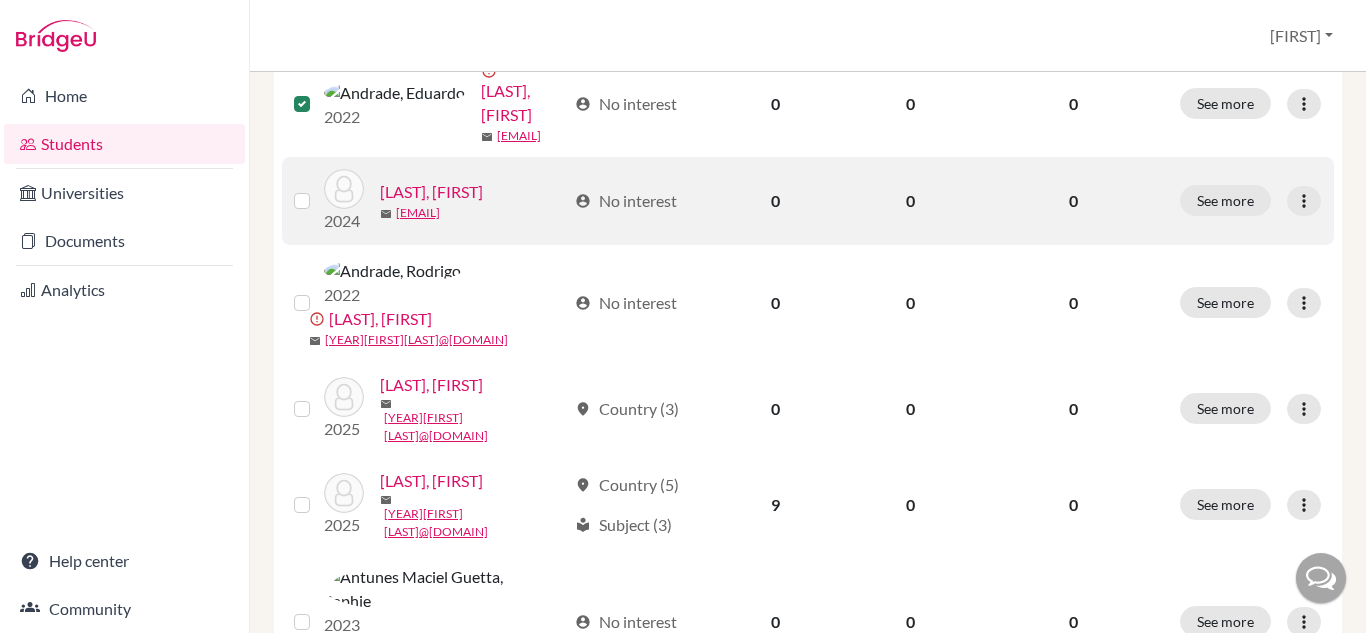 click at bounding box center (318, 189) 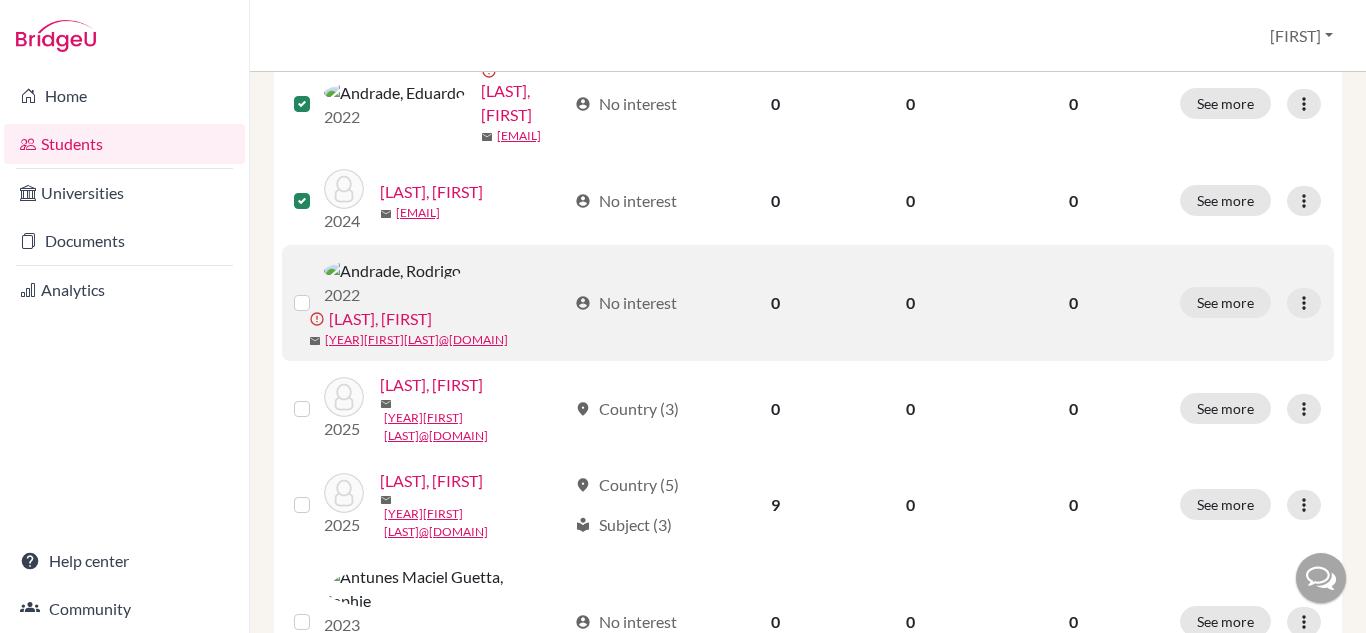 click at bounding box center [318, 291] 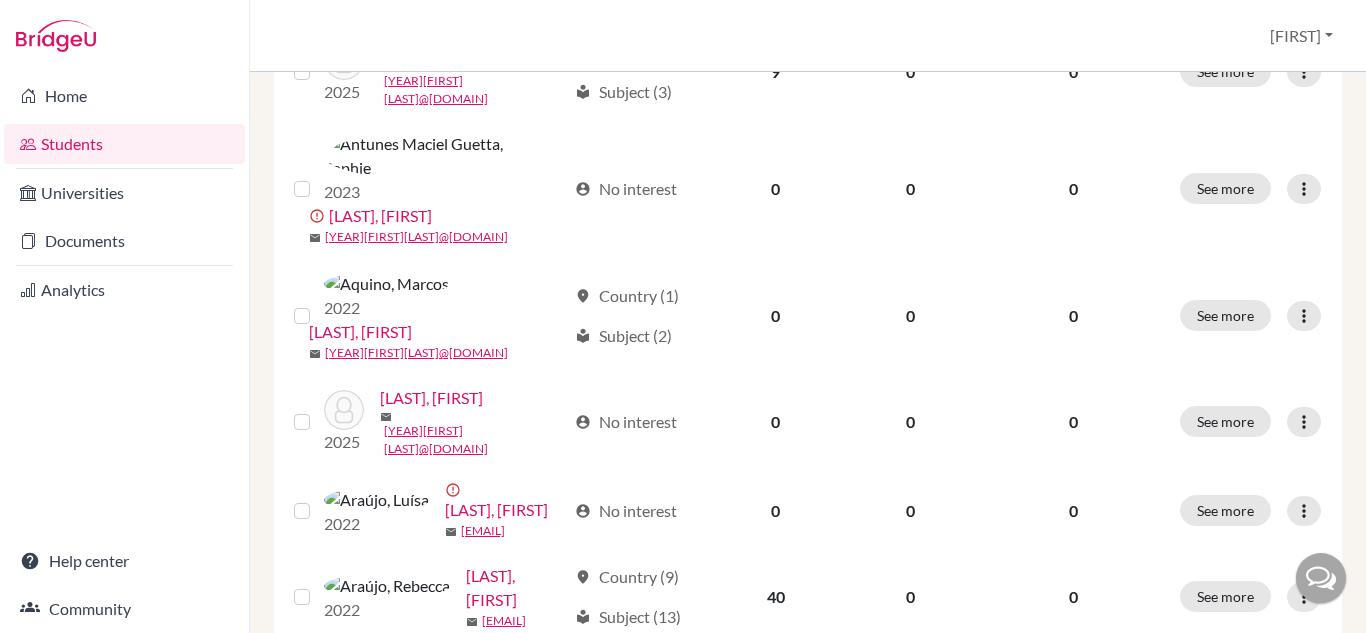 scroll, scrollTop: 1572, scrollLeft: 0, axis: vertical 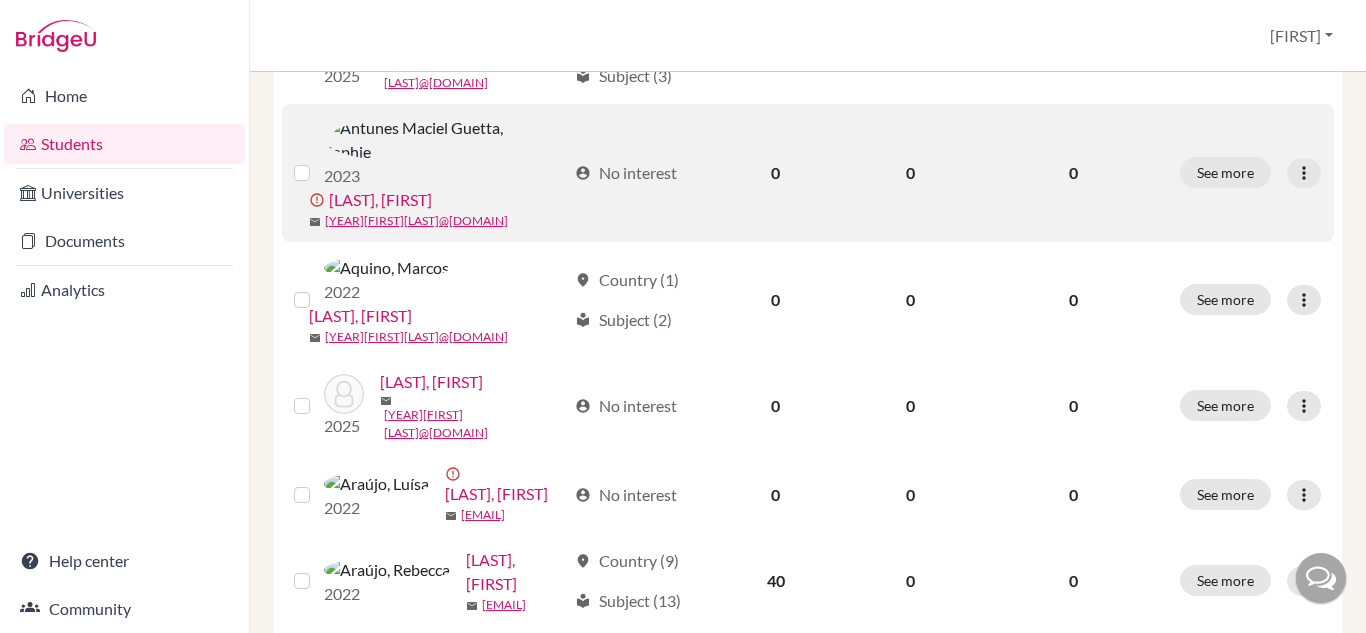 click at bounding box center [318, 161] 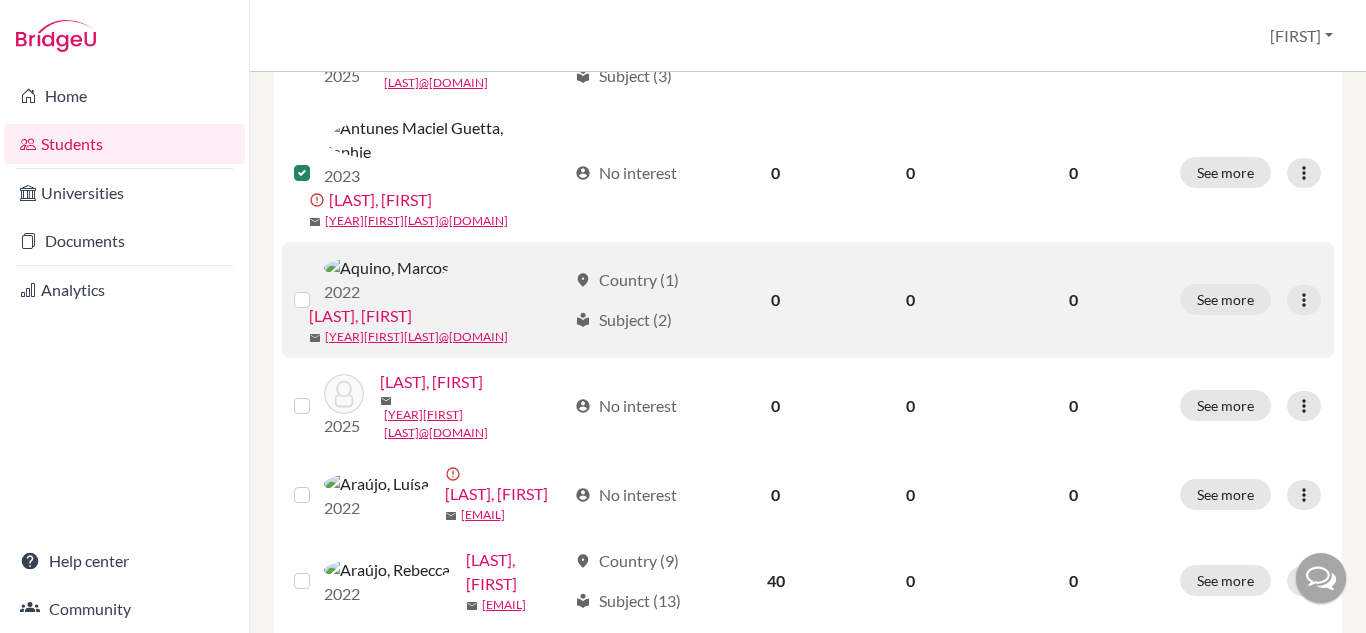 click at bounding box center [318, 288] 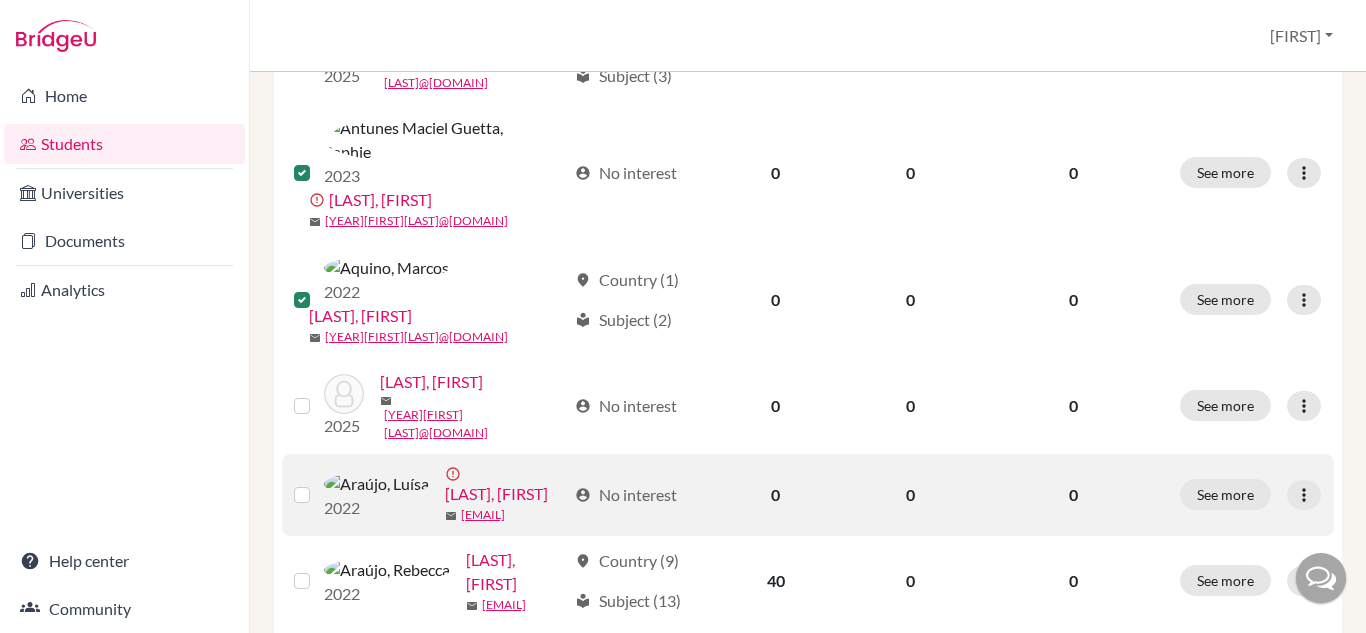 click at bounding box center [318, 483] 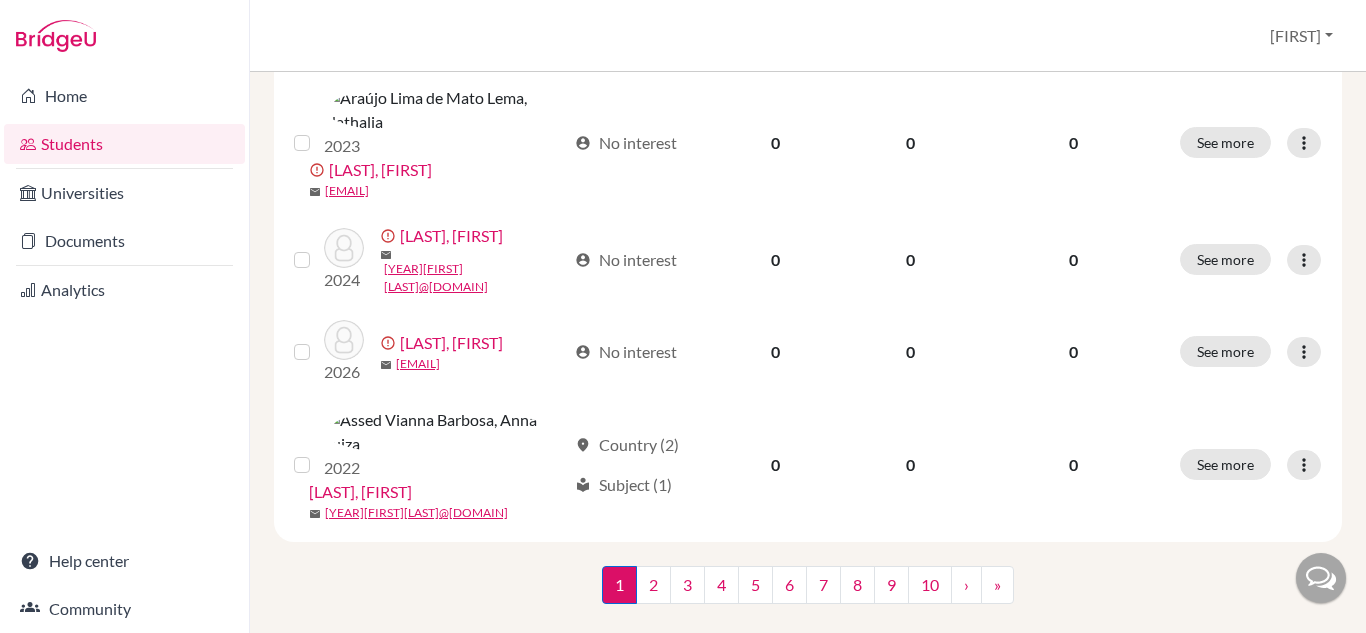 scroll, scrollTop: 2140, scrollLeft: 0, axis: vertical 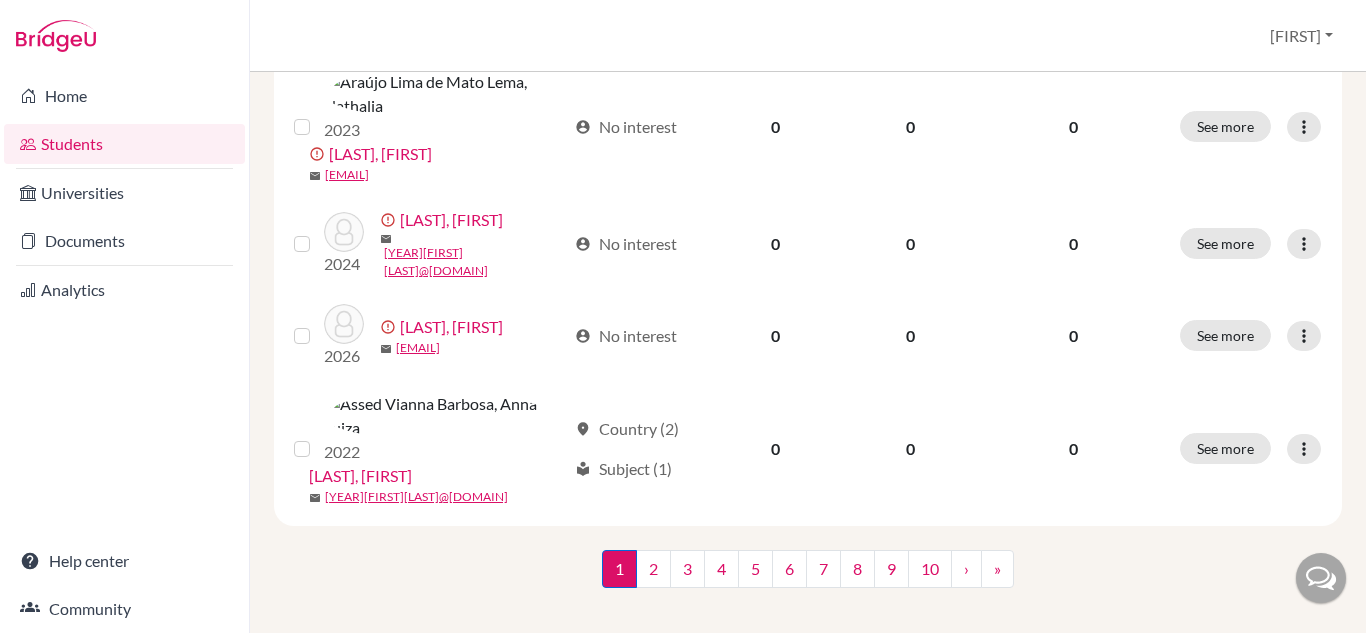 click at bounding box center [318, 1] 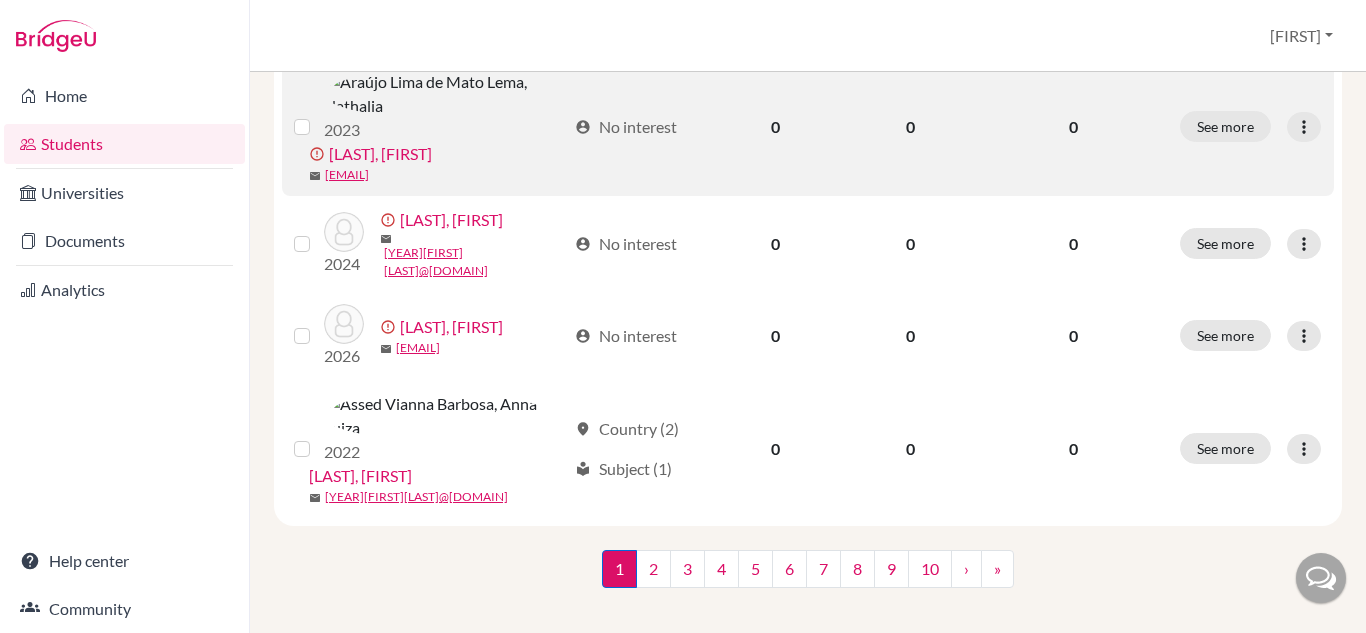 click at bounding box center (318, 115) 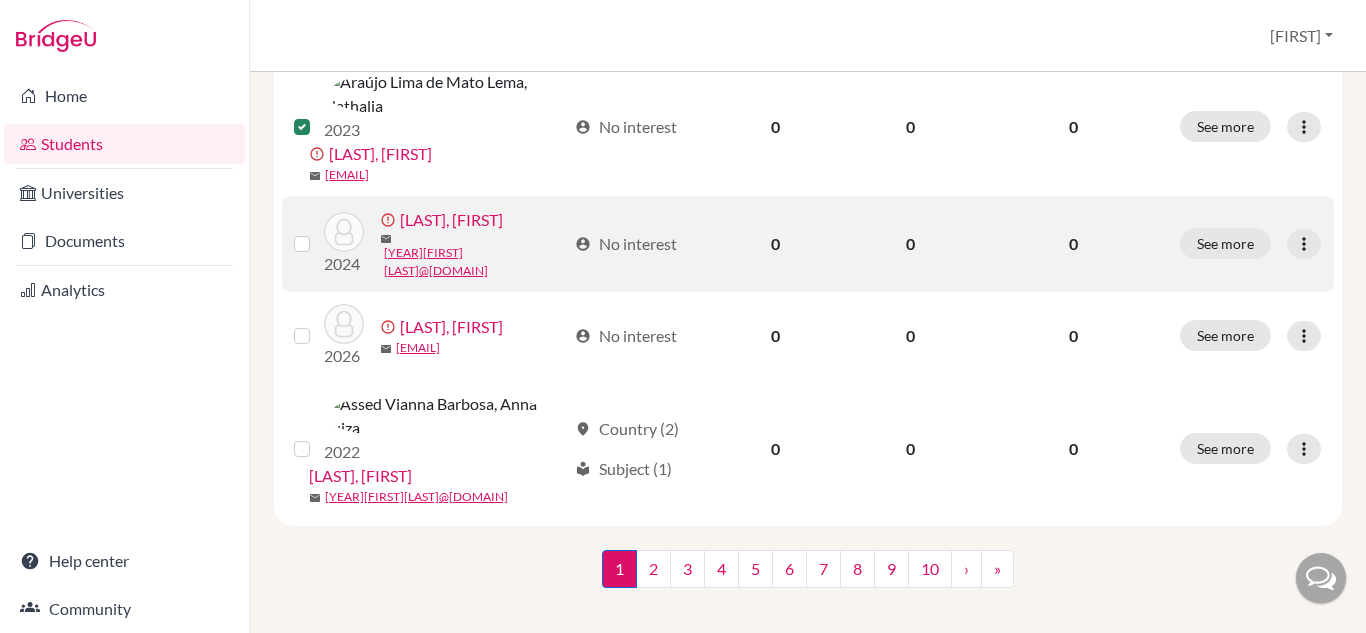 click at bounding box center [318, 232] 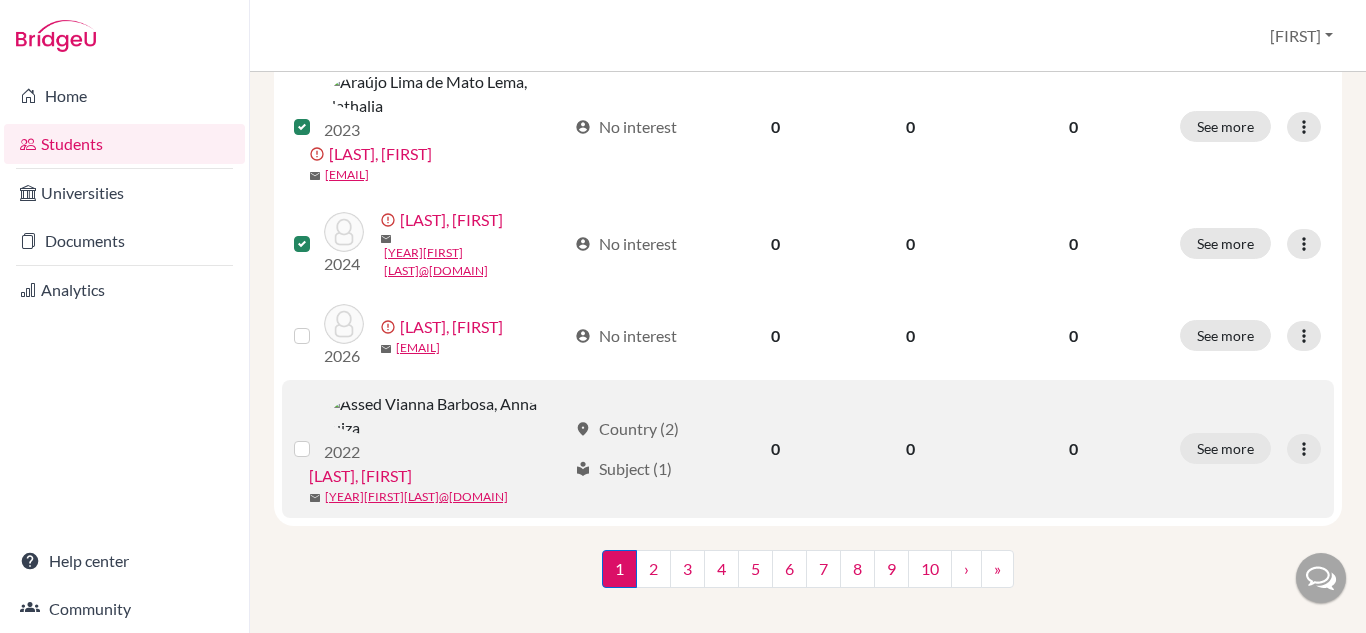 click at bounding box center [318, 437] 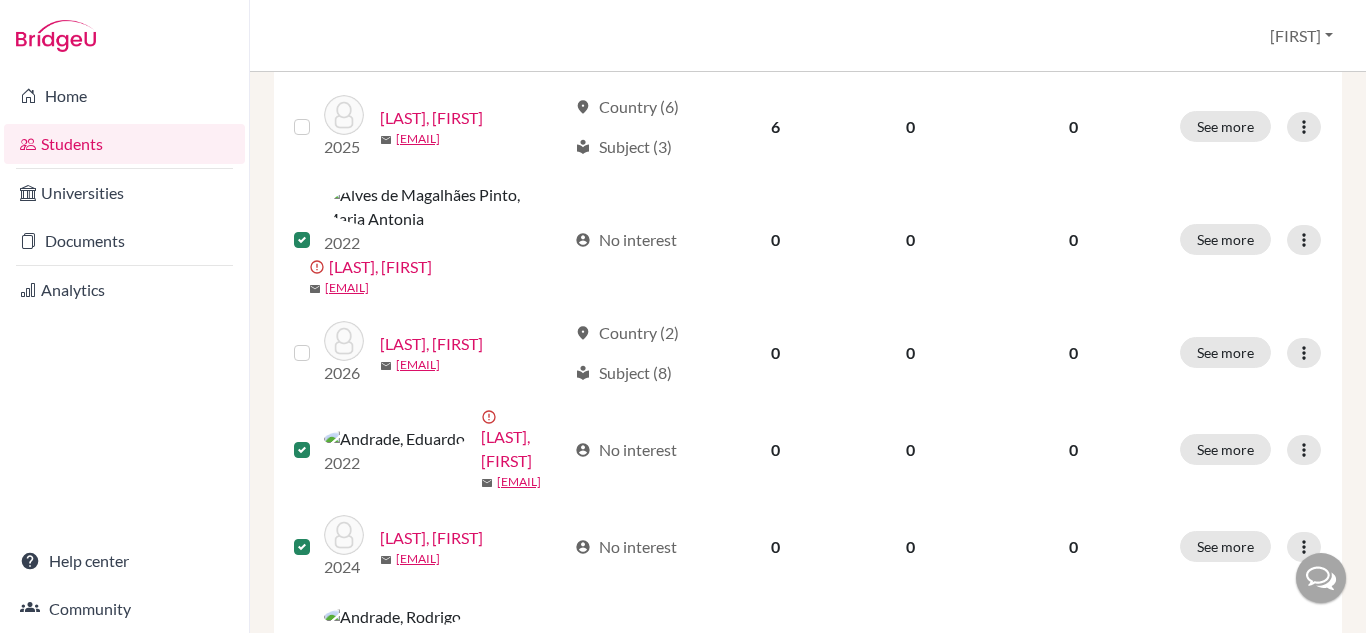 scroll, scrollTop: 0, scrollLeft: 0, axis: both 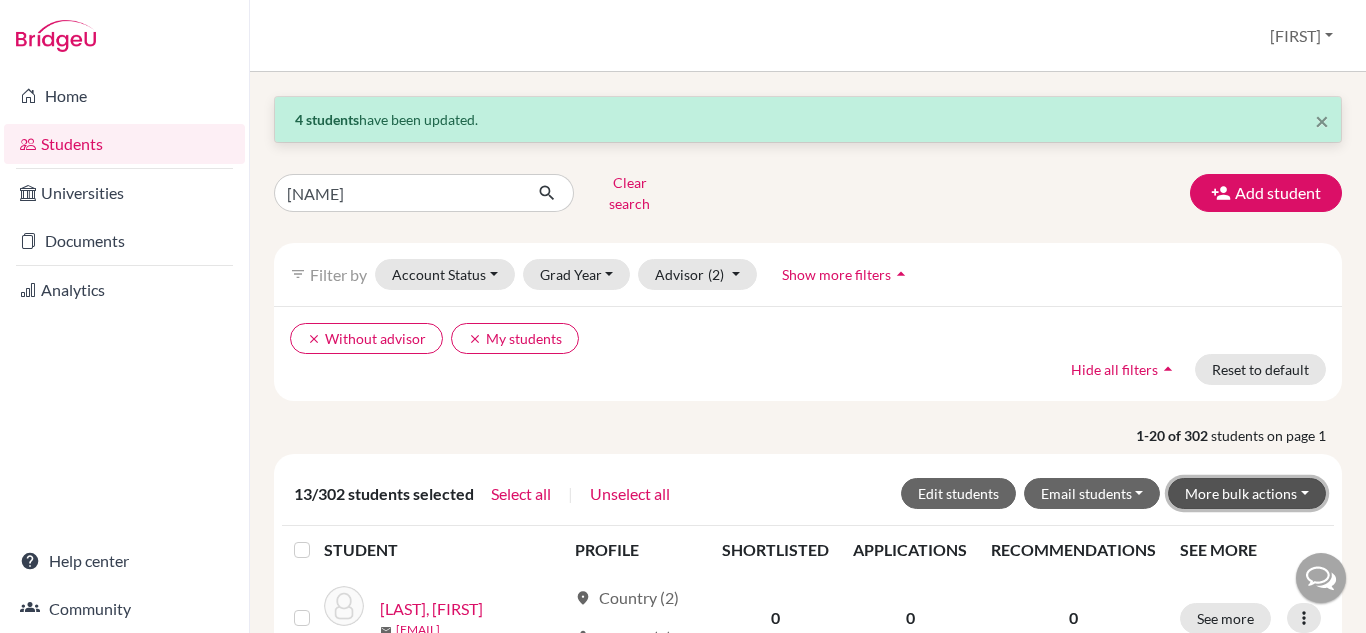 click on "More bulk actions" at bounding box center (1247, 493) 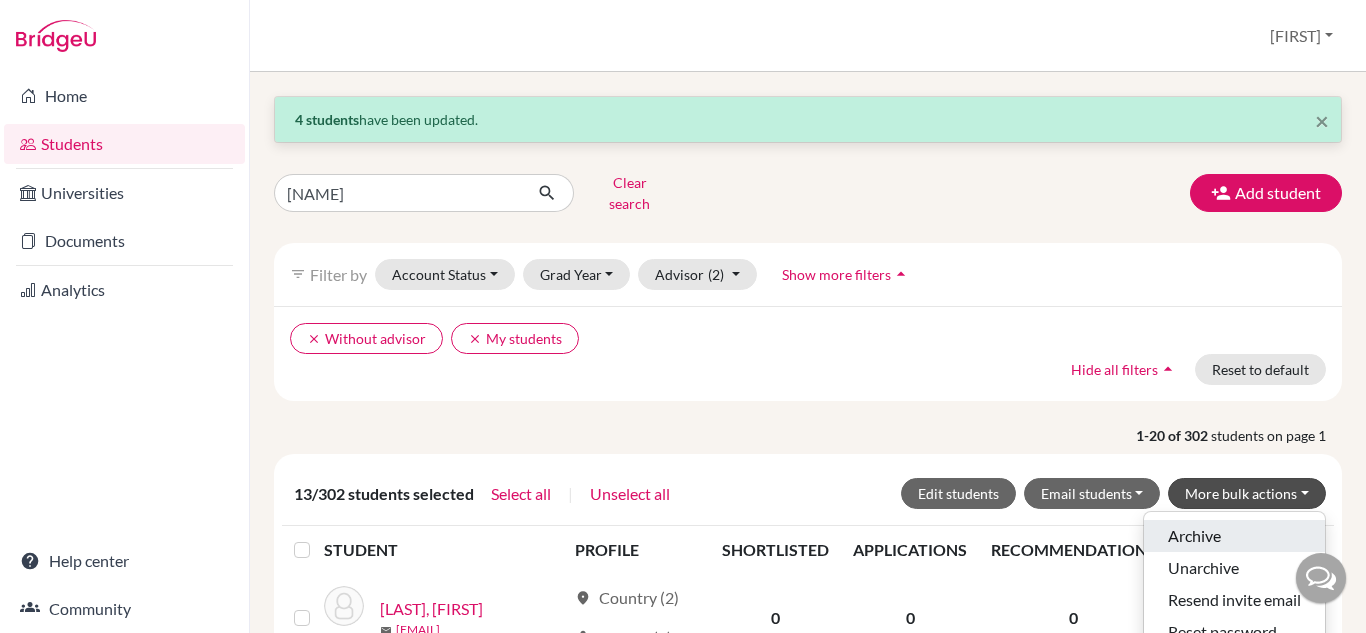 click on "Archive" at bounding box center (1234, 536) 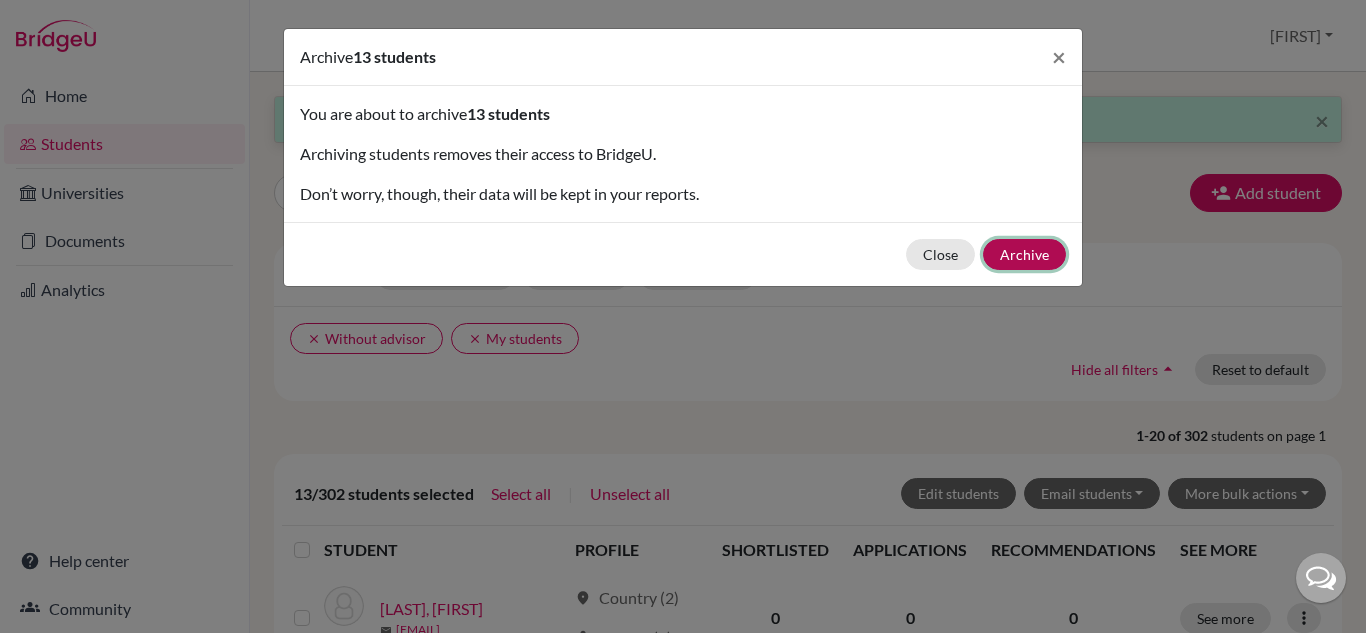 click on "Archive" at bounding box center [1024, 254] 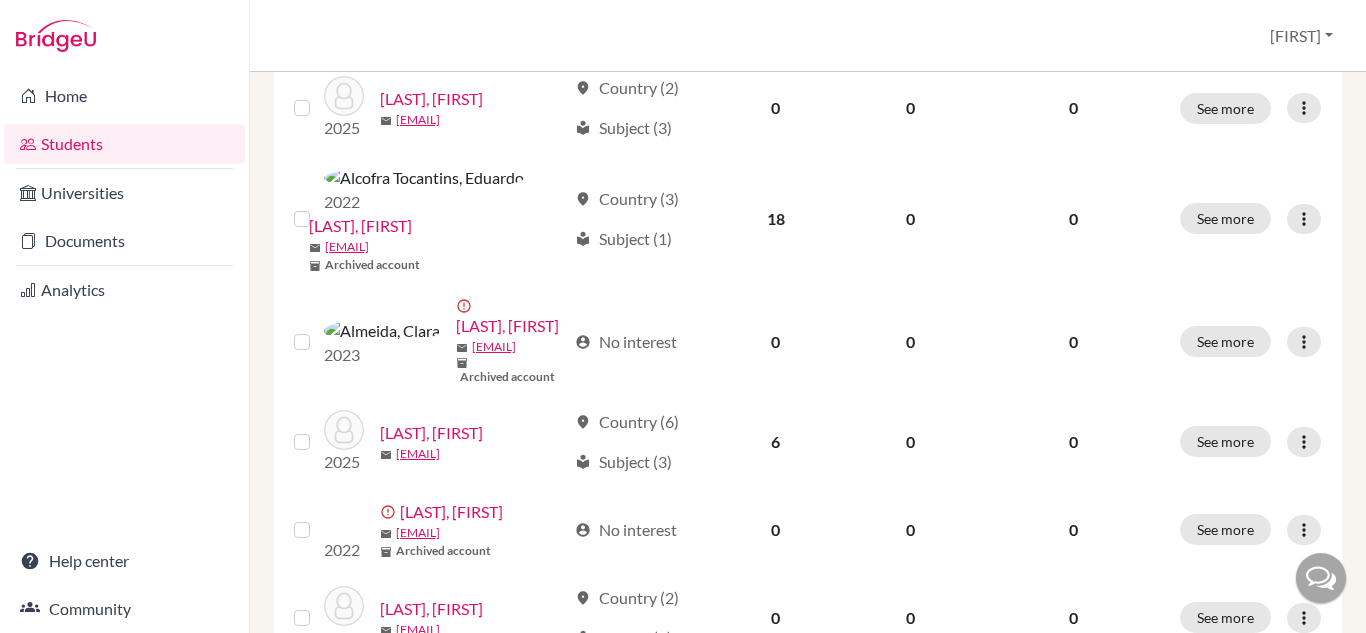 scroll, scrollTop: 457, scrollLeft: 0, axis: vertical 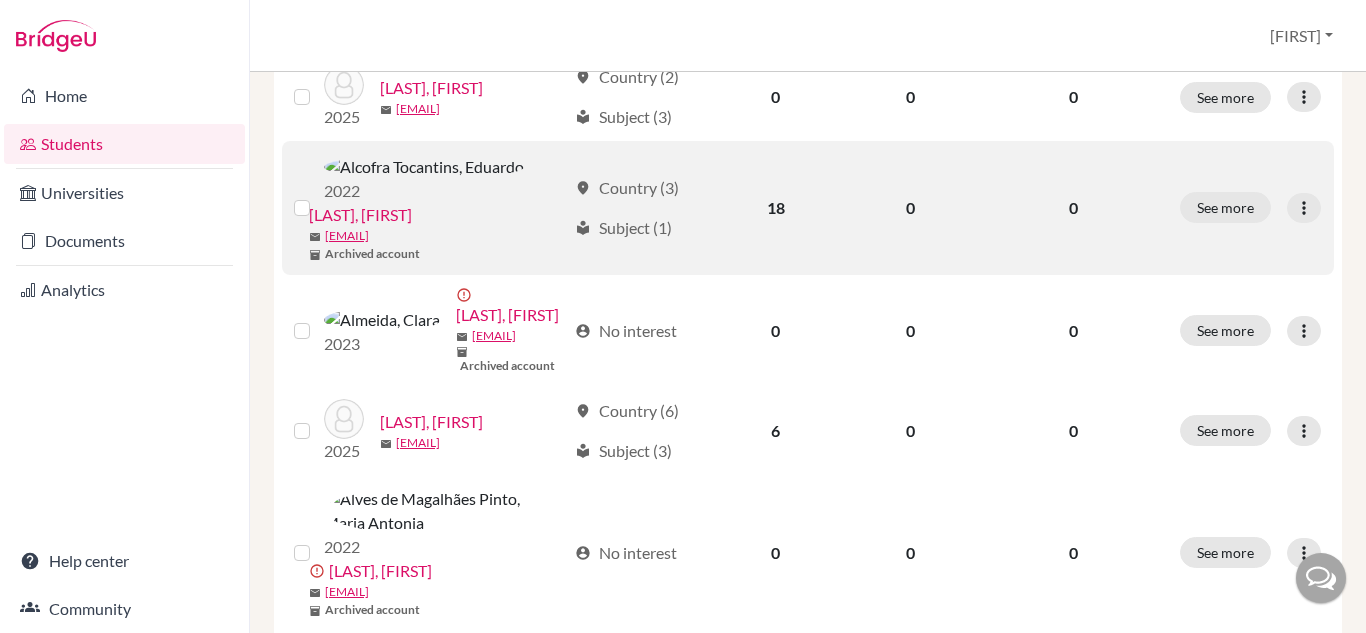 click at bounding box center (318, 196) 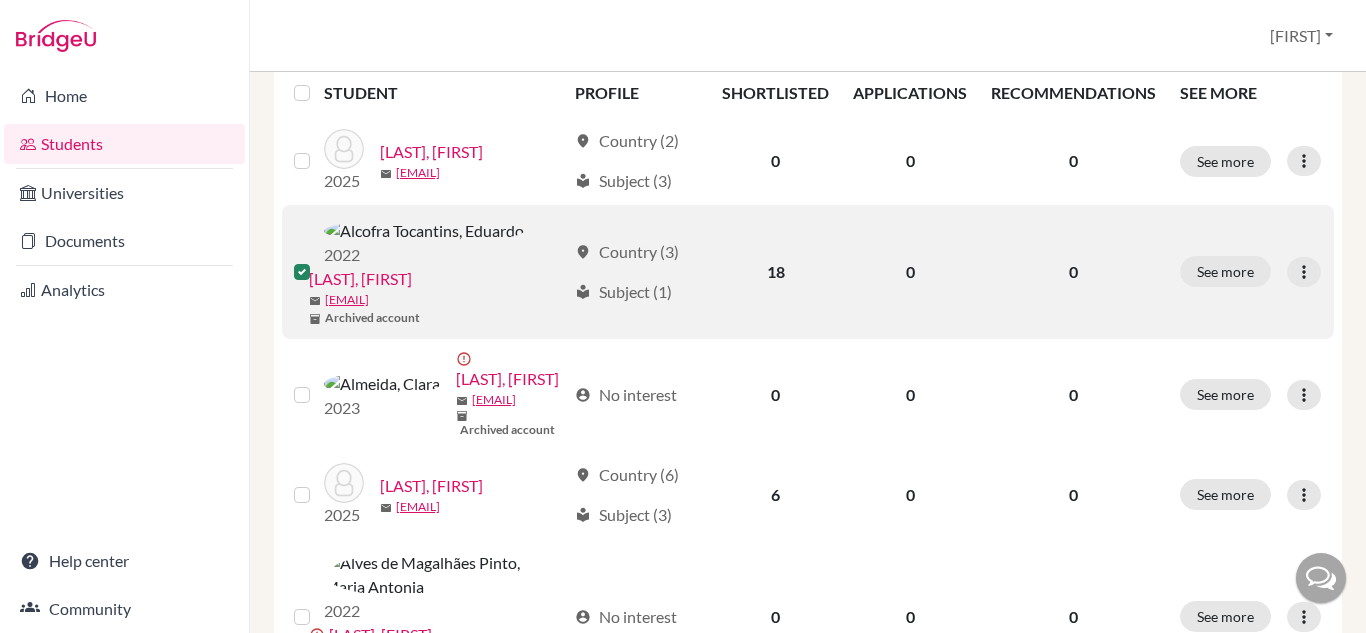 scroll, scrollTop: 521, scrollLeft: 0, axis: vertical 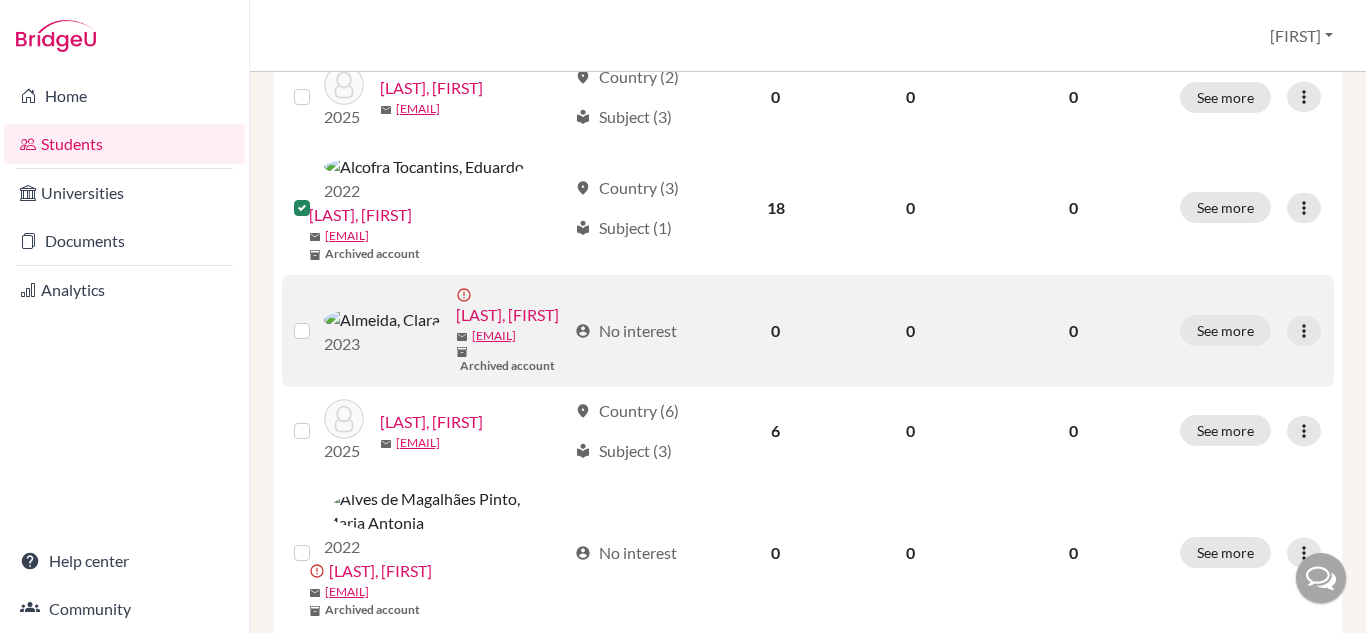 click at bounding box center (318, 319) 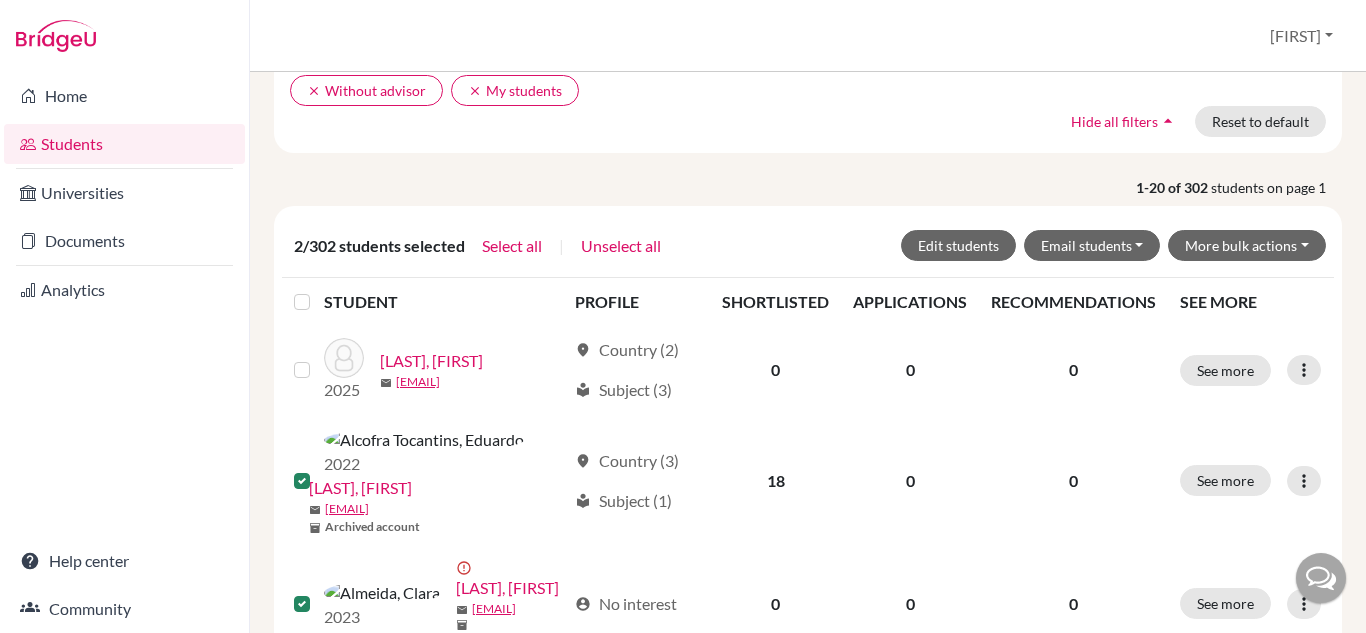 scroll, scrollTop: 326, scrollLeft: 0, axis: vertical 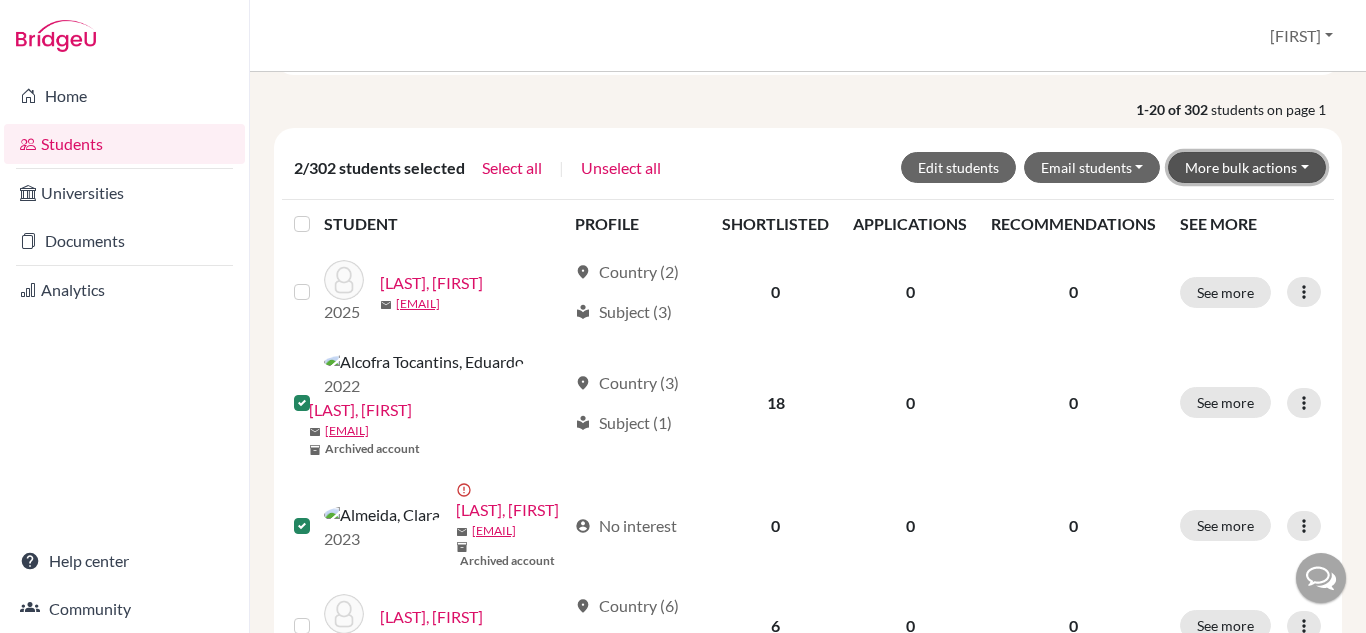 click on "More bulk actions" at bounding box center (1247, 167) 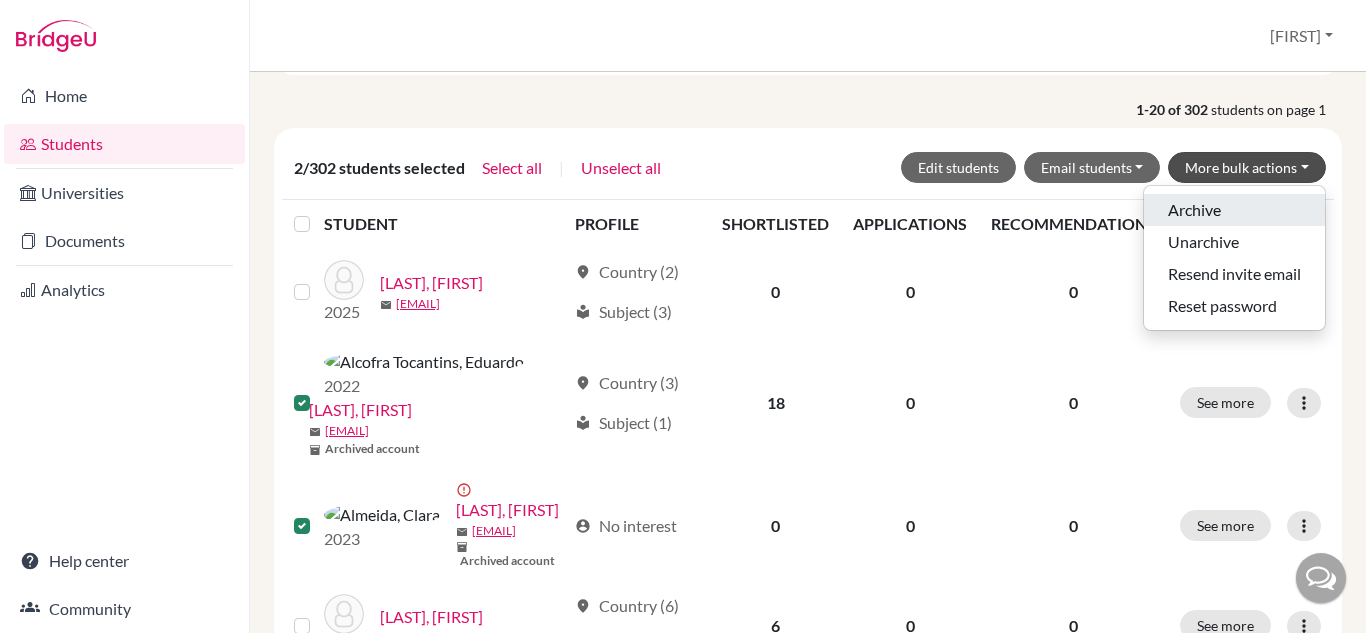 click on "Archive" at bounding box center [1234, 210] 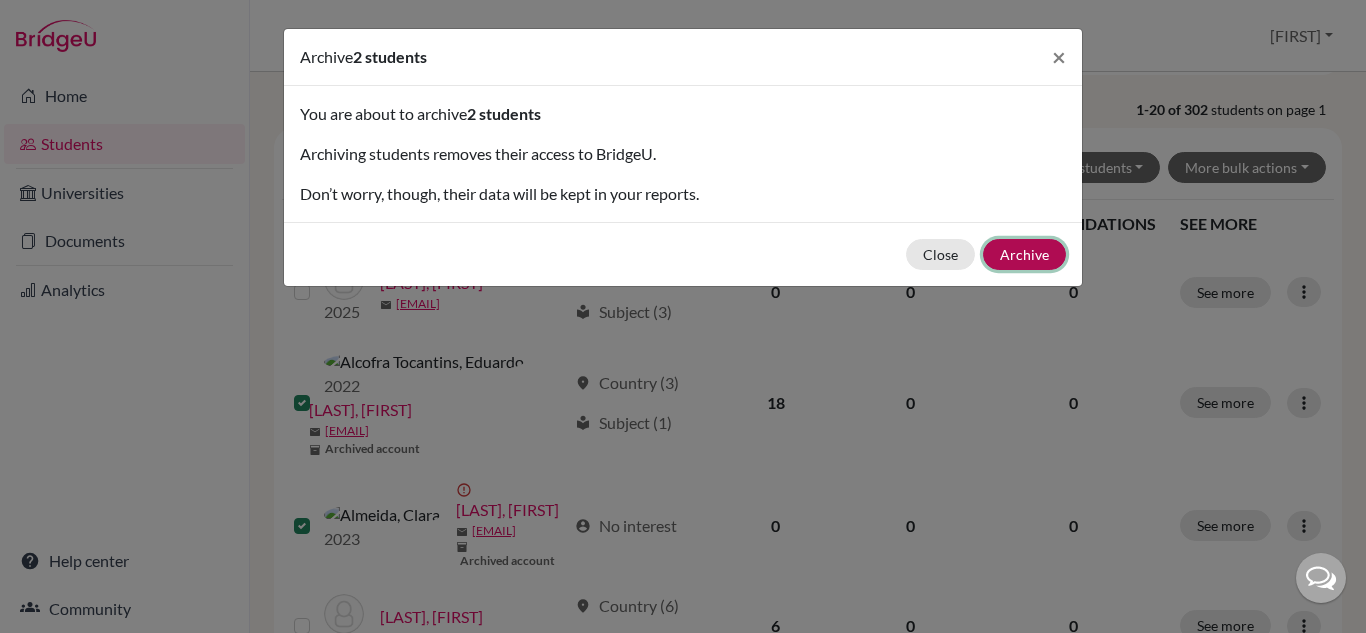 click on "Archive" at bounding box center (1024, 254) 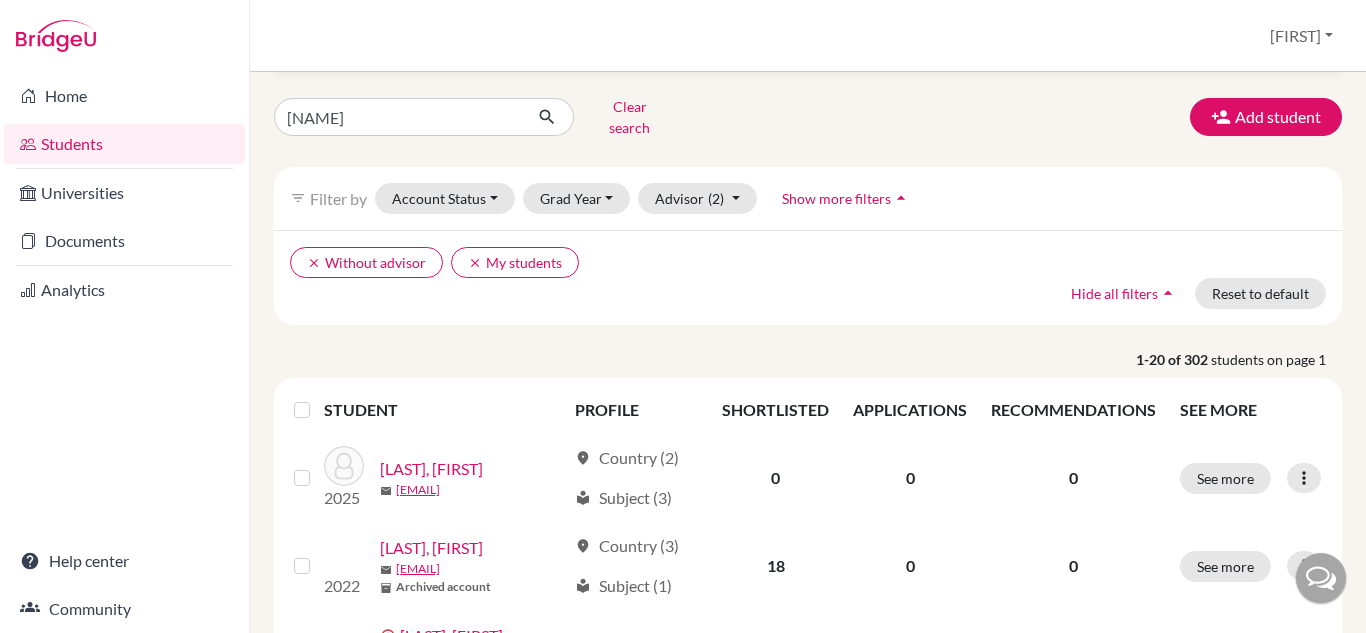 scroll, scrollTop: 0, scrollLeft: 0, axis: both 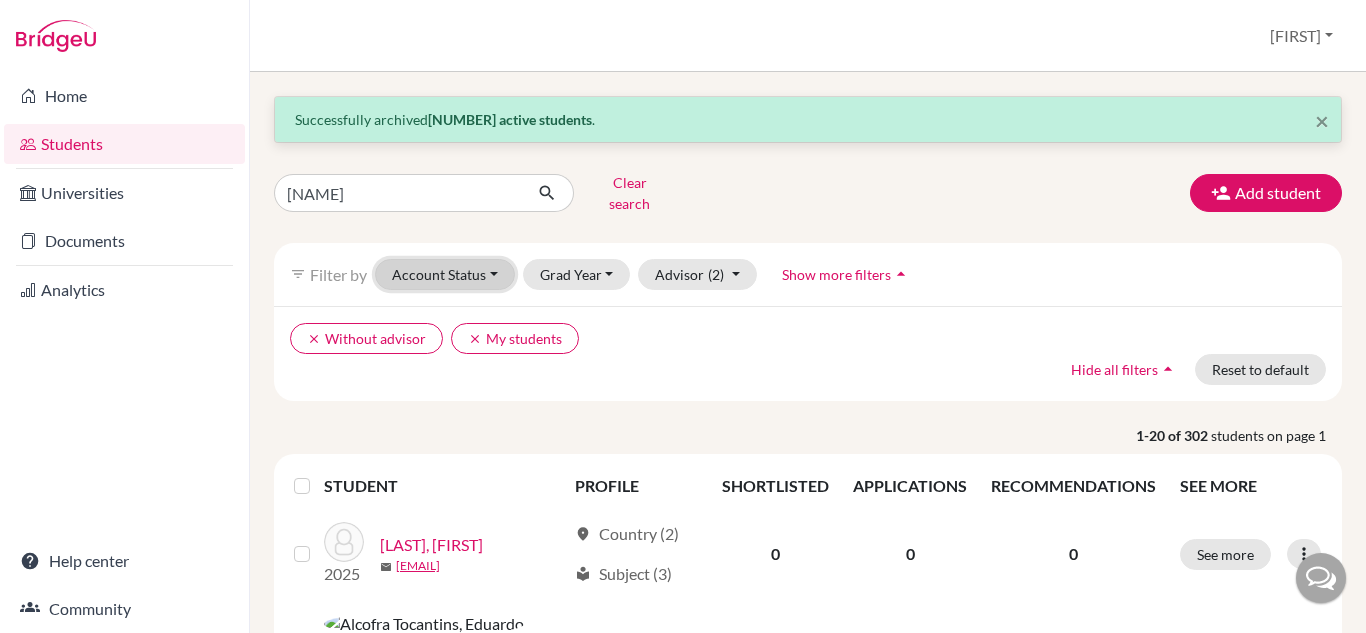 click on "Account Status" at bounding box center [445, 274] 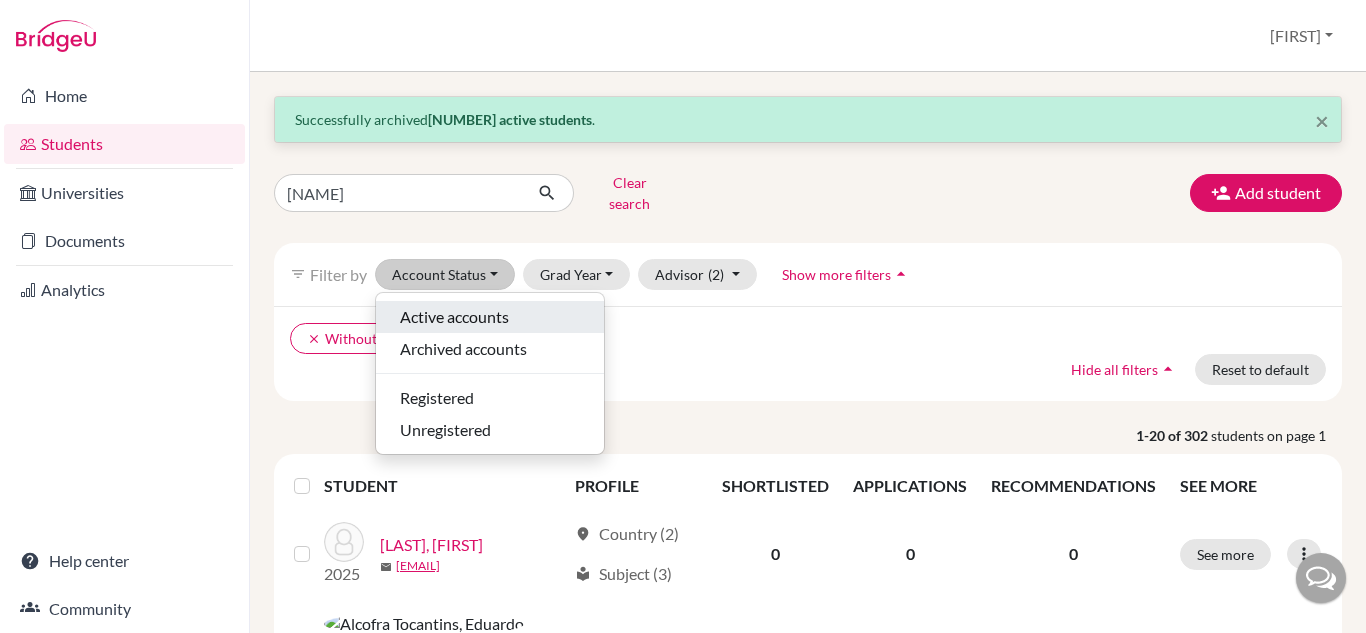 click on "Active accounts" at bounding box center [454, 317] 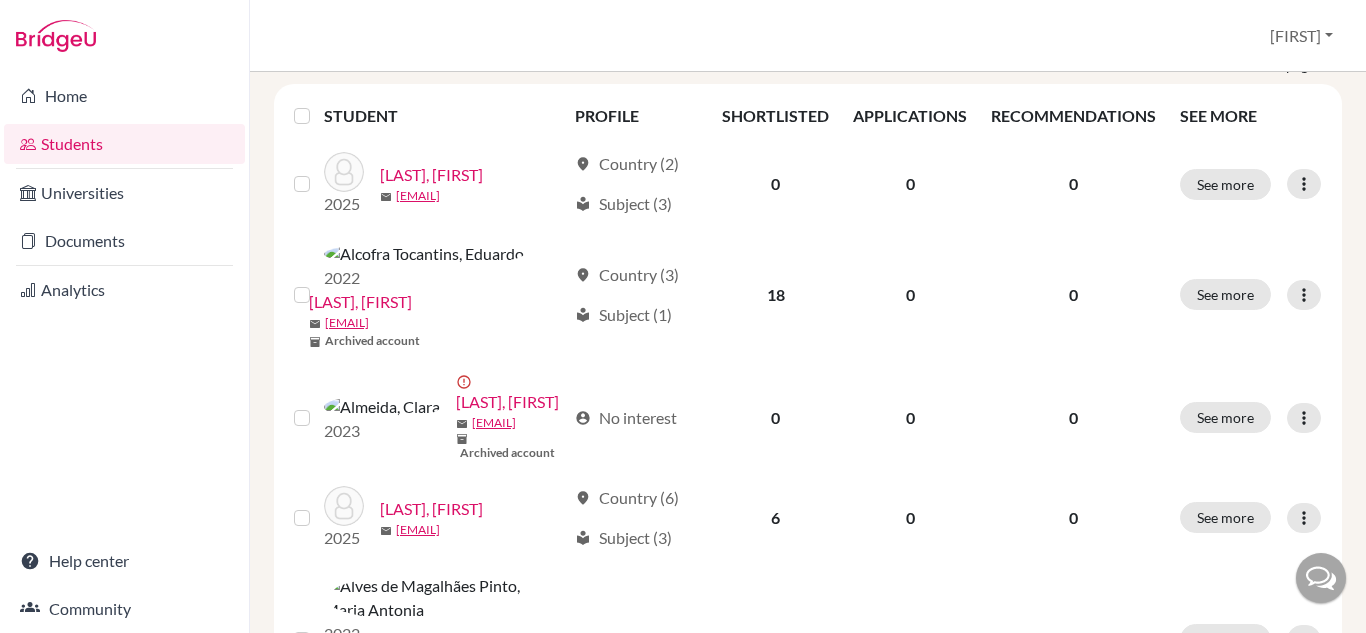 scroll, scrollTop: 408, scrollLeft: 0, axis: vertical 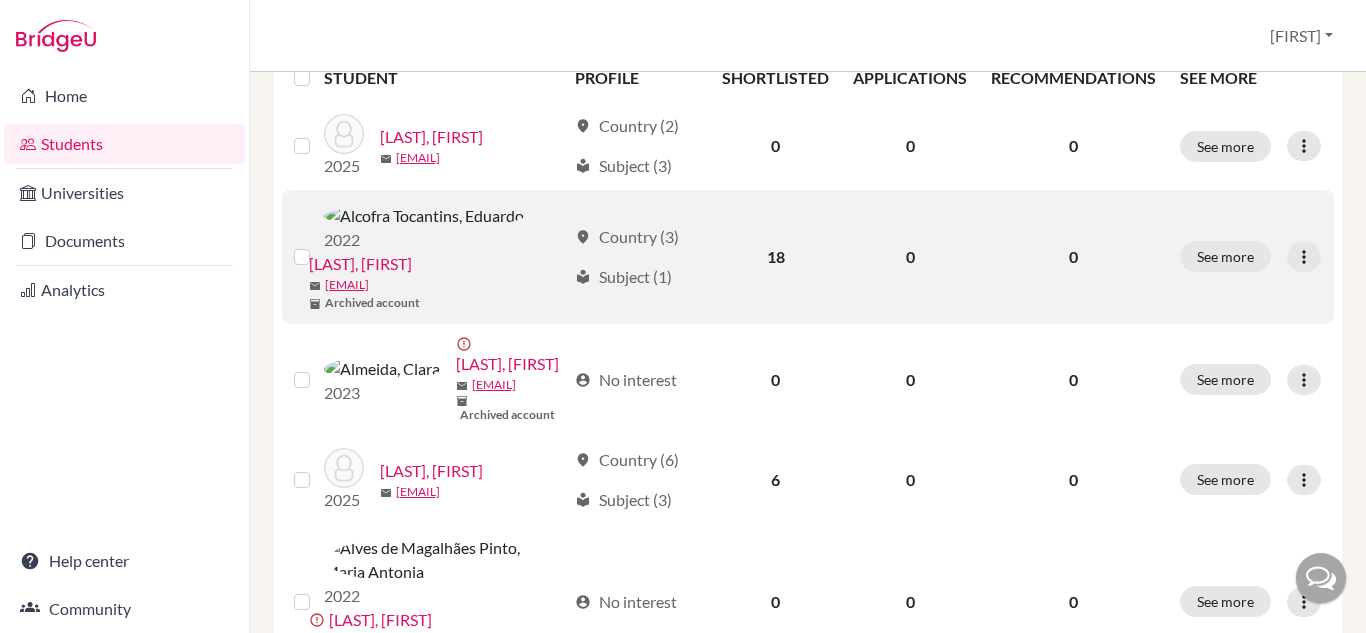 click at bounding box center [318, 245] 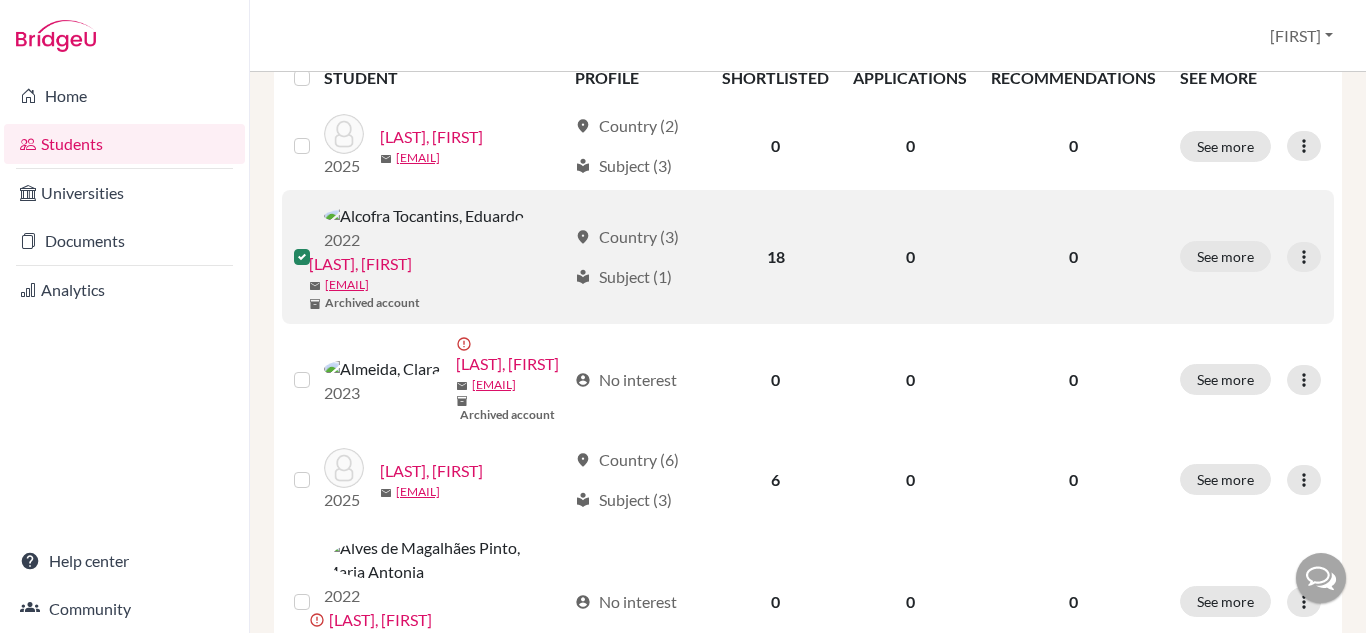 scroll, scrollTop: 472, scrollLeft: 0, axis: vertical 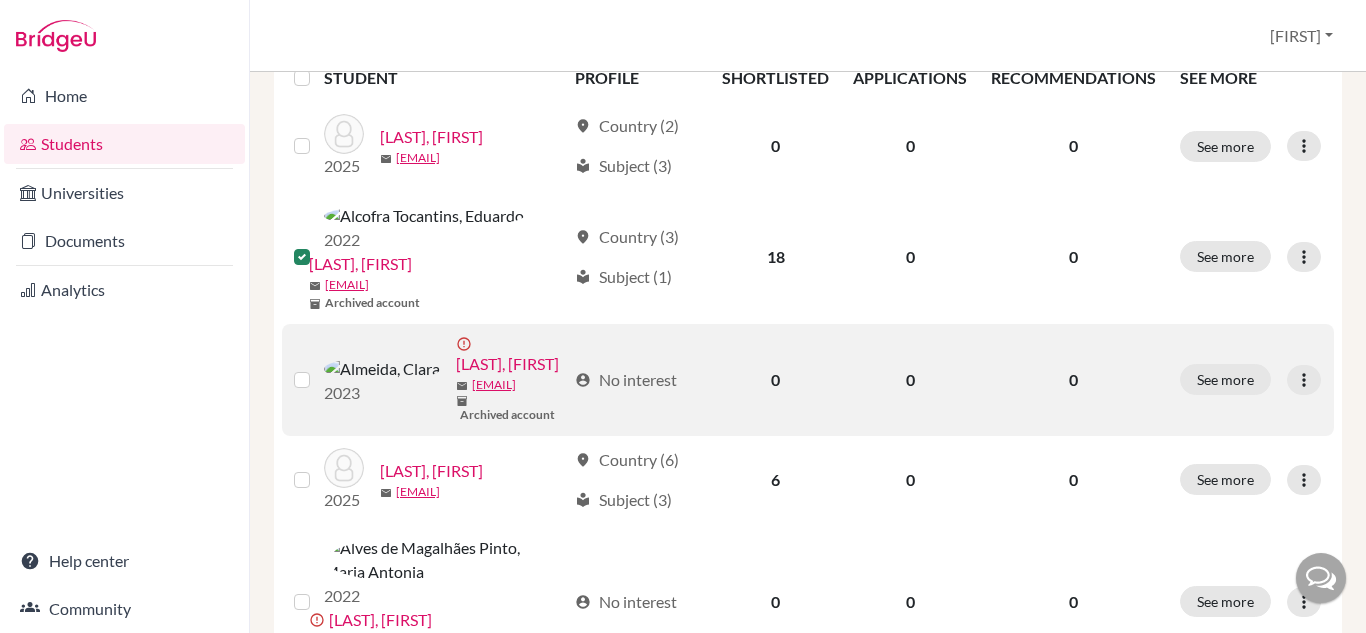click at bounding box center (306, 380) 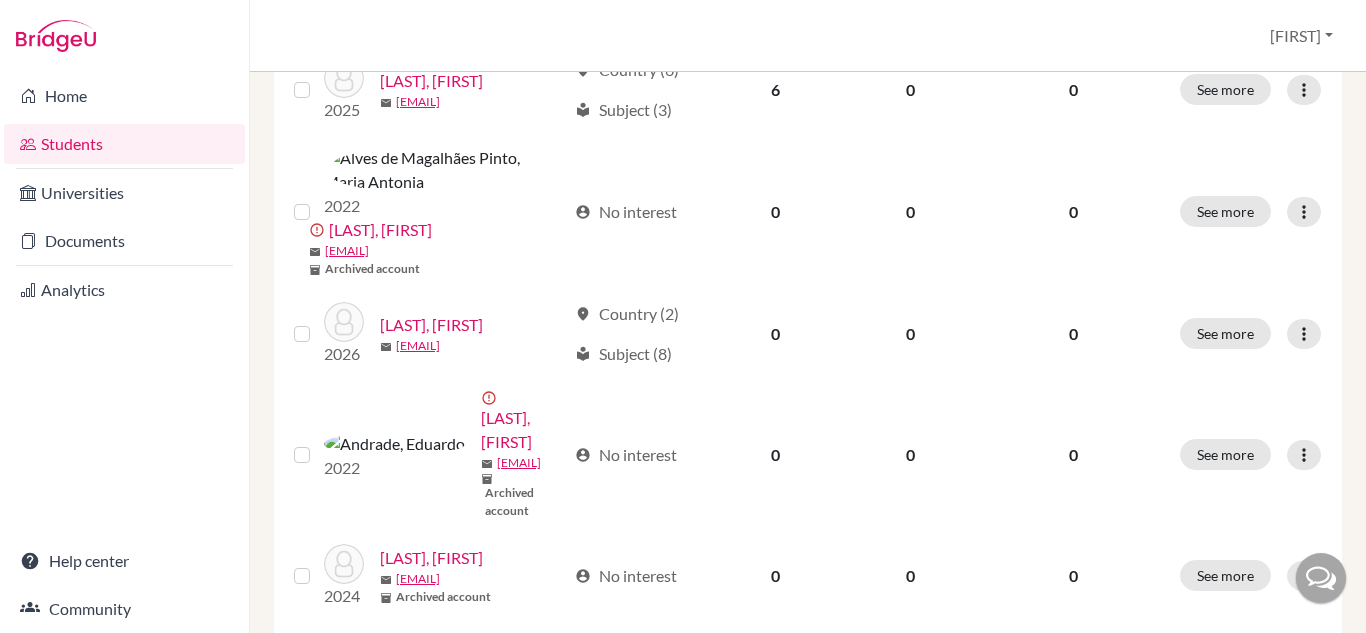 scroll, scrollTop: 890, scrollLeft: 0, axis: vertical 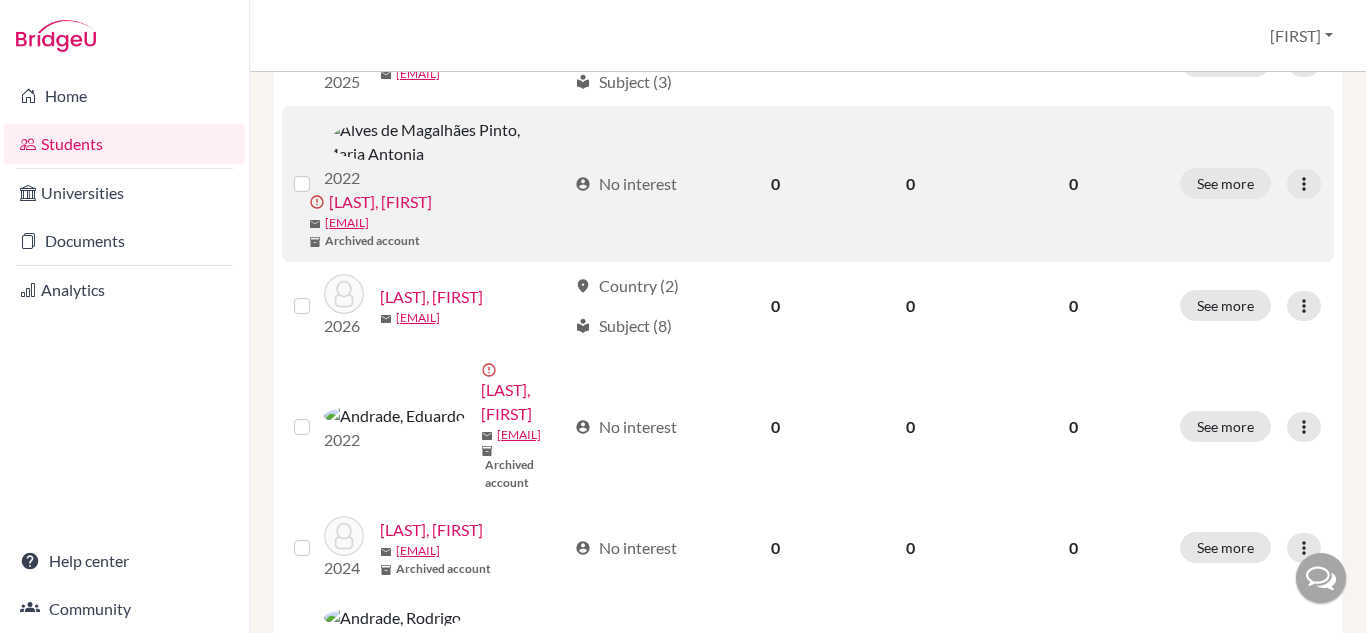 click at bounding box center (318, 172) 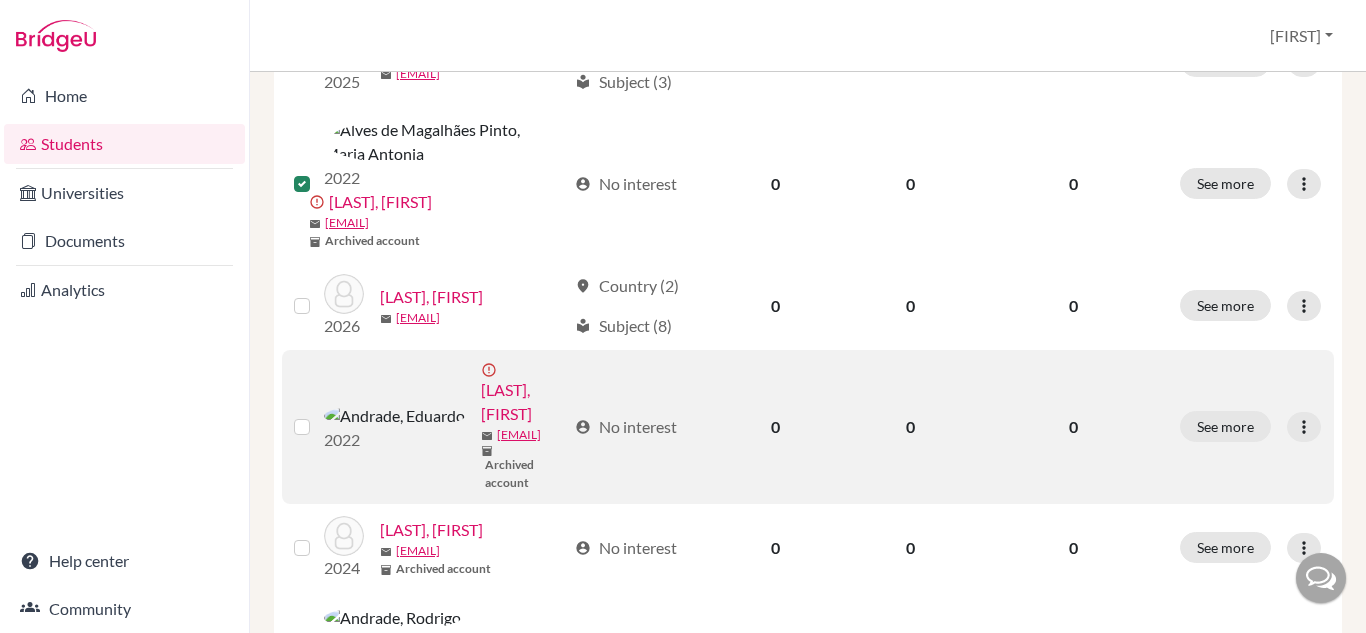 click at bounding box center [318, 415] 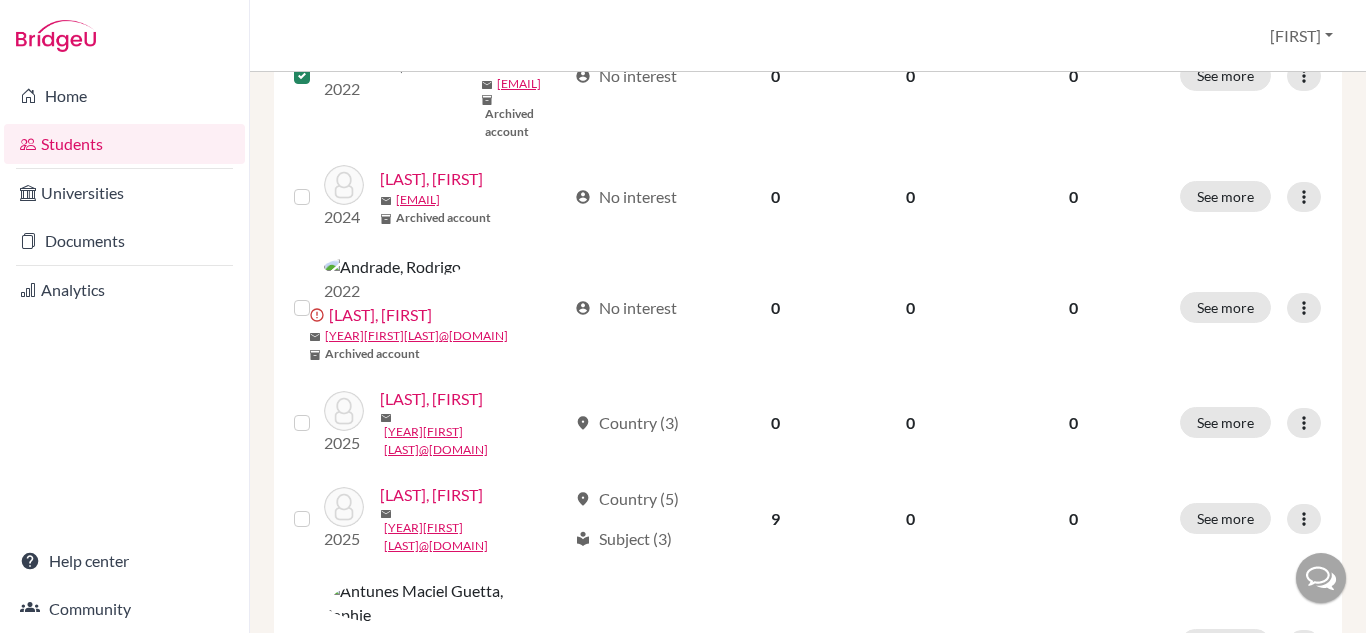 scroll, scrollTop: 1257, scrollLeft: 0, axis: vertical 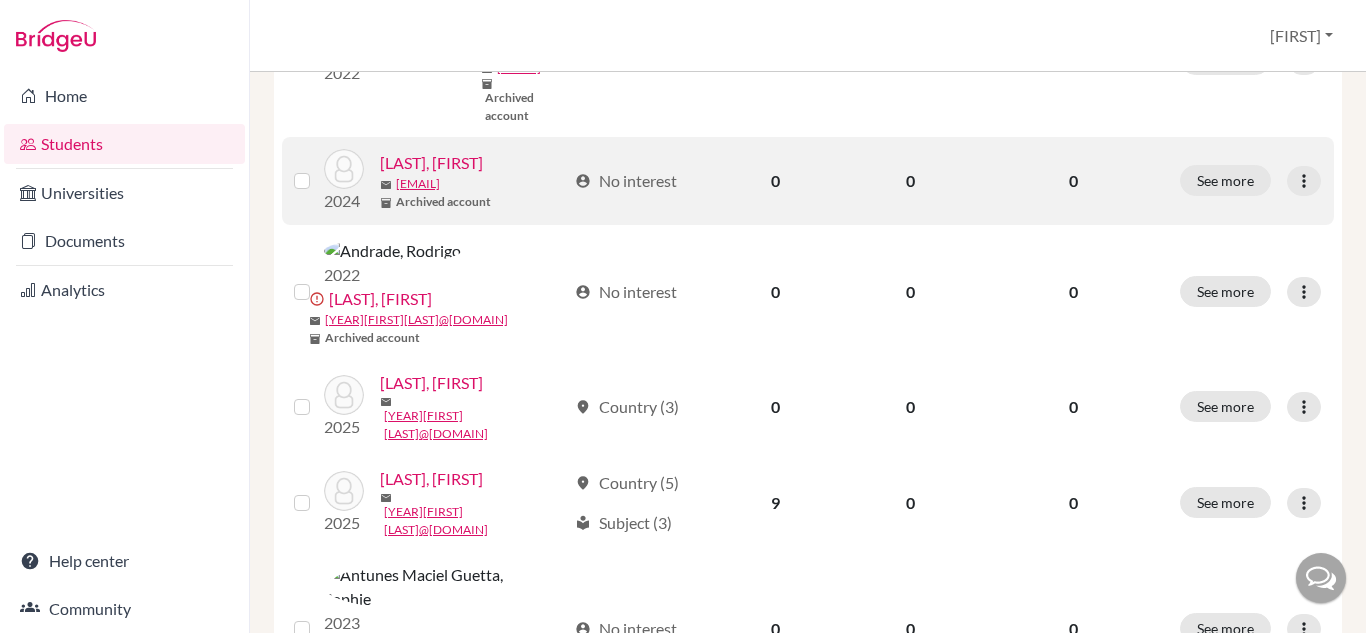click at bounding box center [318, 169] 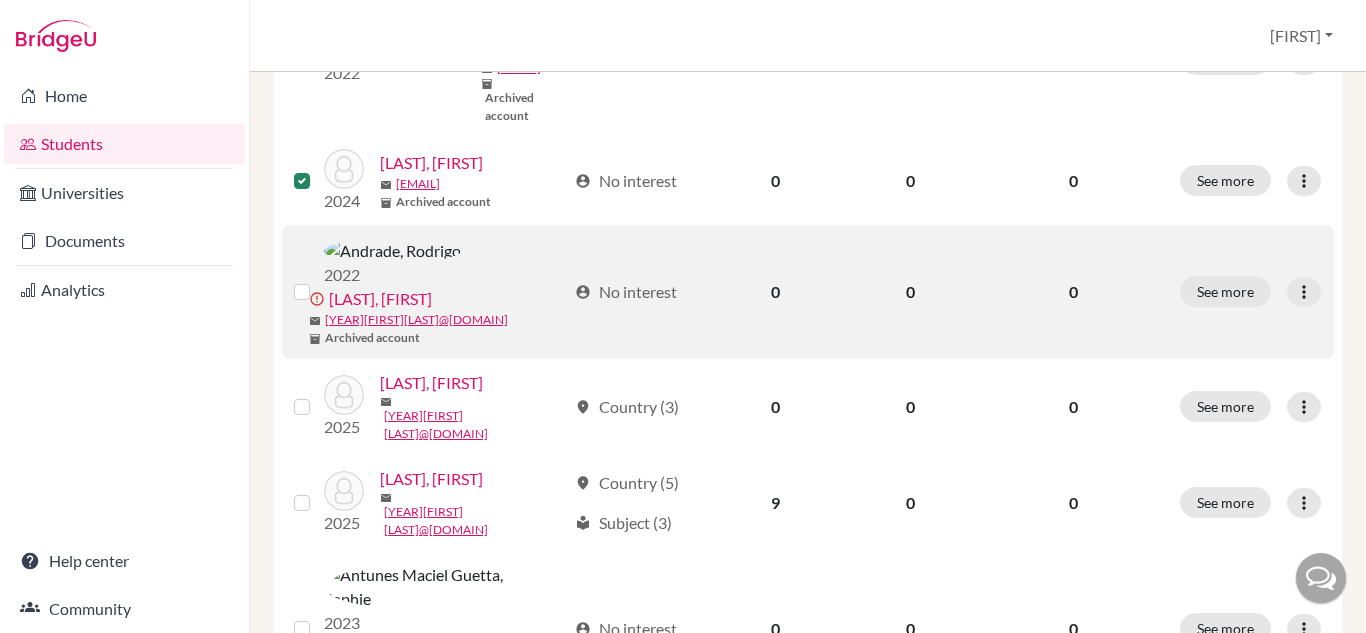 click at bounding box center [318, 280] 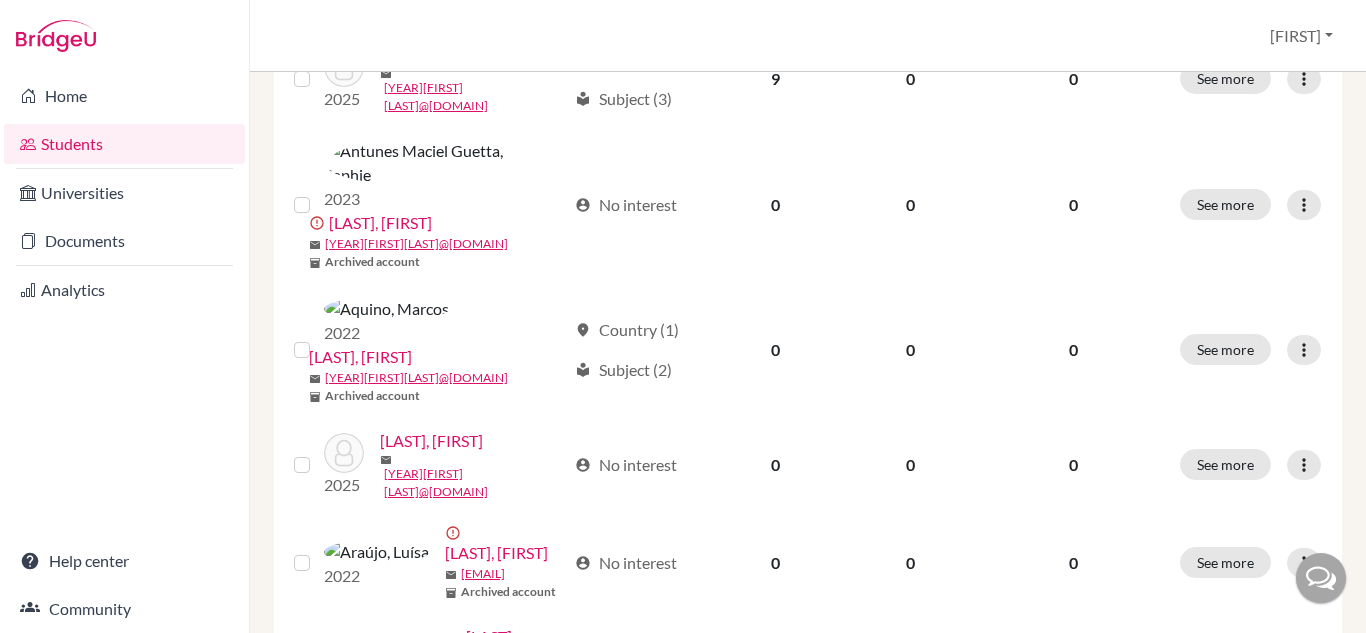 scroll, scrollTop: 1703, scrollLeft: 0, axis: vertical 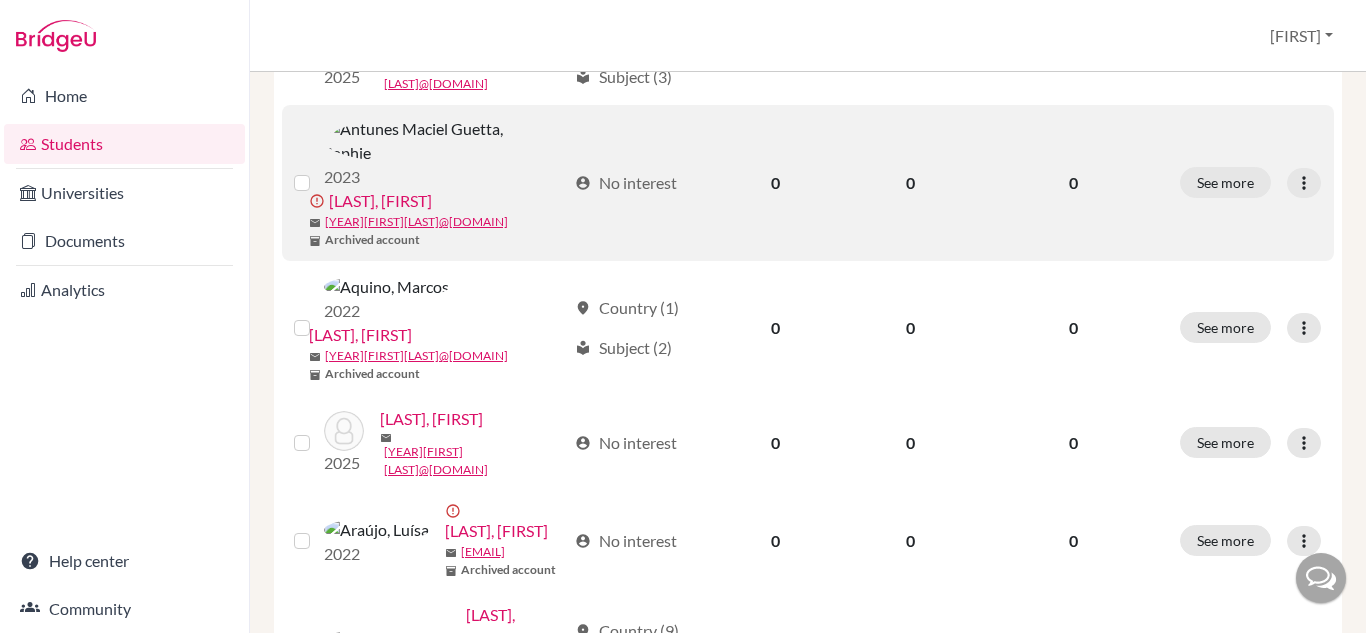 click at bounding box center [318, 171] 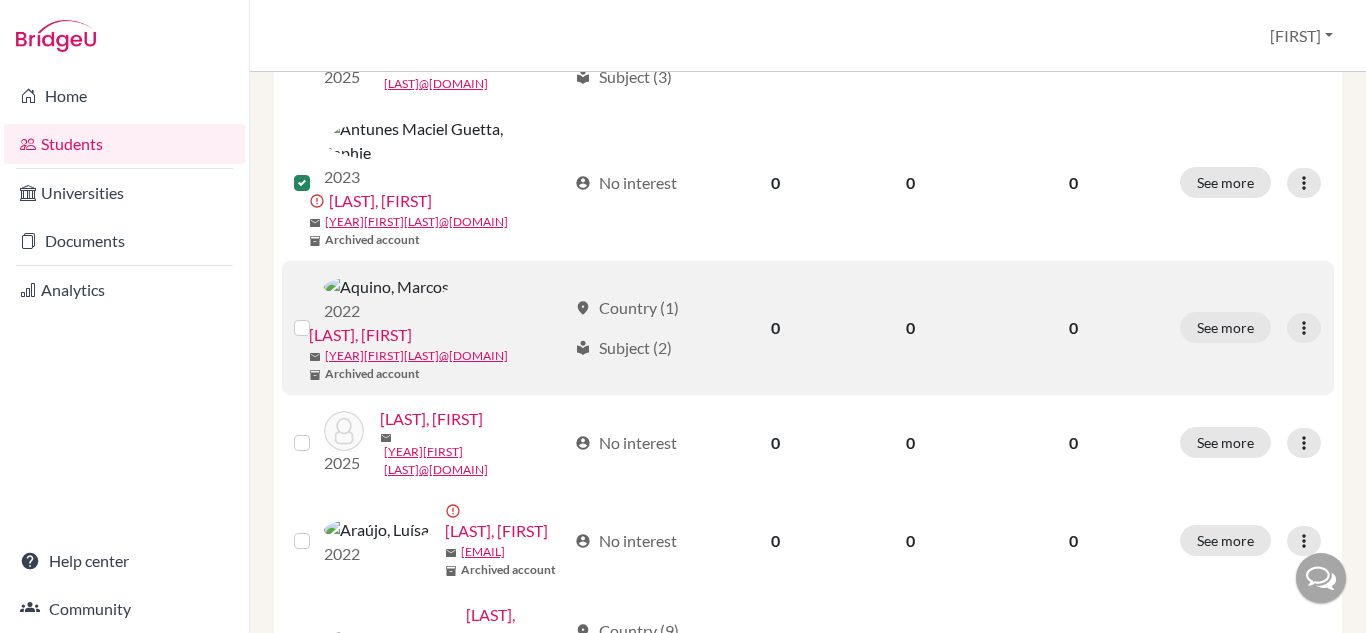 click at bounding box center (318, 316) 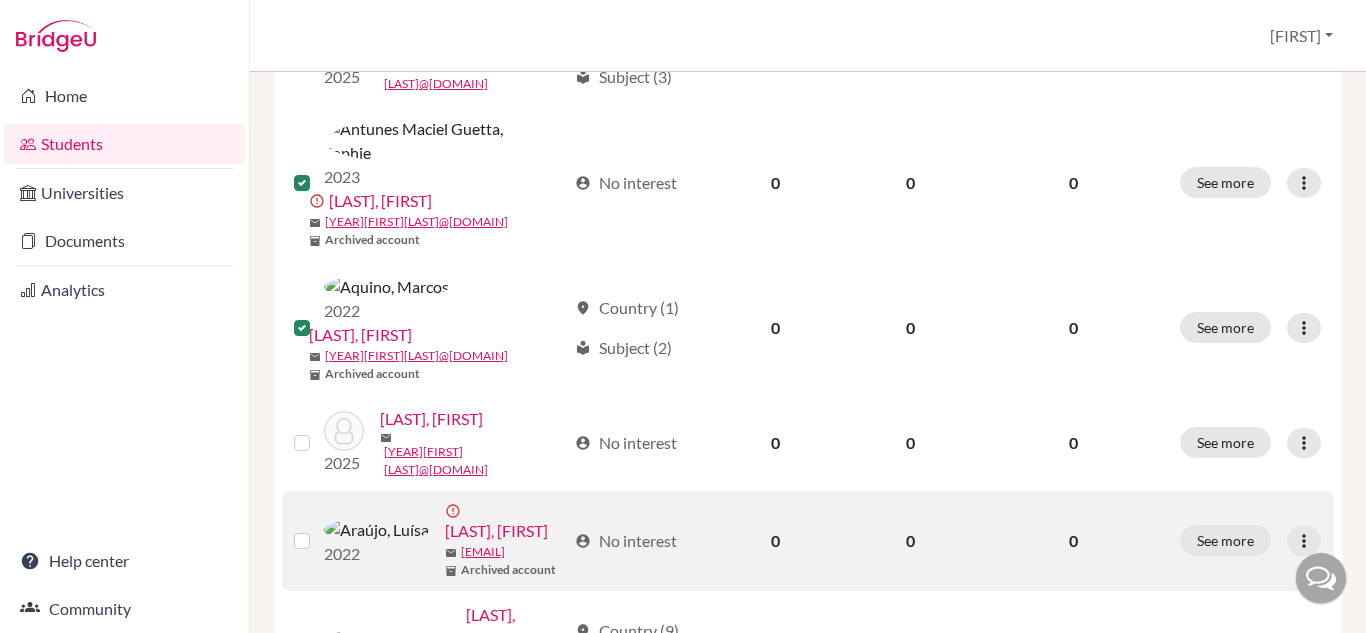 click at bounding box center [318, 529] 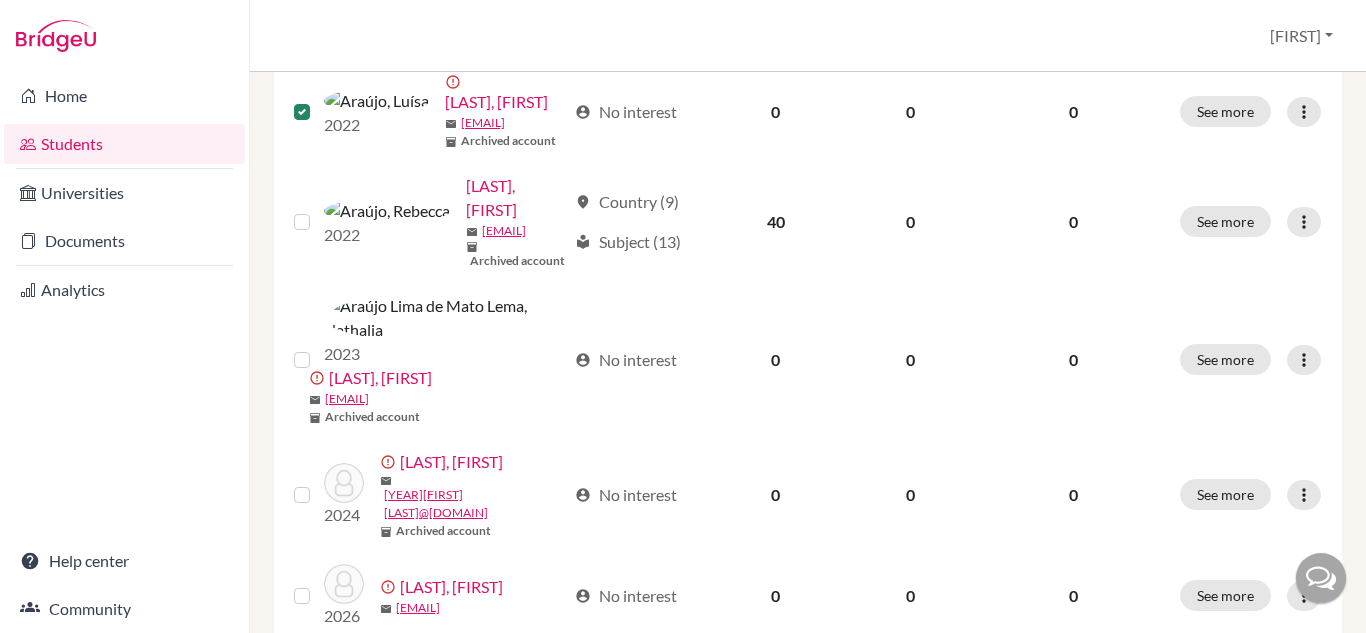 scroll, scrollTop: 2176, scrollLeft: 0, axis: vertical 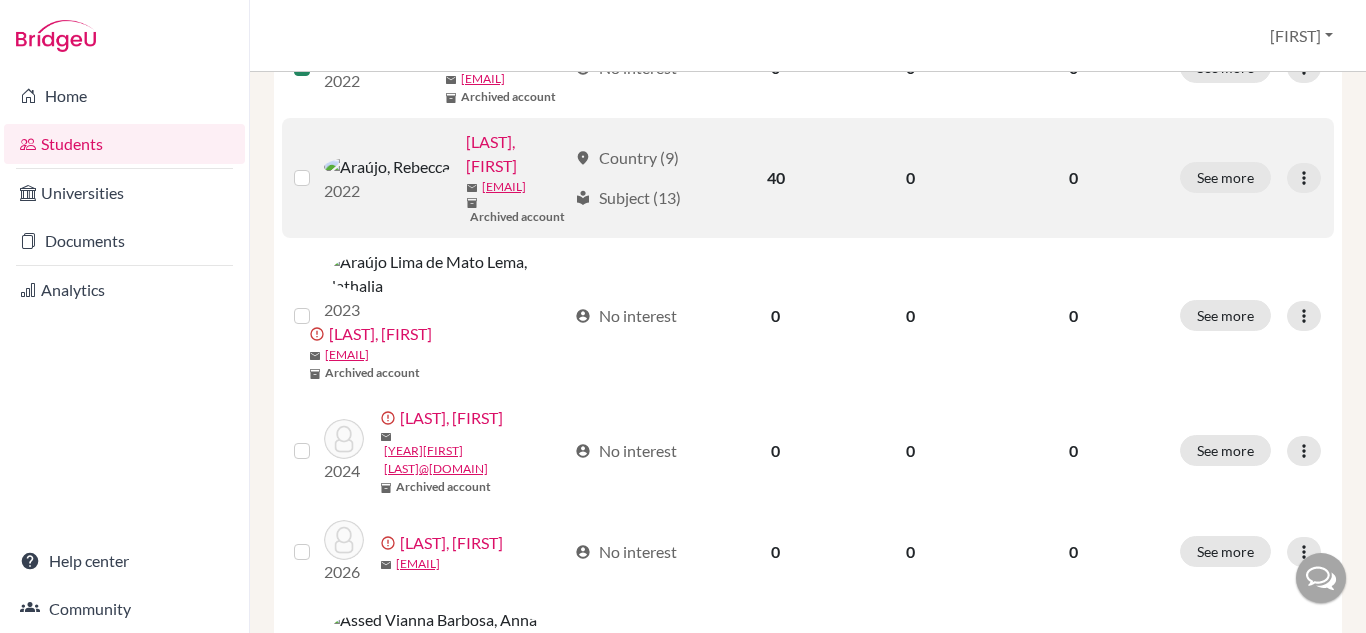 click at bounding box center [318, 166] 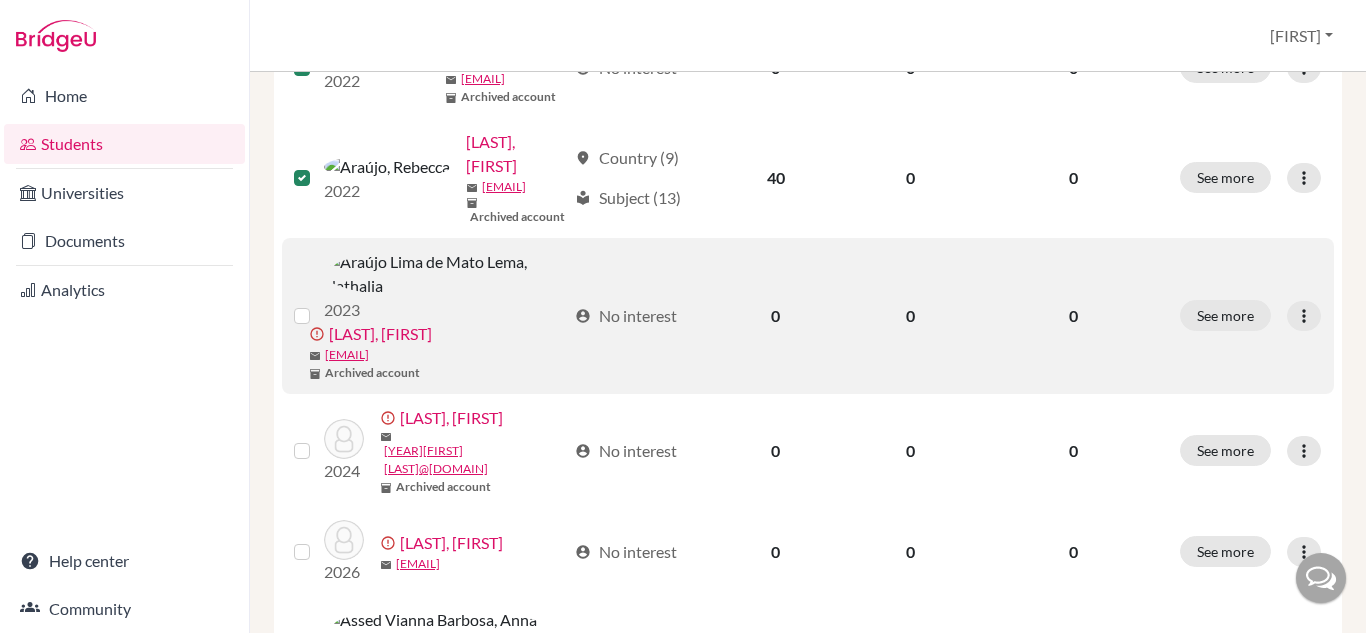 click at bounding box center (318, 304) 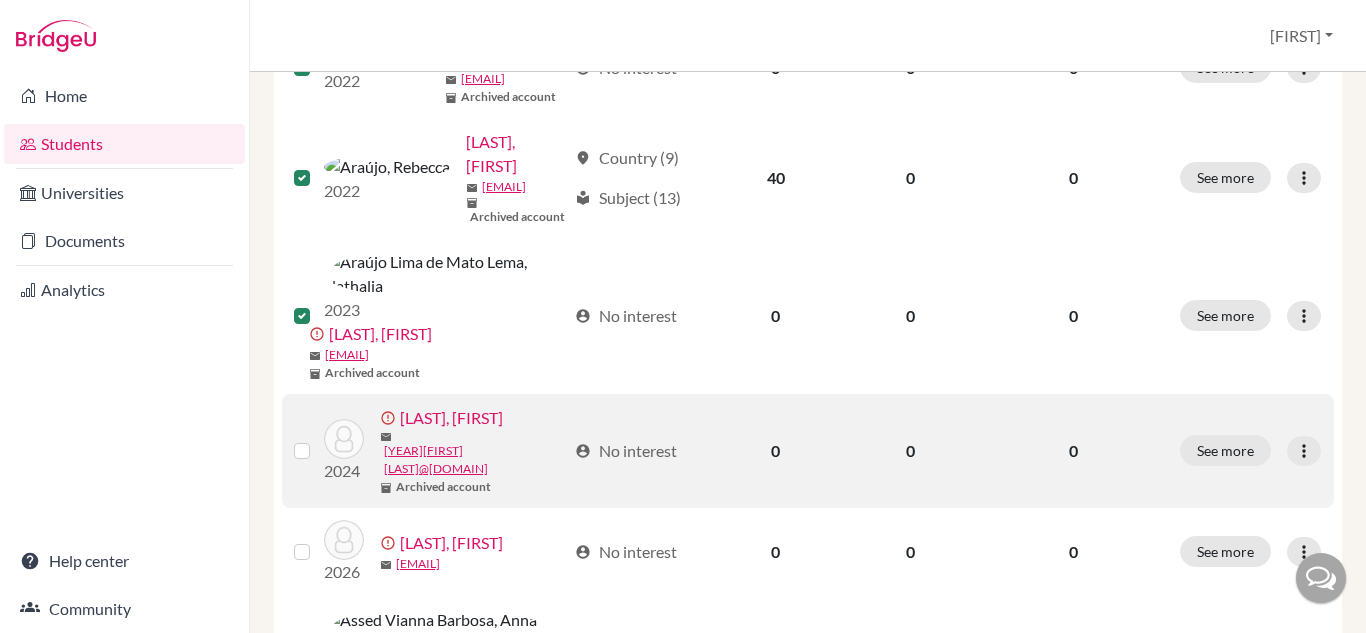 click at bounding box center (318, 439) 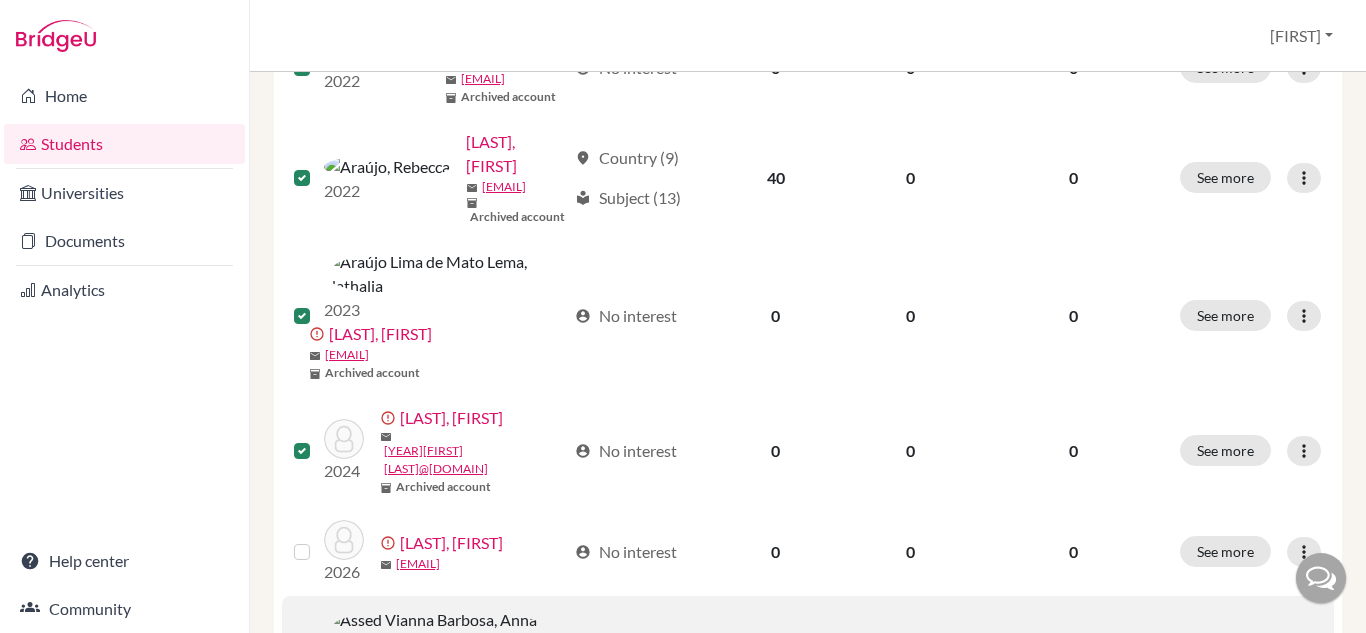 click at bounding box center [318, 662] 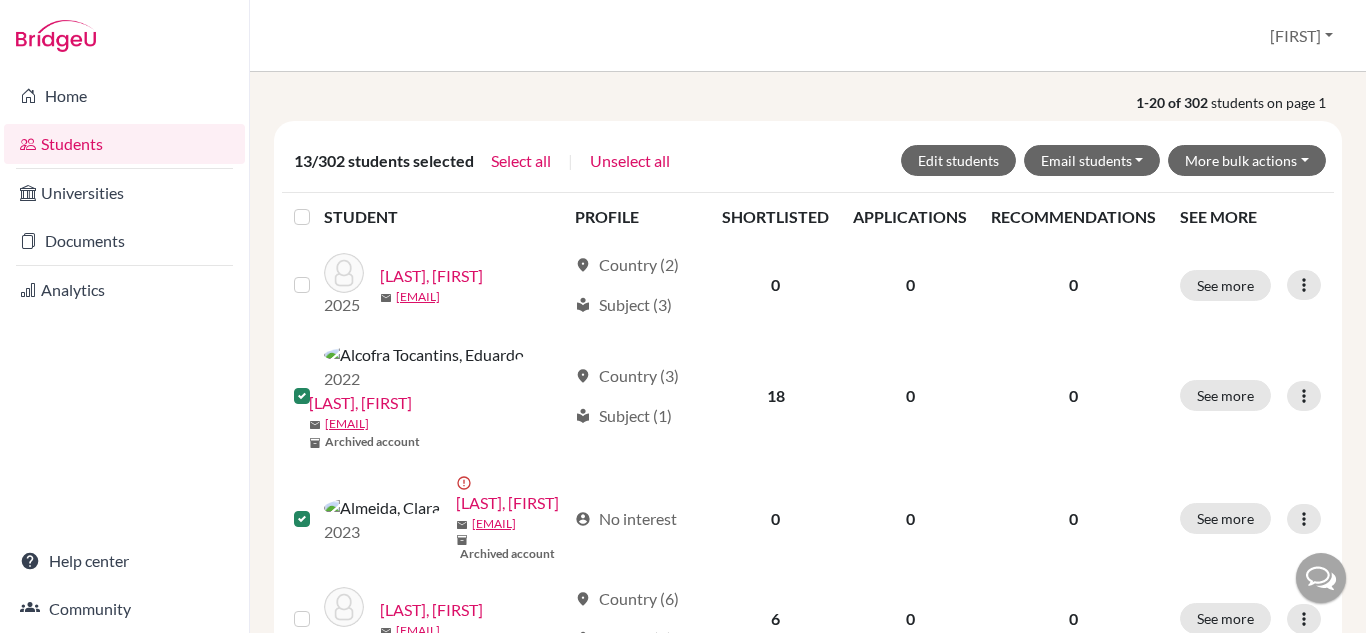 scroll, scrollTop: 361, scrollLeft: 0, axis: vertical 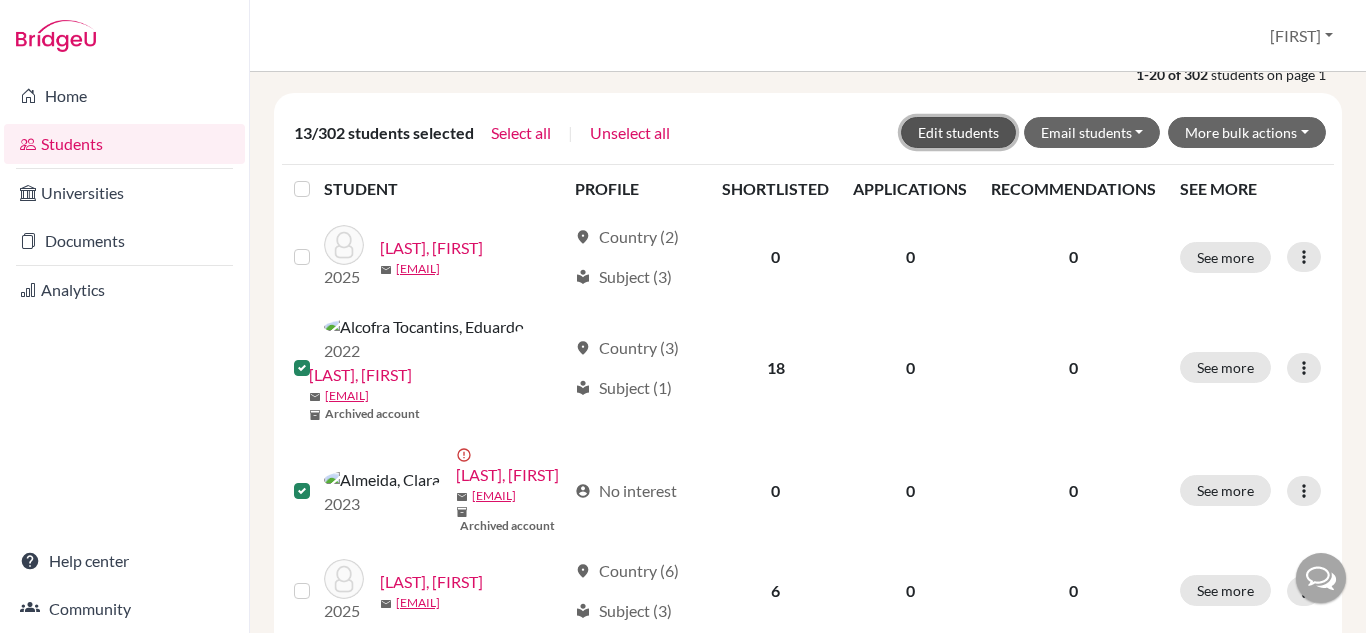 click on "Edit students" 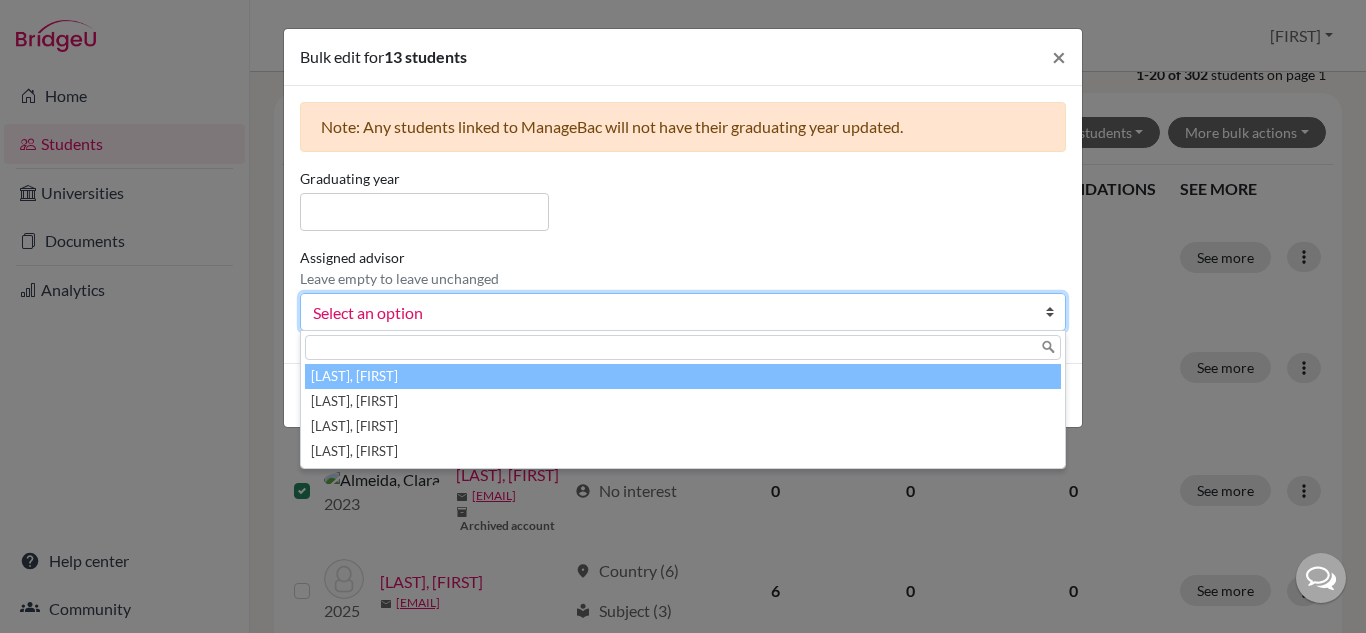 click on "Select an option" at bounding box center (670, 313) 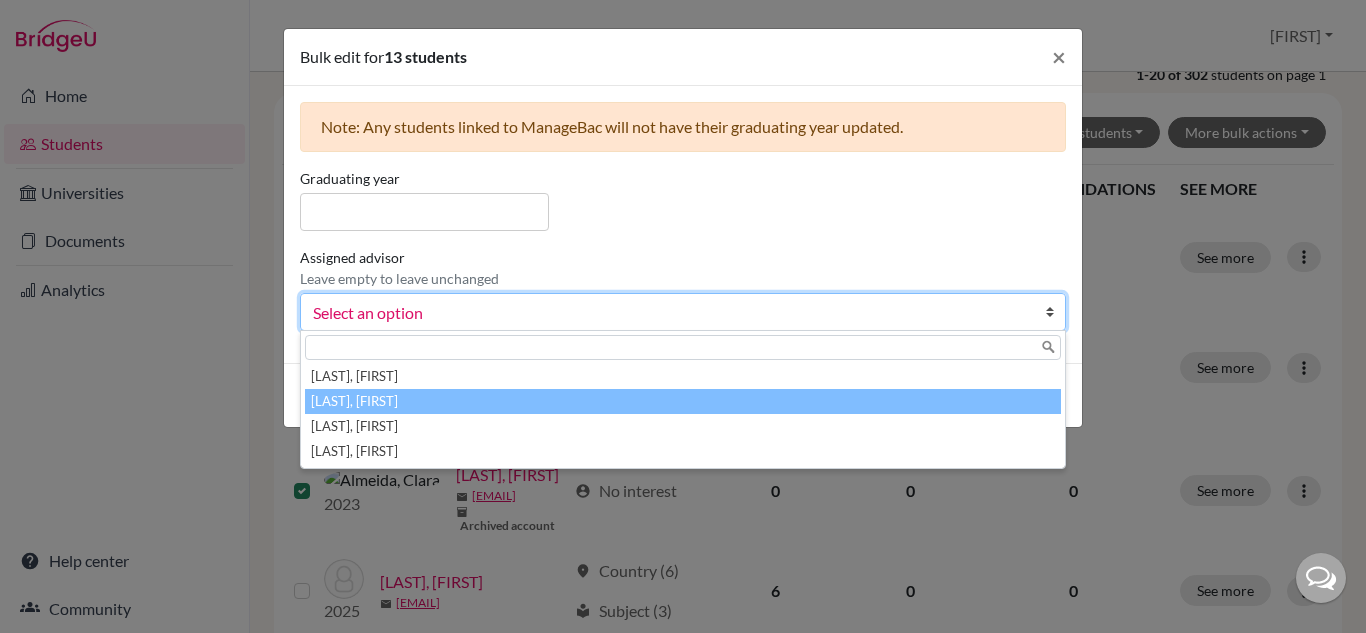 click on "[LAST], [FIRST]" at bounding box center (683, 401) 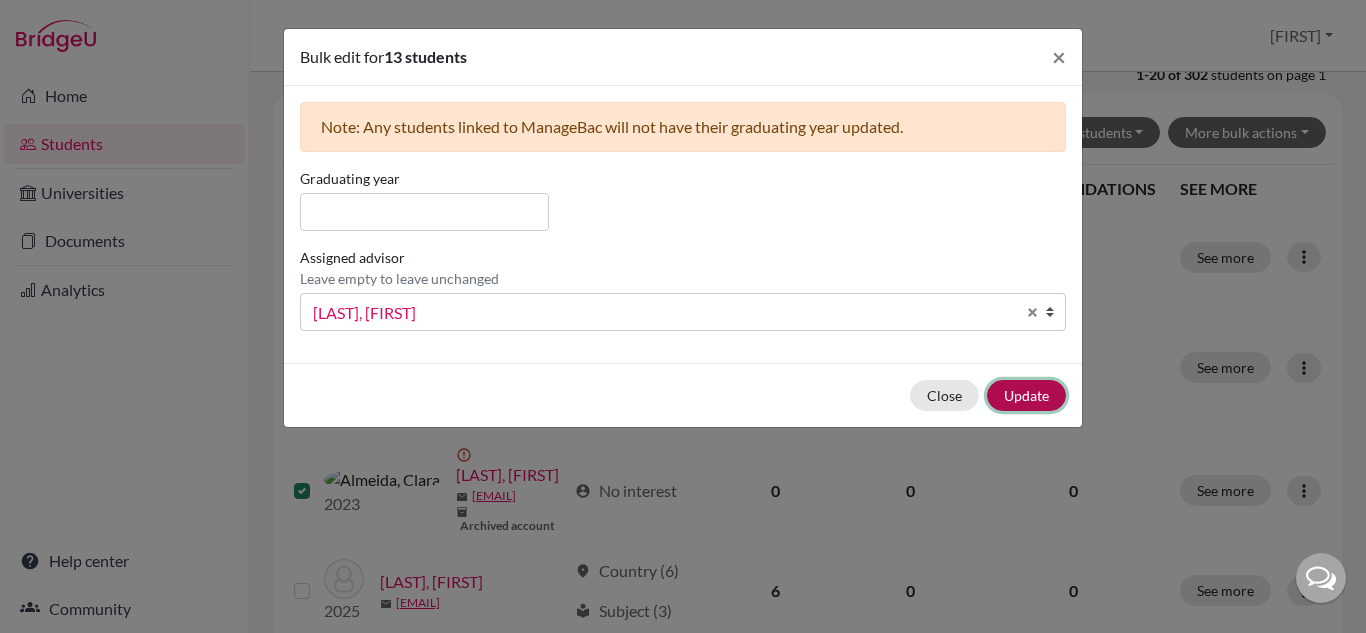 click on "Update" at bounding box center (1026, 395) 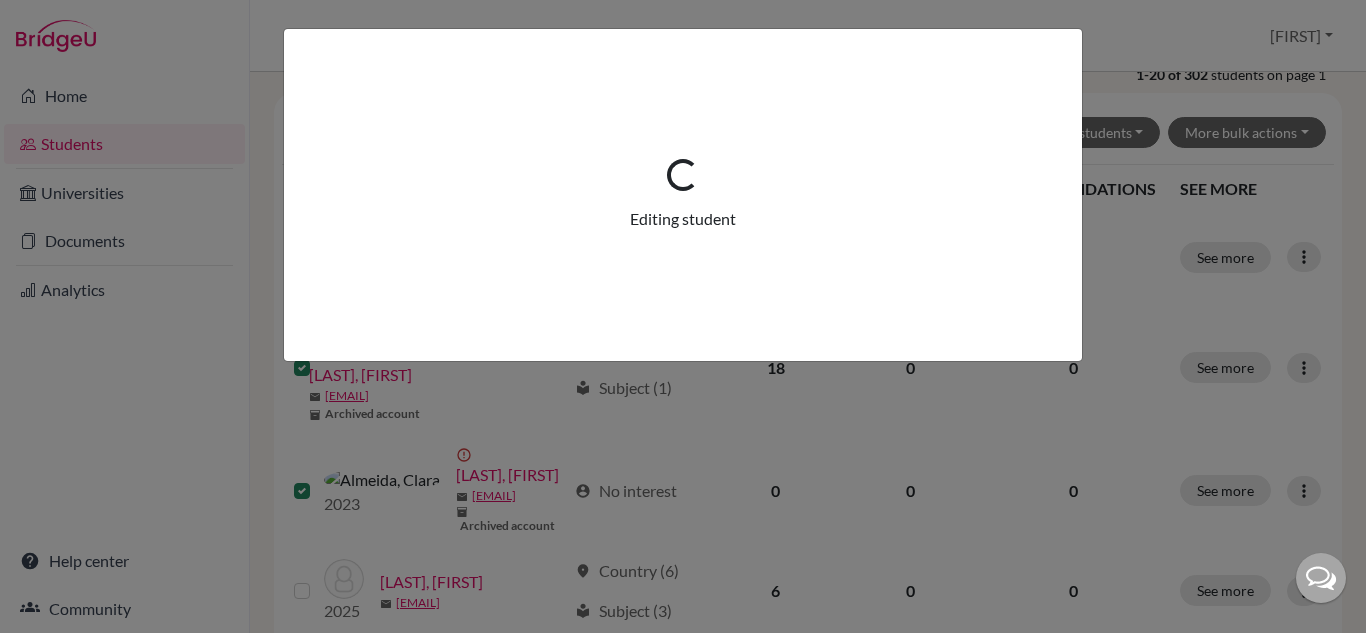 scroll, scrollTop: 0, scrollLeft: 0, axis: both 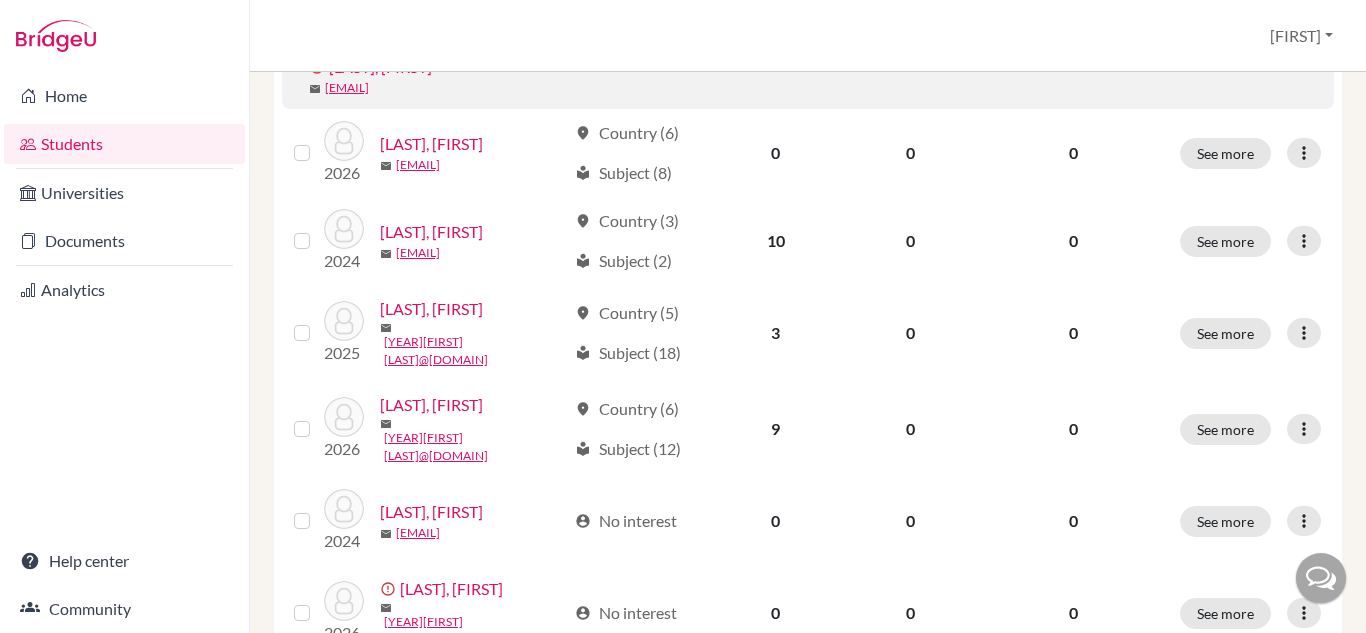 click at bounding box center [318, 28] 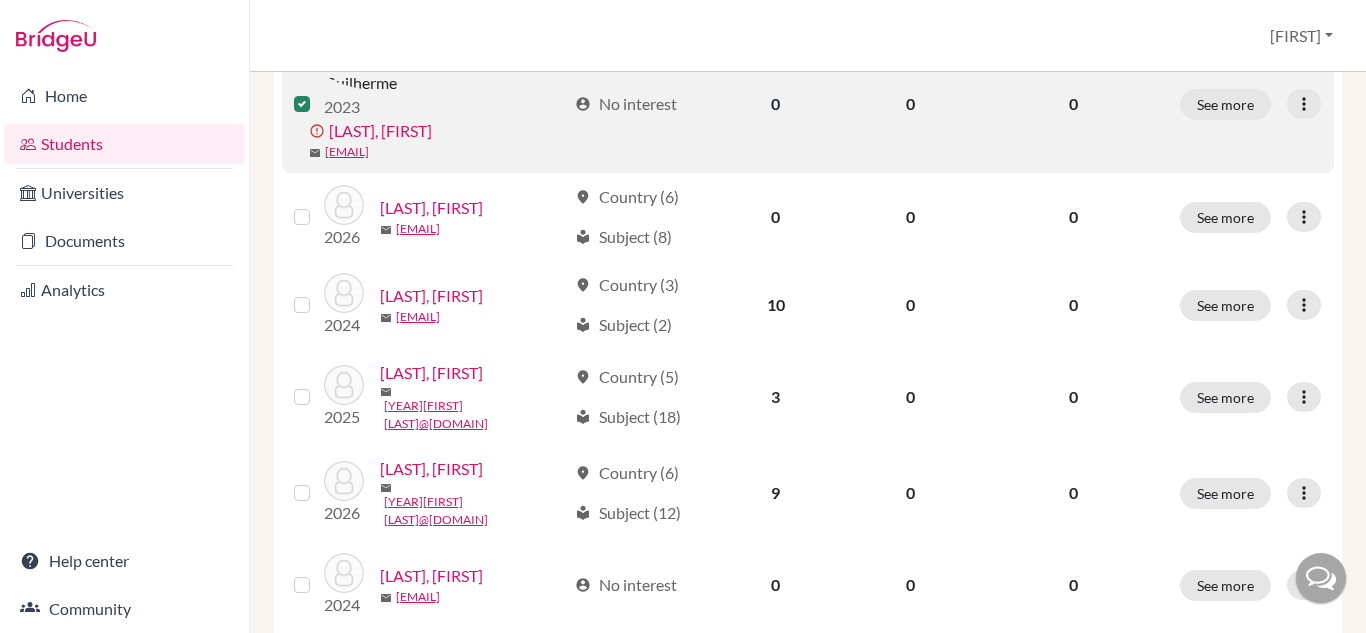 scroll, scrollTop: 1243, scrollLeft: 0, axis: vertical 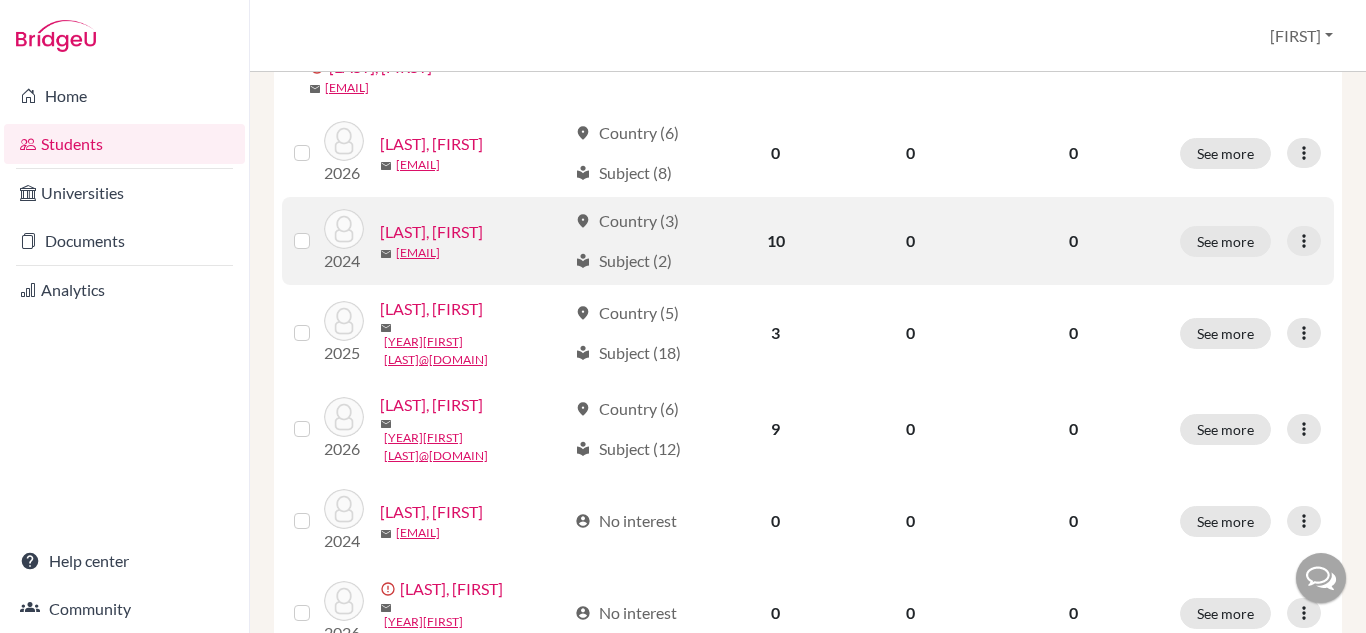 click at bounding box center (318, 229) 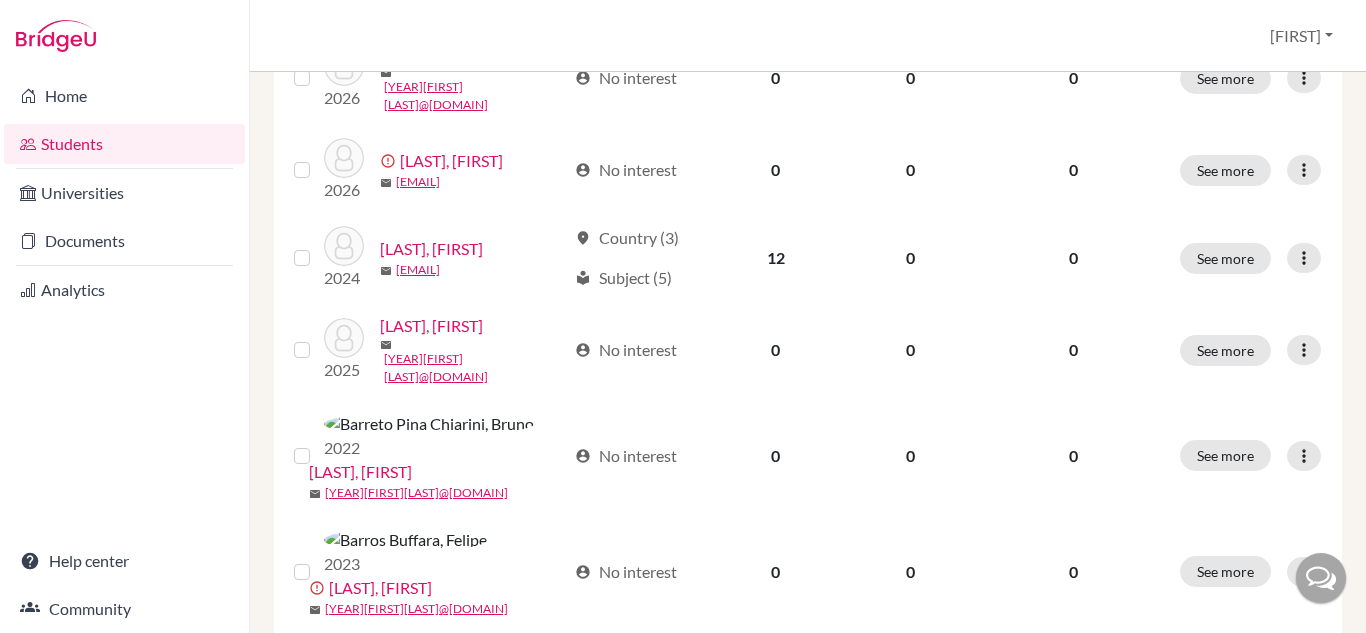 scroll, scrollTop: 1794, scrollLeft: 0, axis: vertical 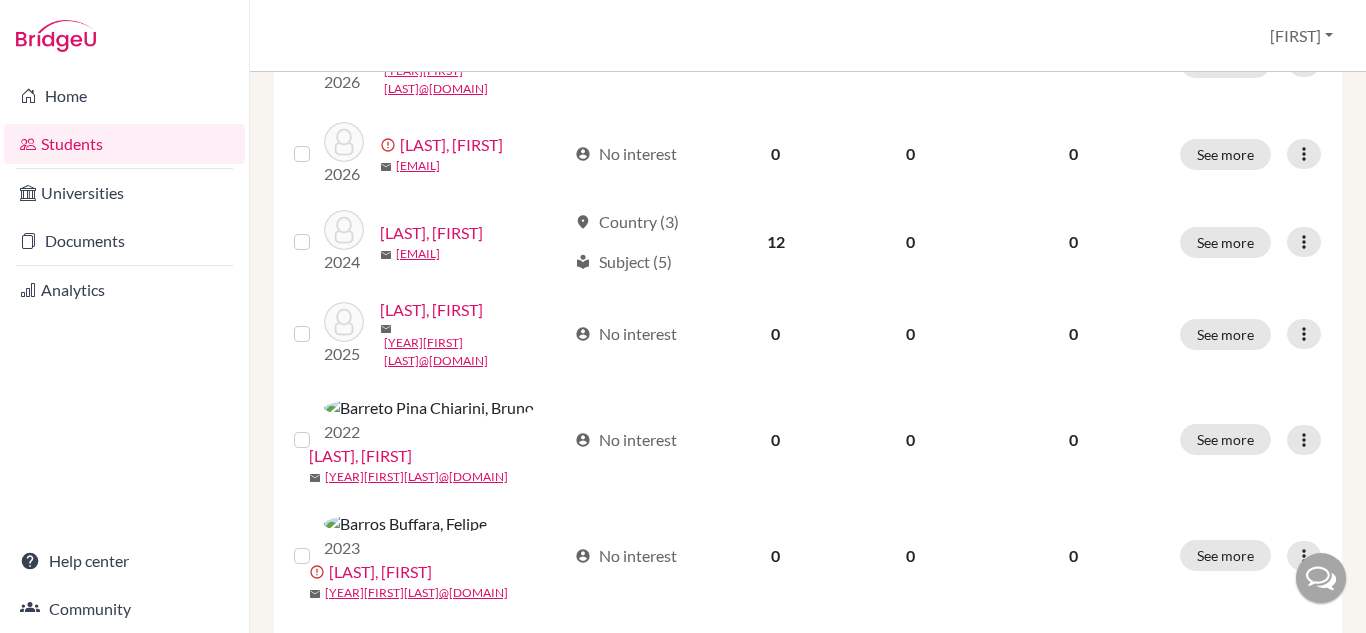 click at bounding box center [306, -30] 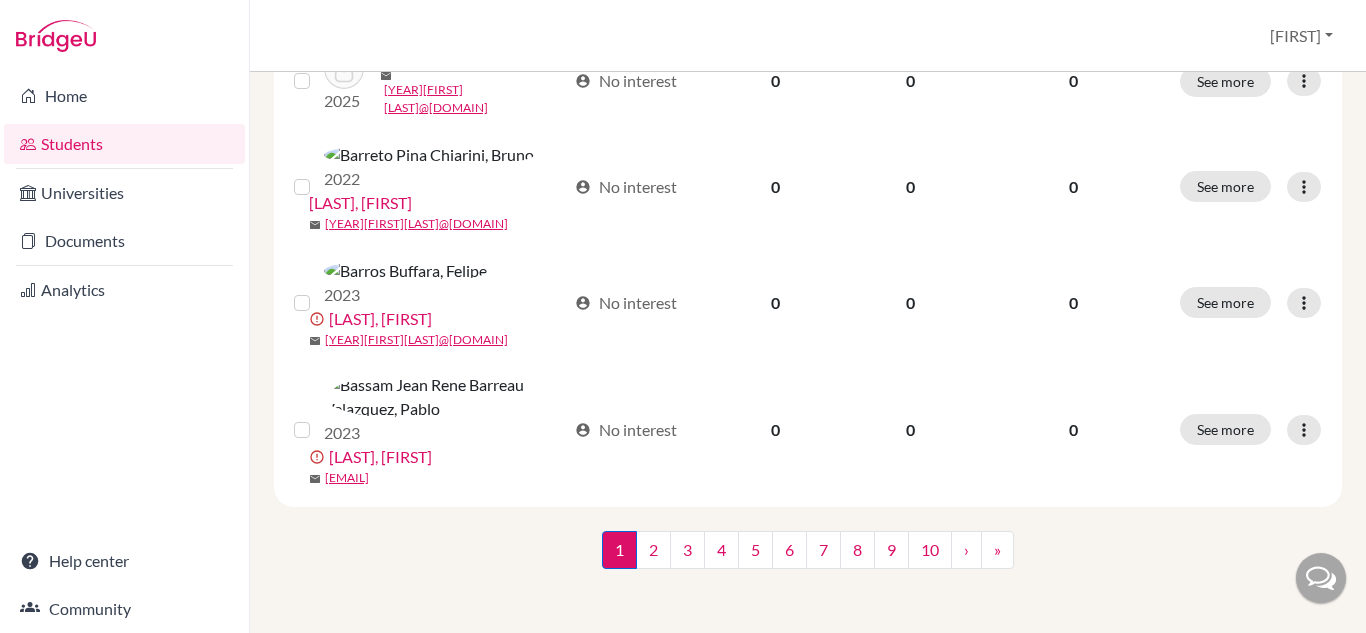 scroll, scrollTop: 2153, scrollLeft: 0, axis: vertical 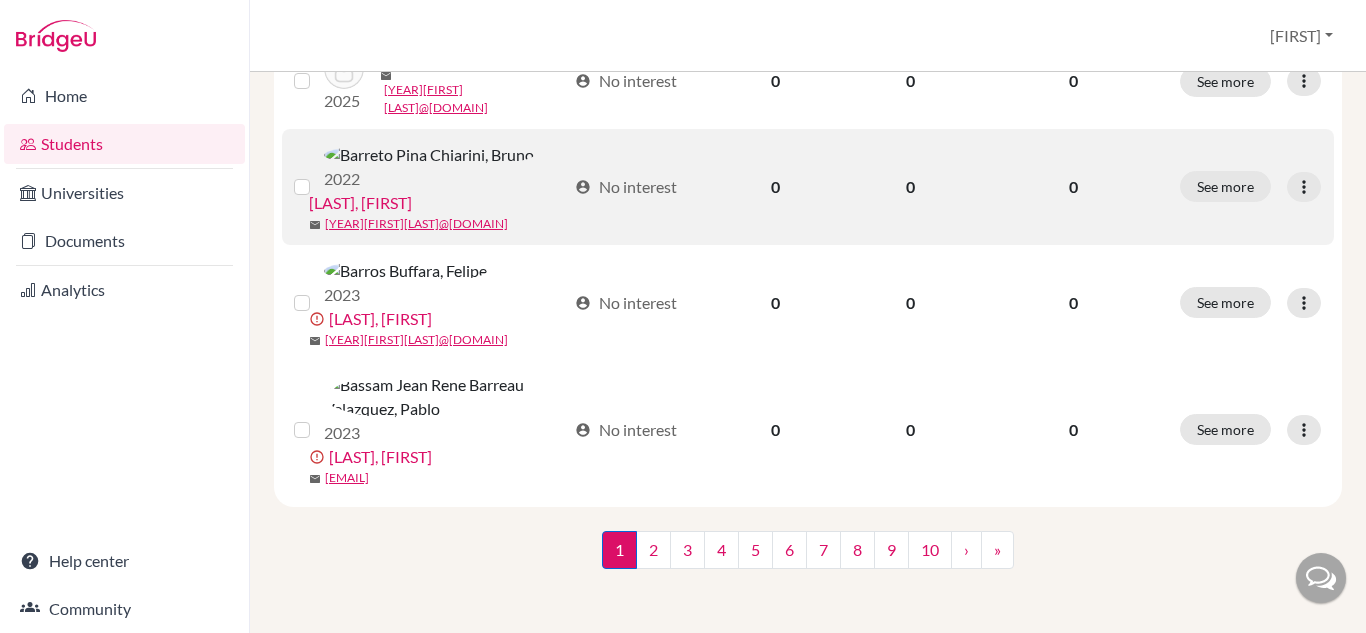 click at bounding box center [318, 175] 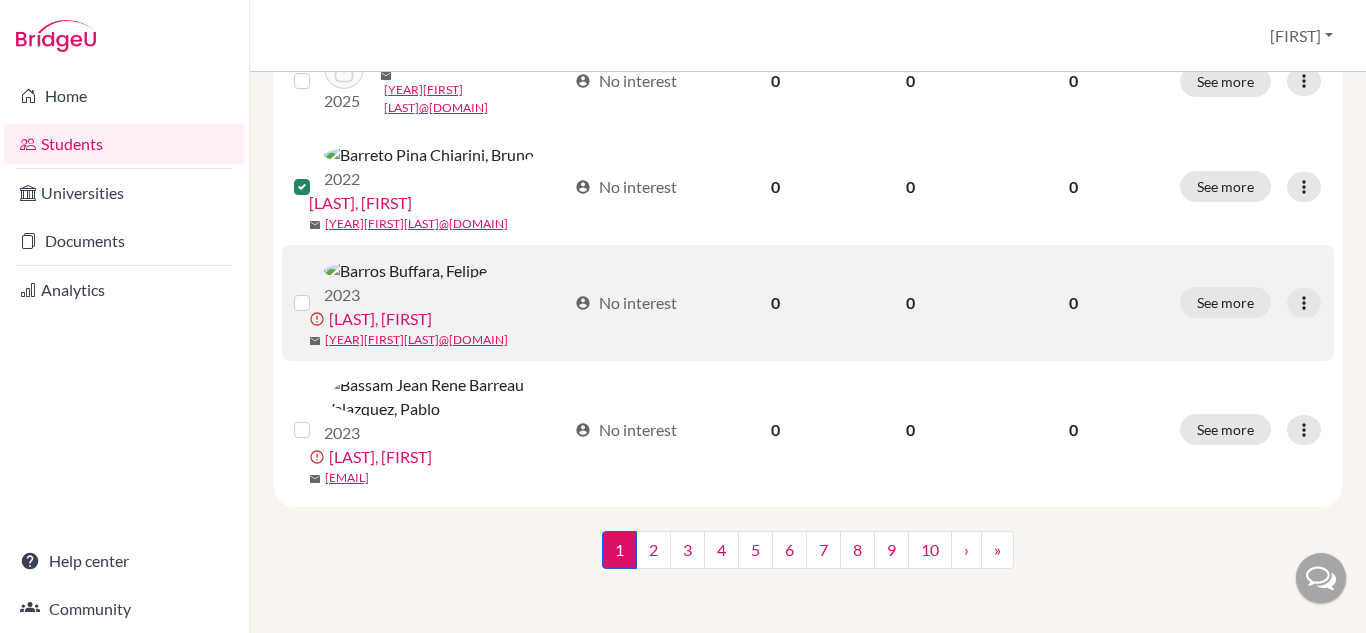 click at bounding box center [318, 291] 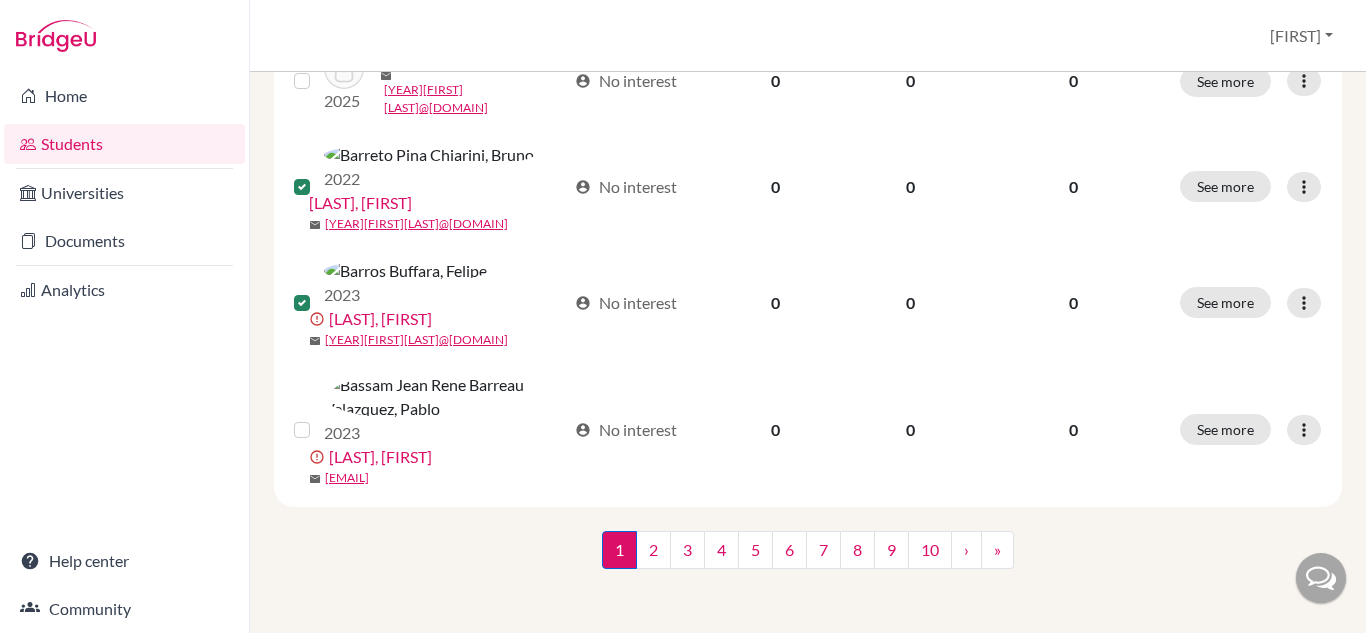 scroll, scrollTop: 2331, scrollLeft: 0, axis: vertical 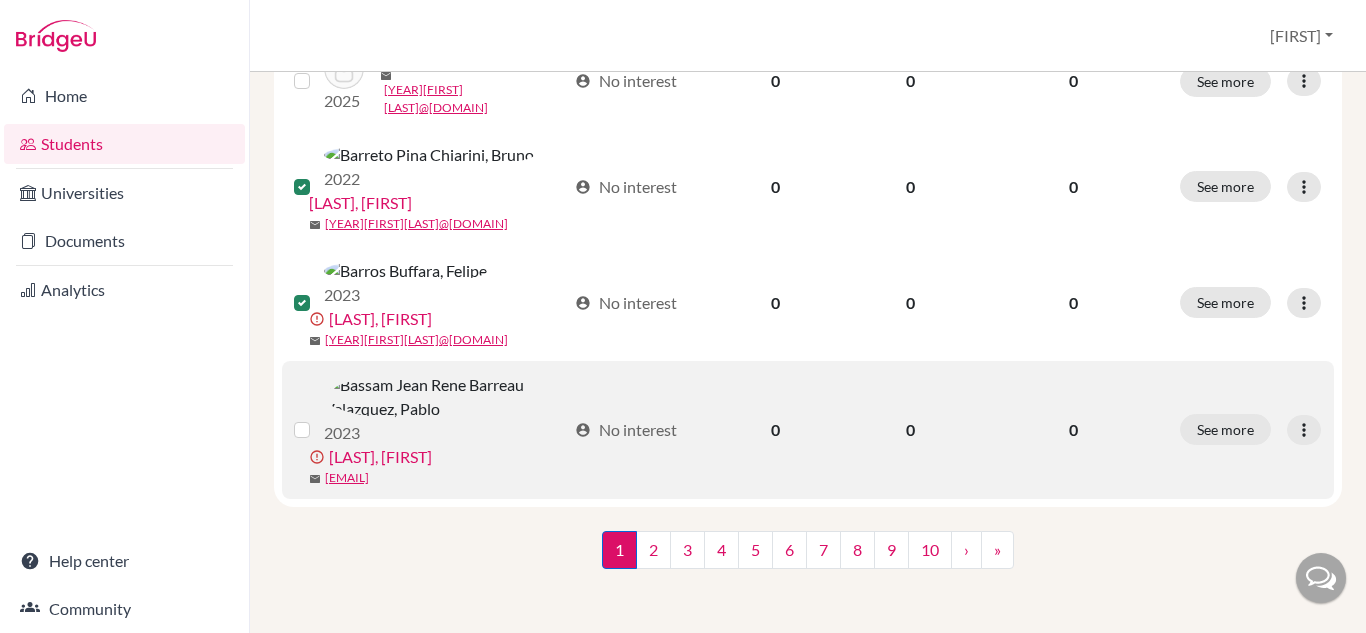 click at bounding box center (318, 418) 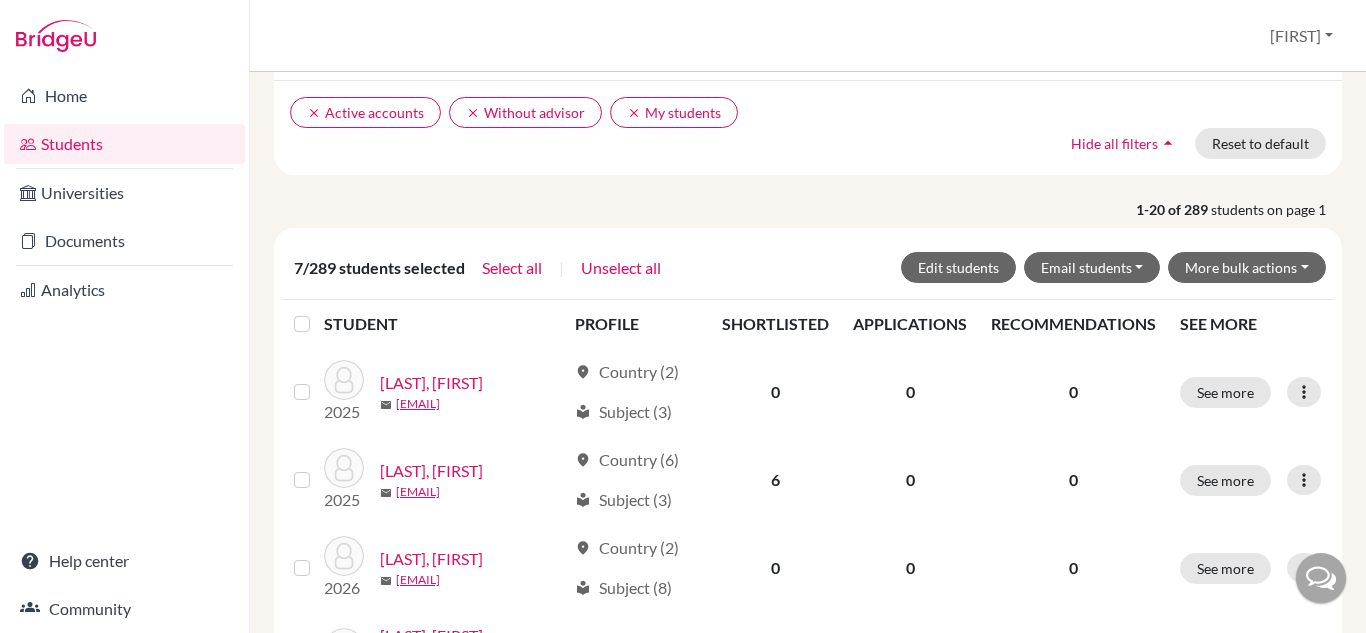 scroll, scrollTop: 0, scrollLeft: 0, axis: both 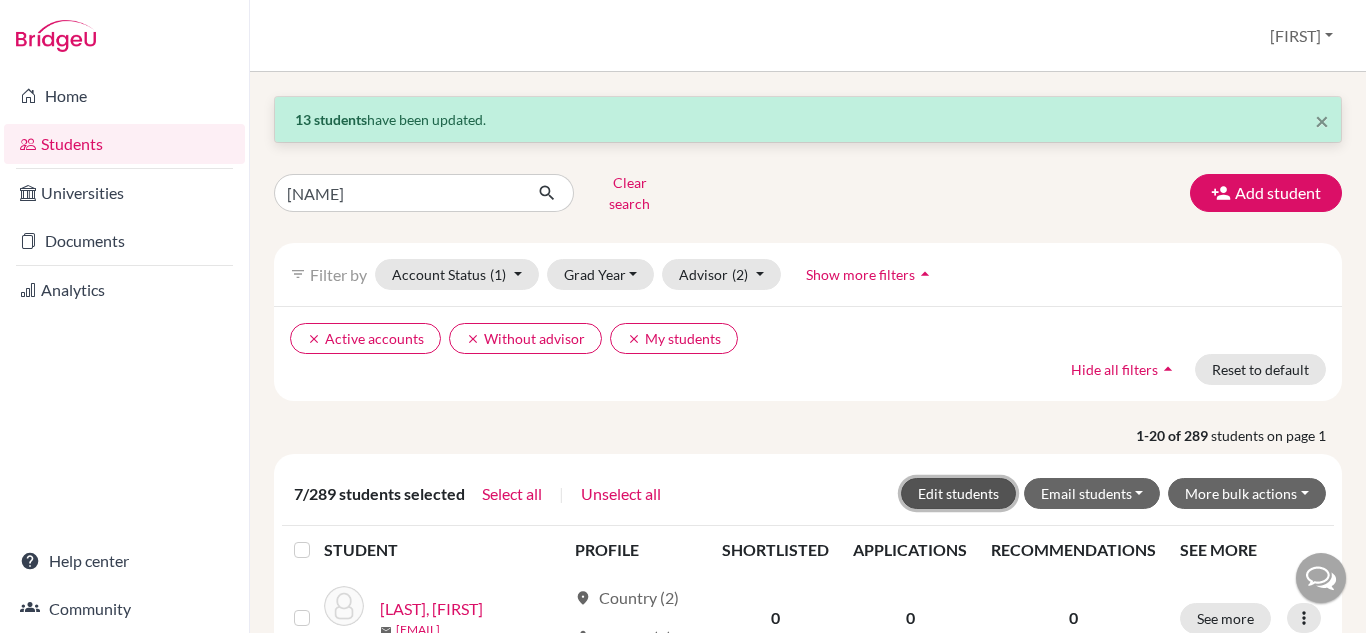 click on "Edit students" 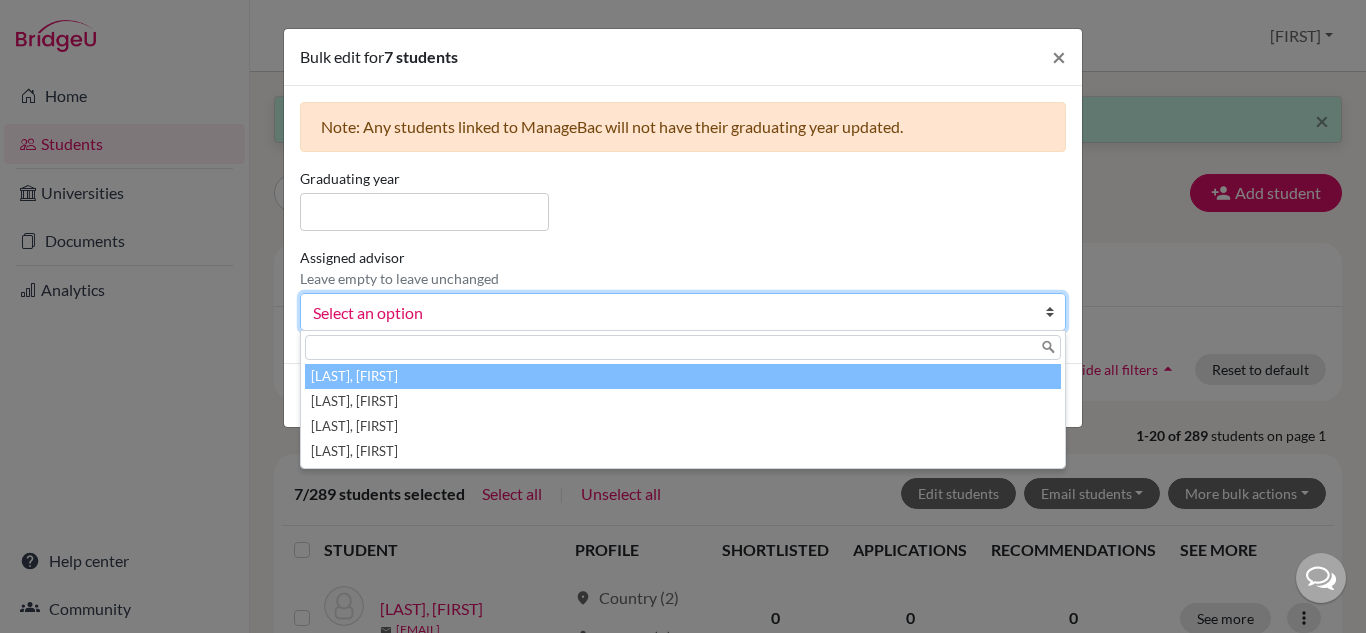 click at bounding box center [1055, 312] 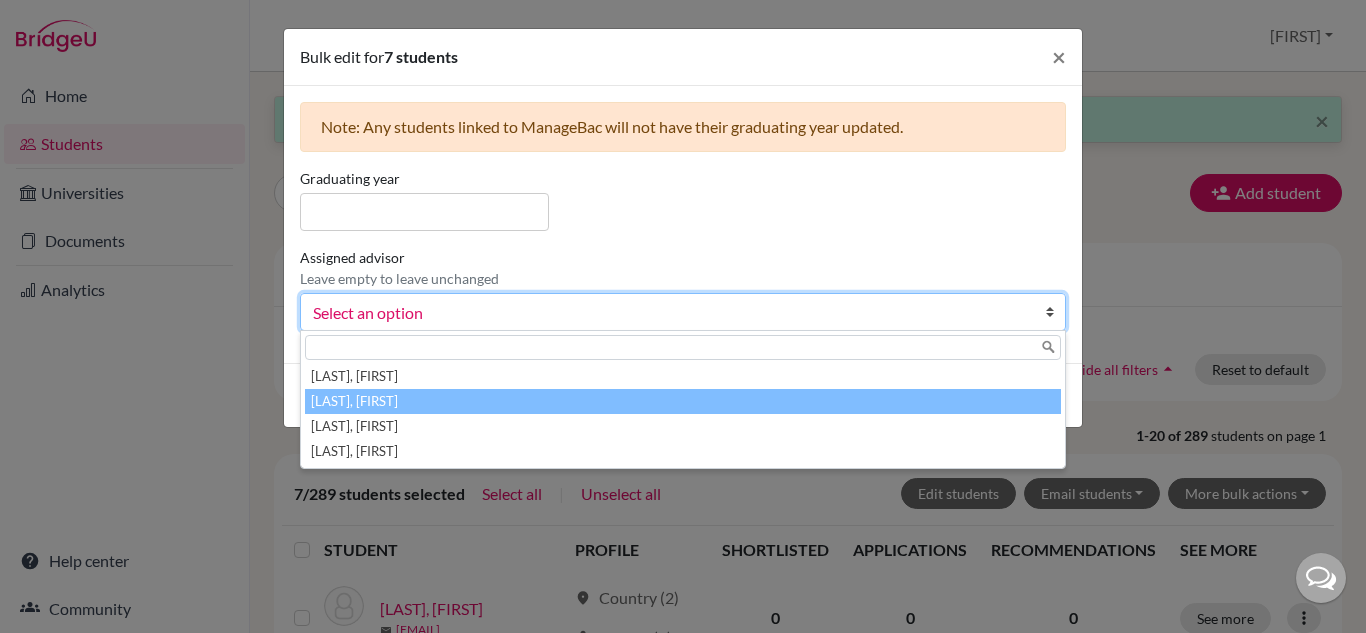 click on "[LAST], [FIRST]" at bounding box center [683, 401] 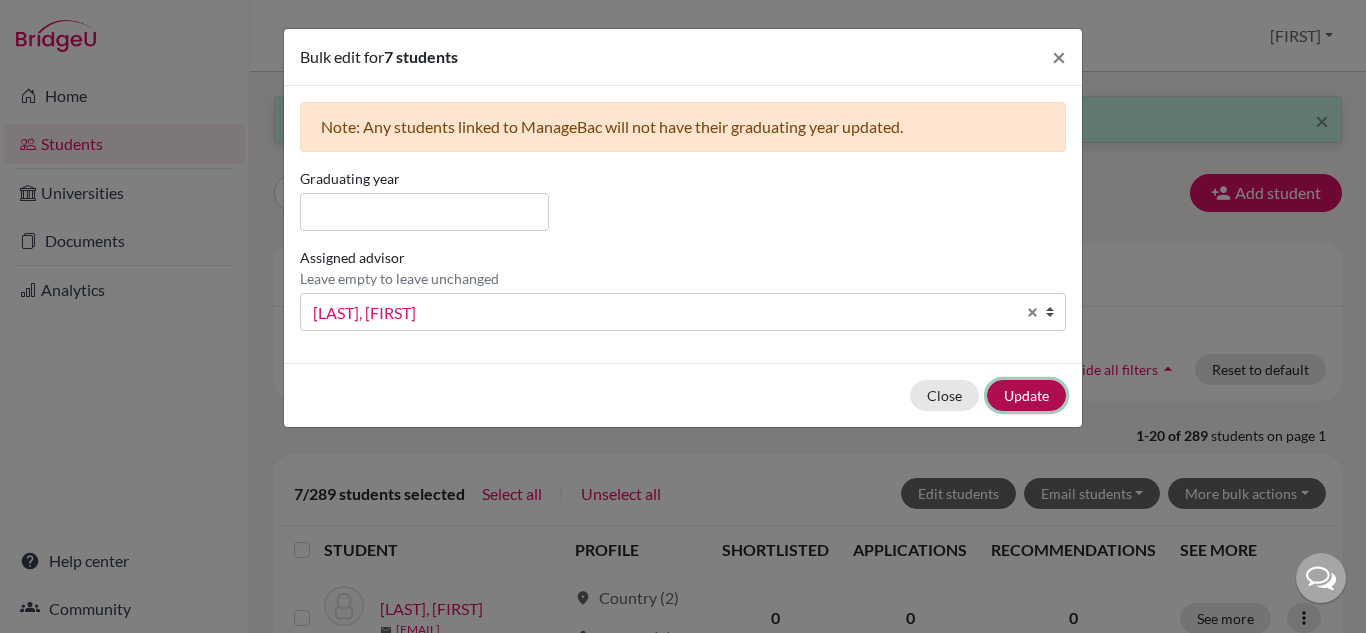 click on "Update" at bounding box center (1026, 395) 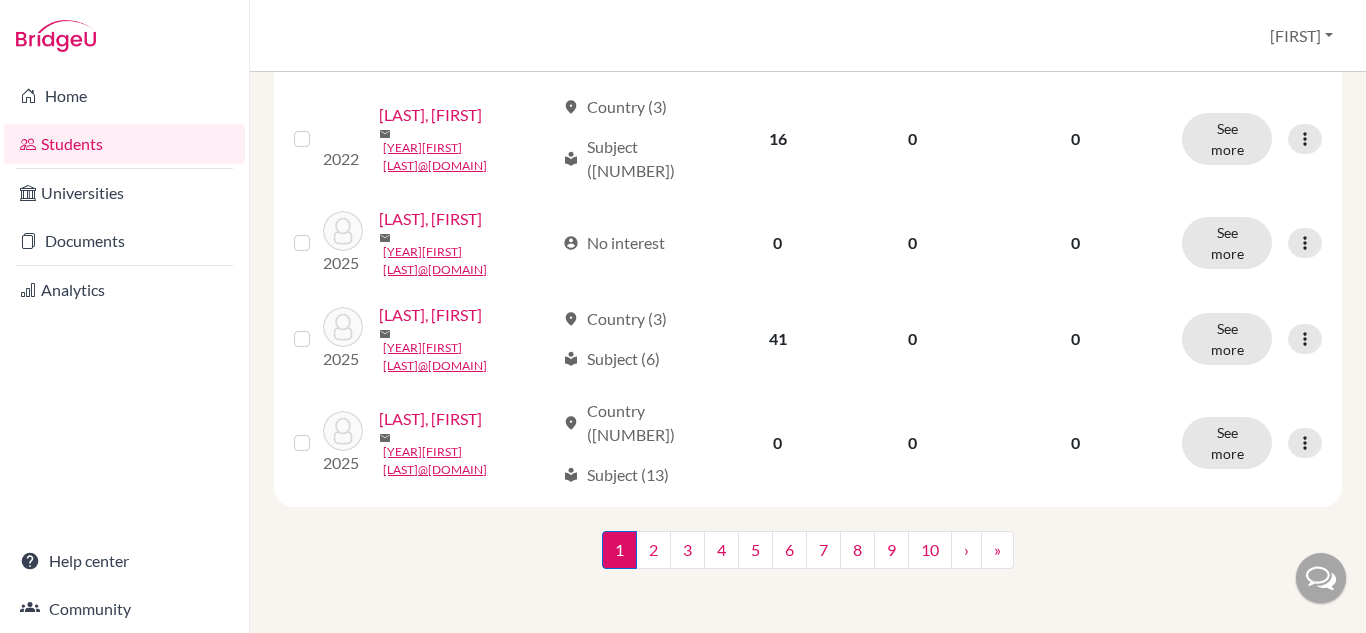 scroll, scrollTop: 2107, scrollLeft: 0, axis: vertical 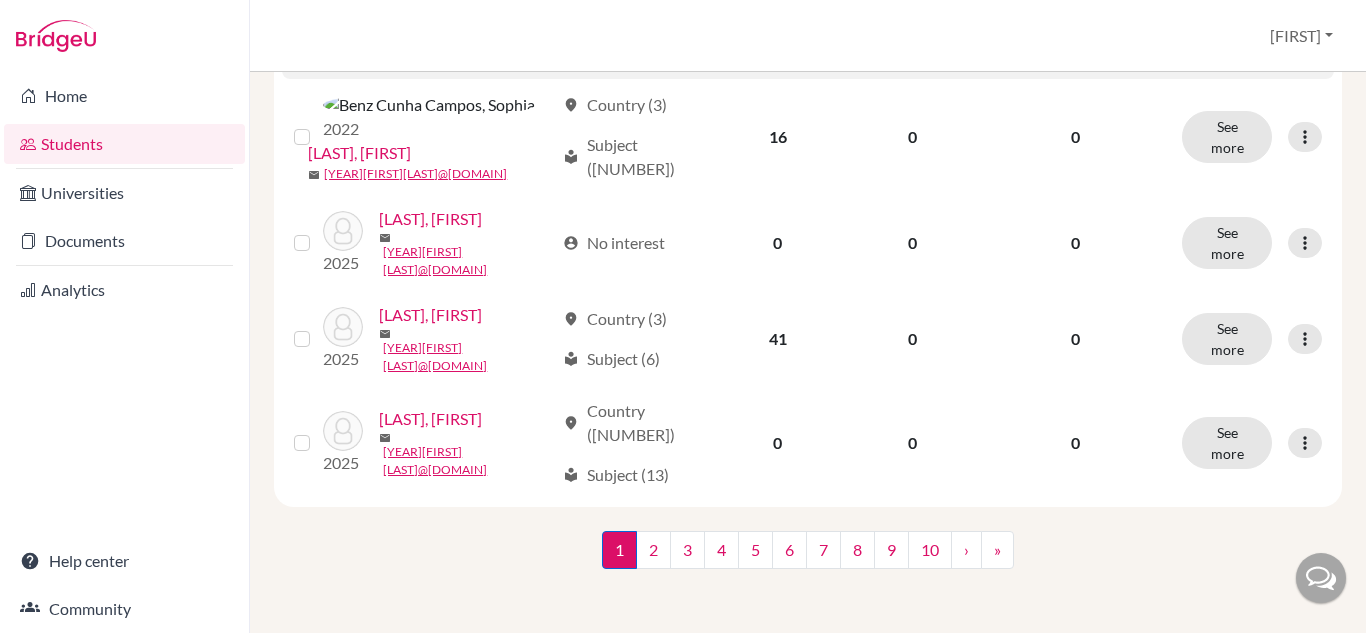 click at bounding box center [318, -2] 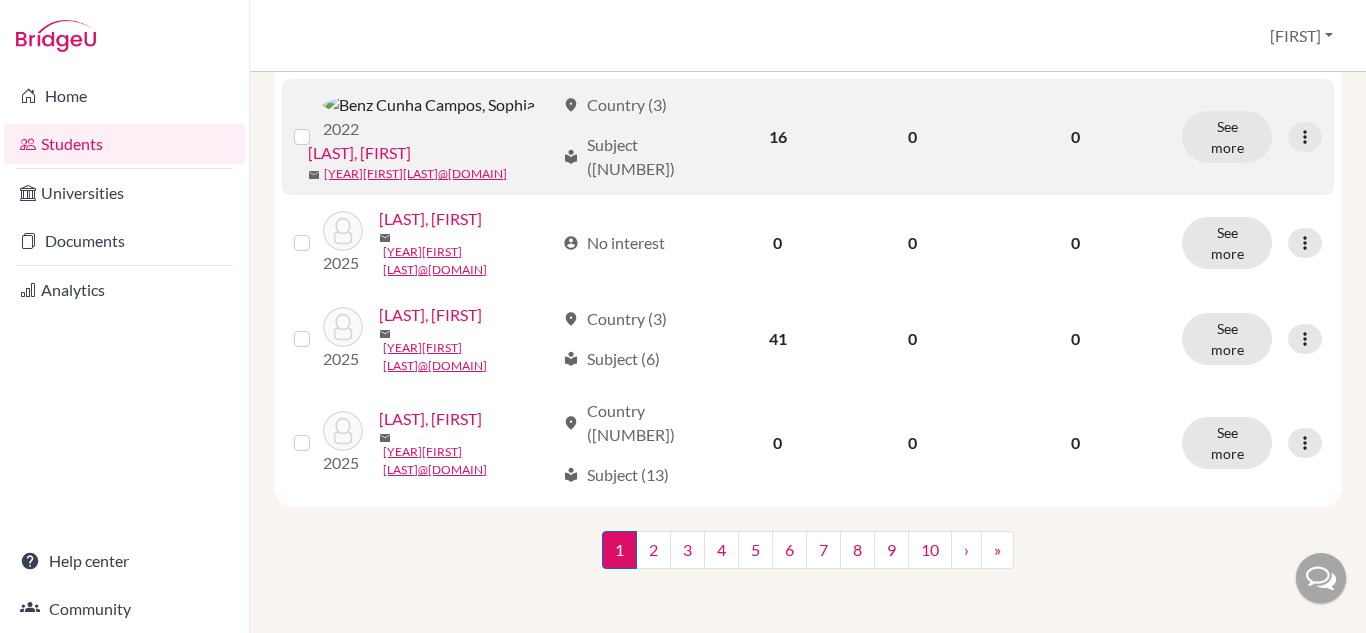 click at bounding box center (318, 125) 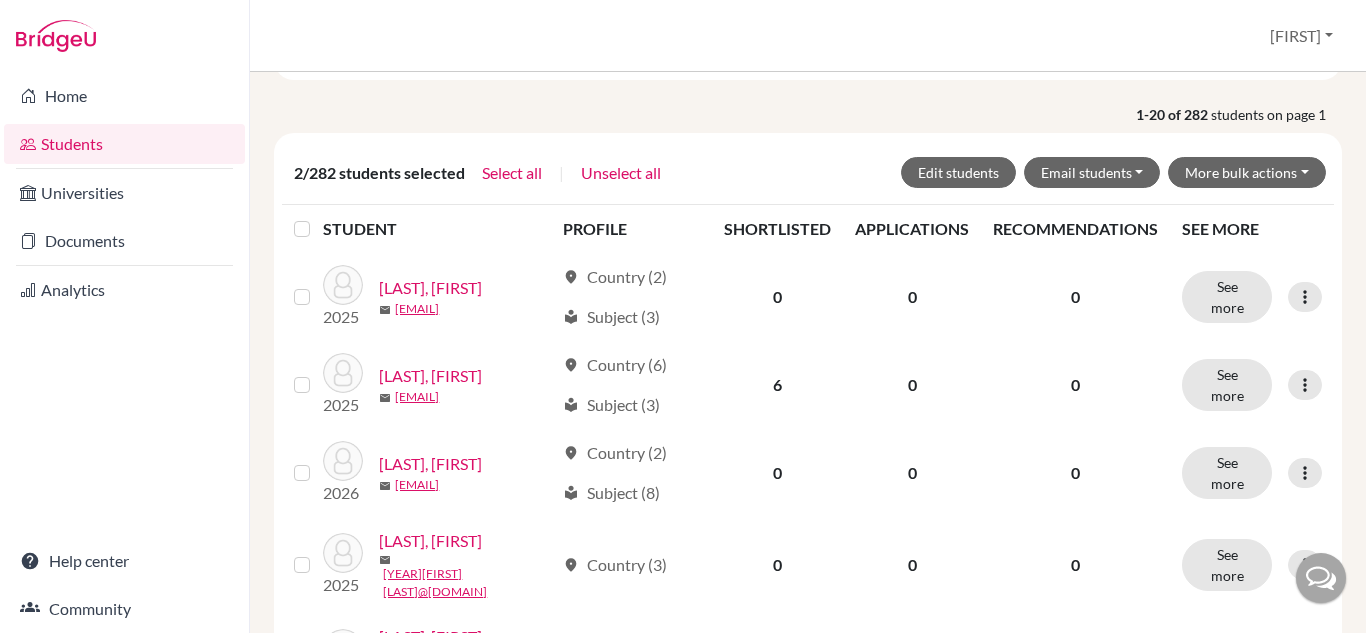 scroll, scrollTop: 250, scrollLeft: 0, axis: vertical 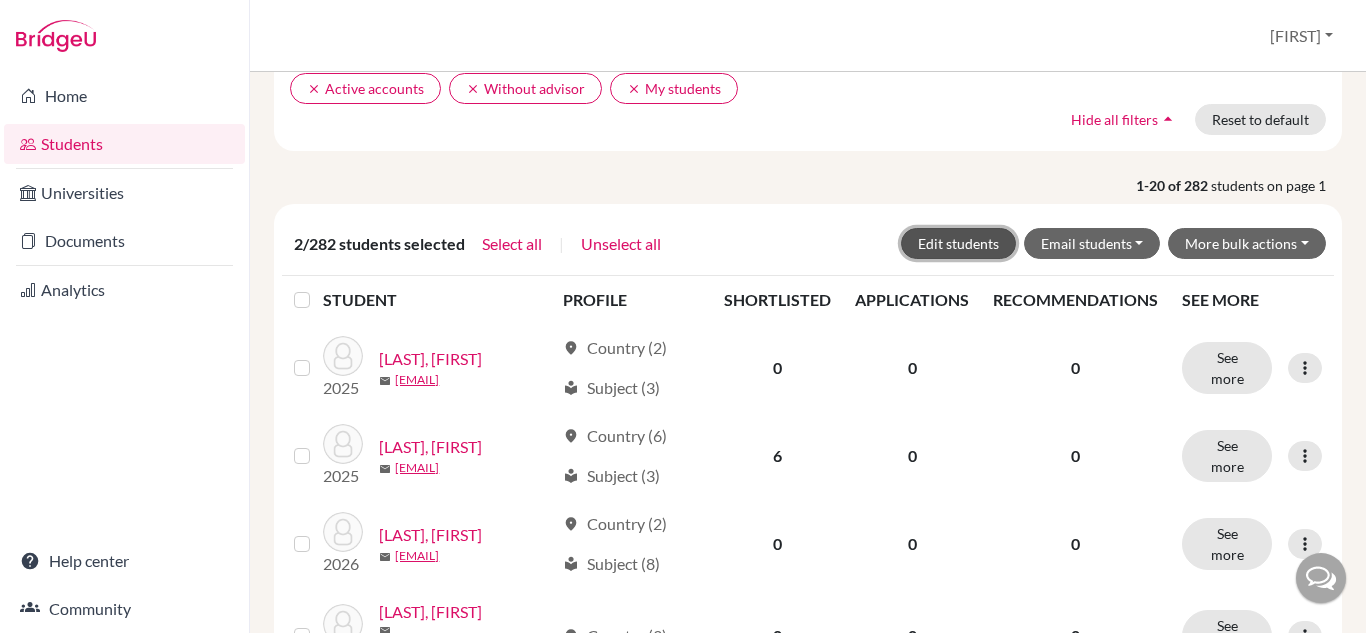 click on "Edit students" 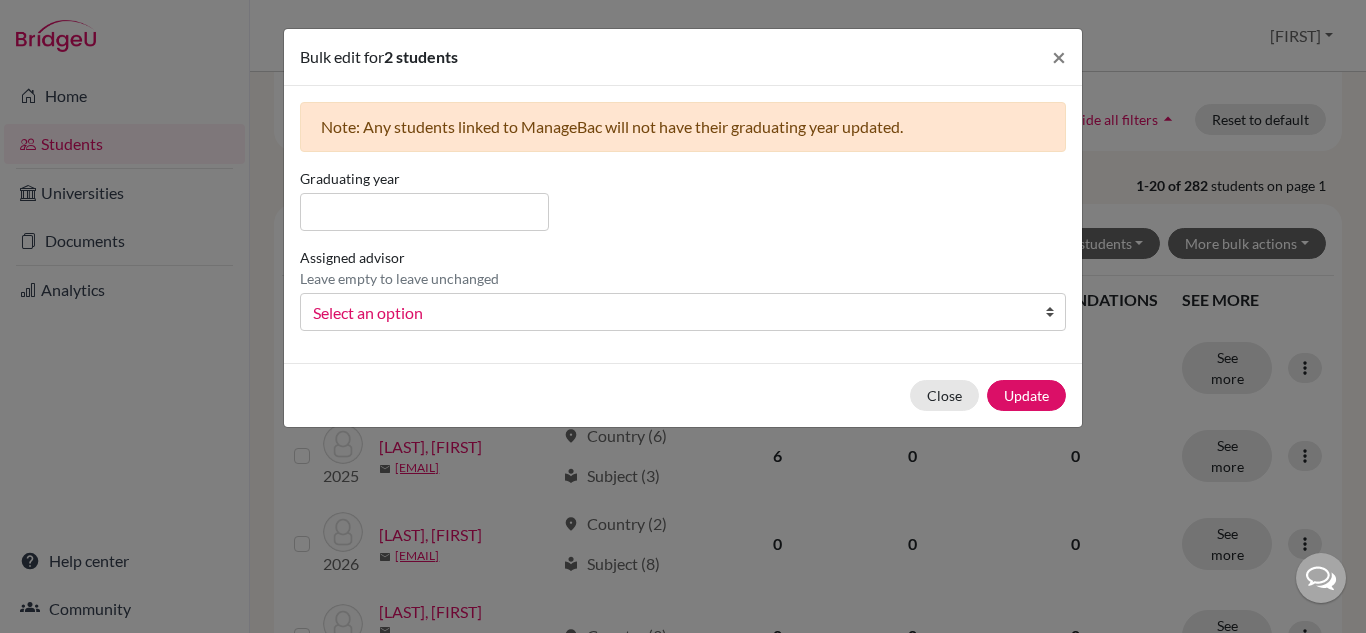 click on "Select an option" at bounding box center [670, 313] 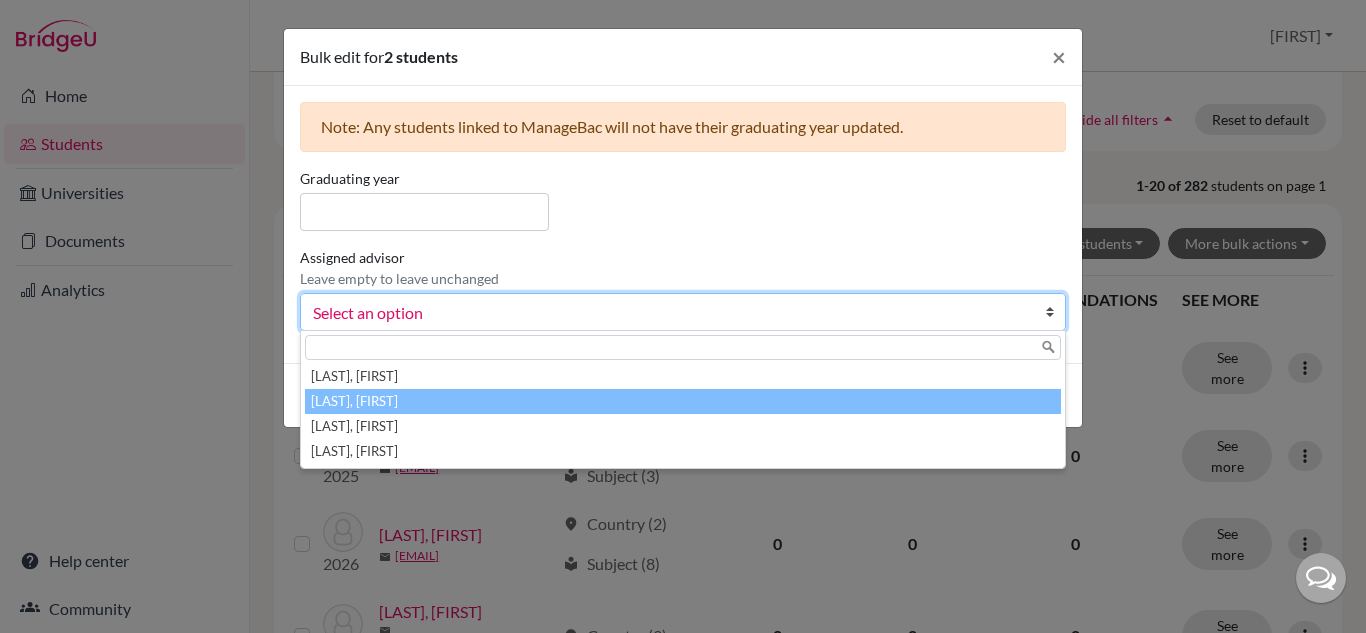 click on "[LAST], [FIRST]" at bounding box center [683, 401] 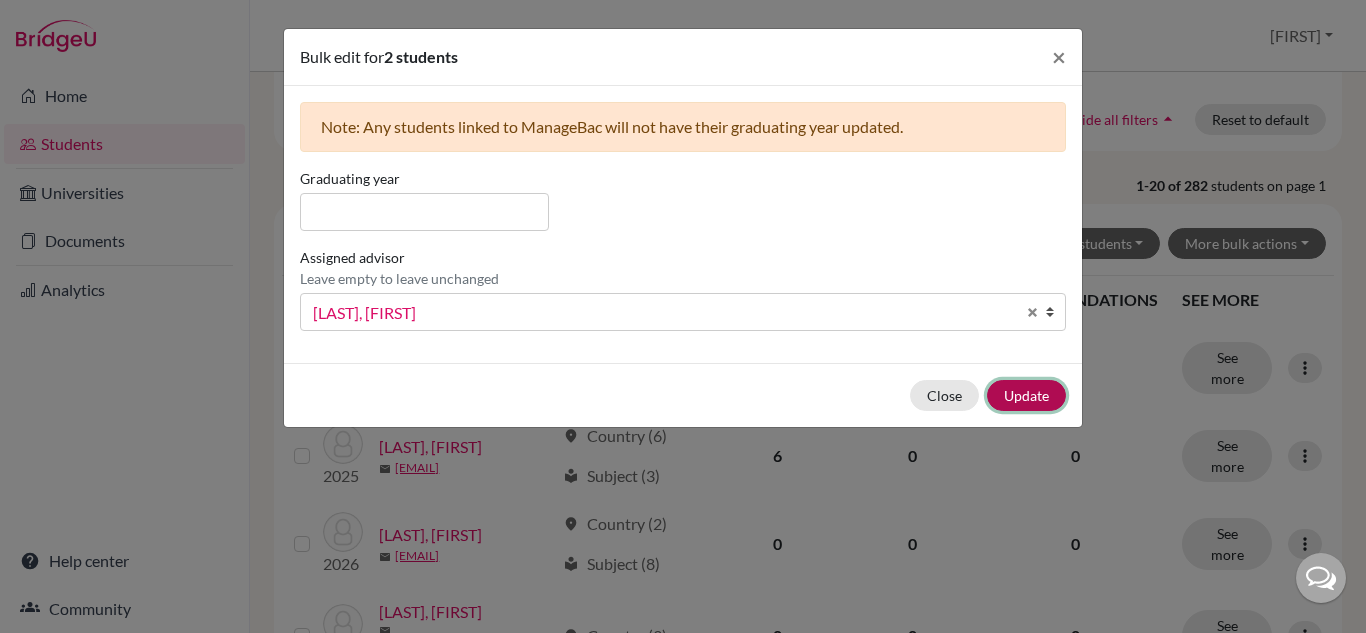 click on "Update" at bounding box center [1026, 395] 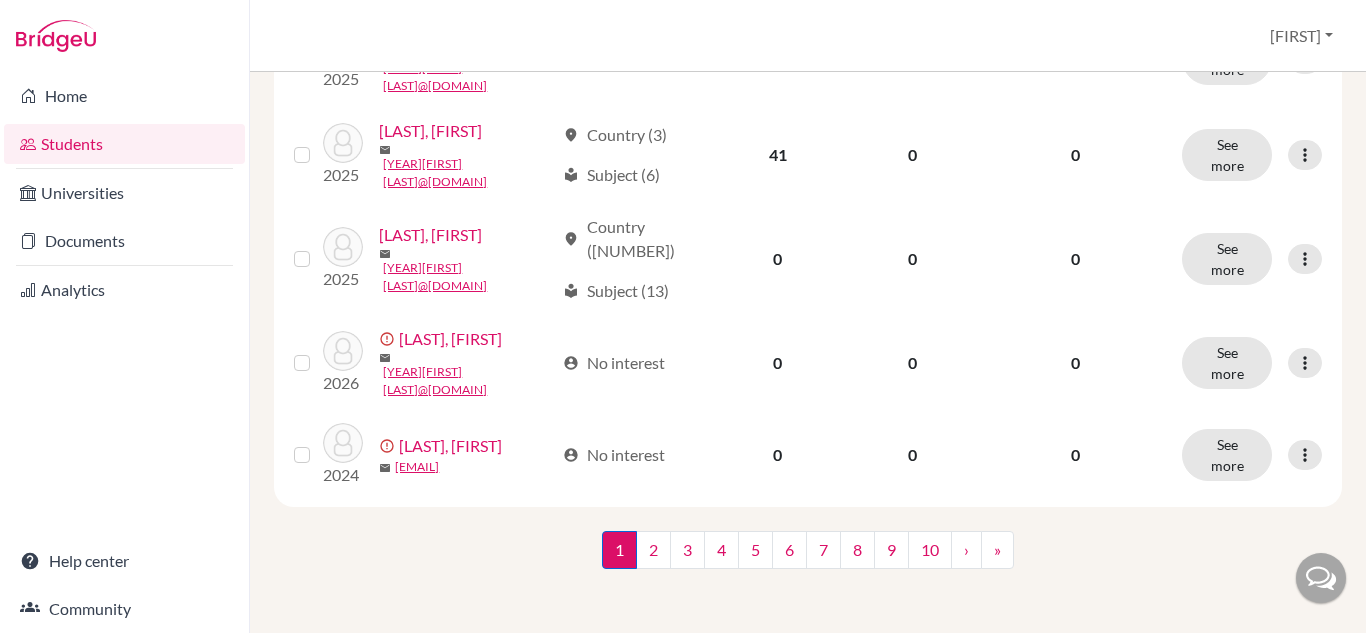 scroll, scrollTop: 2471, scrollLeft: 0, axis: vertical 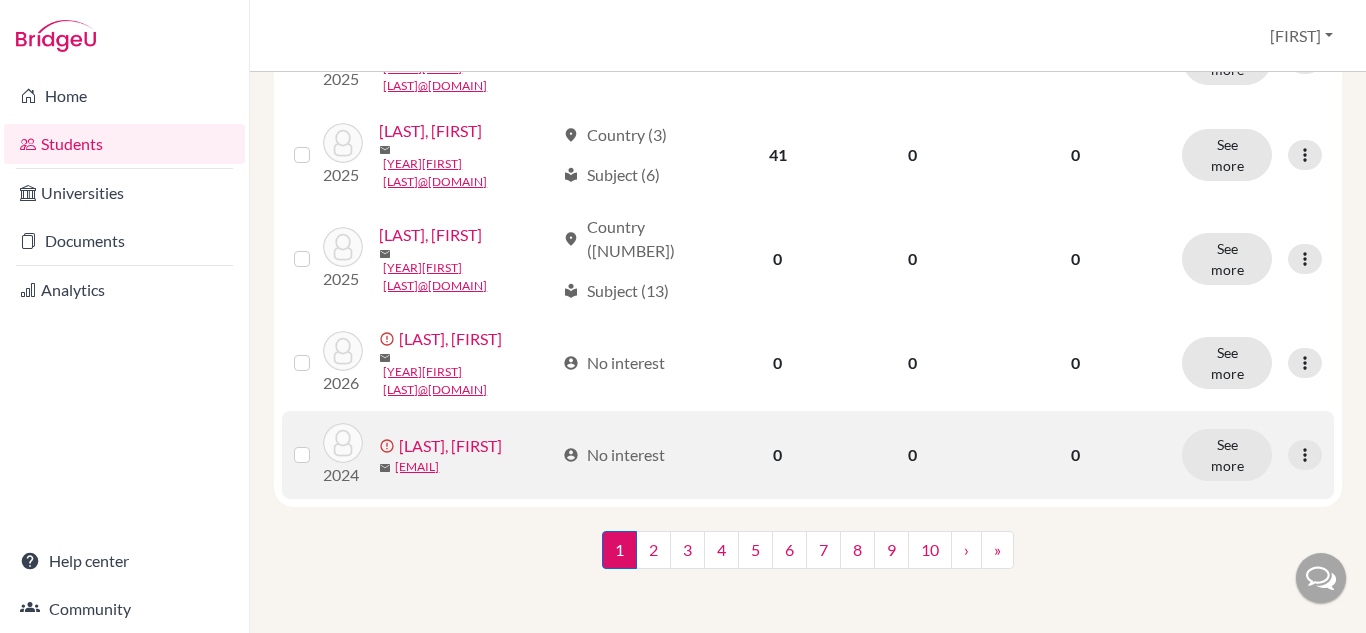 click at bounding box center [318, 443] 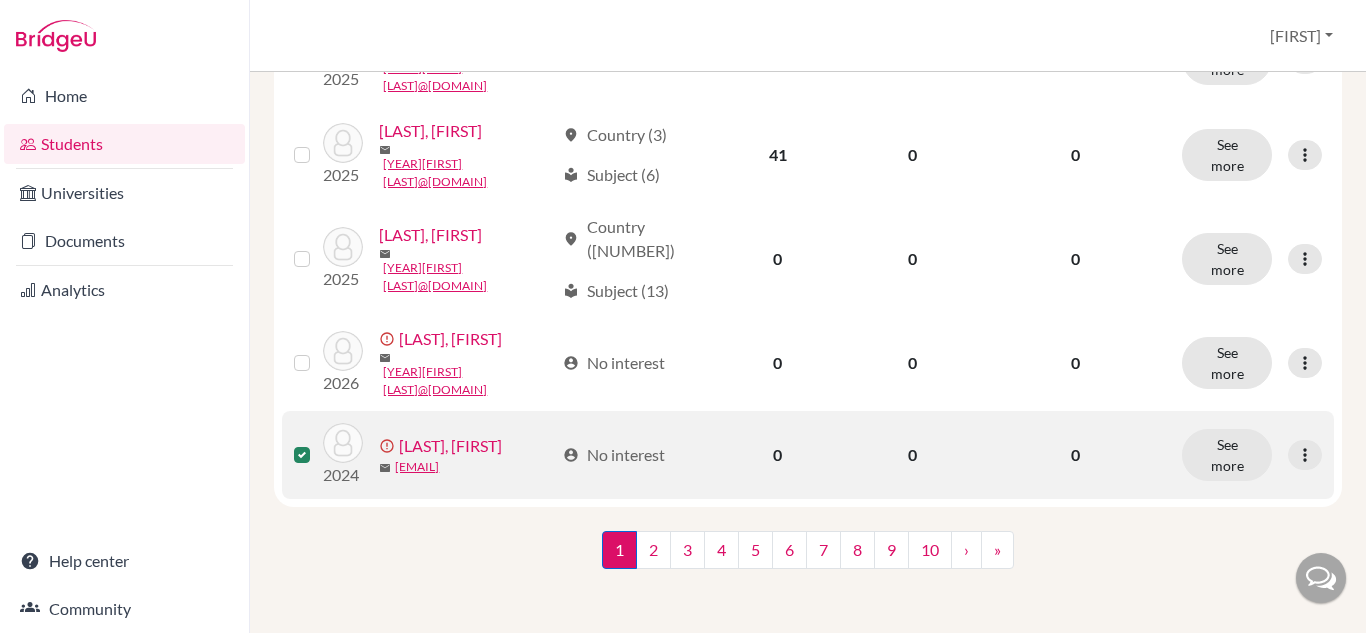 scroll, scrollTop: 2535, scrollLeft: 0, axis: vertical 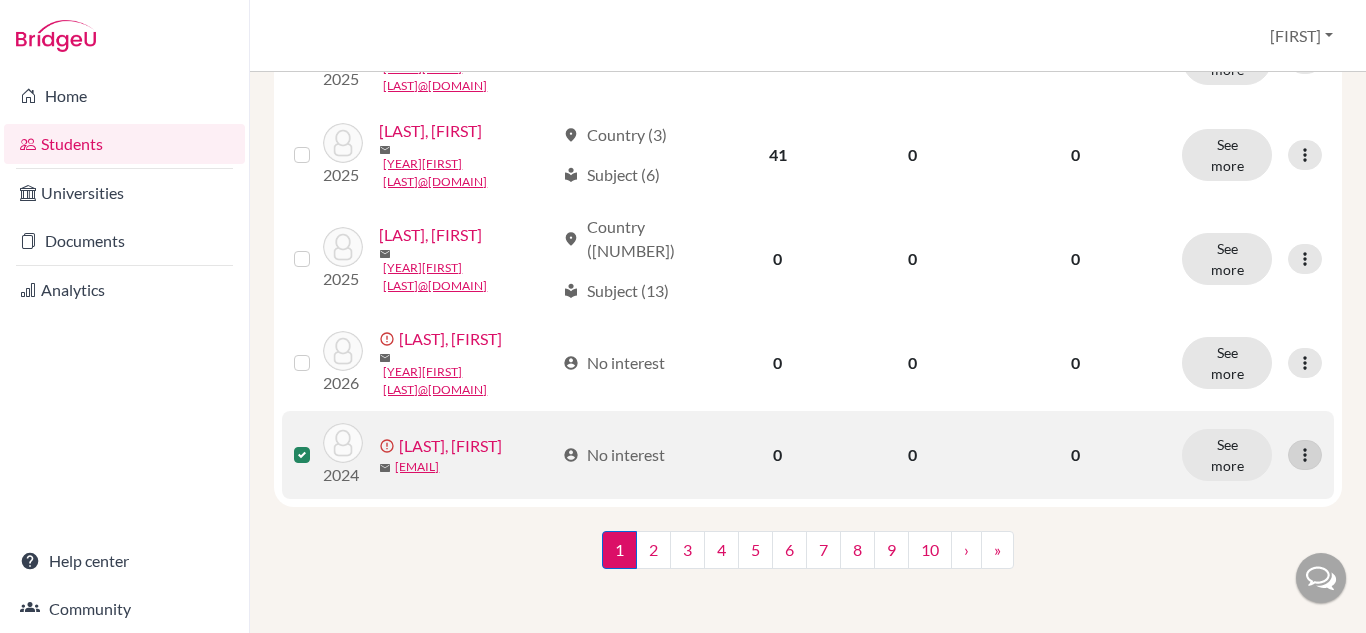 click at bounding box center (1305, 455) 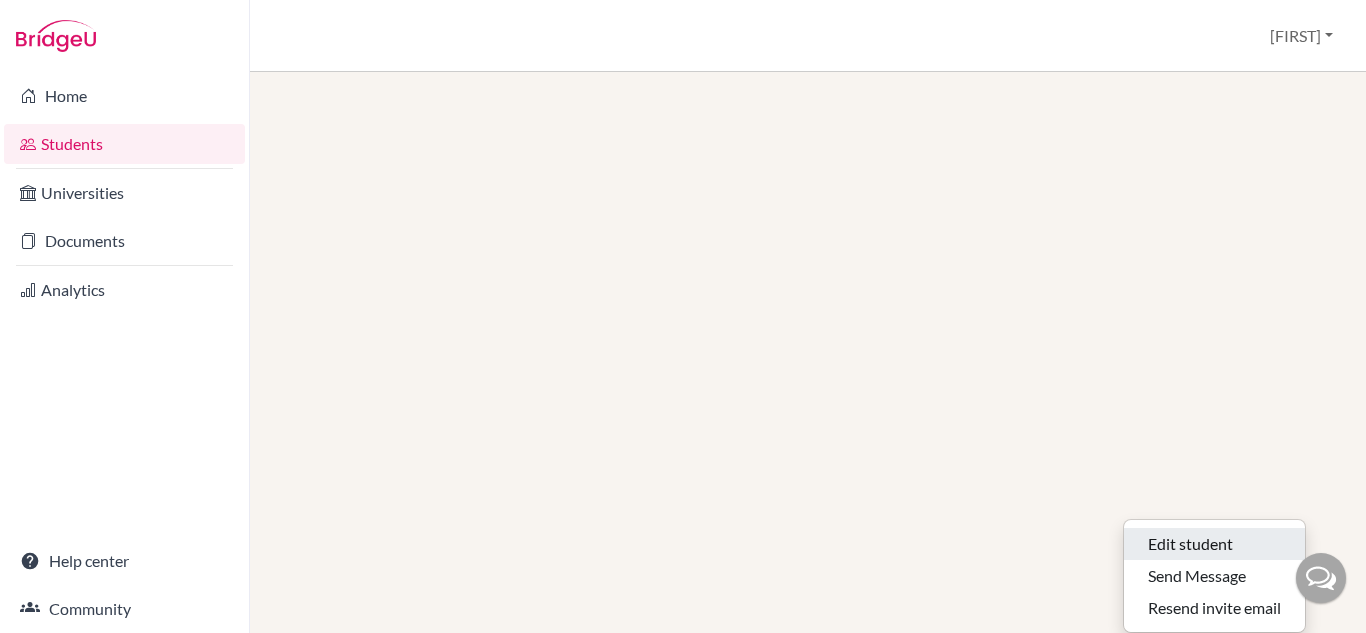 click on "Edit student" at bounding box center (1214, 544) 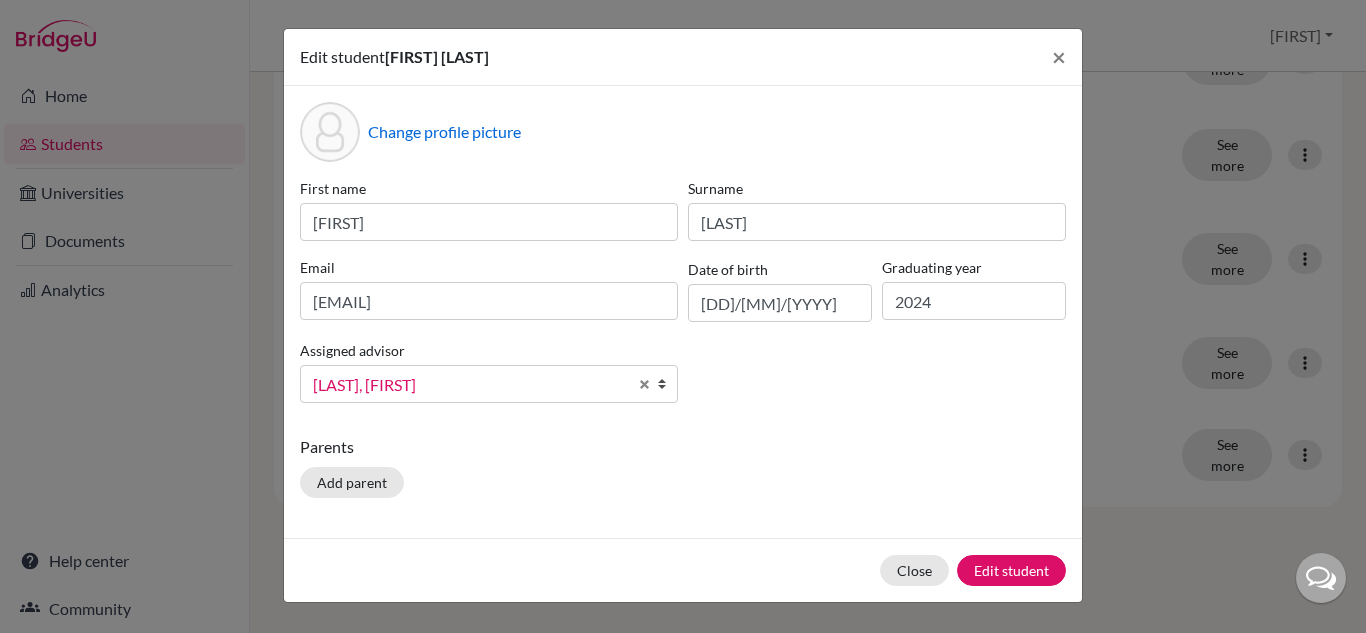click at bounding box center (667, 384) 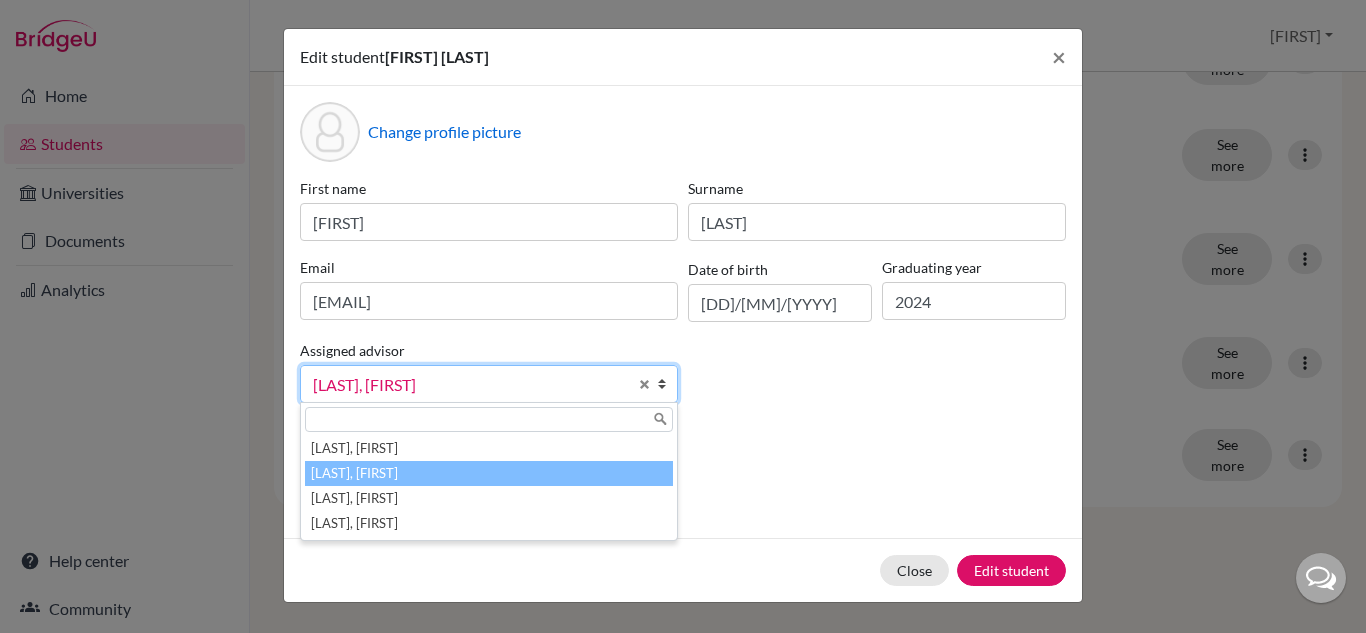 click on "[LAST], [FIRST]" at bounding box center (489, 473) 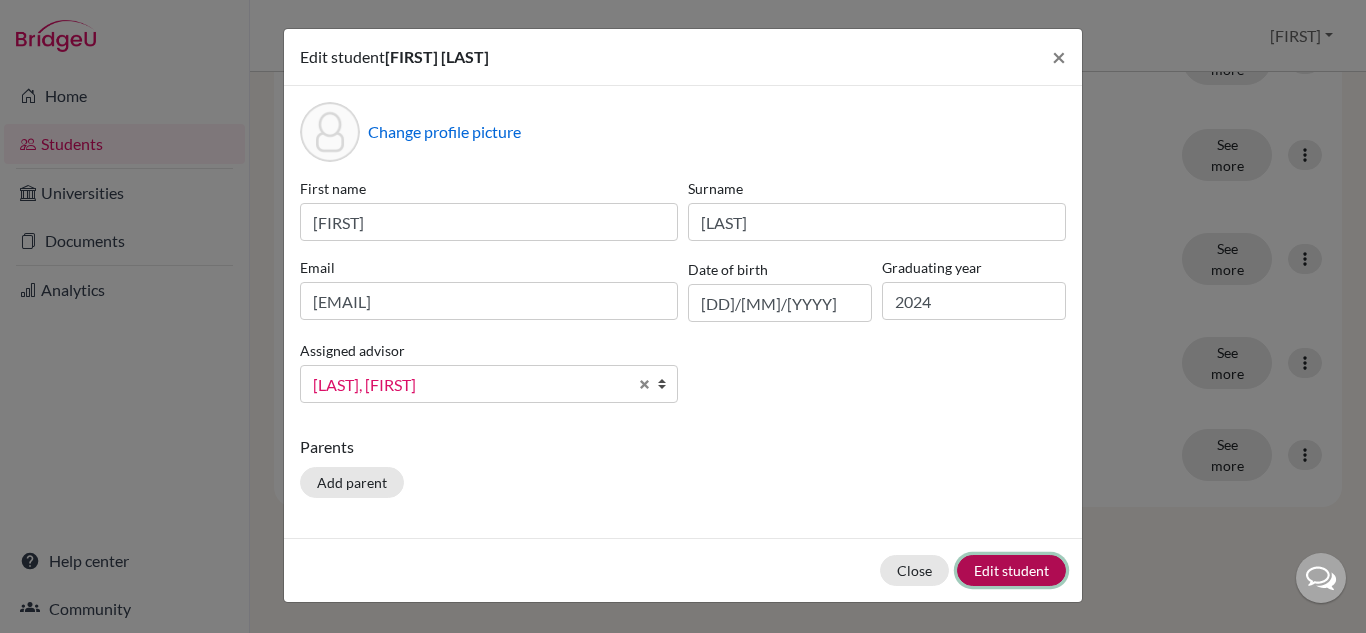 click on "Edit student" at bounding box center (1011, 570) 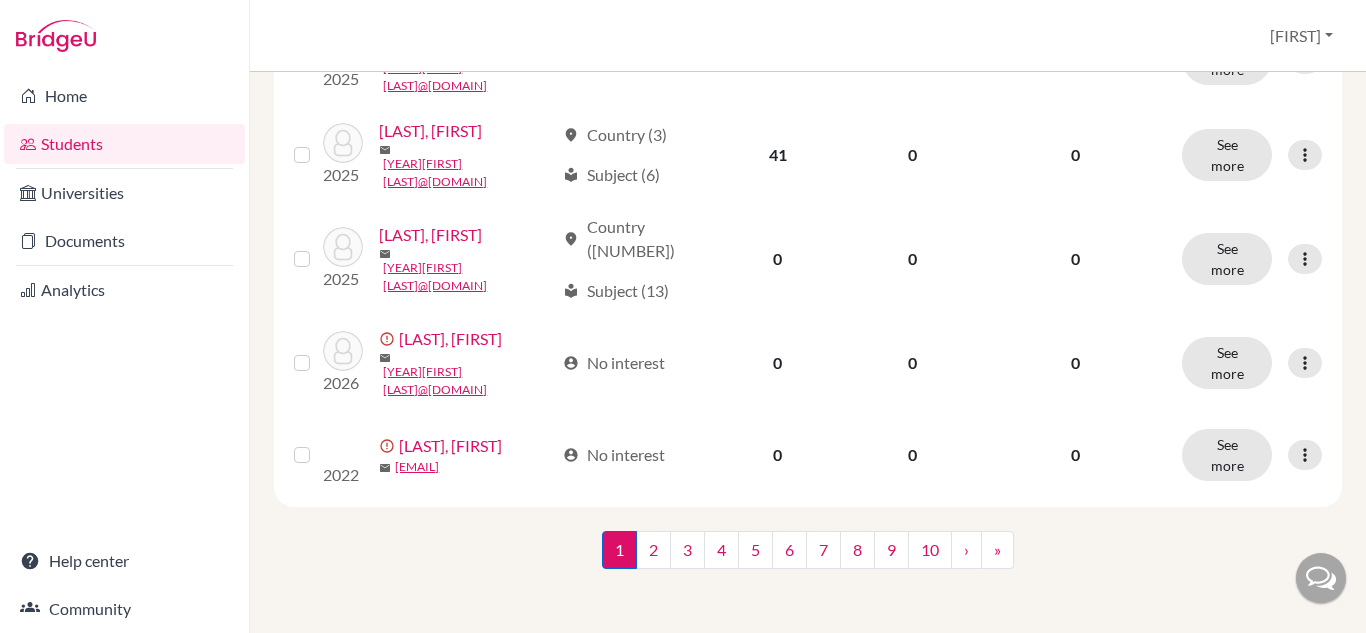scroll, scrollTop: 2471, scrollLeft: 0, axis: vertical 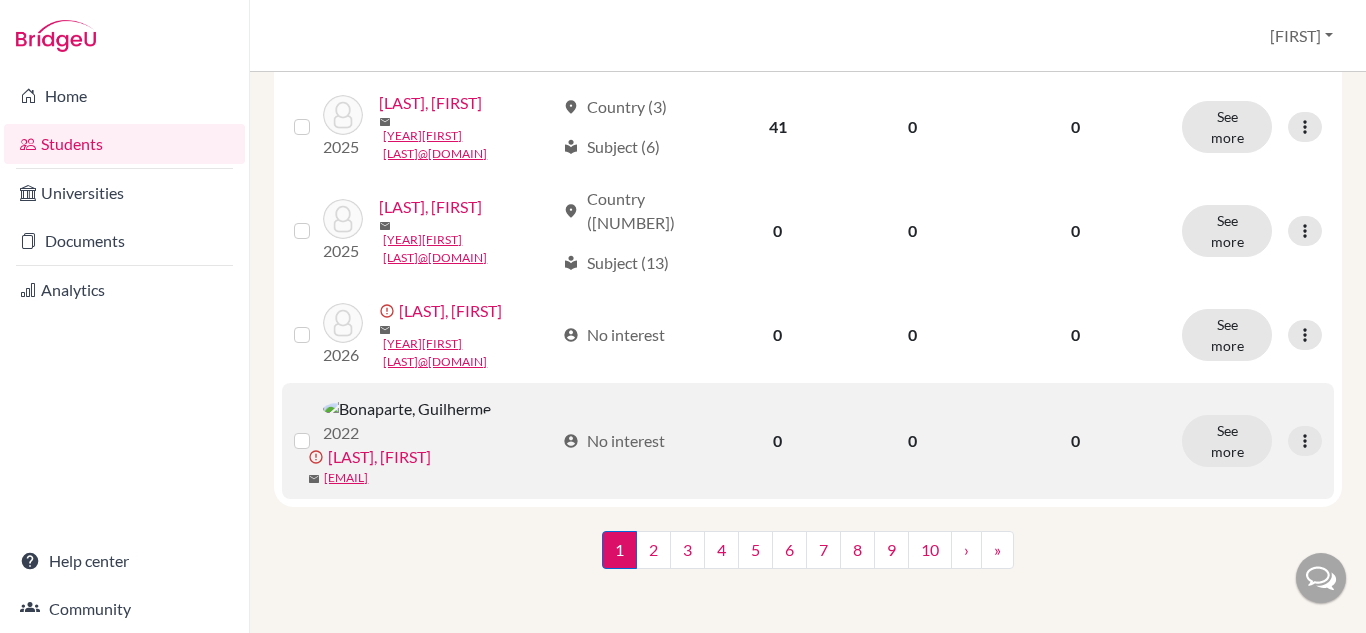 click at bounding box center [318, 429] 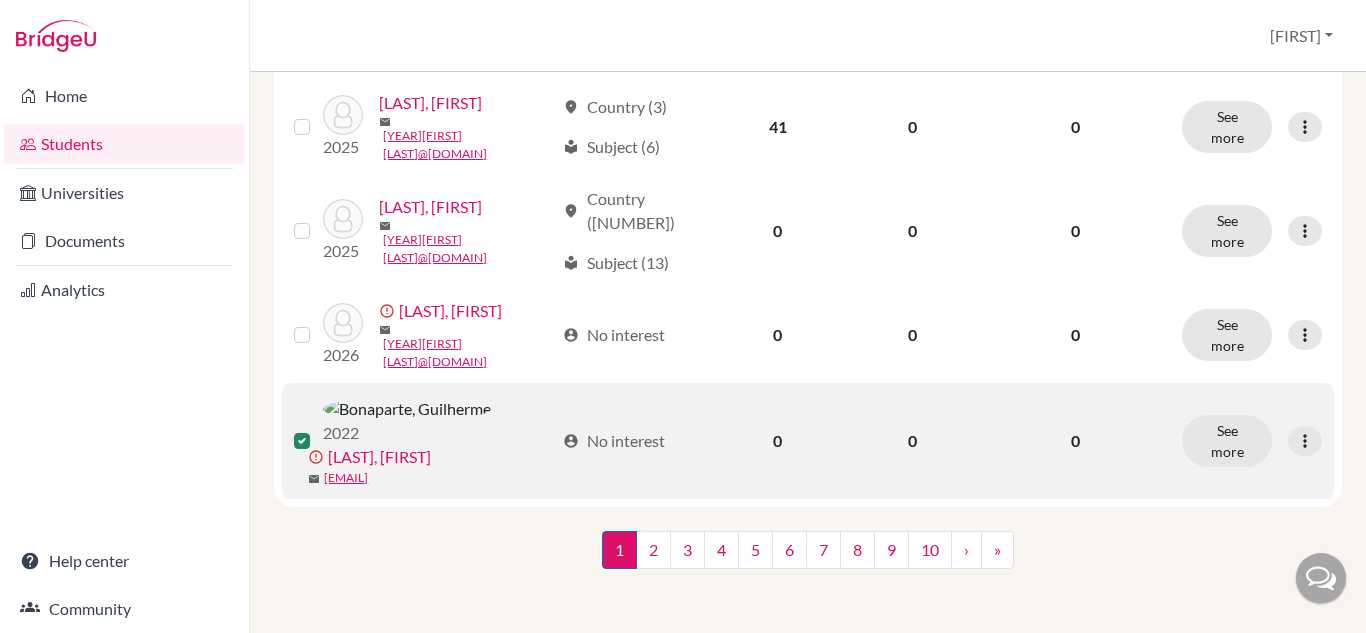 scroll, scrollTop: 2535, scrollLeft: 0, axis: vertical 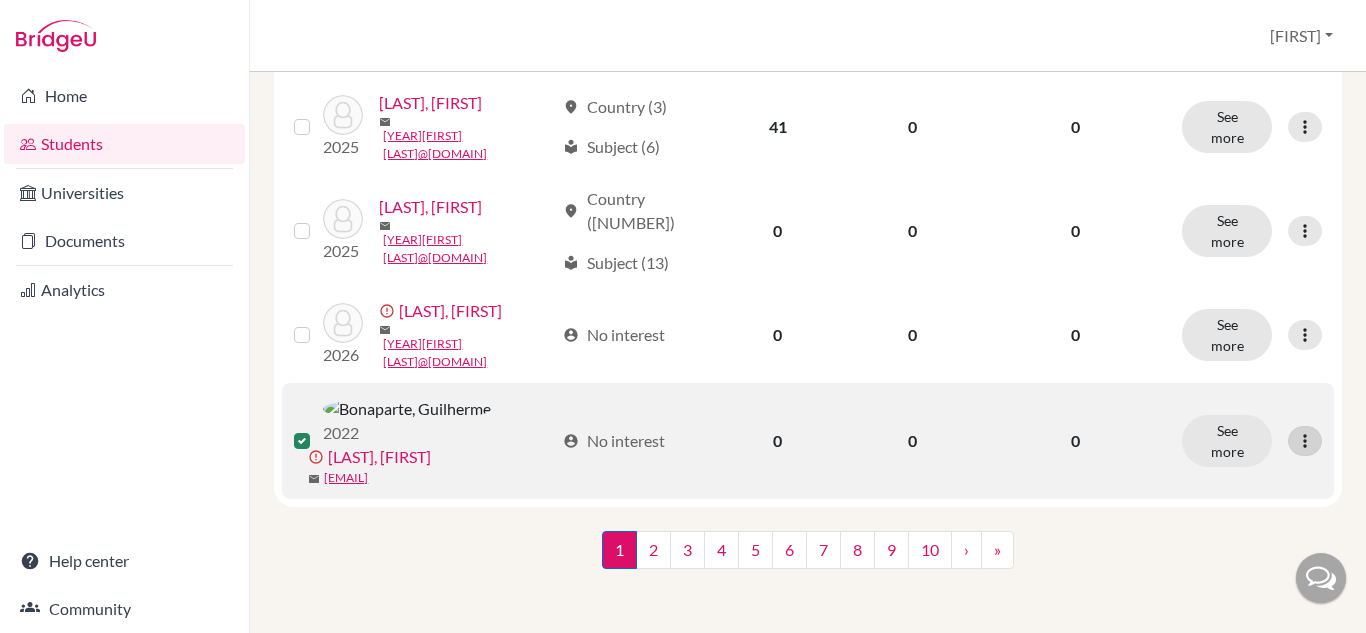 click at bounding box center (1305, 441) 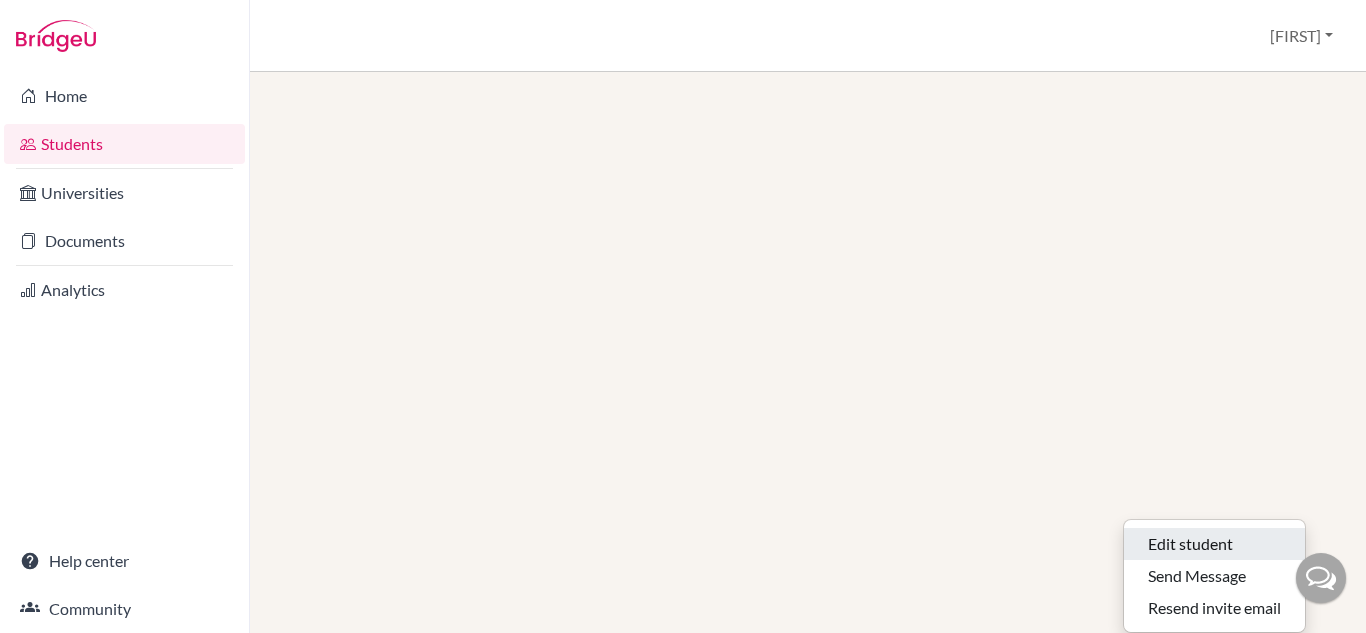 click on "Edit student" at bounding box center (1214, 544) 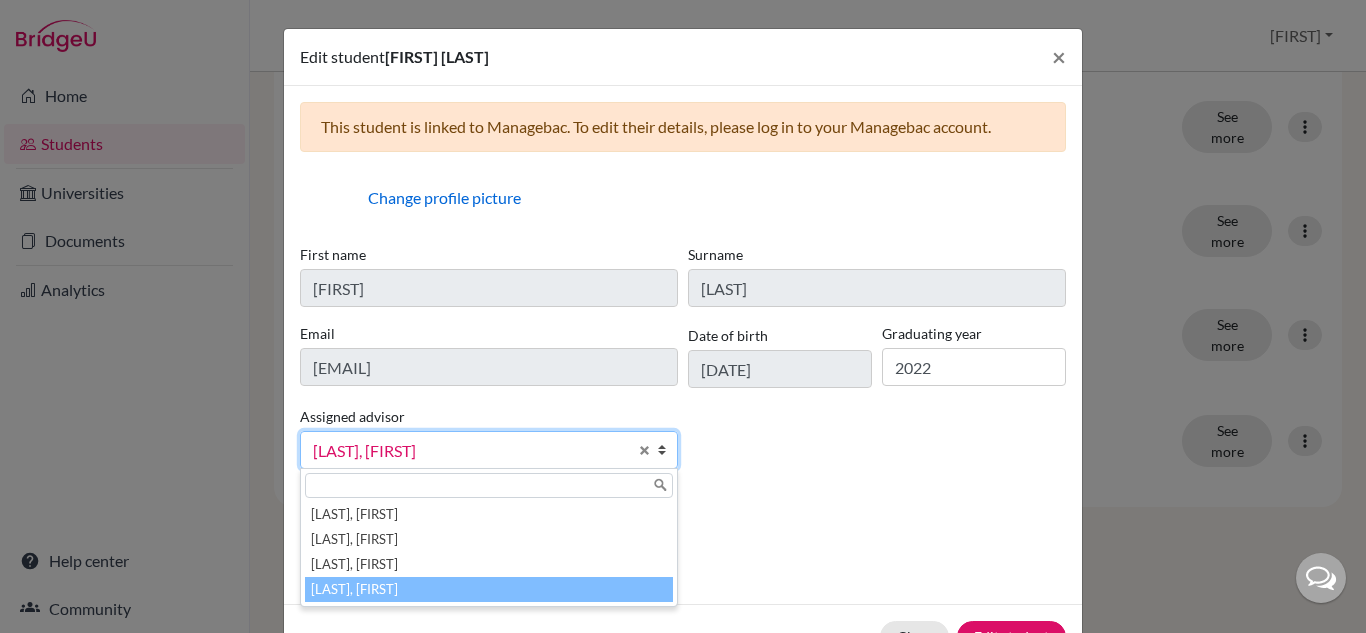 click at bounding box center [667, 450] 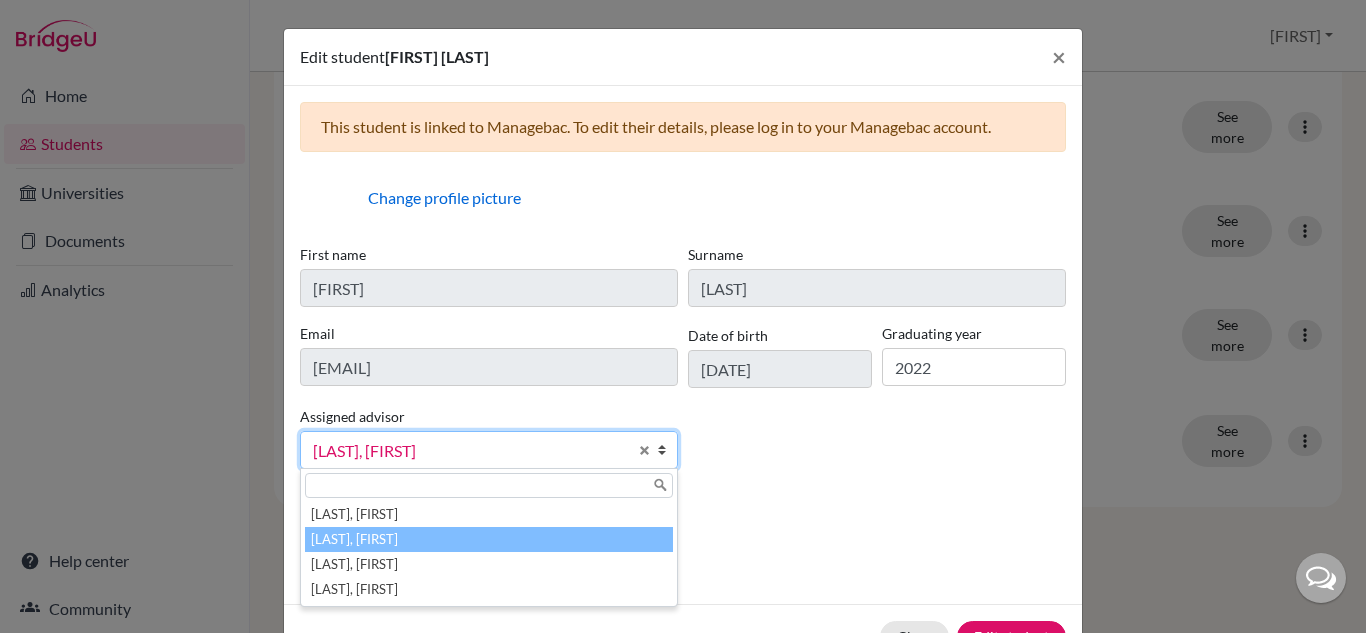 click on "[LAST], [FIRST]" at bounding box center [489, 539] 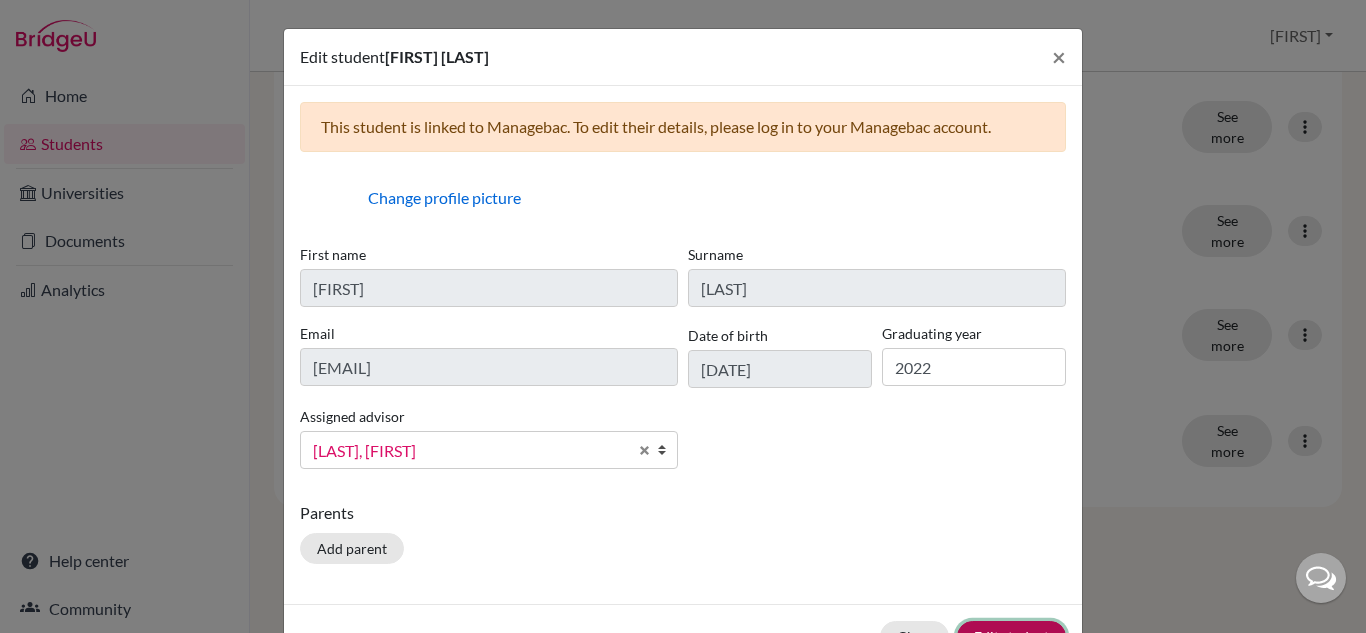 click on "Edit student" at bounding box center (1011, 636) 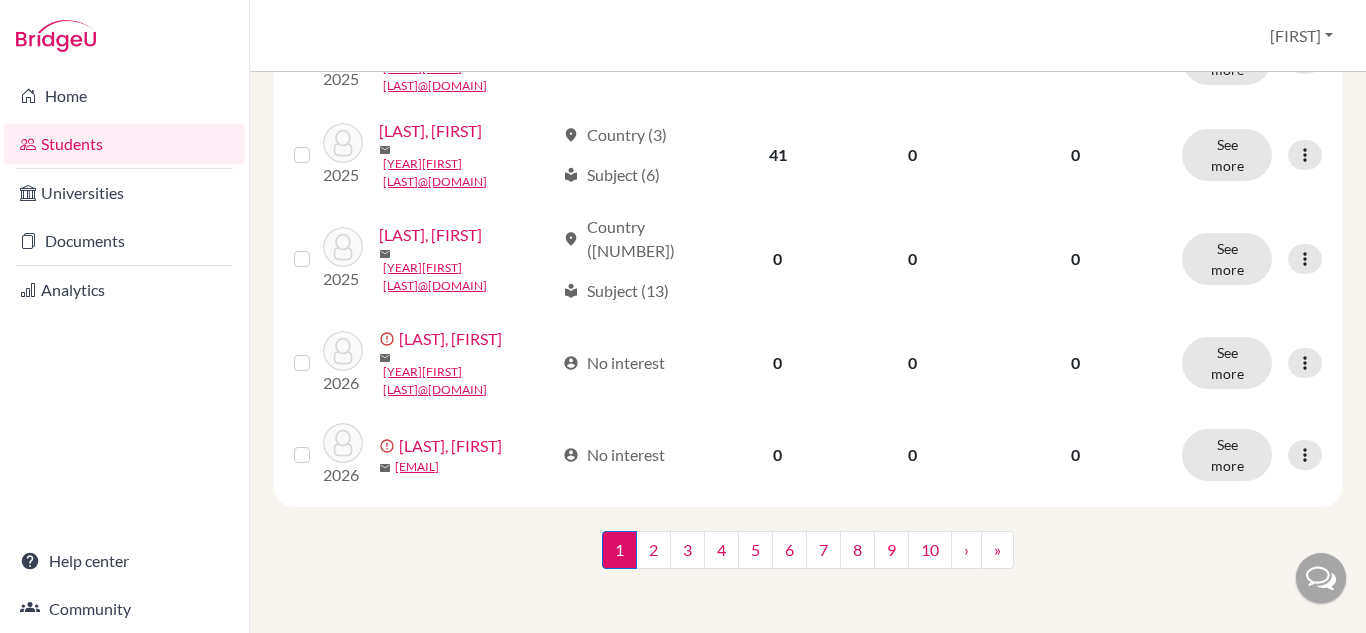 scroll, scrollTop: 2471, scrollLeft: 0, axis: vertical 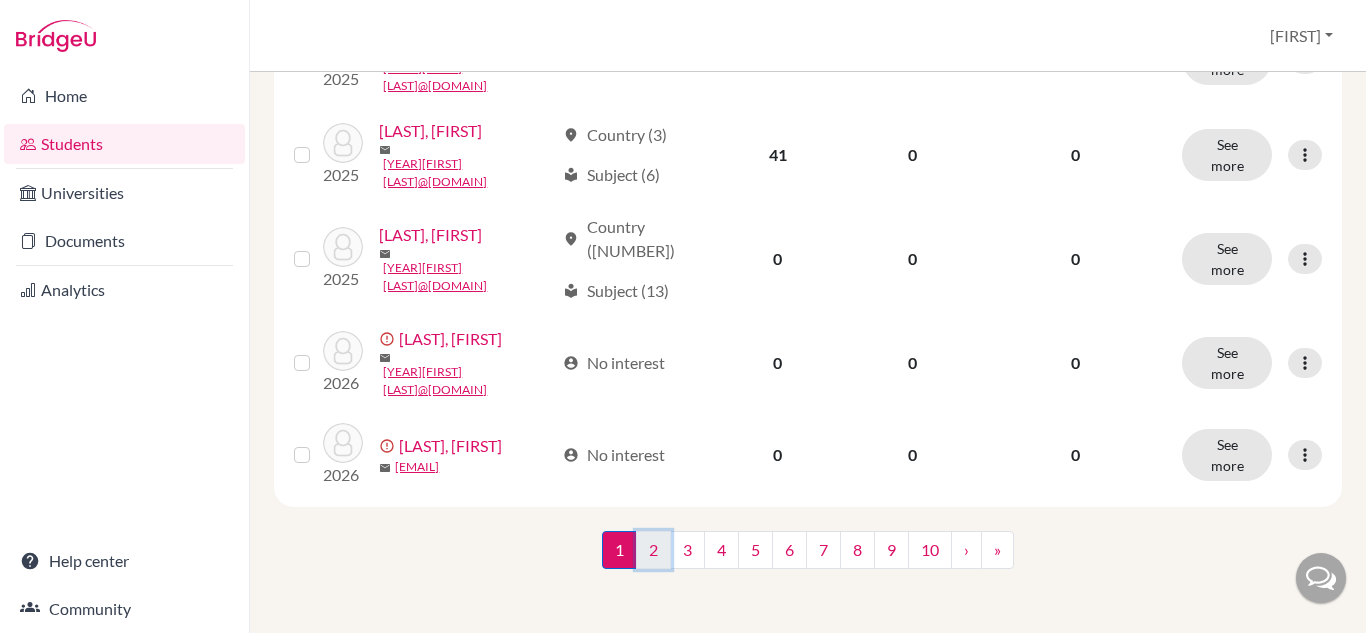 click on "2" at bounding box center (653, 550) 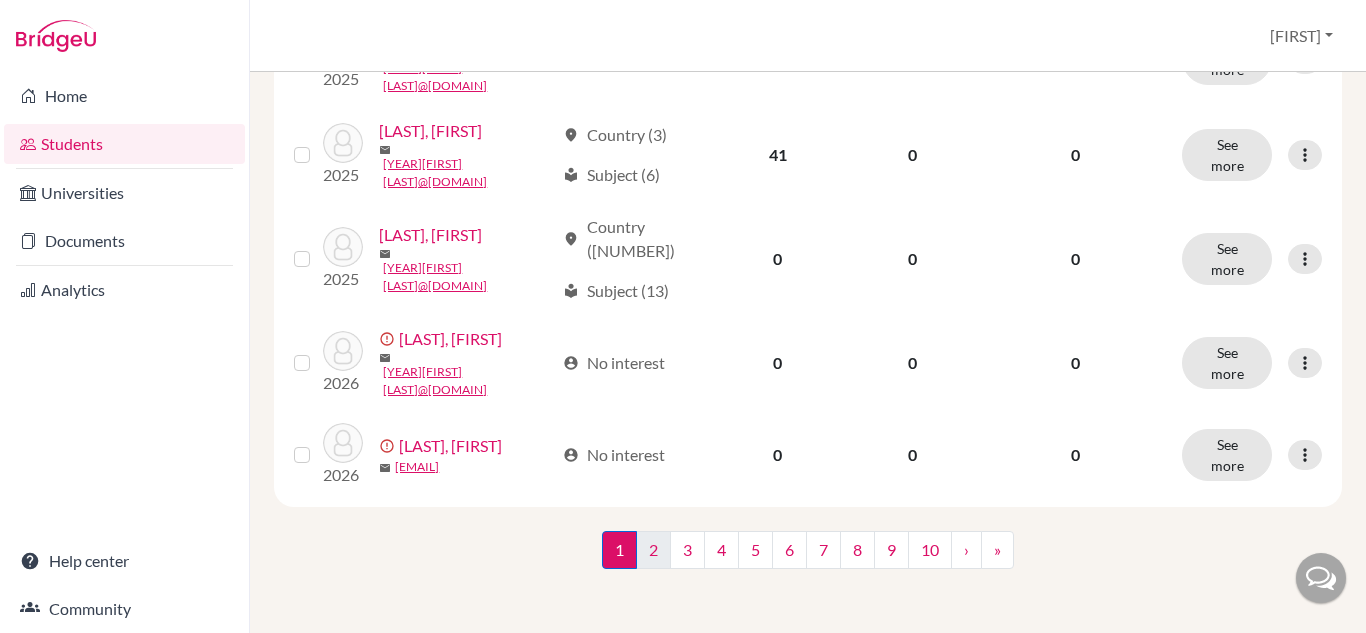 scroll, scrollTop: 0, scrollLeft: 0, axis: both 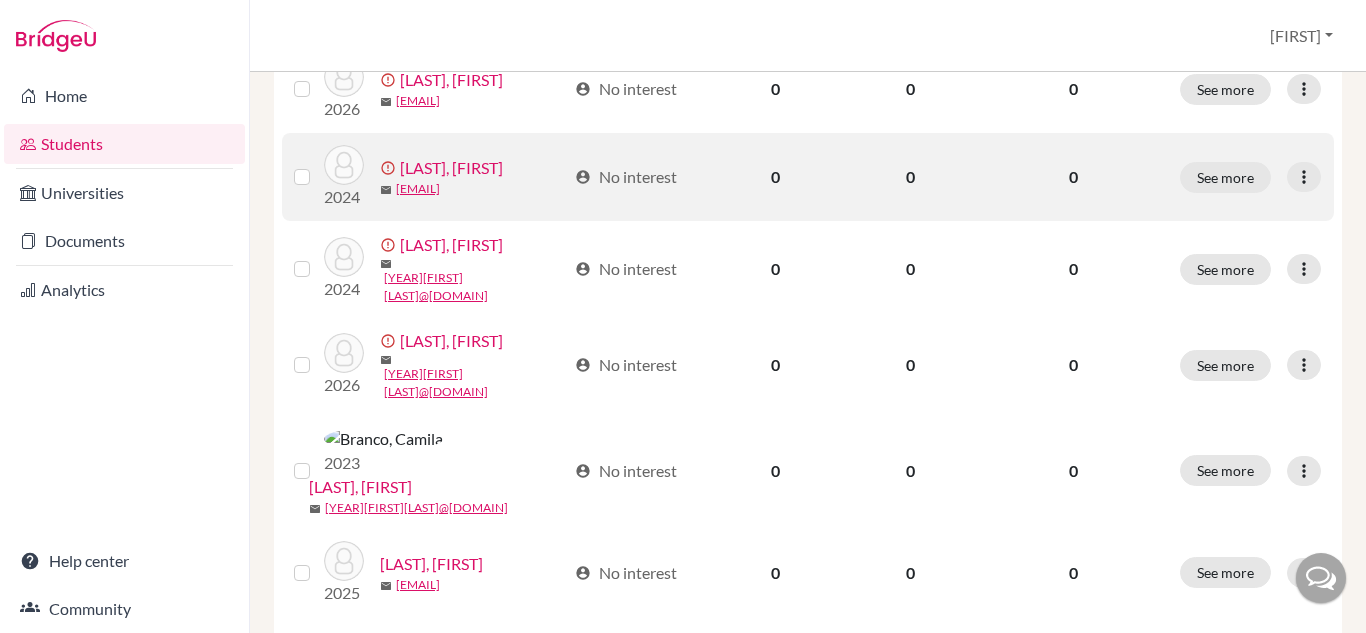 click at bounding box center (318, 165) 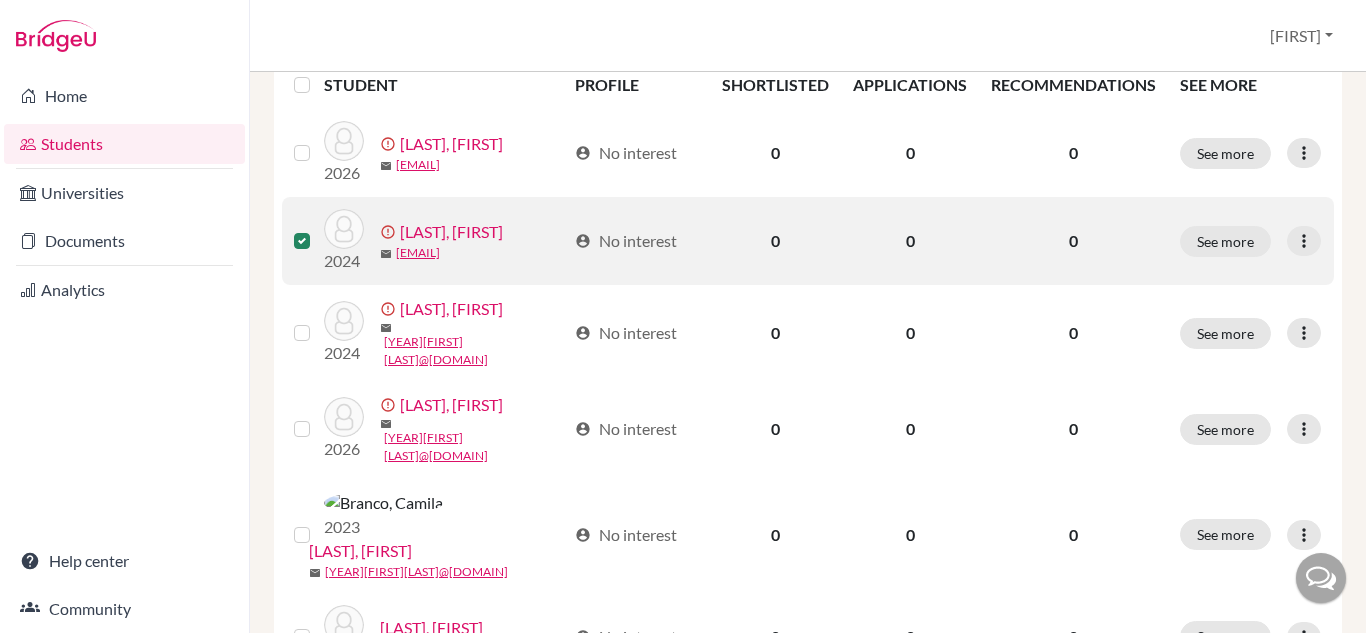 scroll, scrollTop: 529, scrollLeft: 0, axis: vertical 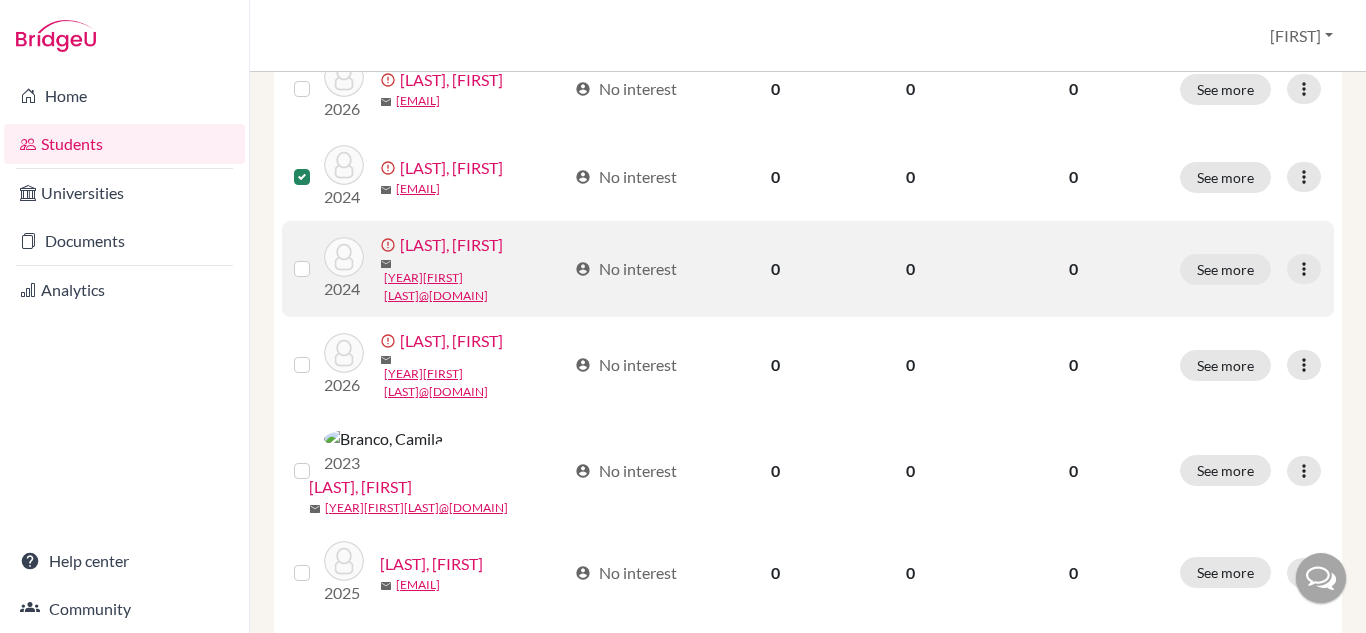 click at bounding box center [318, 257] 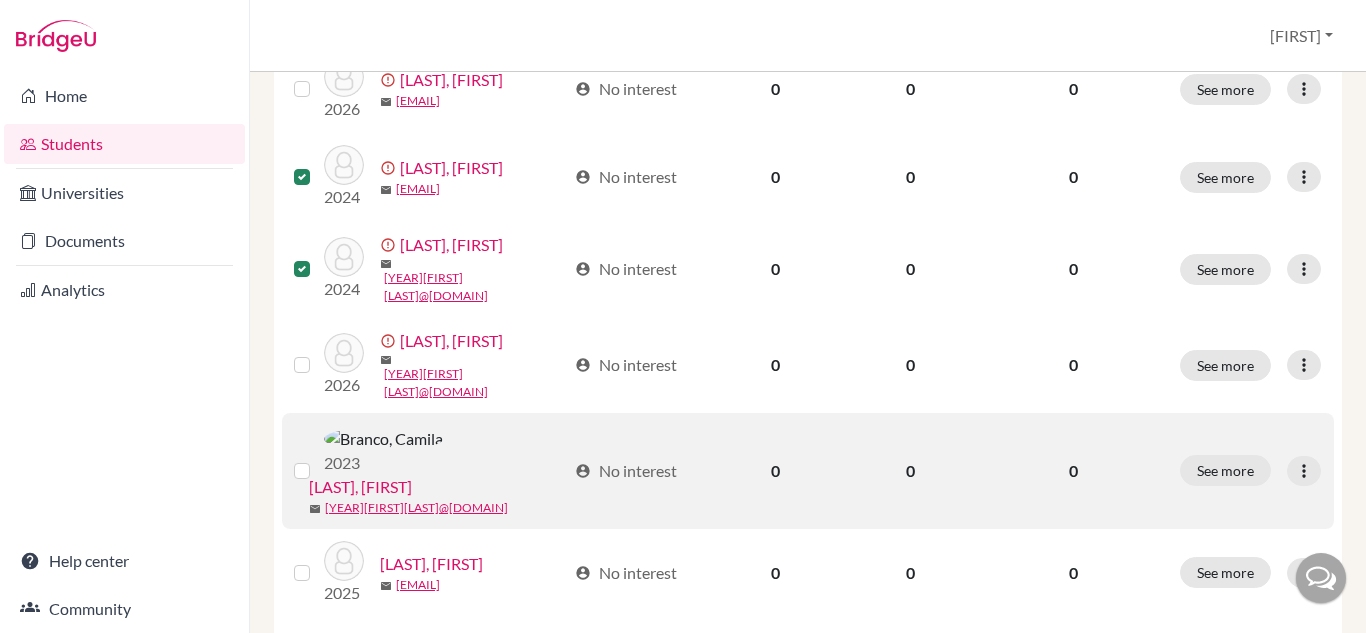 click at bounding box center (318, 459) 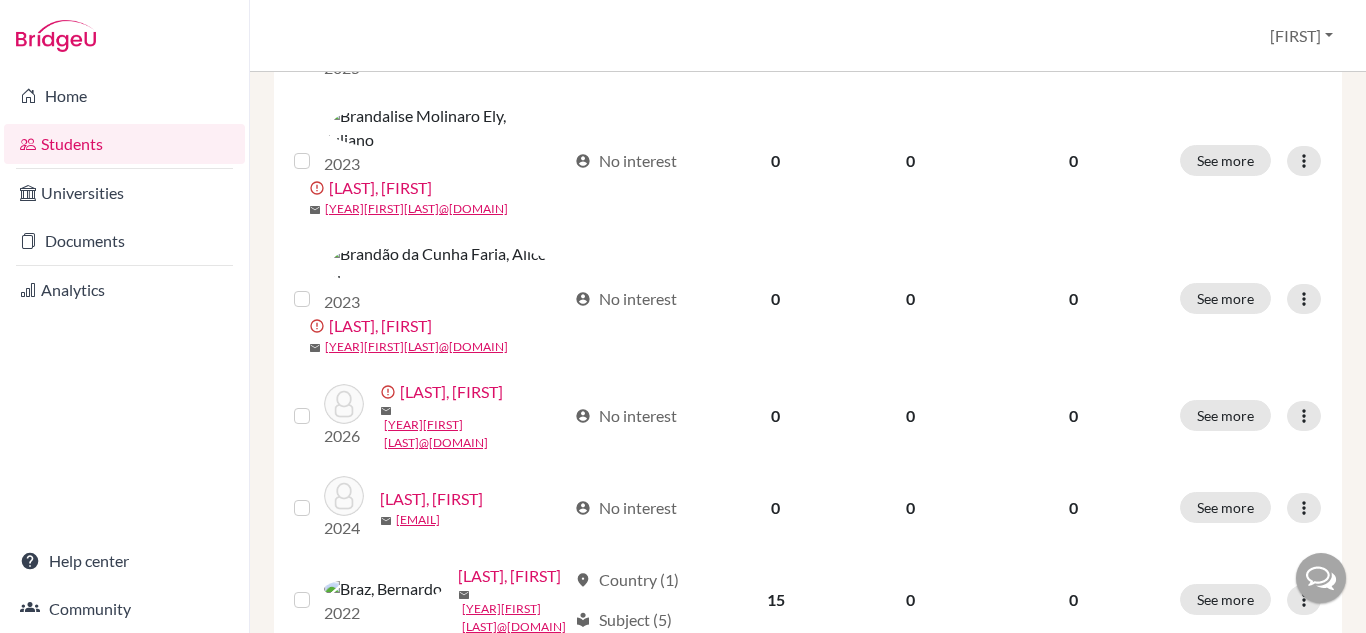 scroll, scrollTop: 1103, scrollLeft: 0, axis: vertical 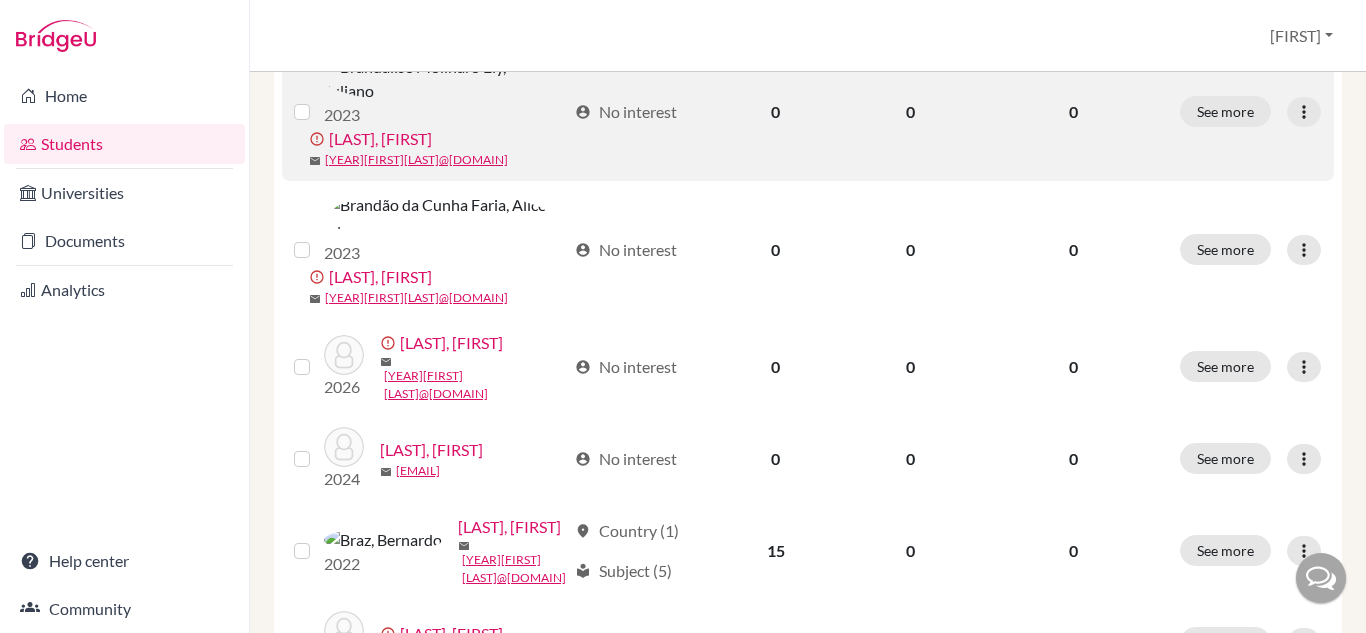 click at bounding box center (318, 100) 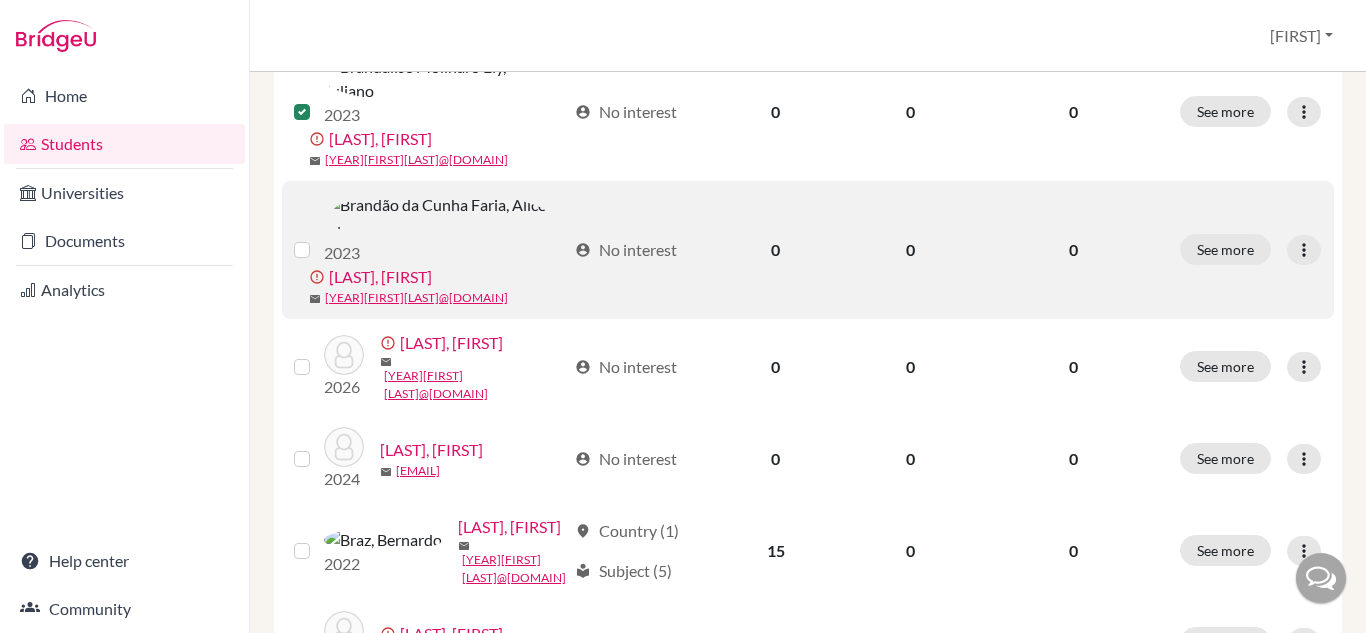 click at bounding box center [318, 238] 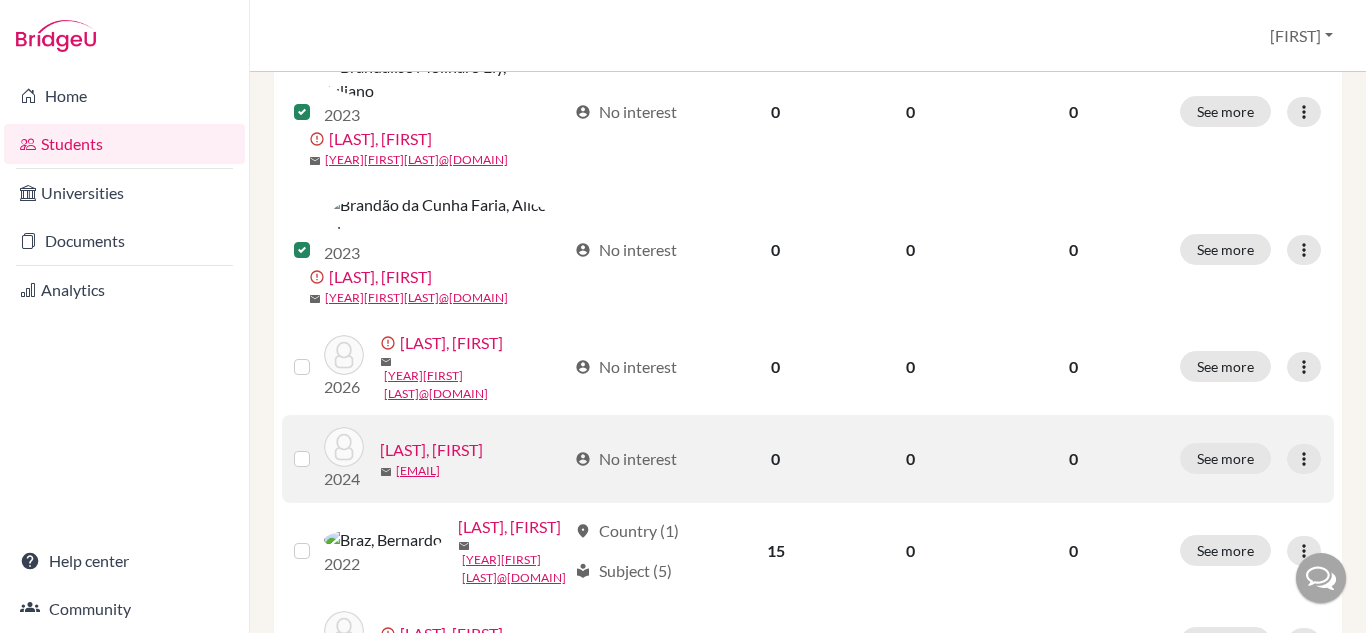 click at bounding box center (318, 447) 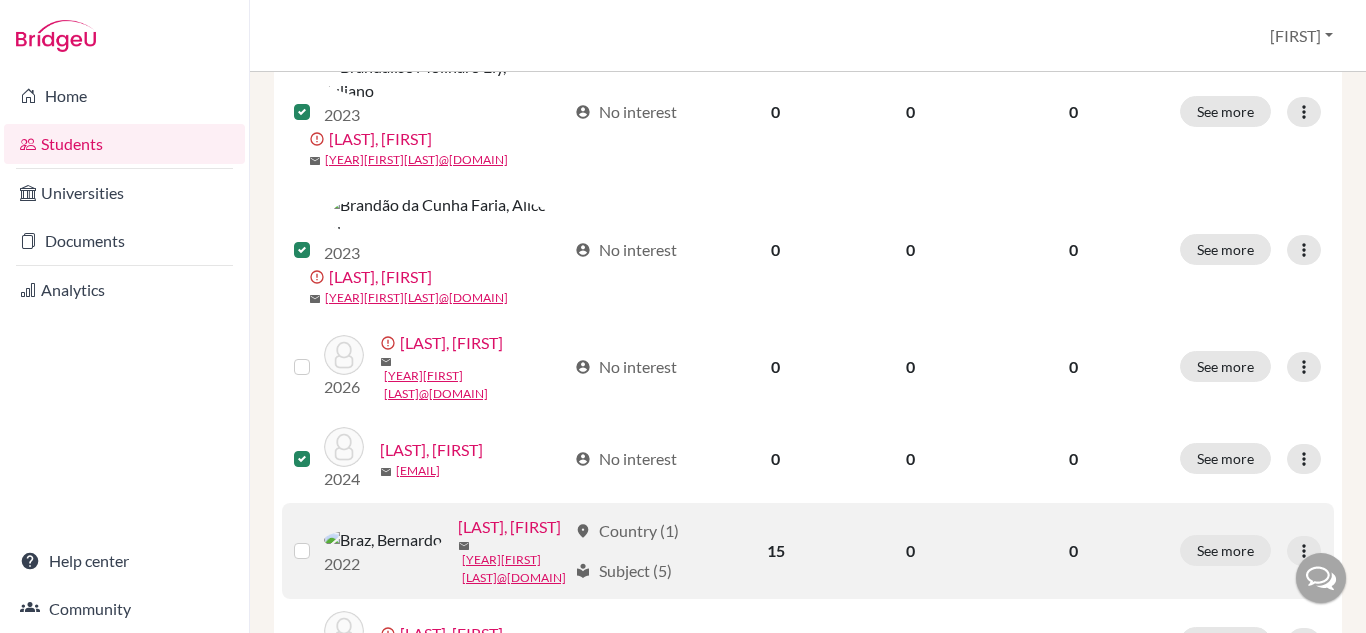 click at bounding box center (318, 539) 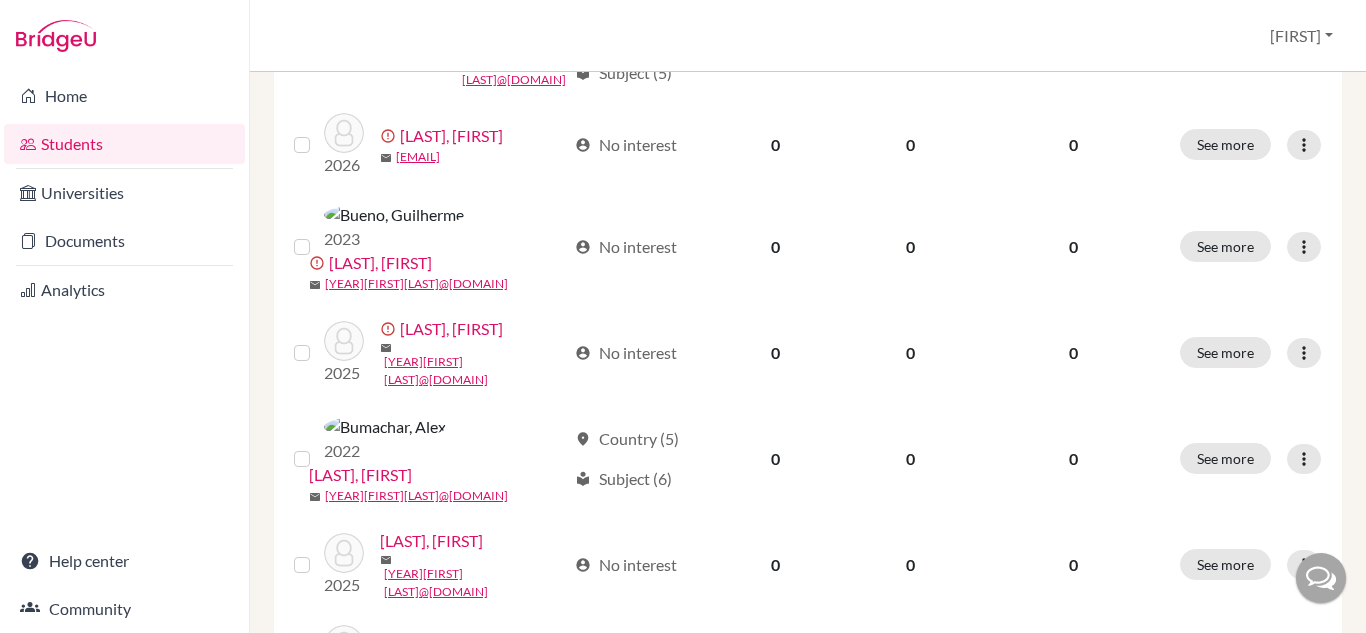 scroll, scrollTop: 1650, scrollLeft: 0, axis: vertical 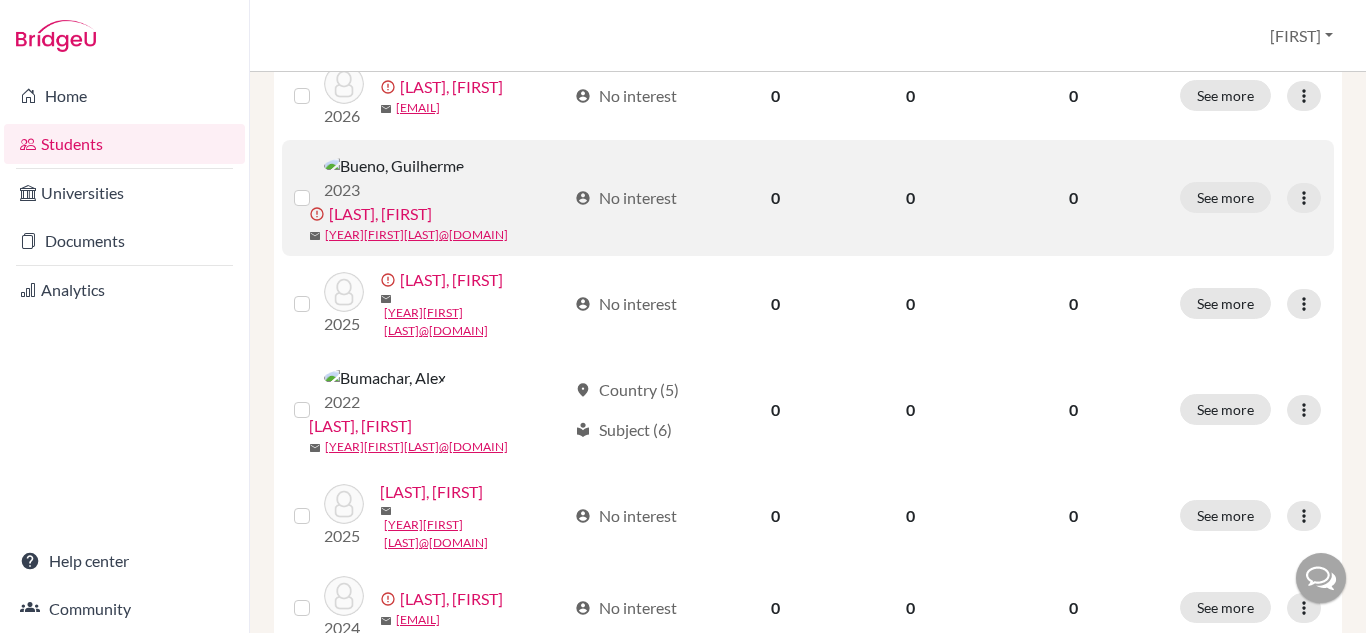 click at bounding box center (318, 186) 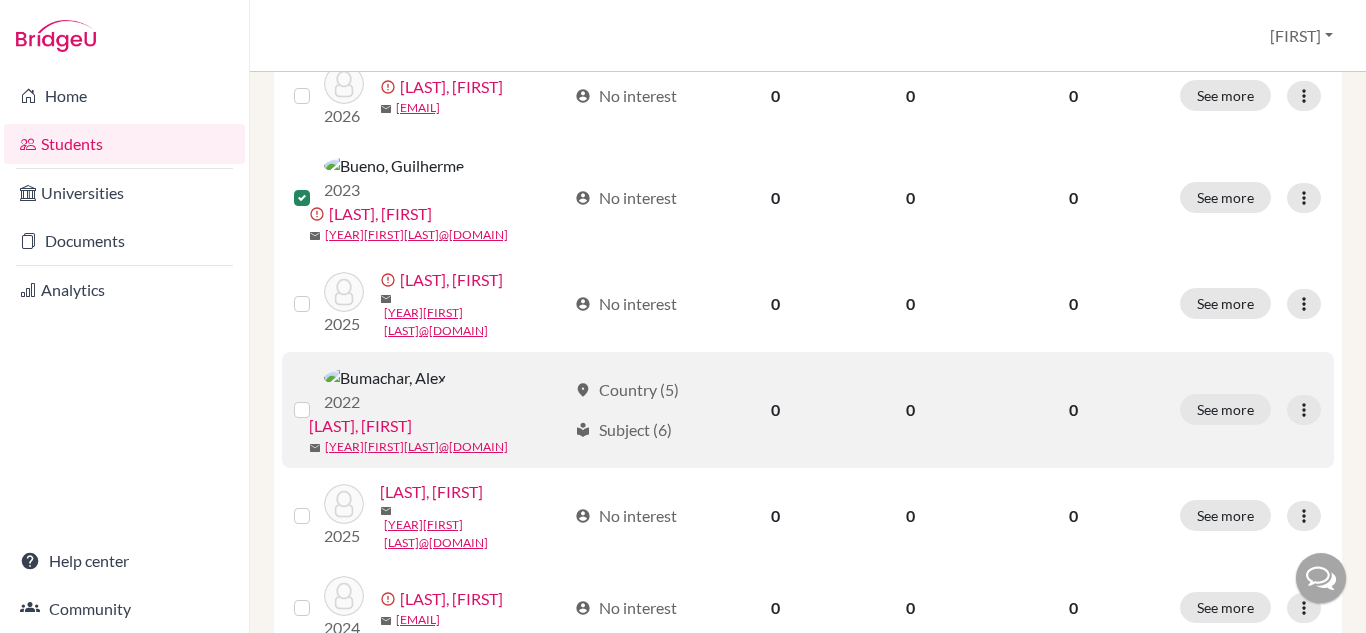 click at bounding box center [318, 398] 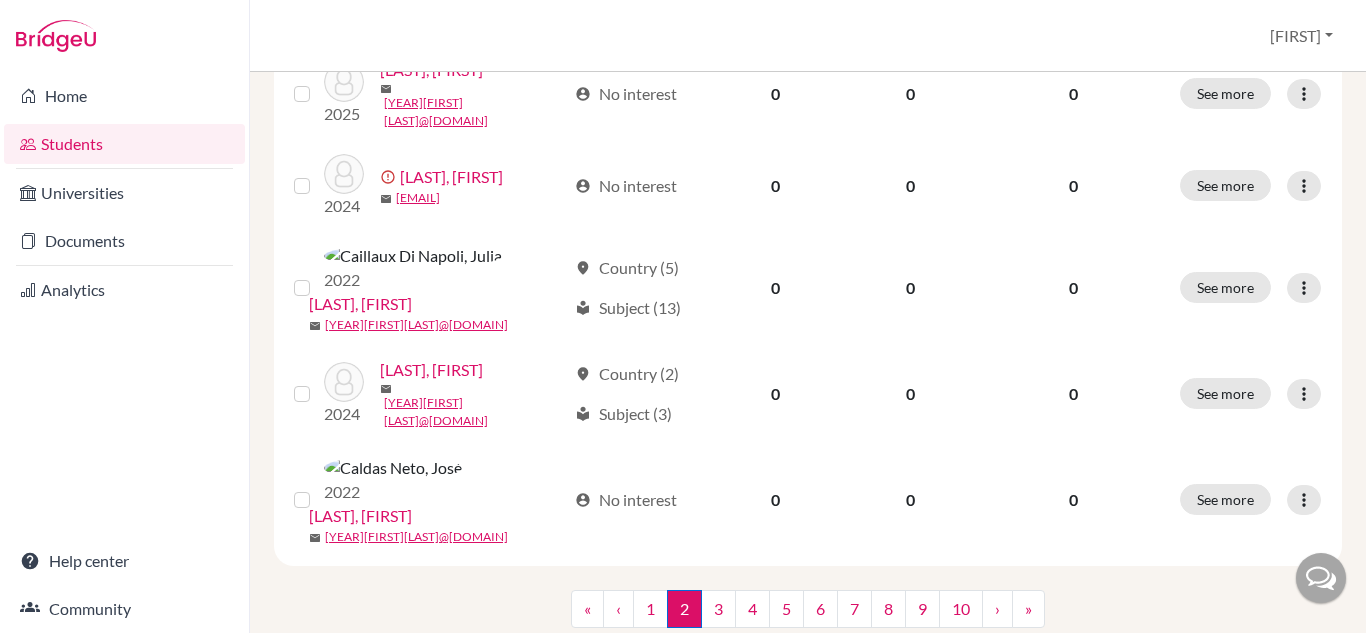 scroll, scrollTop: 2104, scrollLeft: 0, axis: vertical 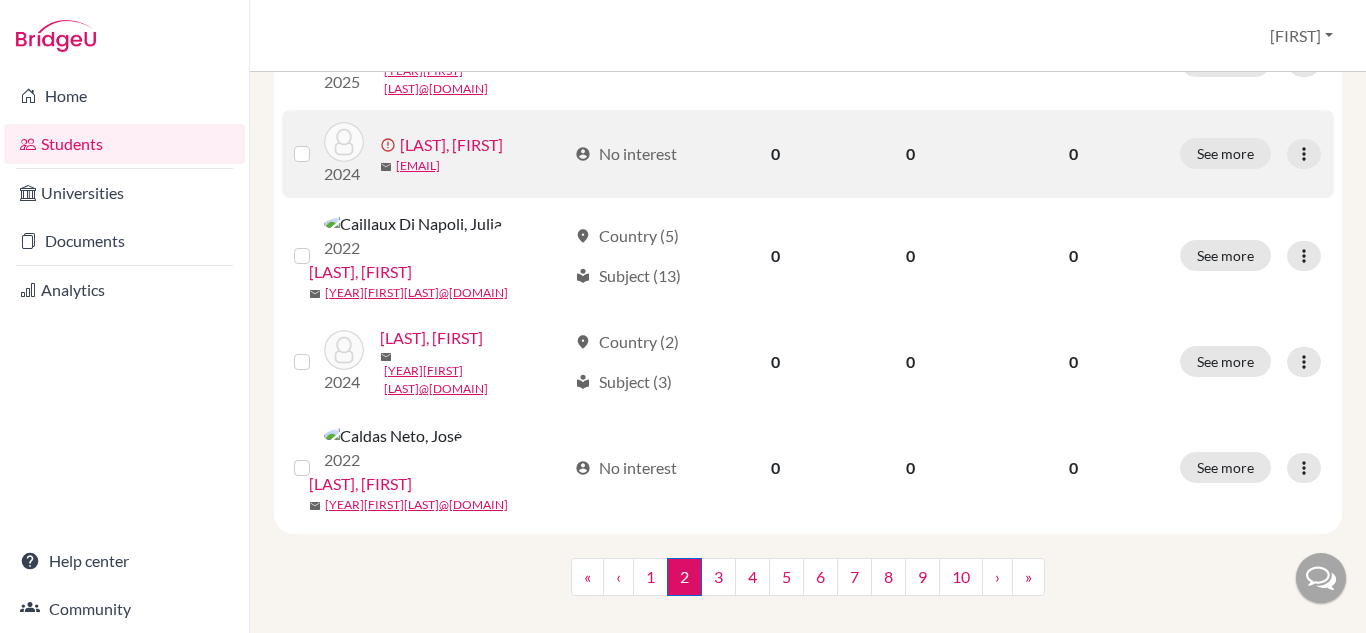 click at bounding box center (318, 142) 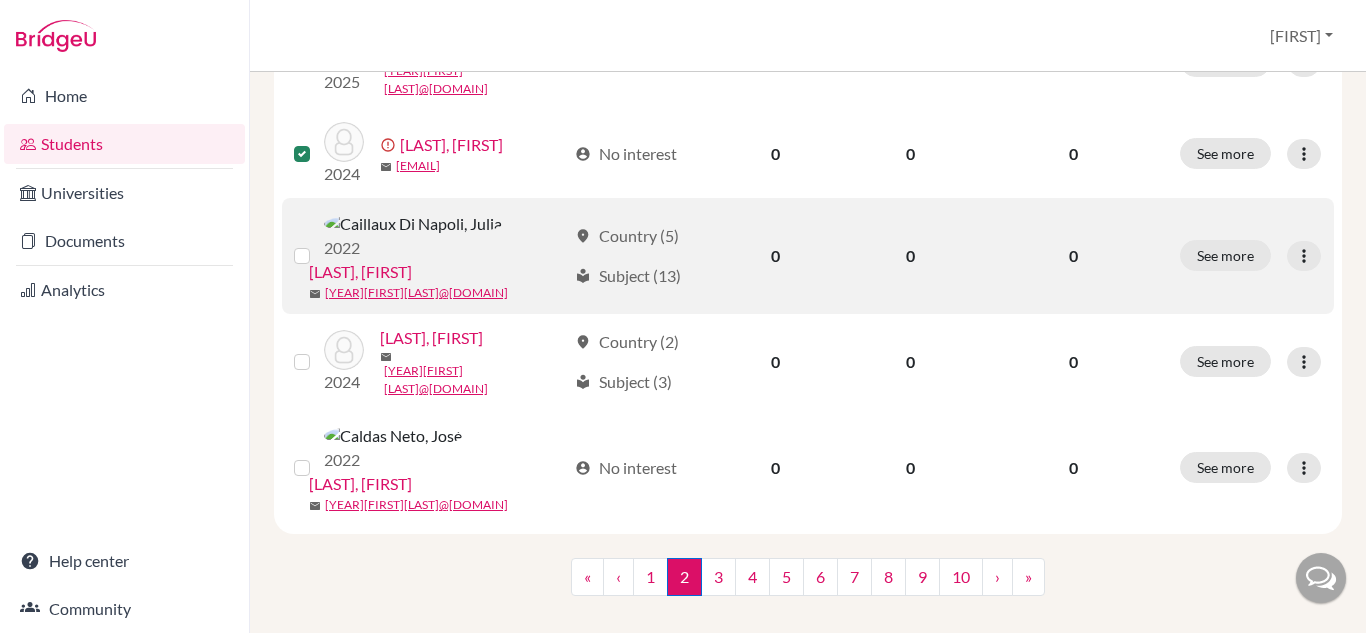 click at bounding box center (318, 244) 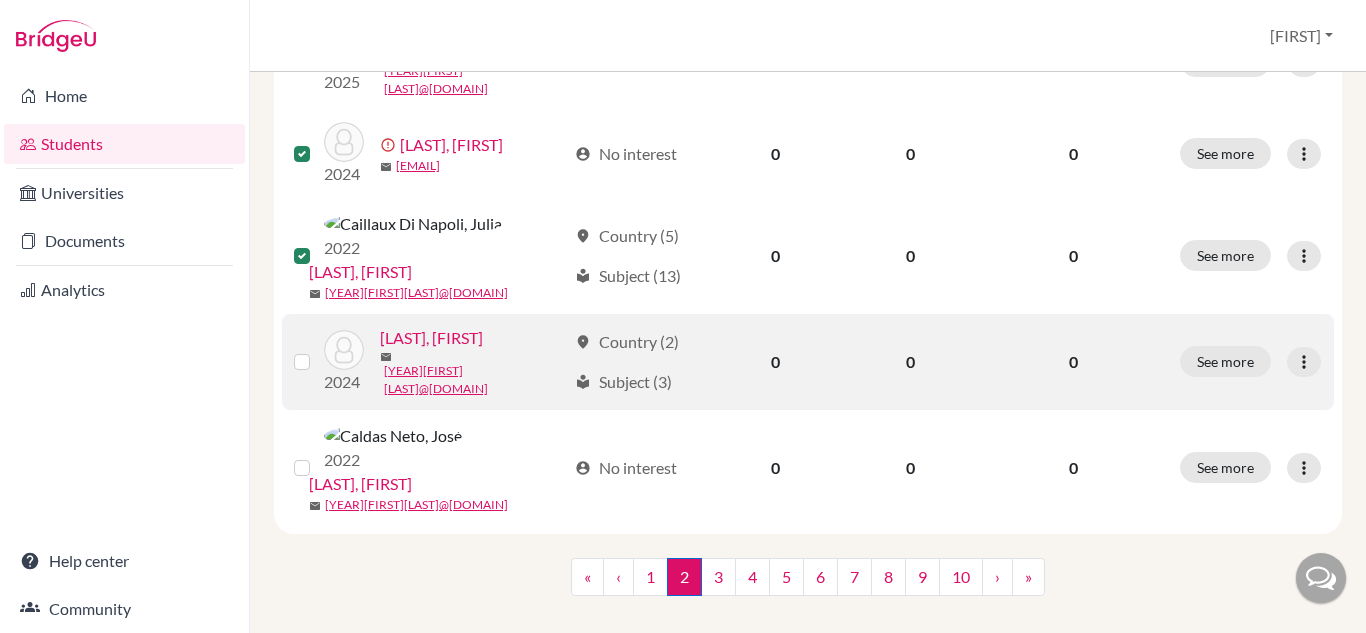 click at bounding box center (318, 350) 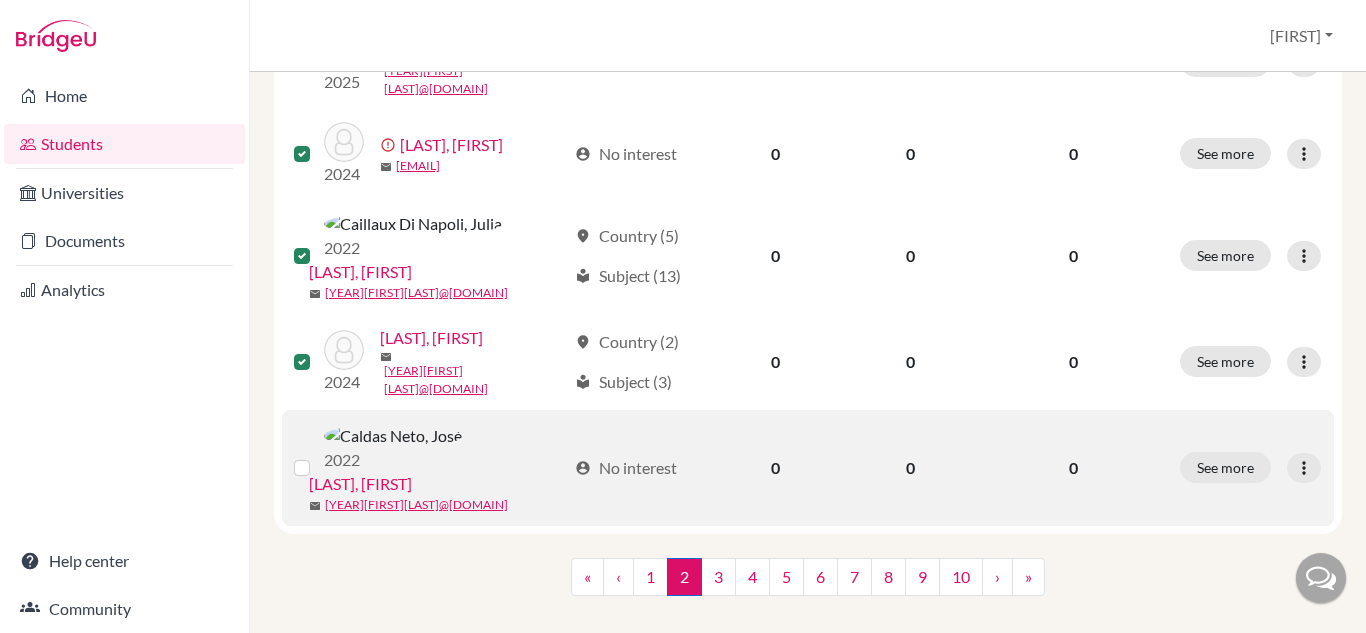 click at bounding box center (318, 456) 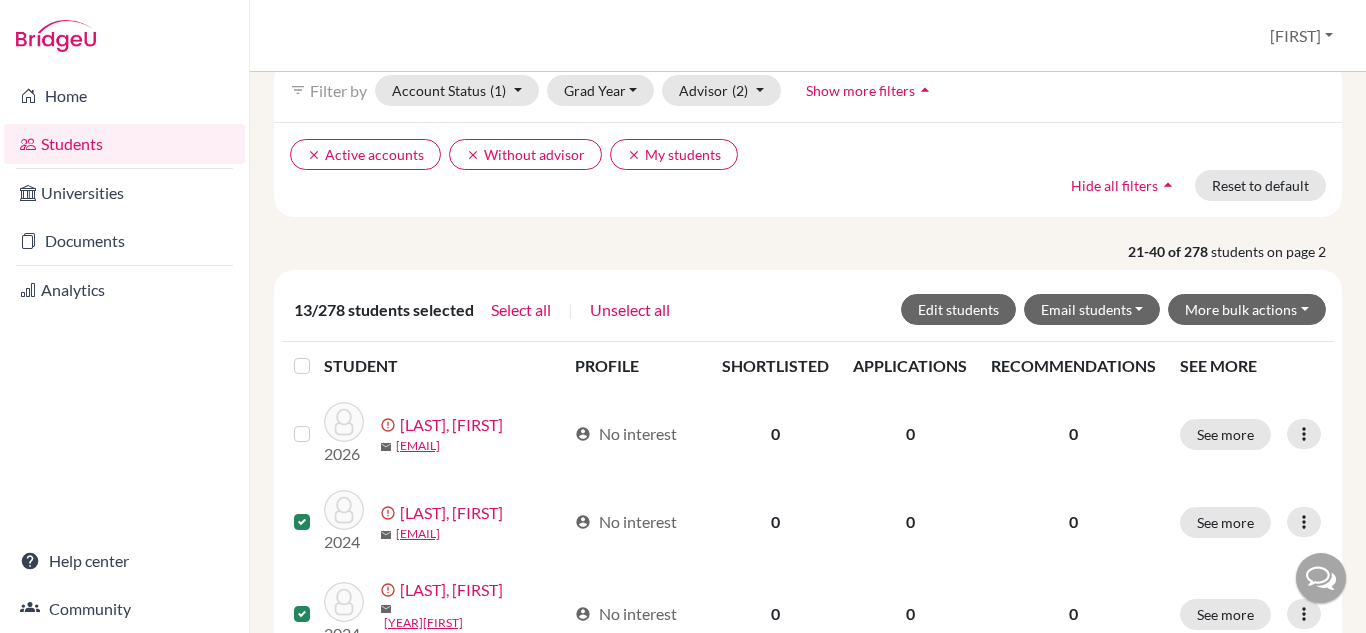 scroll, scrollTop: 0, scrollLeft: 0, axis: both 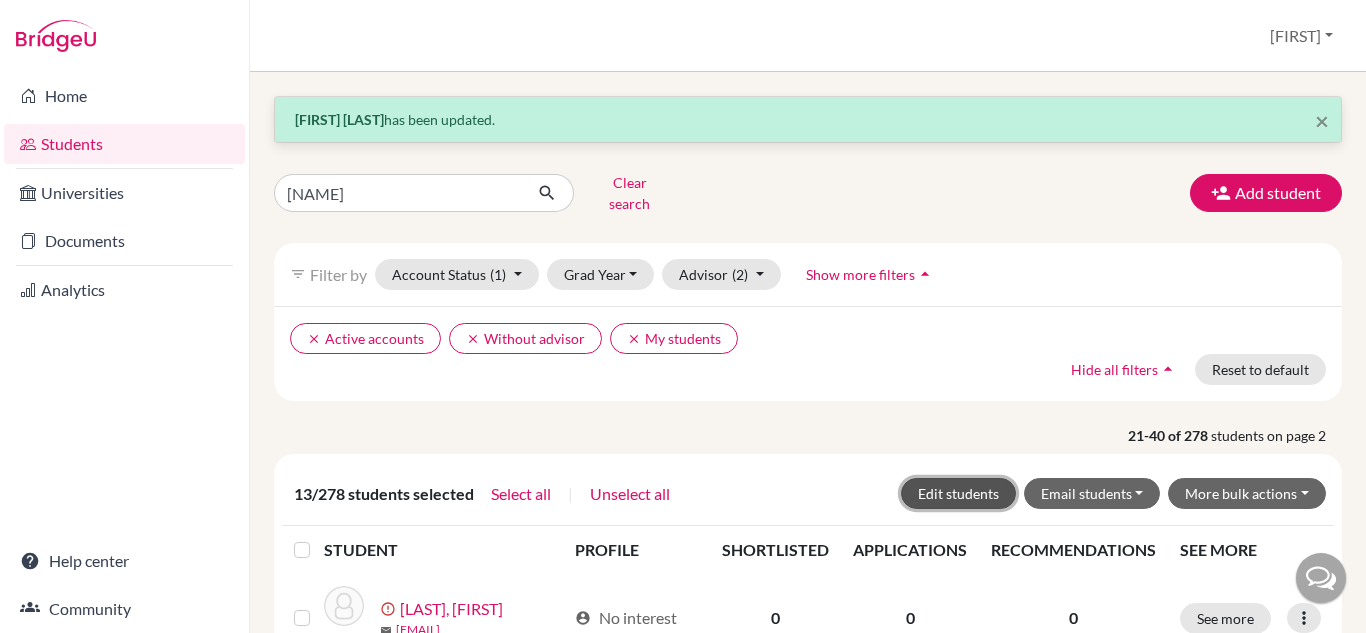 click on "Edit students" 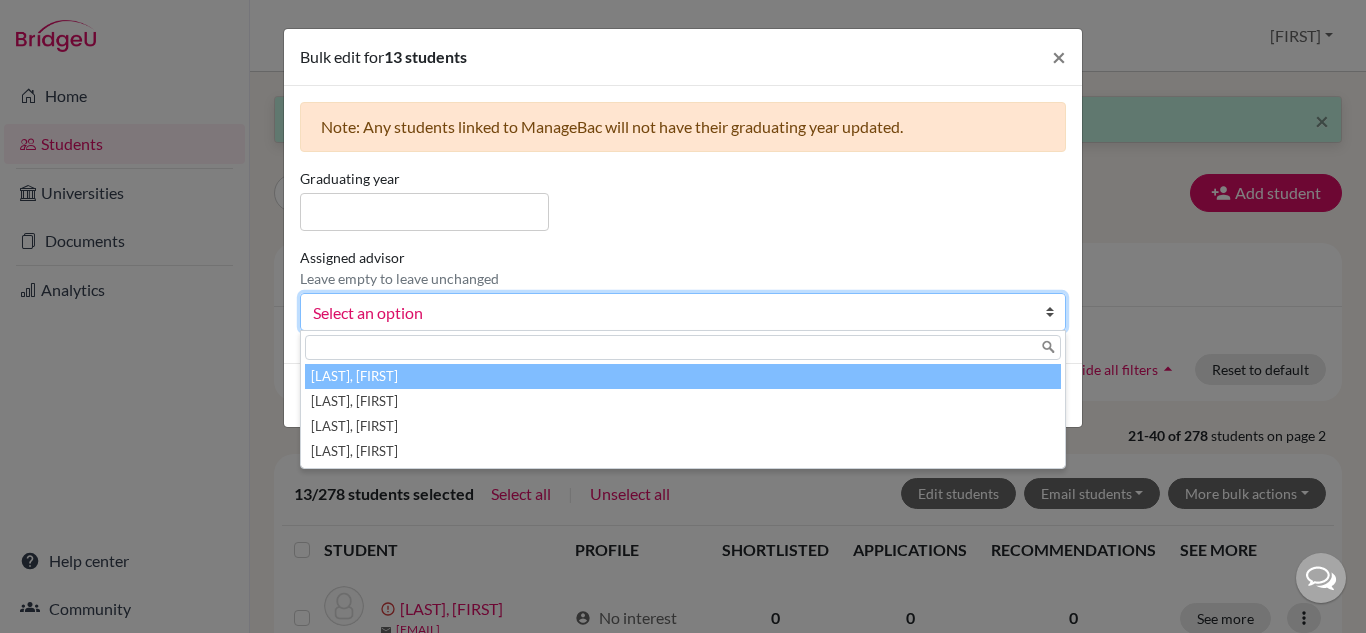 click on "Select an option" at bounding box center [670, 313] 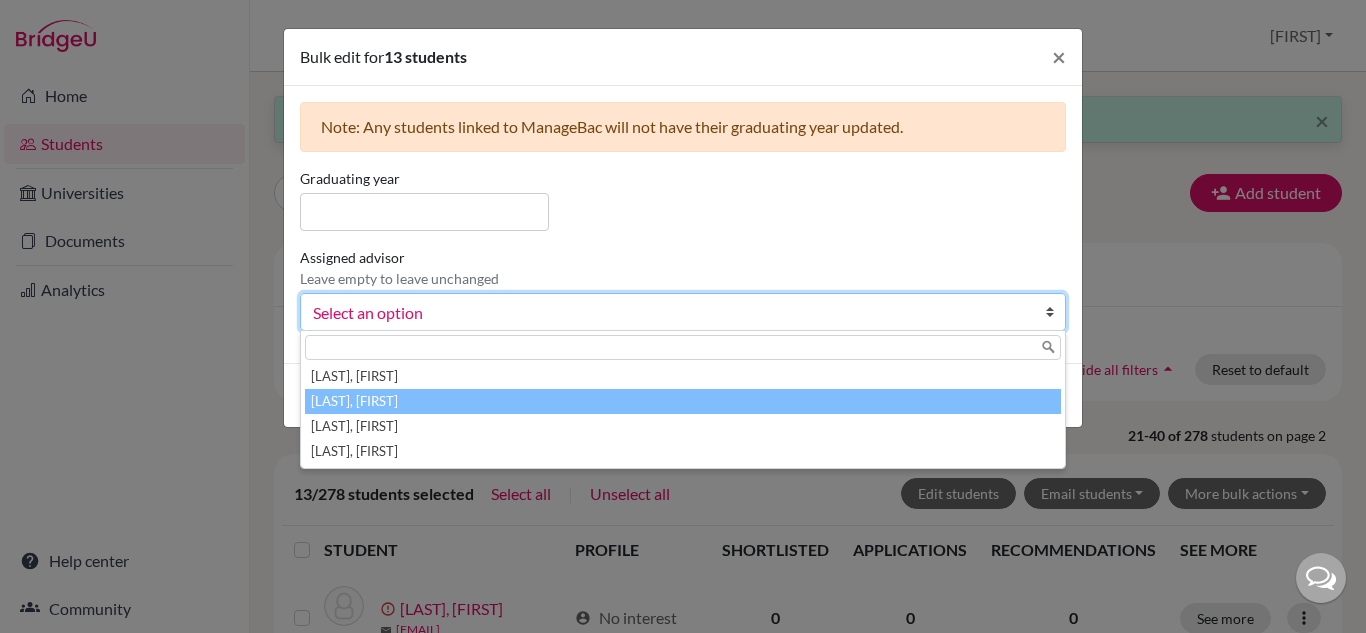 click on "[LAST], [FIRST]" at bounding box center [683, 401] 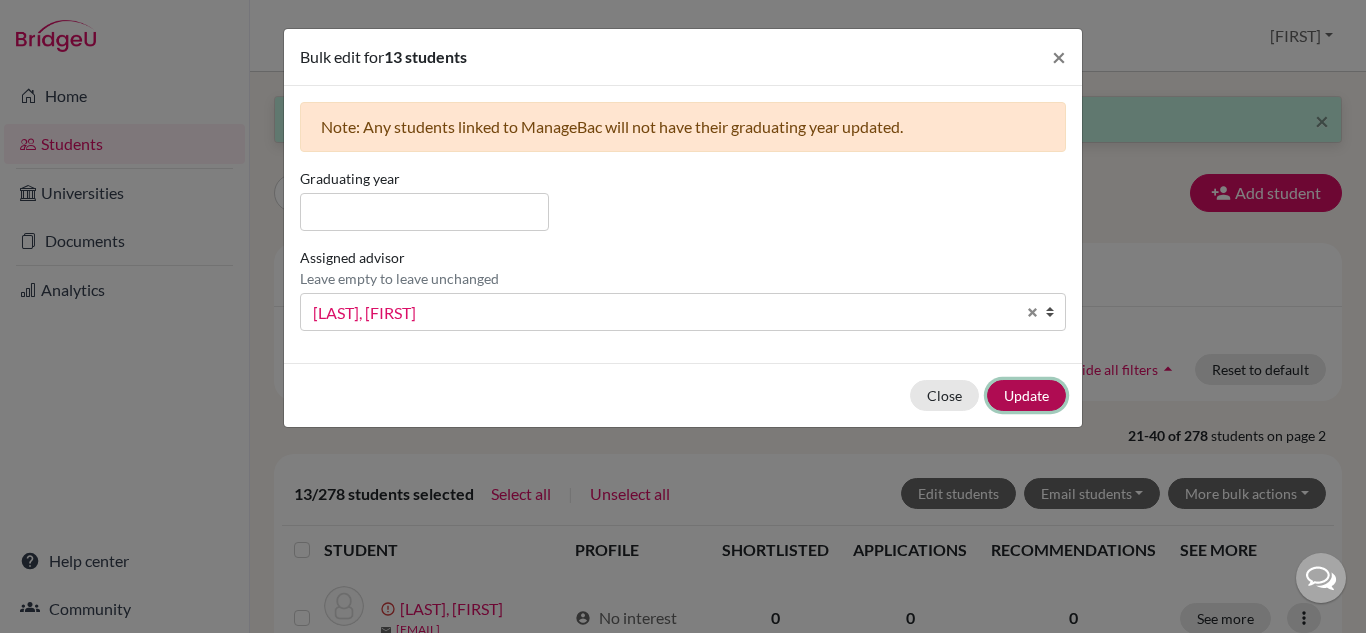 click on "Update" at bounding box center [1026, 395] 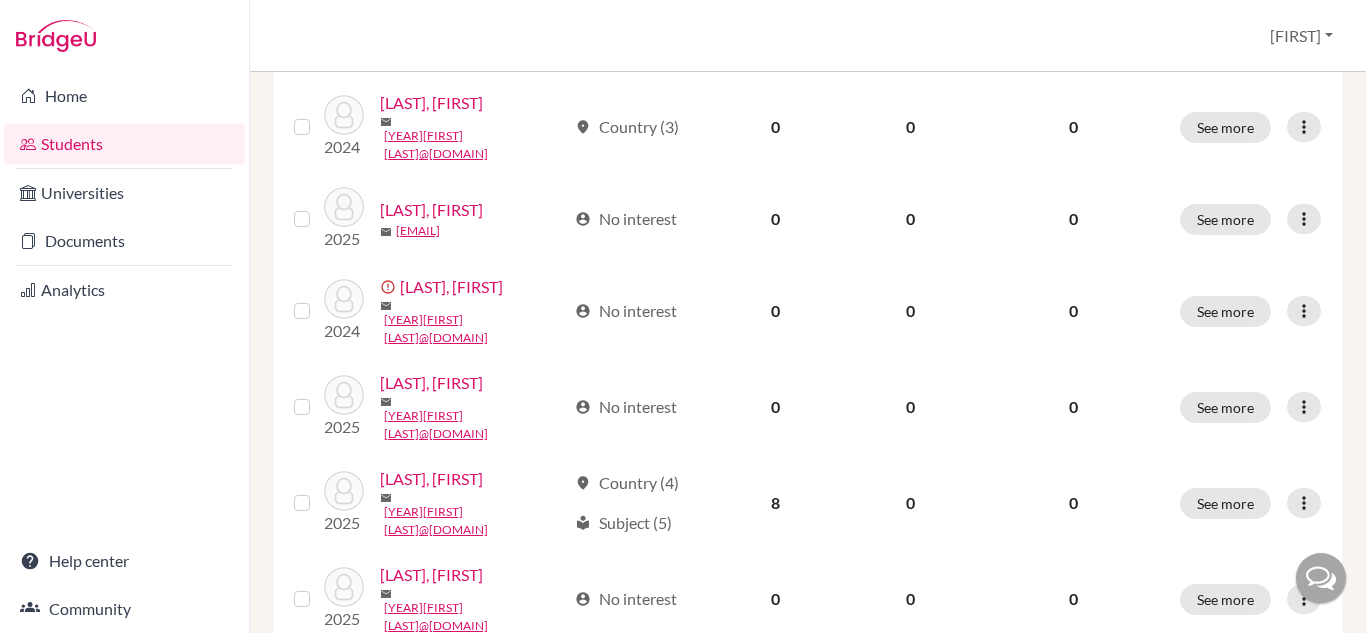 scroll, scrollTop: 1274, scrollLeft: 0, axis: vertical 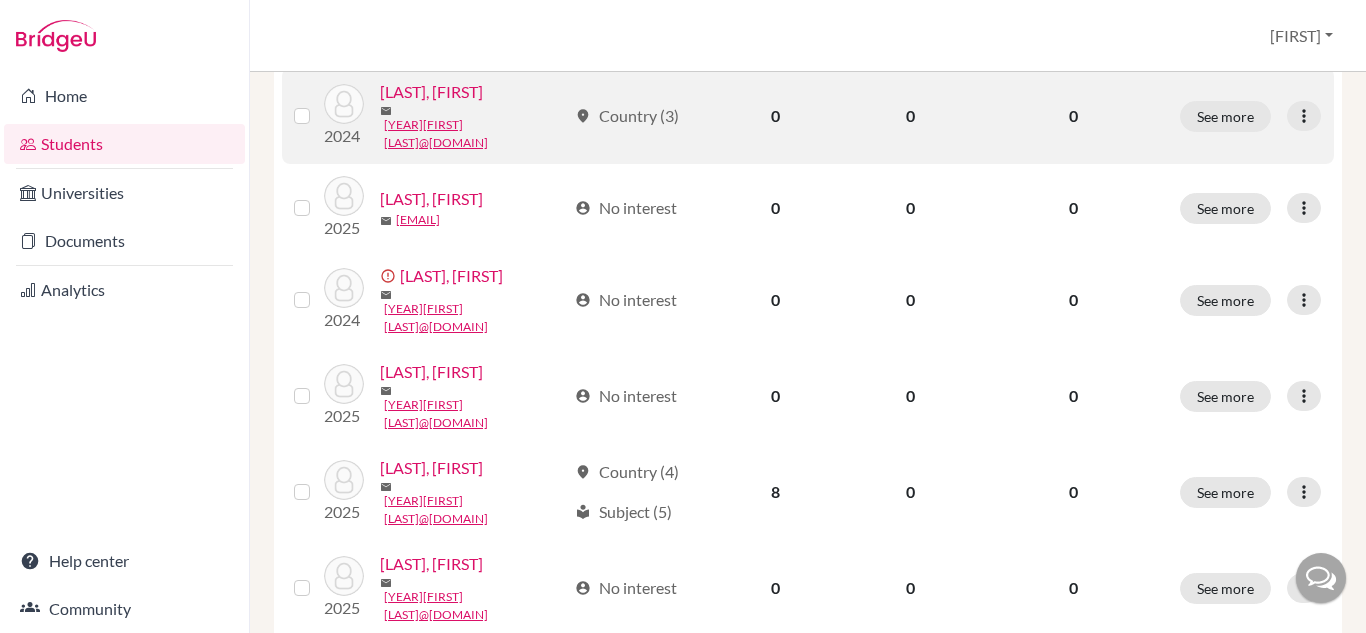 click at bounding box center (318, 104) 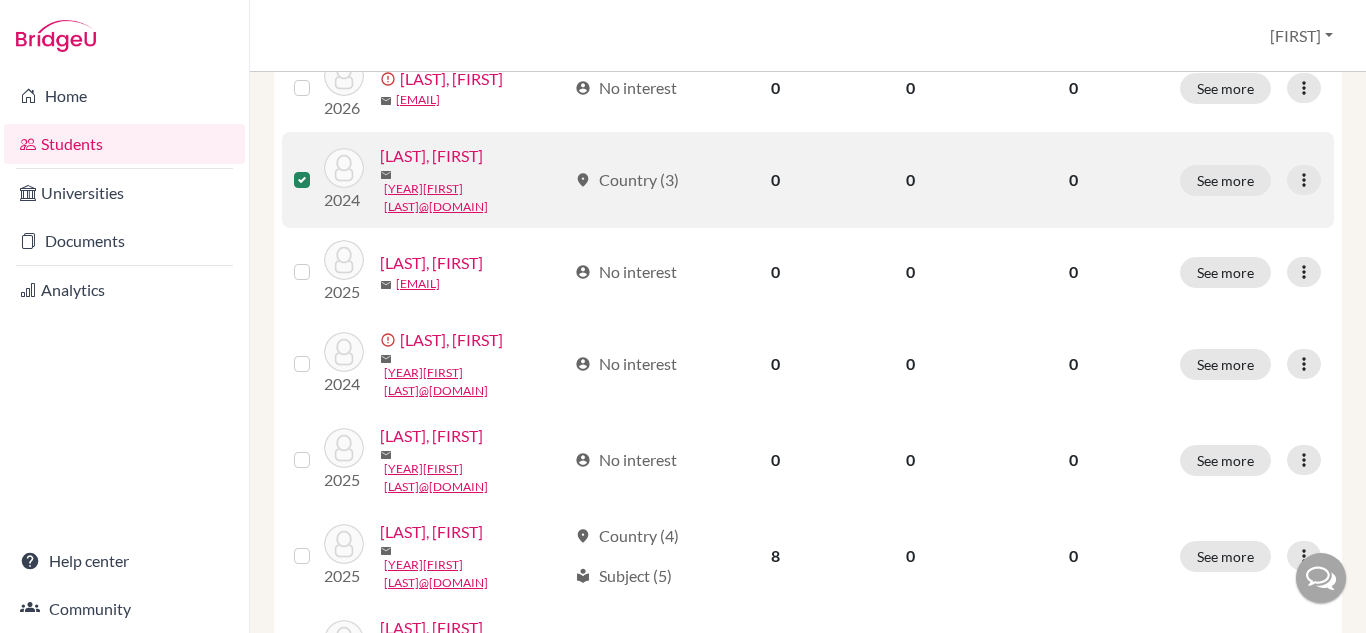scroll, scrollTop: 1338, scrollLeft: 0, axis: vertical 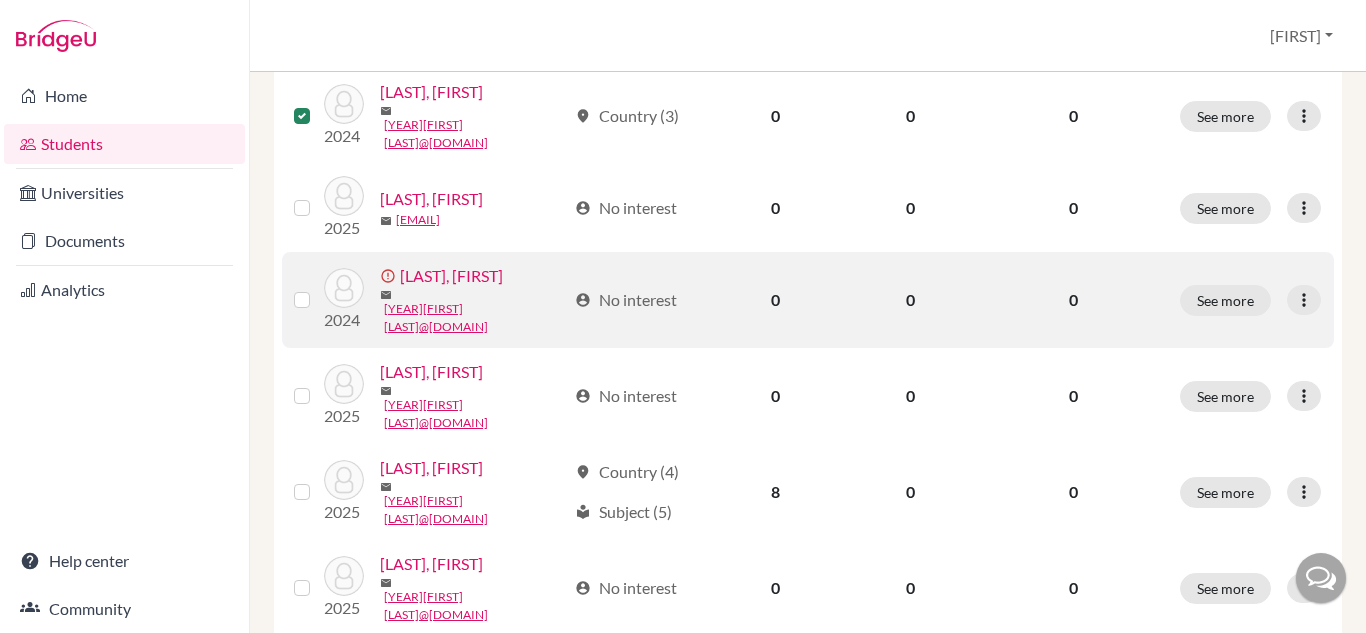 click at bounding box center [318, 288] 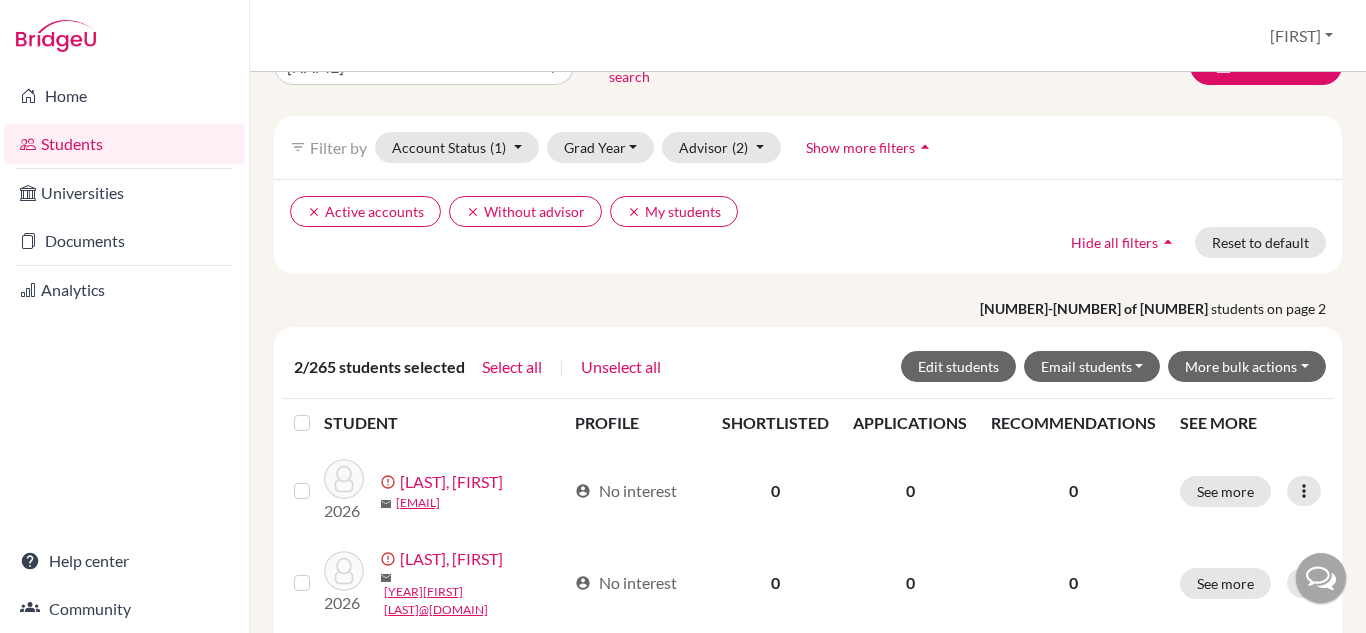 scroll, scrollTop: 0, scrollLeft: 0, axis: both 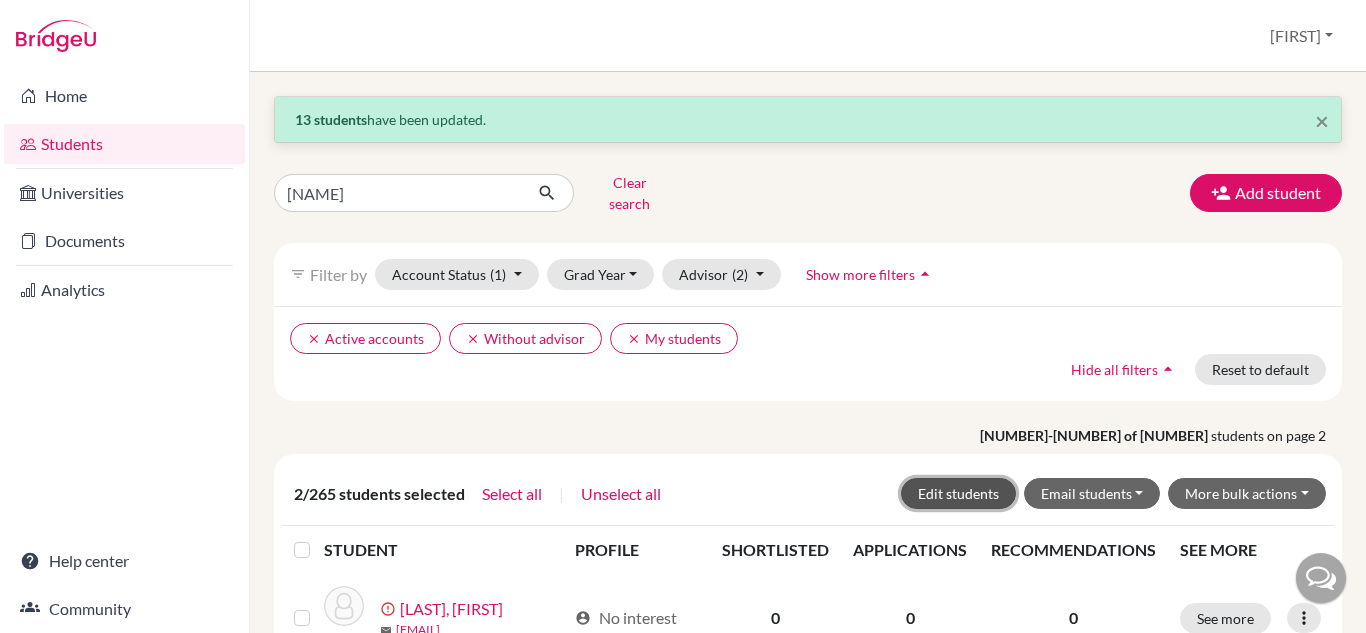 click on "Edit students" 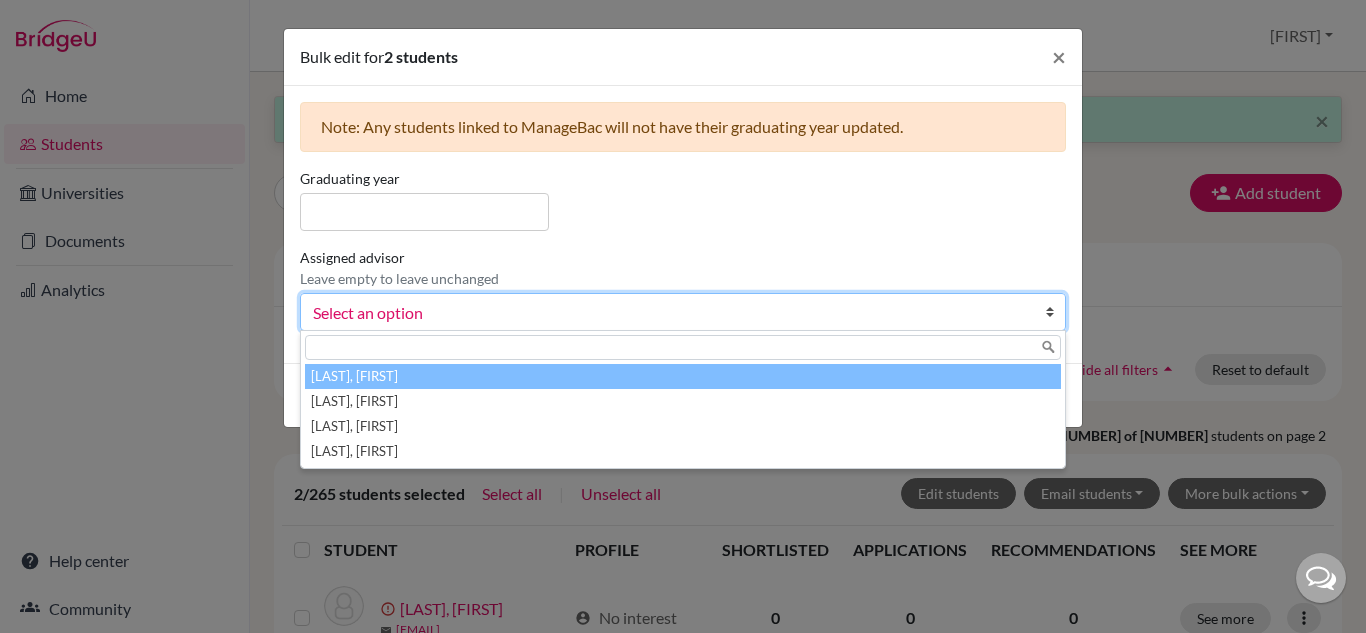 click at bounding box center [1055, 312] 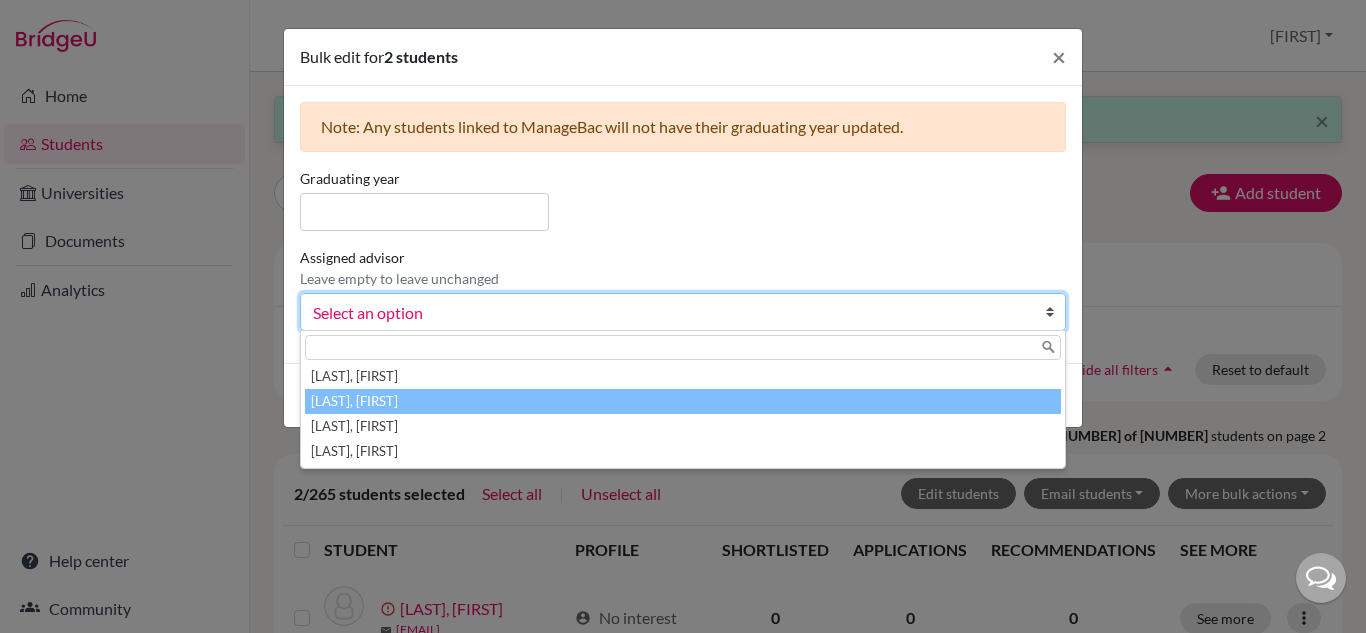 click on "[LAST], [FIRST]" at bounding box center [683, 401] 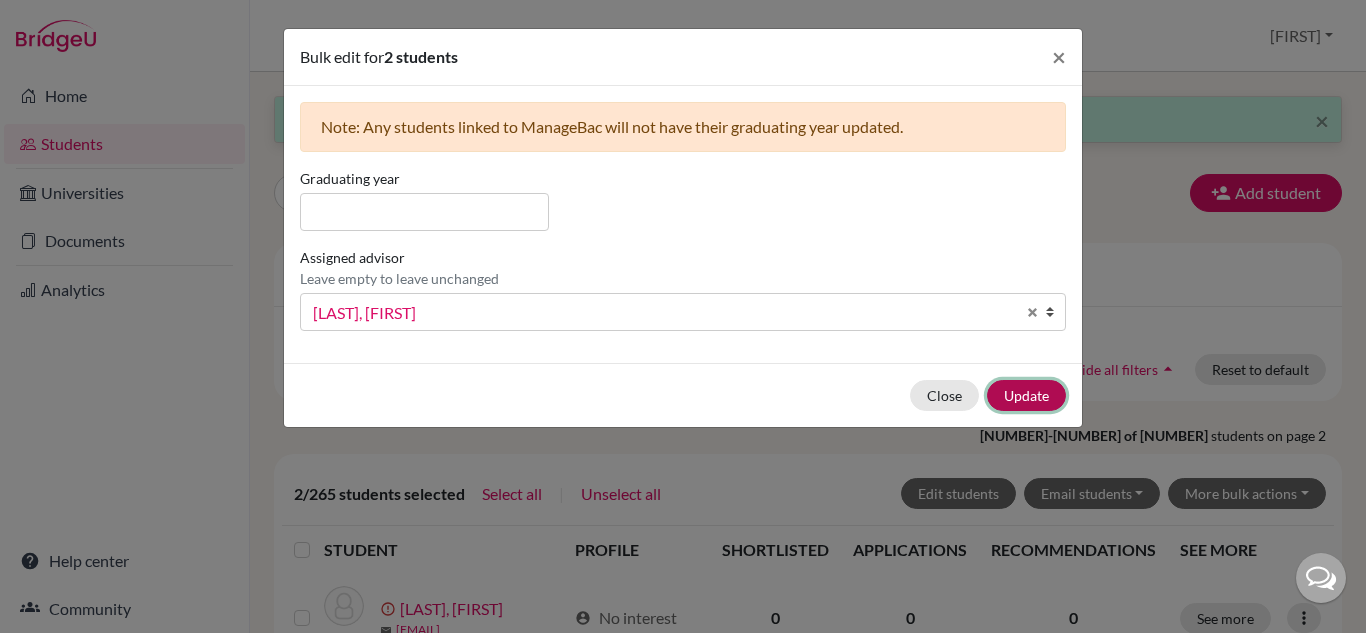 click on "Update" at bounding box center (1026, 395) 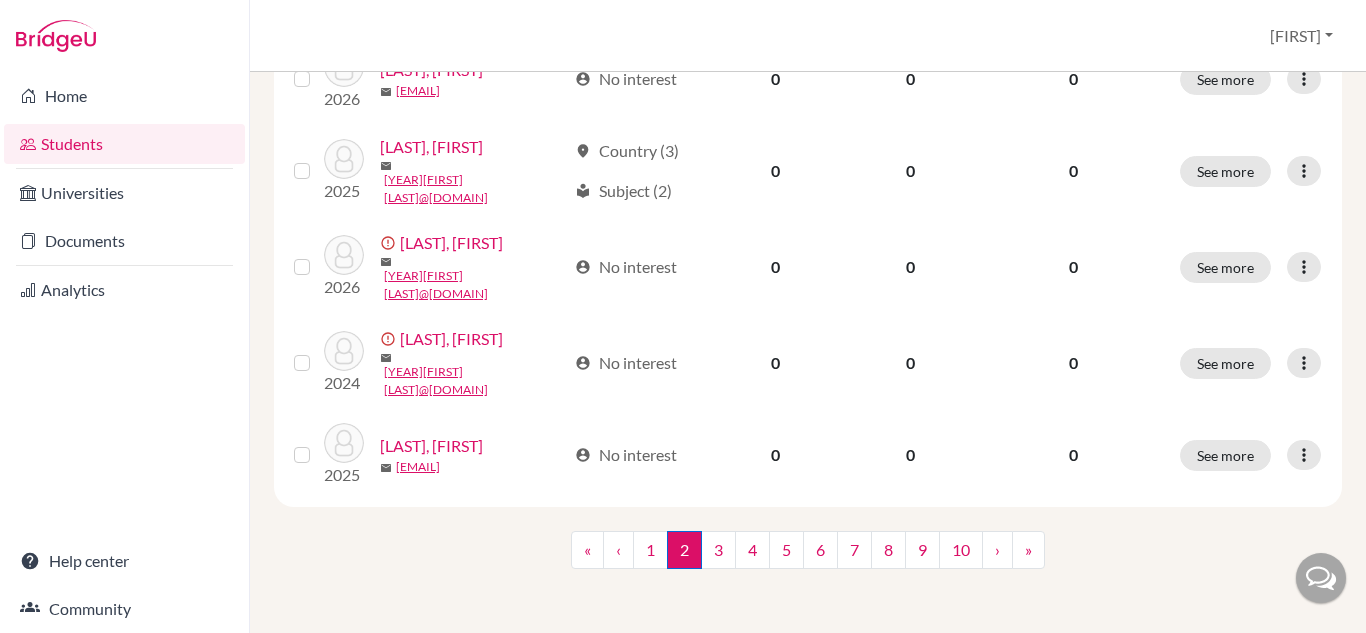 scroll, scrollTop: 2281, scrollLeft: 0, axis: vertical 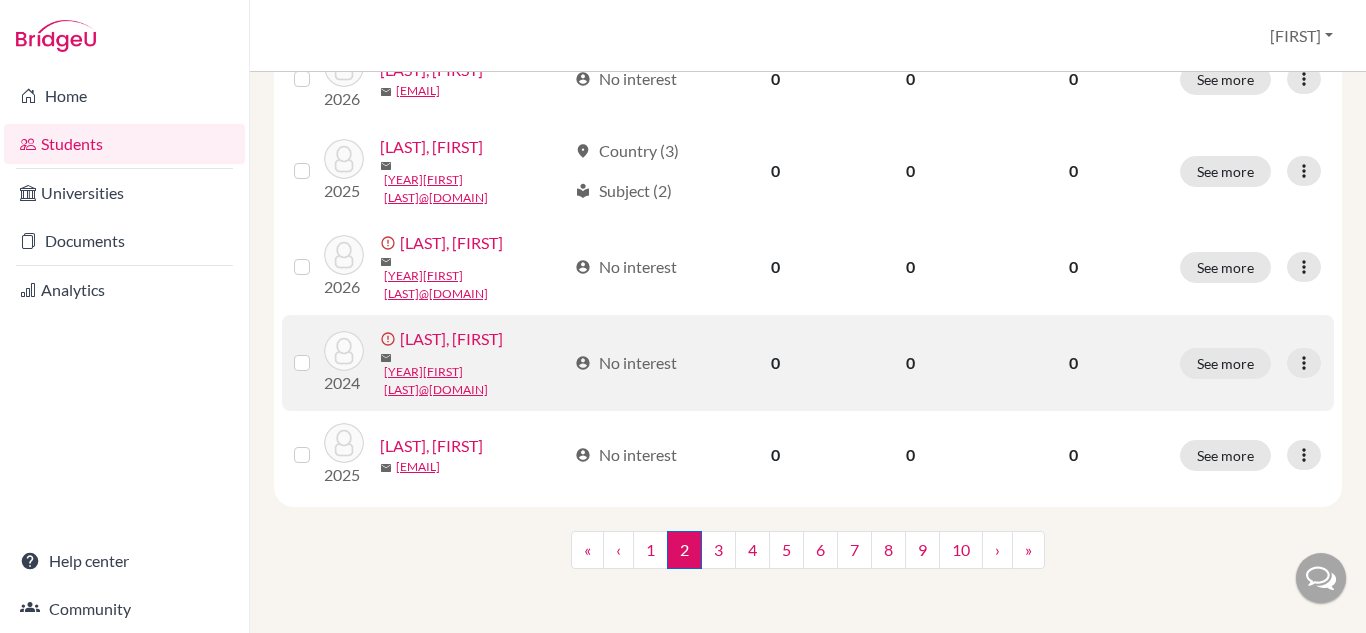click at bounding box center [318, 351] 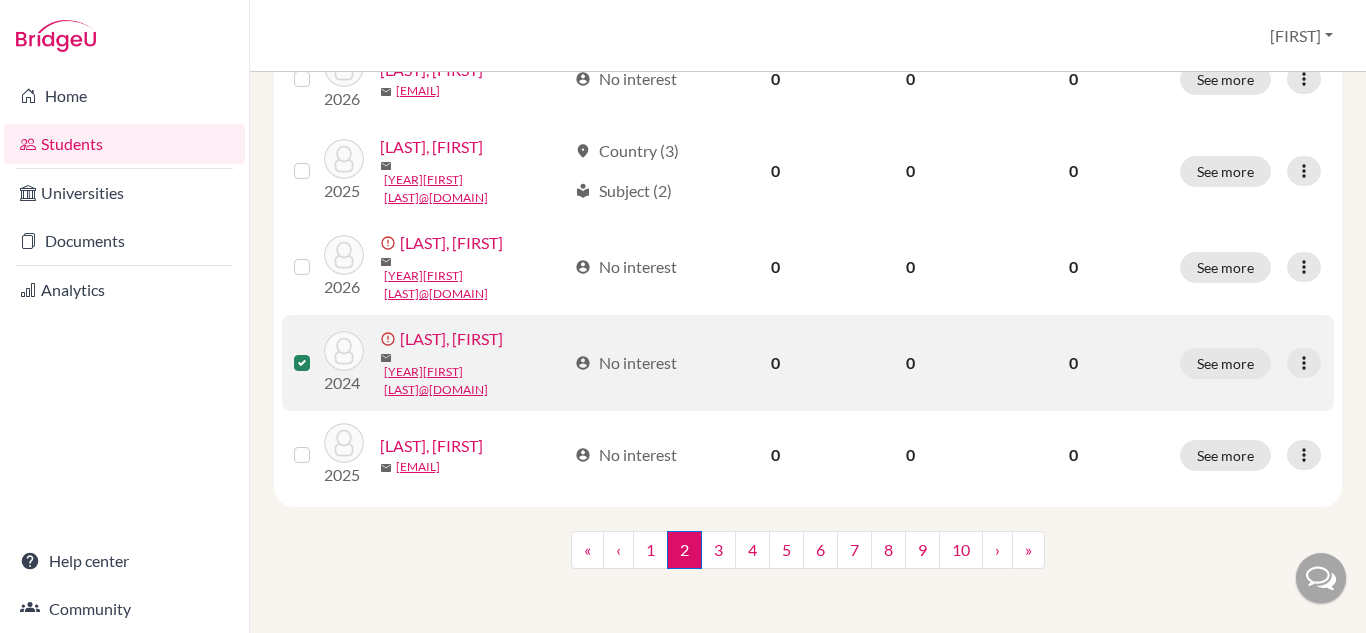 scroll, scrollTop: 2345, scrollLeft: 0, axis: vertical 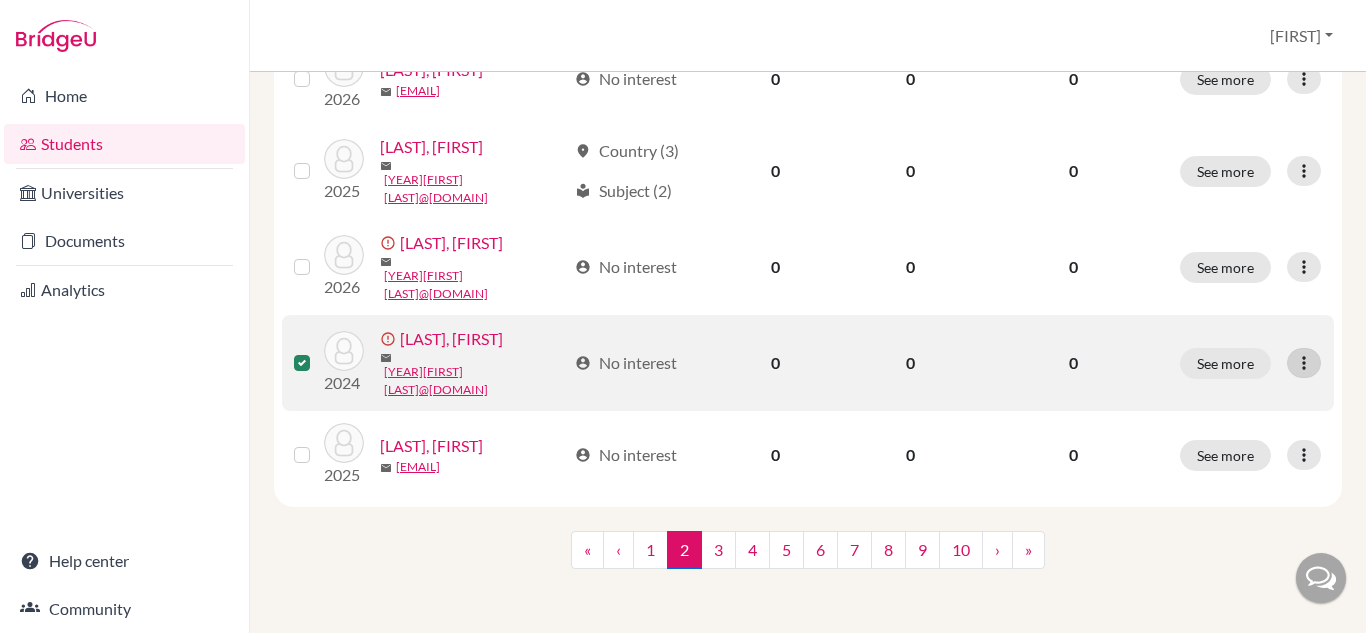 click at bounding box center (1304, 363) 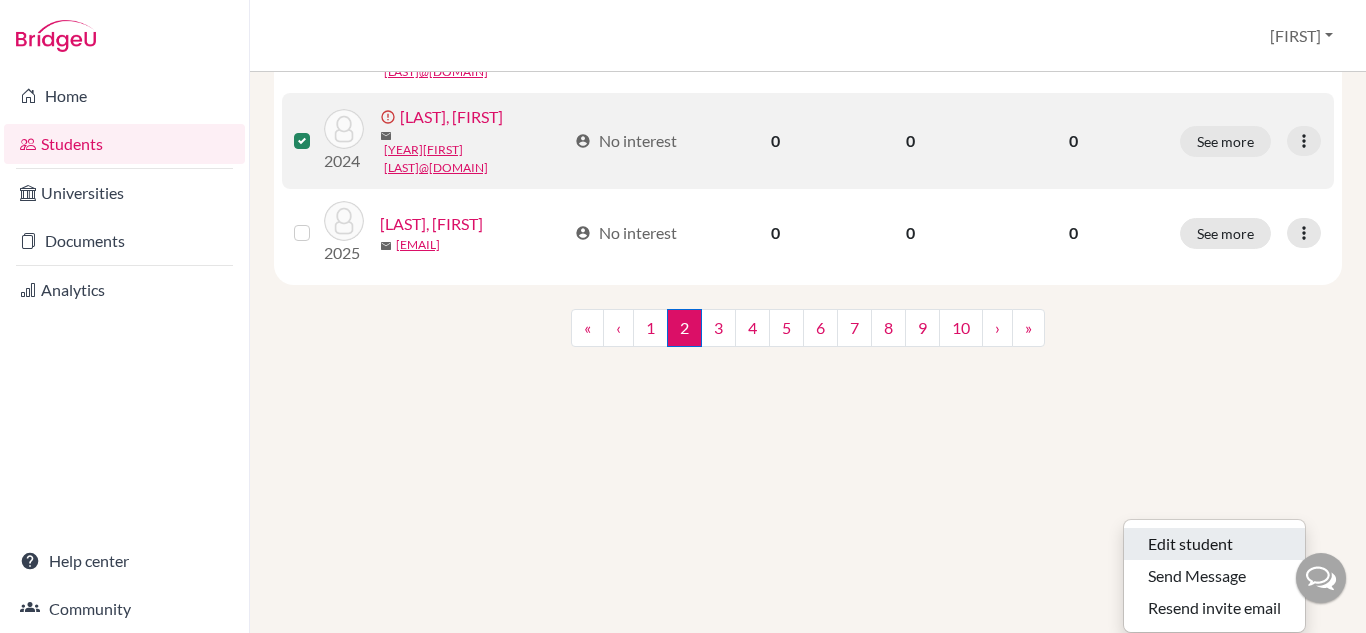 click on "Edit student" at bounding box center (1214, 544) 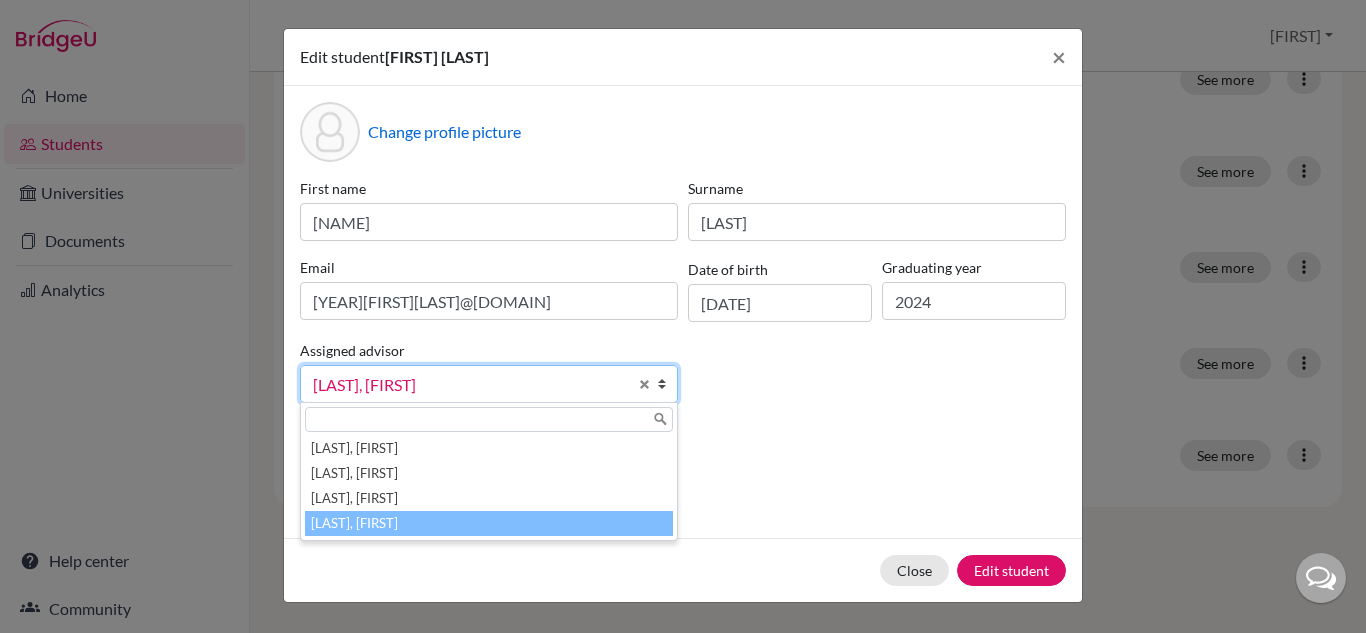 click at bounding box center (667, 384) 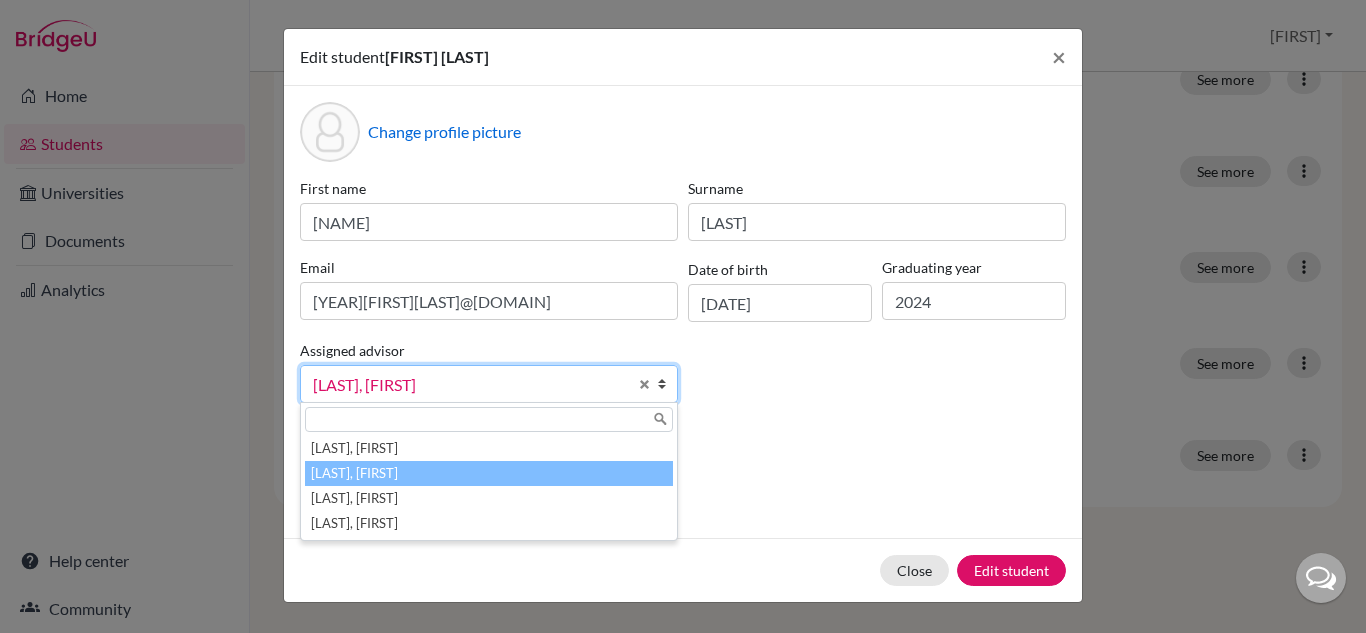 click on "[LAST], [FIRST]" at bounding box center (489, 473) 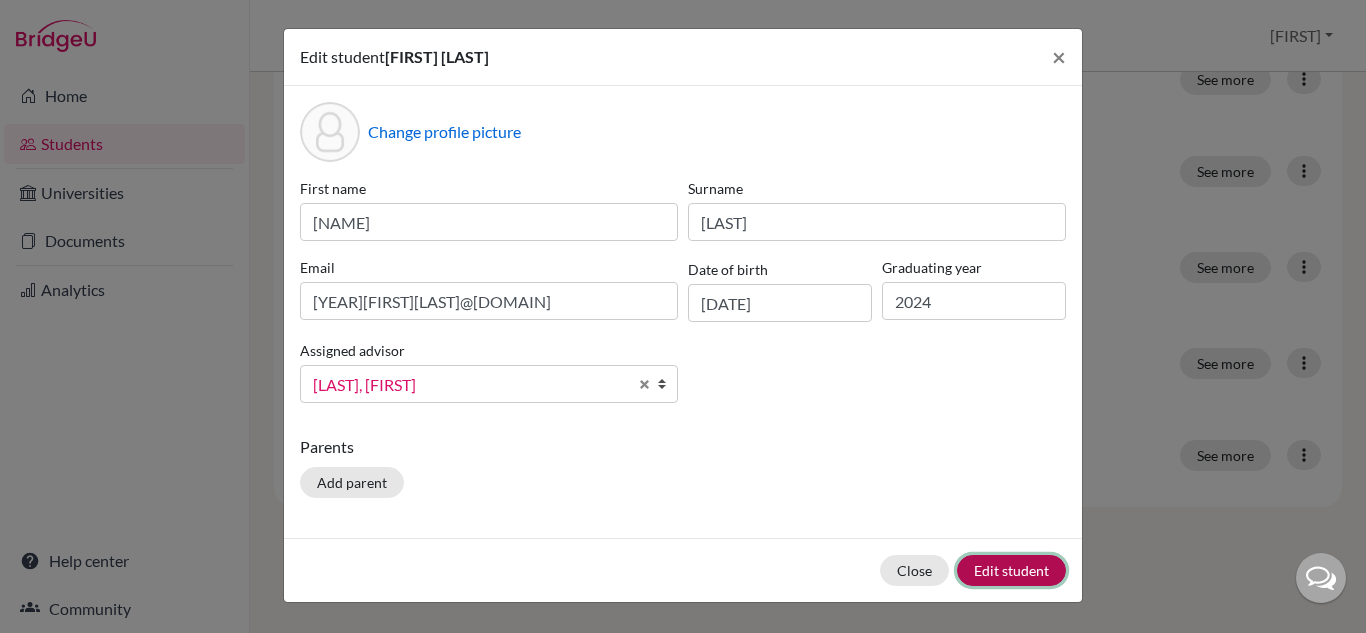 click on "Edit student" at bounding box center [1011, 570] 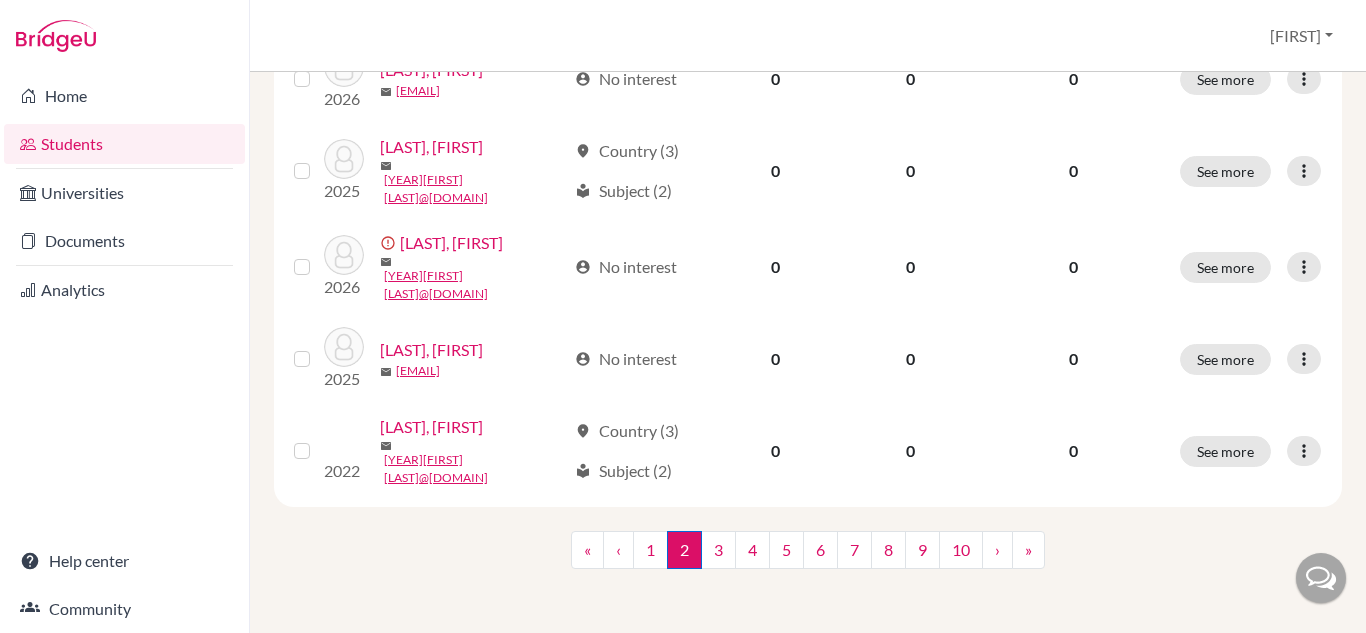 scroll, scrollTop: 2287, scrollLeft: 0, axis: vertical 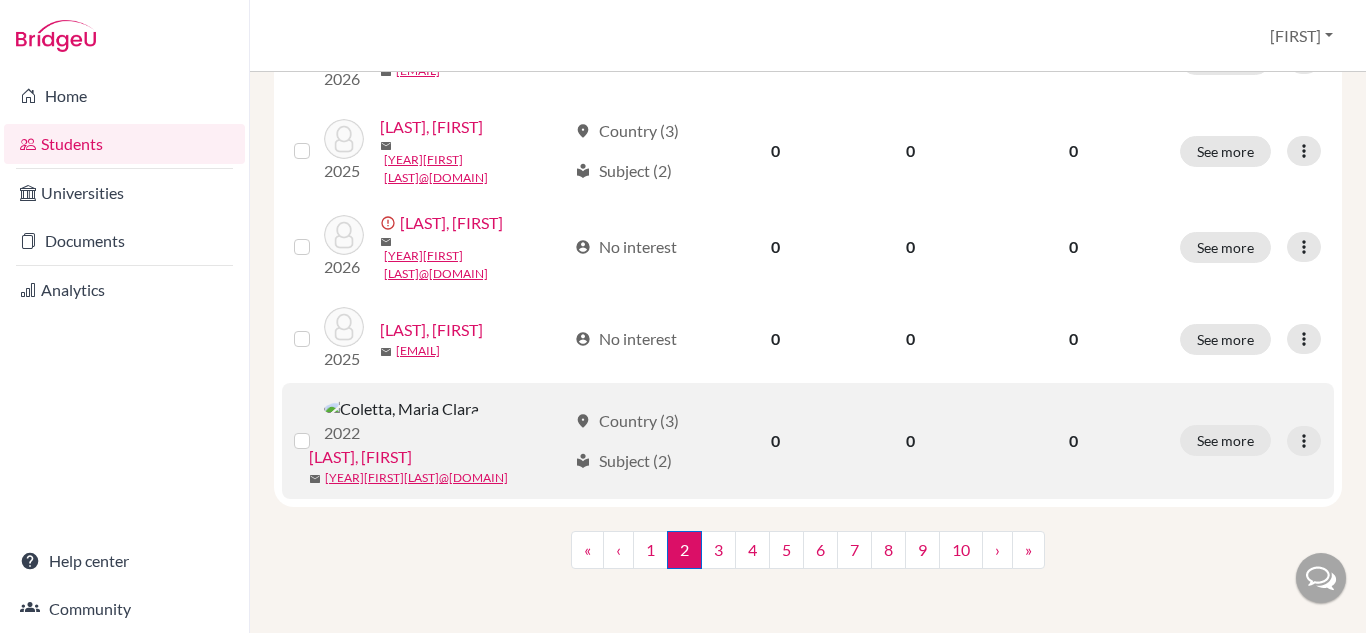click at bounding box center [318, 429] 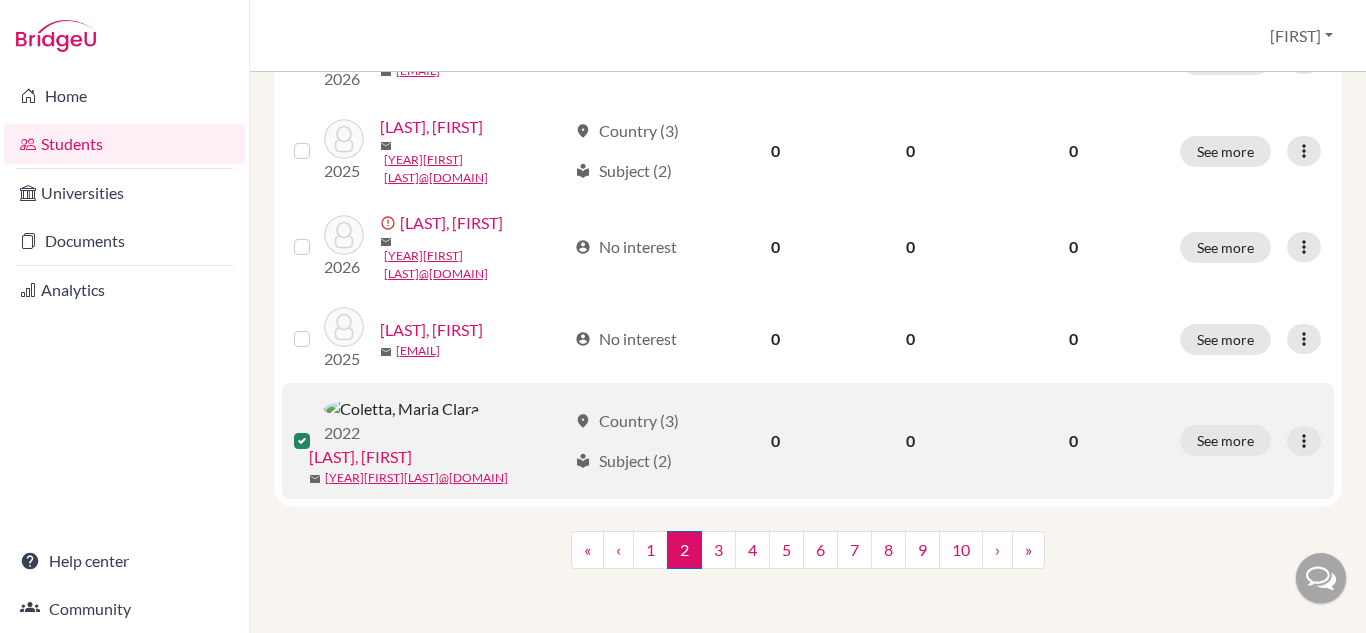 scroll, scrollTop: 2351, scrollLeft: 0, axis: vertical 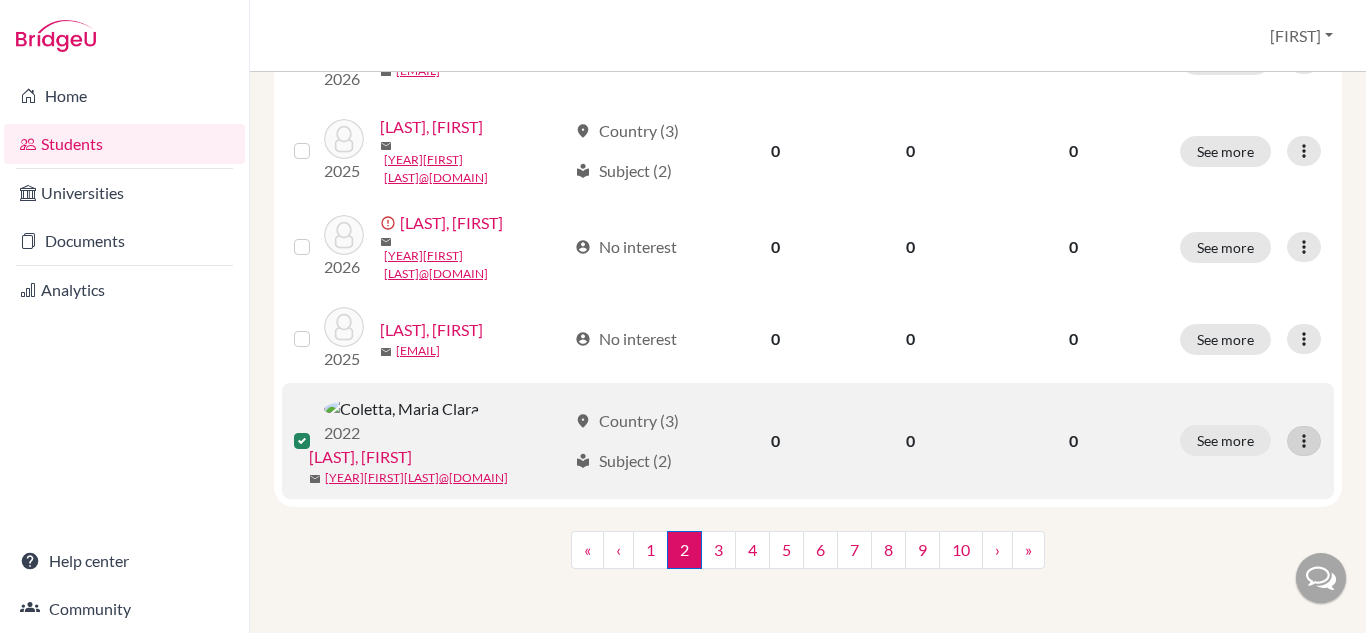 click at bounding box center [1304, 441] 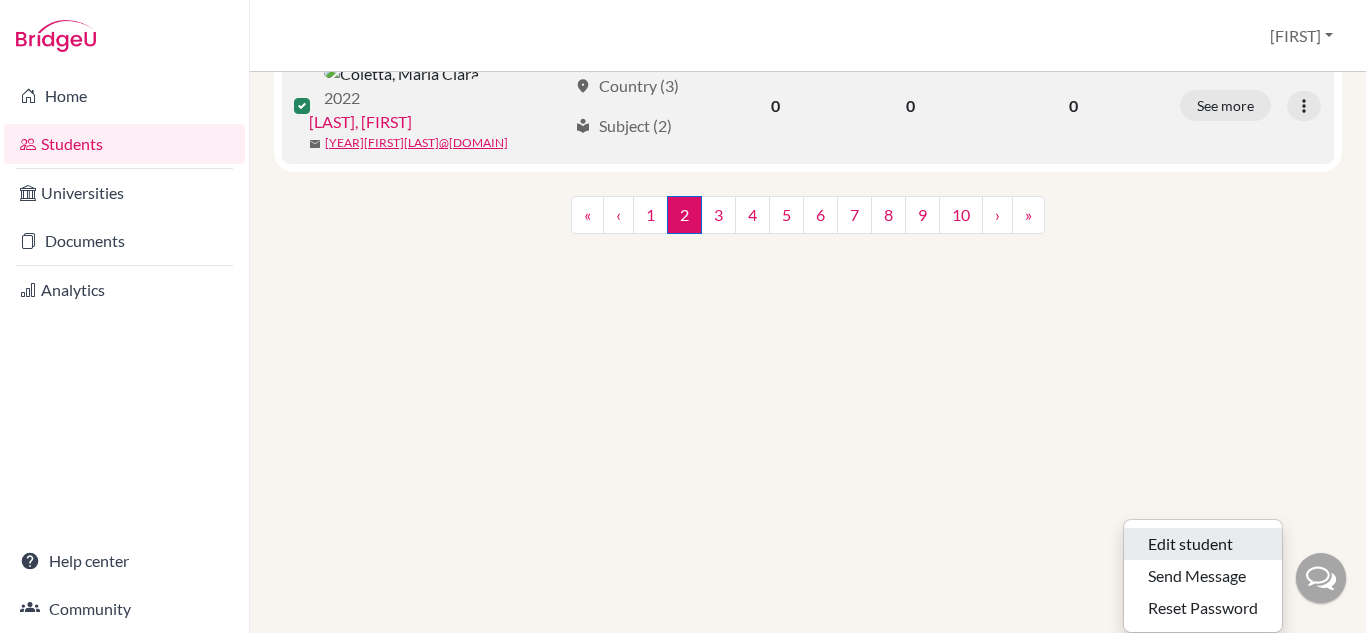 click on "Edit student" at bounding box center [1203, 544] 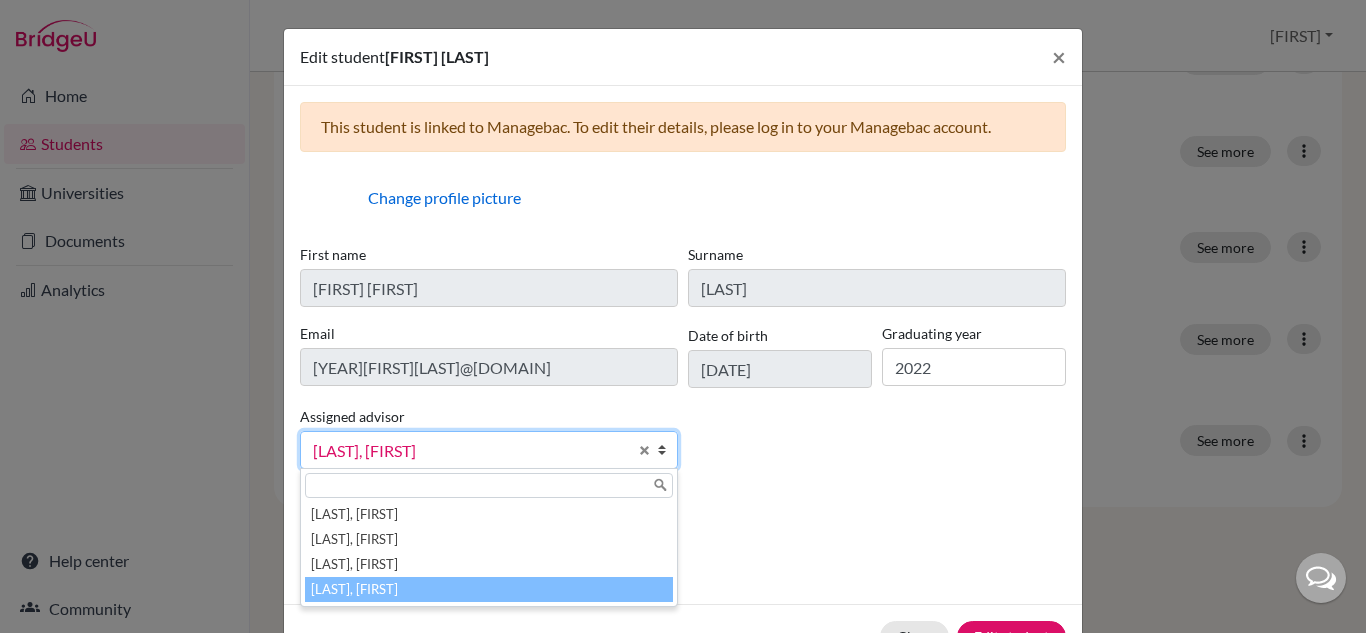 click at bounding box center [667, 450] 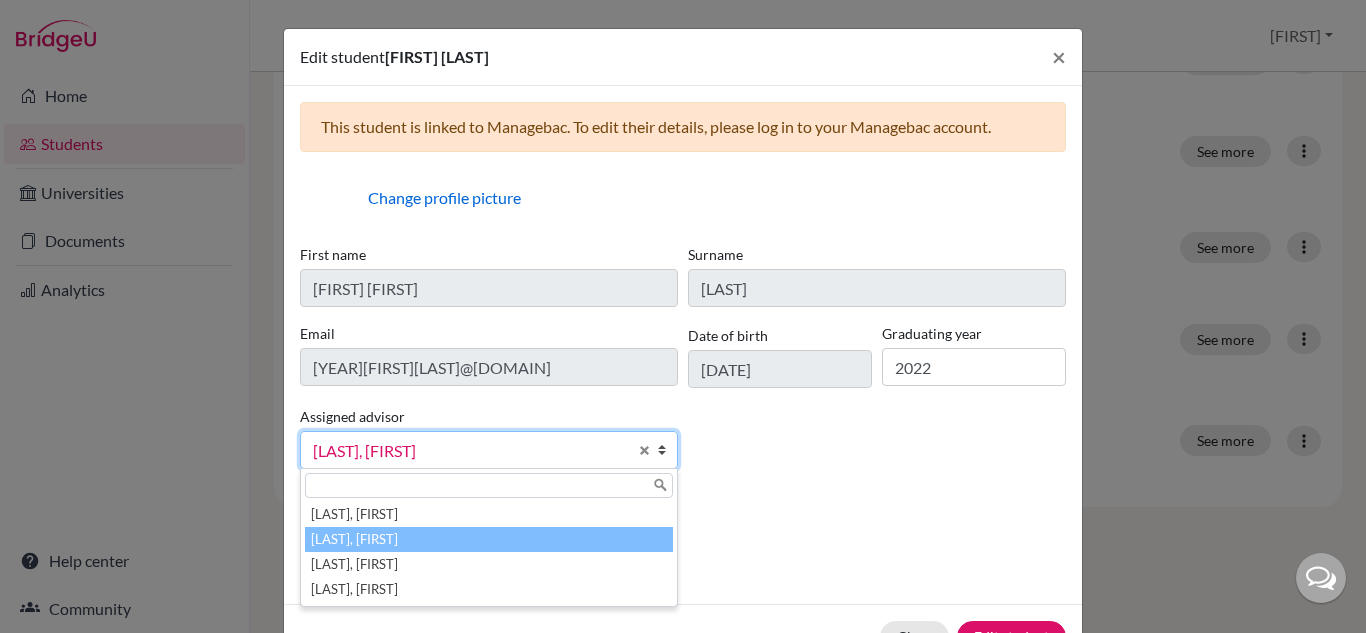 click on "[LAST], [FIRST]" at bounding box center [489, 539] 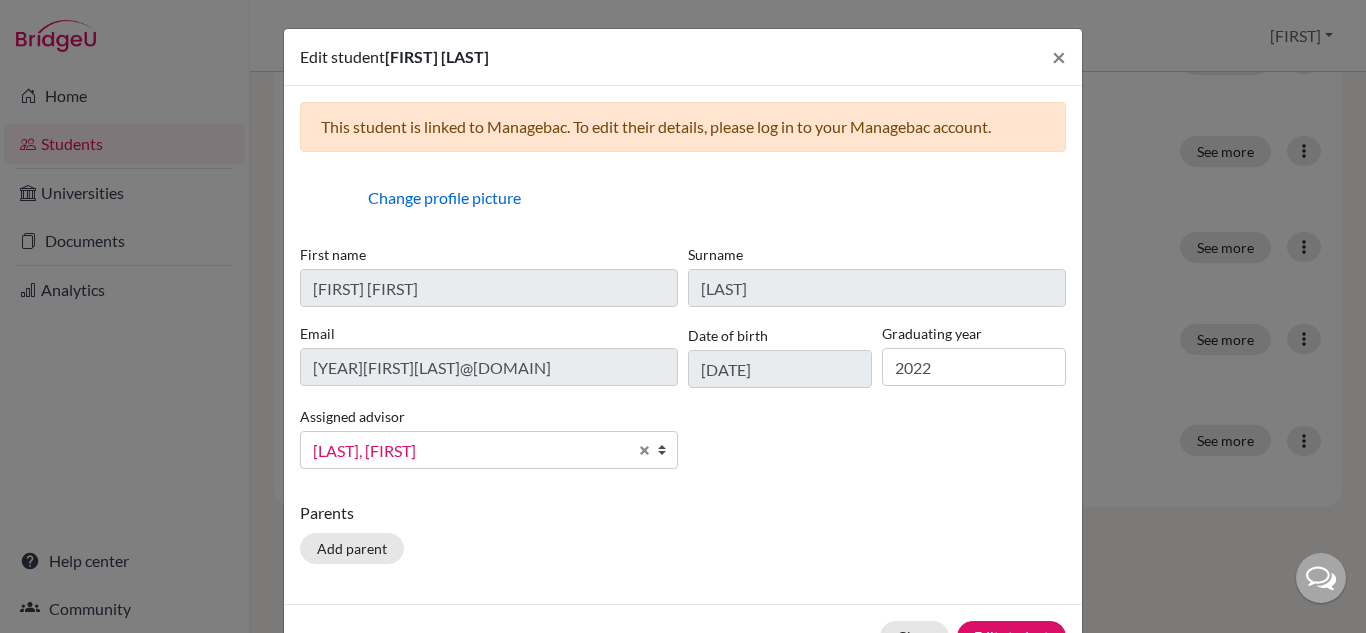 click on "Close Edit student" at bounding box center [683, 636] 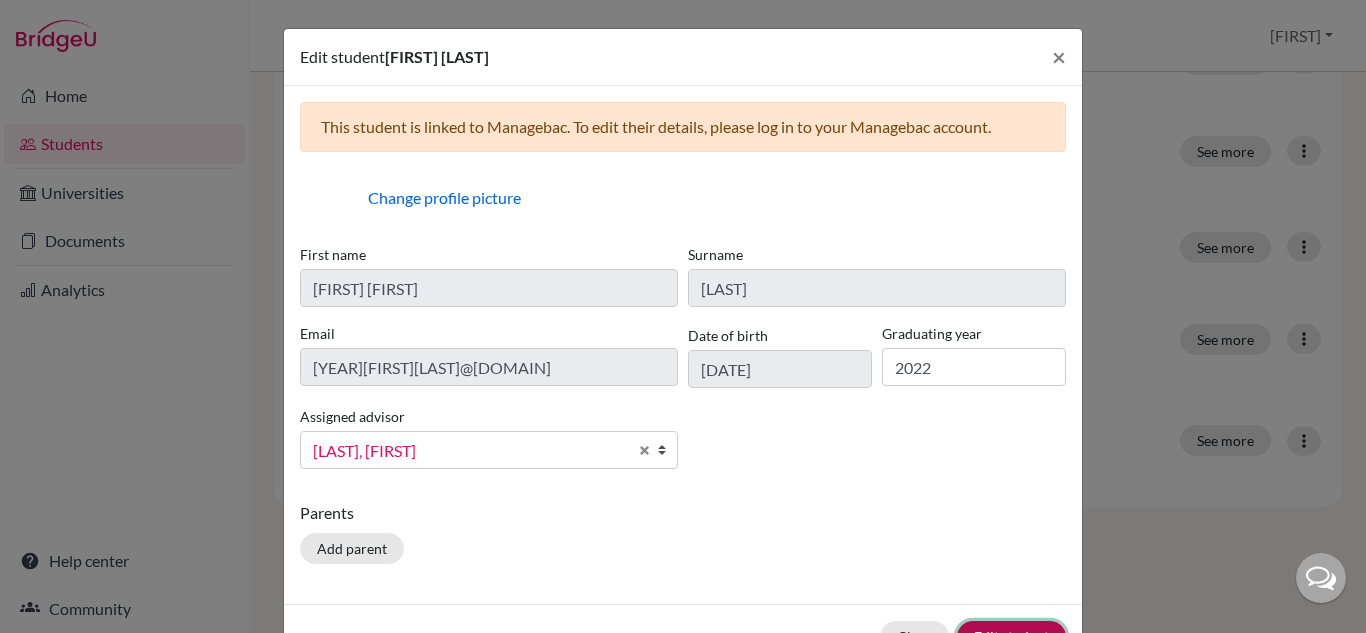 click on "Edit student" at bounding box center [1011, 636] 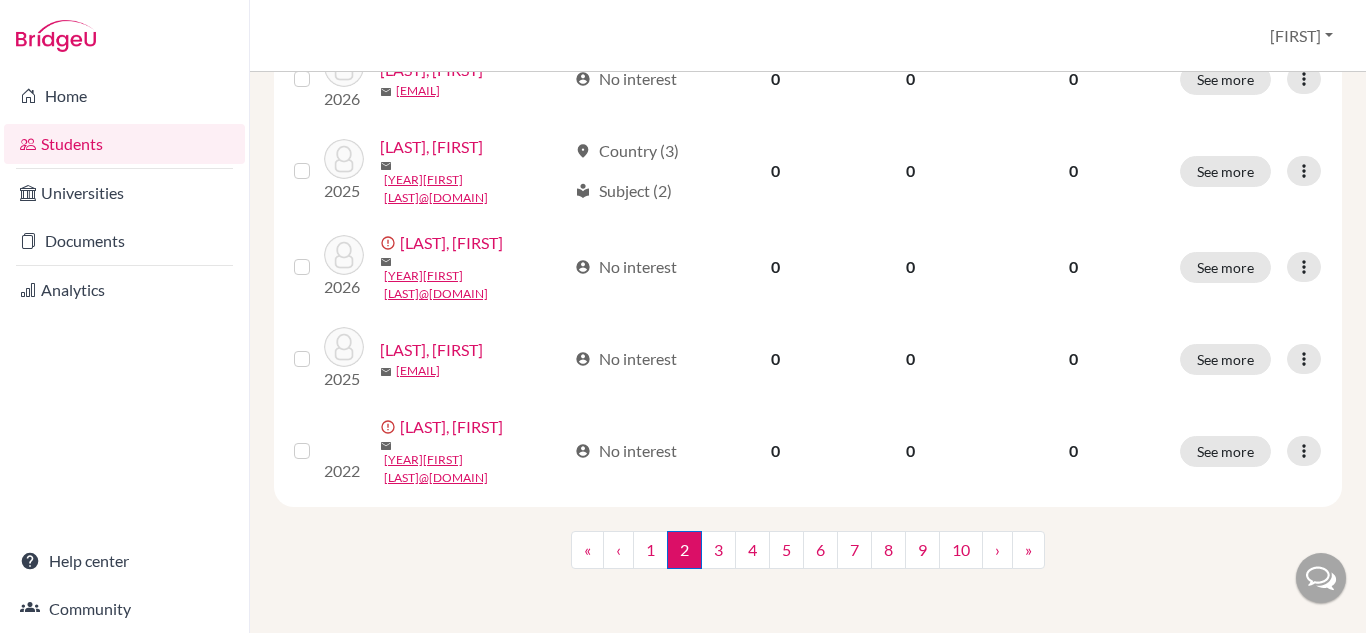 scroll, scrollTop: 2281, scrollLeft: 0, axis: vertical 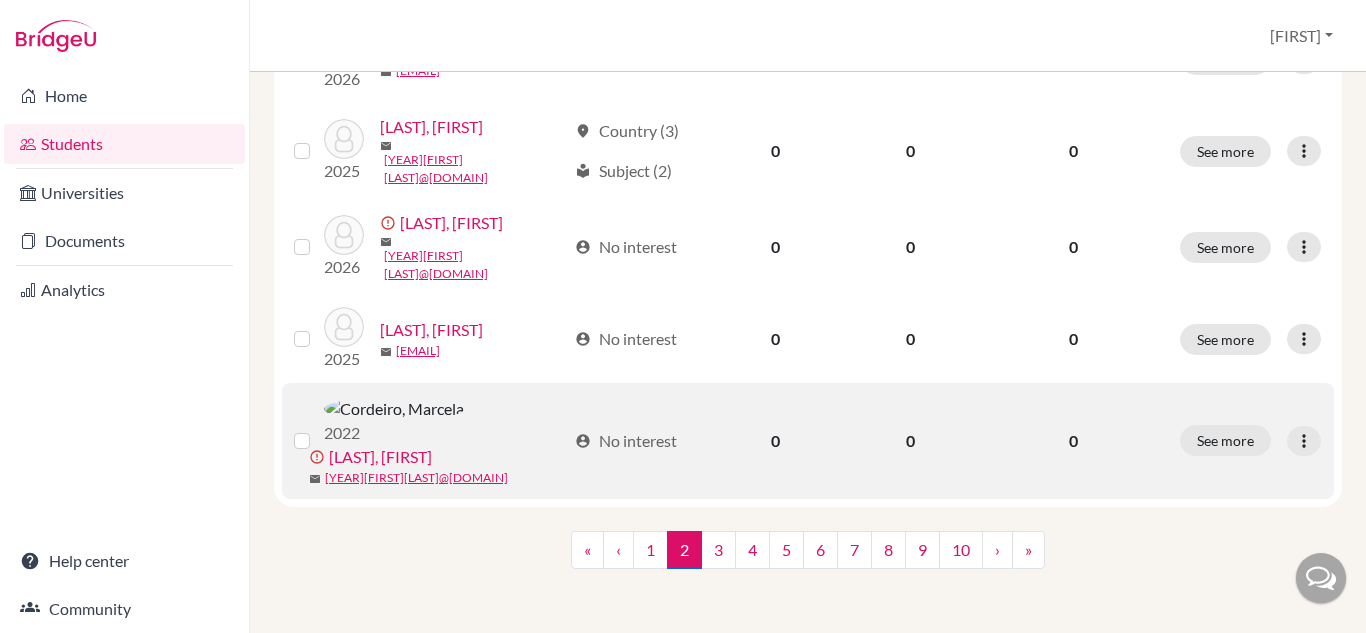 click at bounding box center (318, 429) 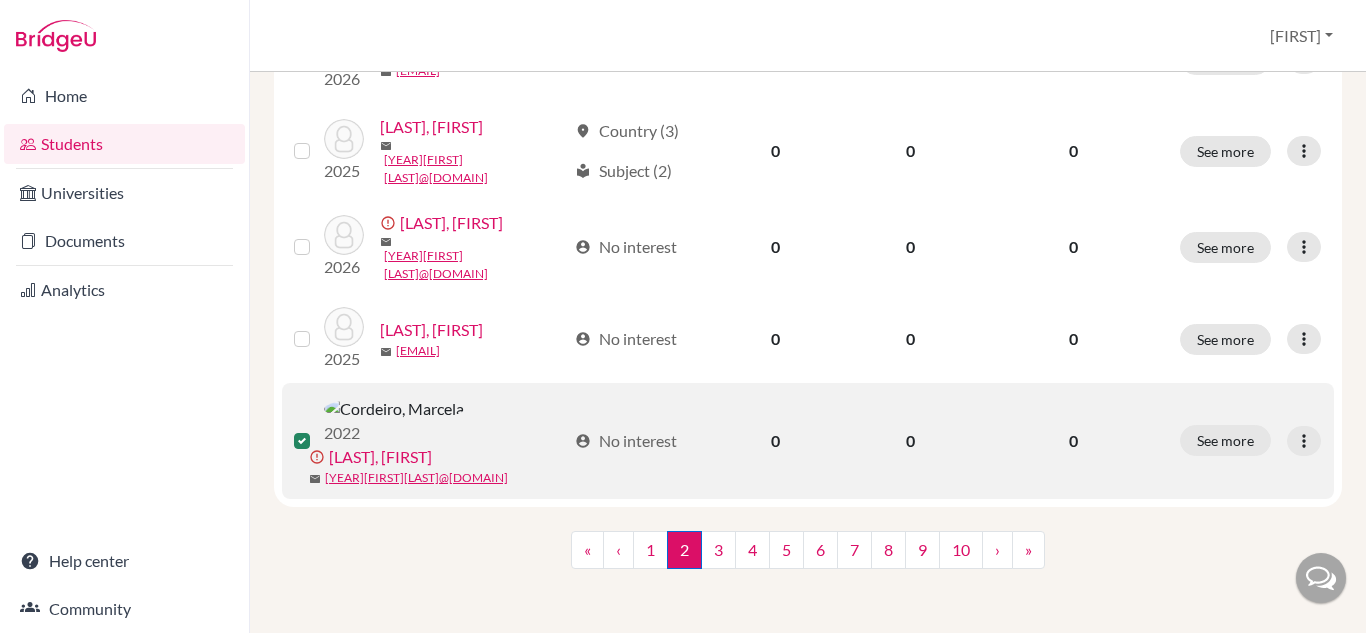 scroll, scrollTop: 2345, scrollLeft: 0, axis: vertical 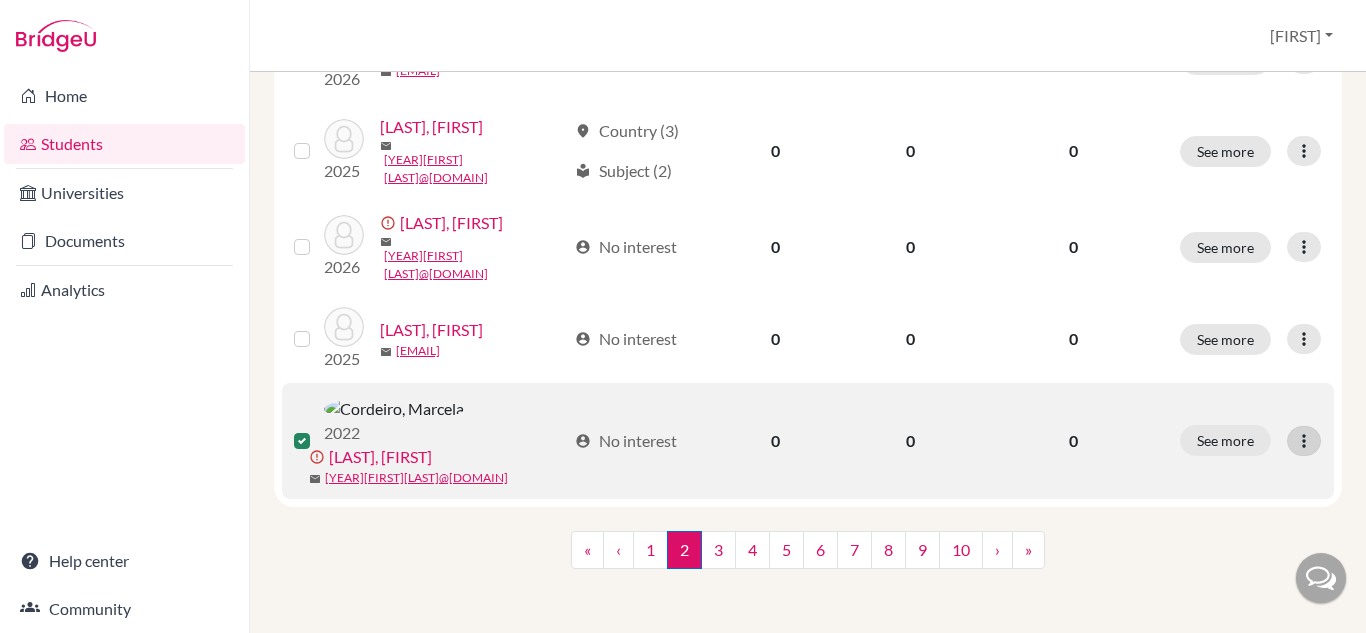 click at bounding box center [1304, 441] 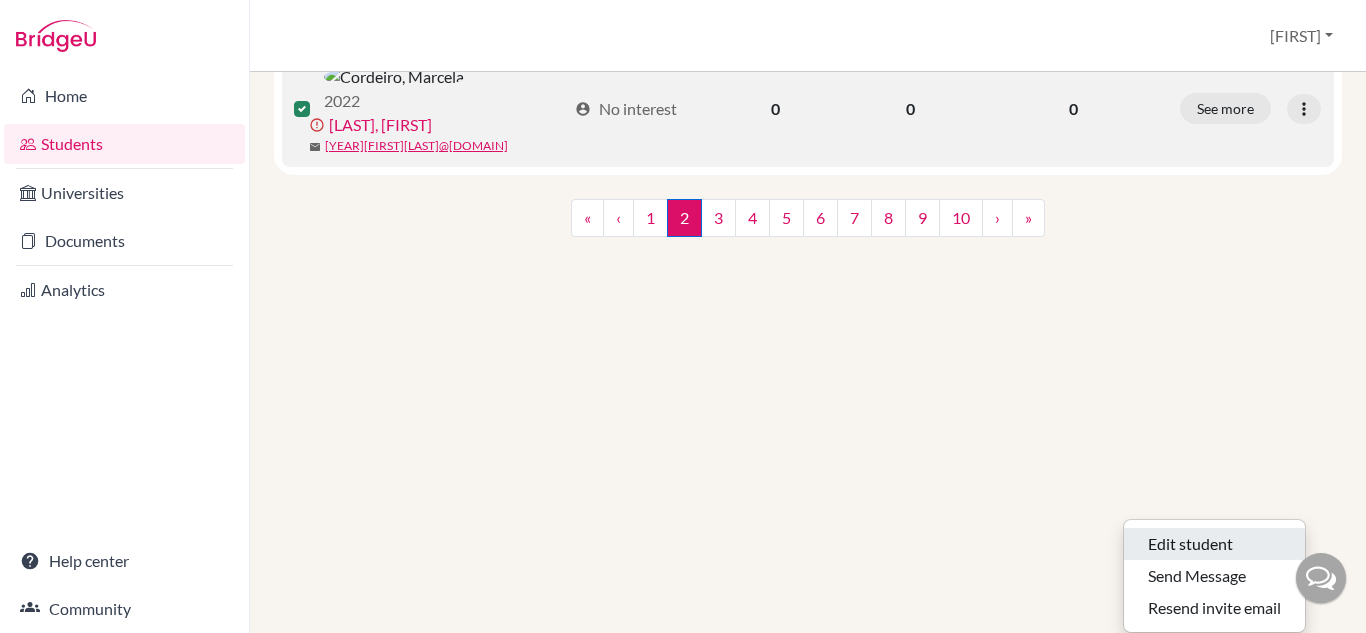 click on "Edit student" at bounding box center [1214, 544] 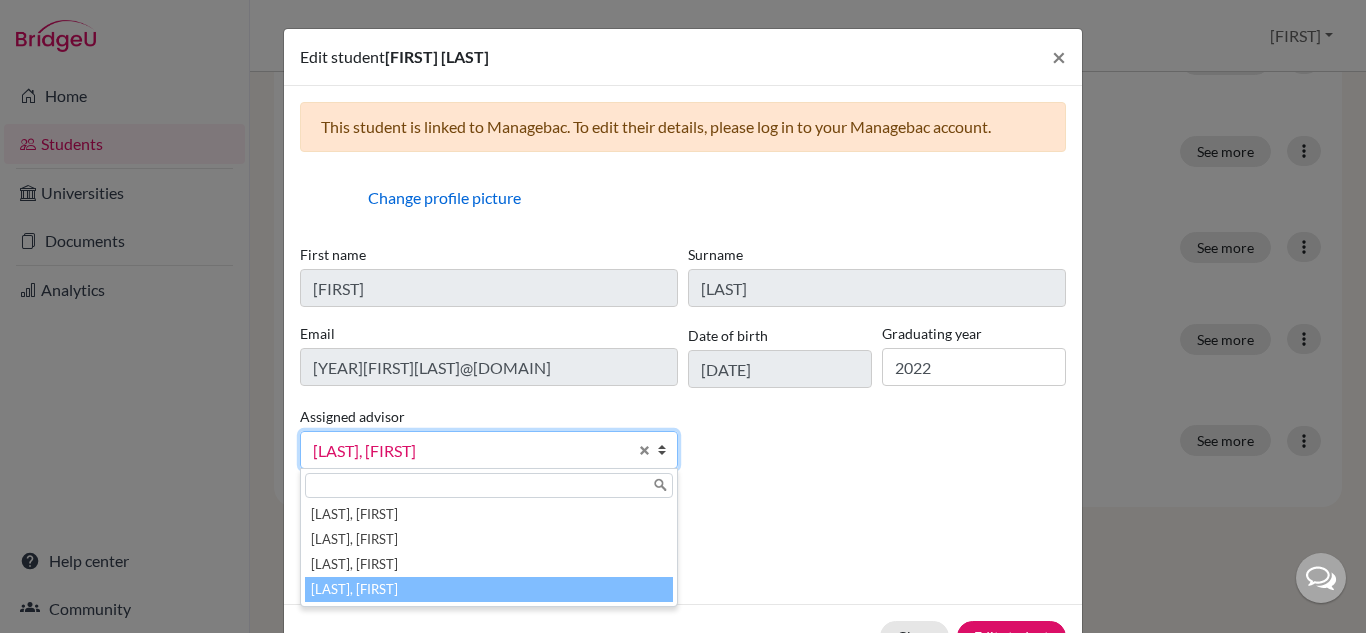 click at bounding box center [667, 450] 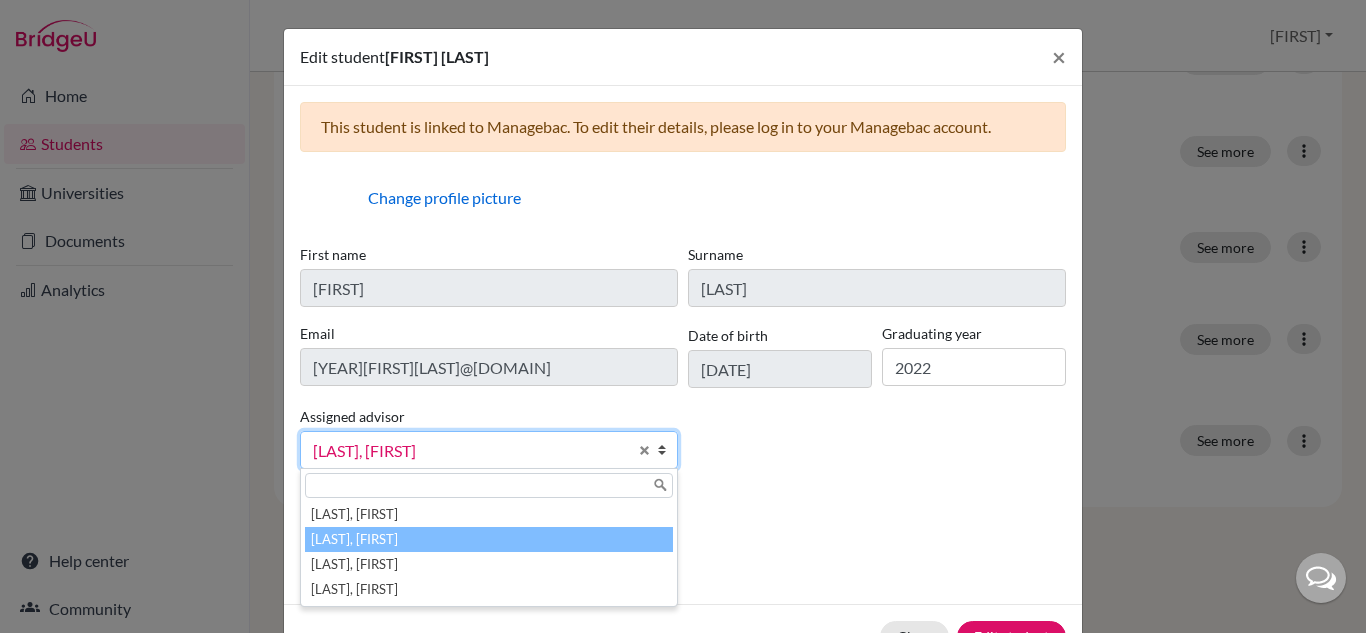 click on "[LAST], [FIRST]" at bounding box center (489, 539) 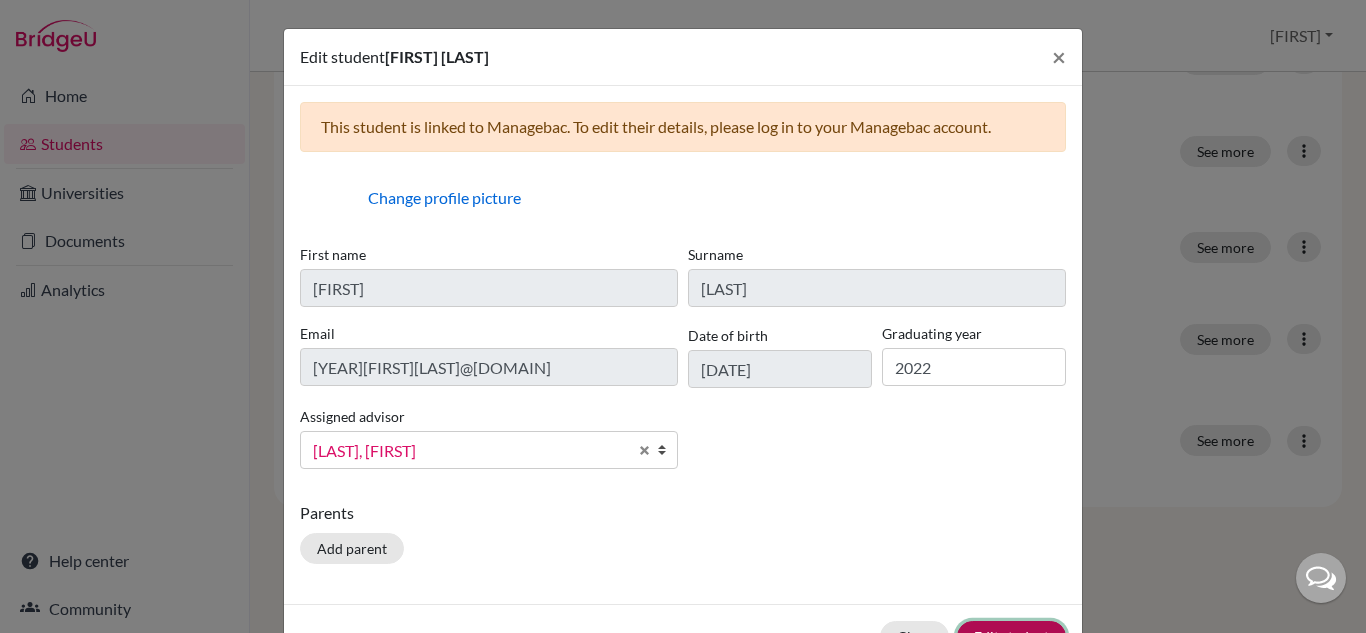 click on "Edit student" at bounding box center [1011, 636] 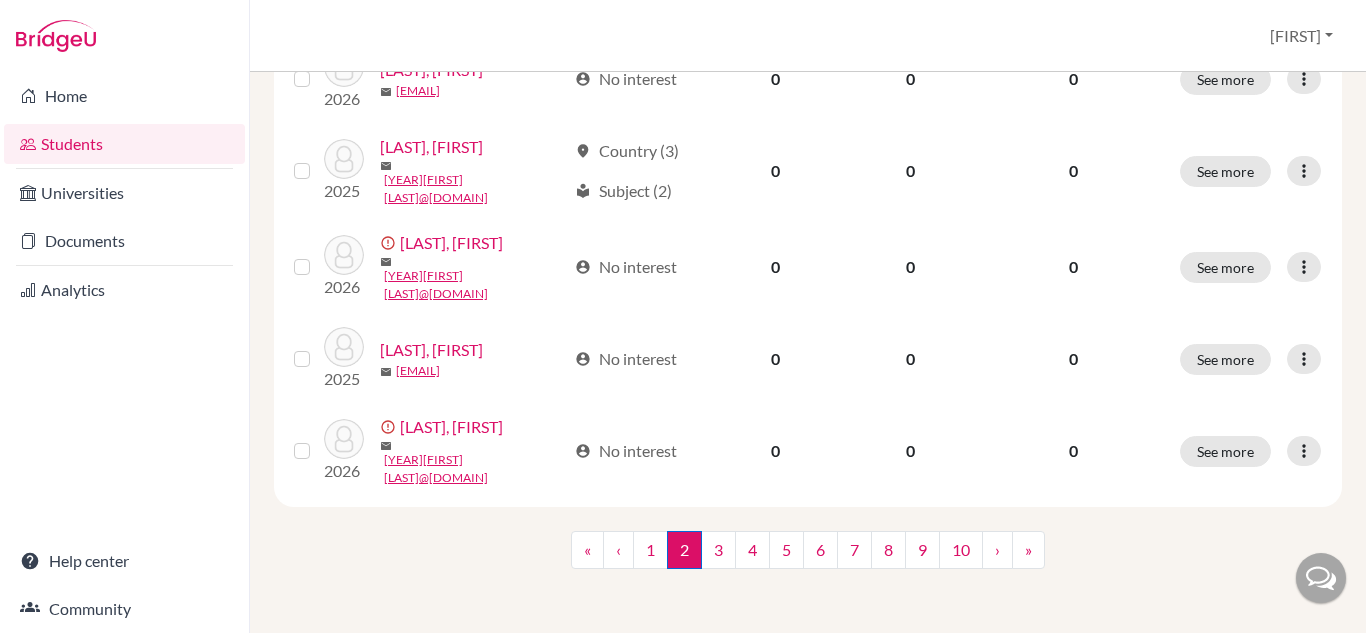scroll, scrollTop: 2239, scrollLeft: 0, axis: vertical 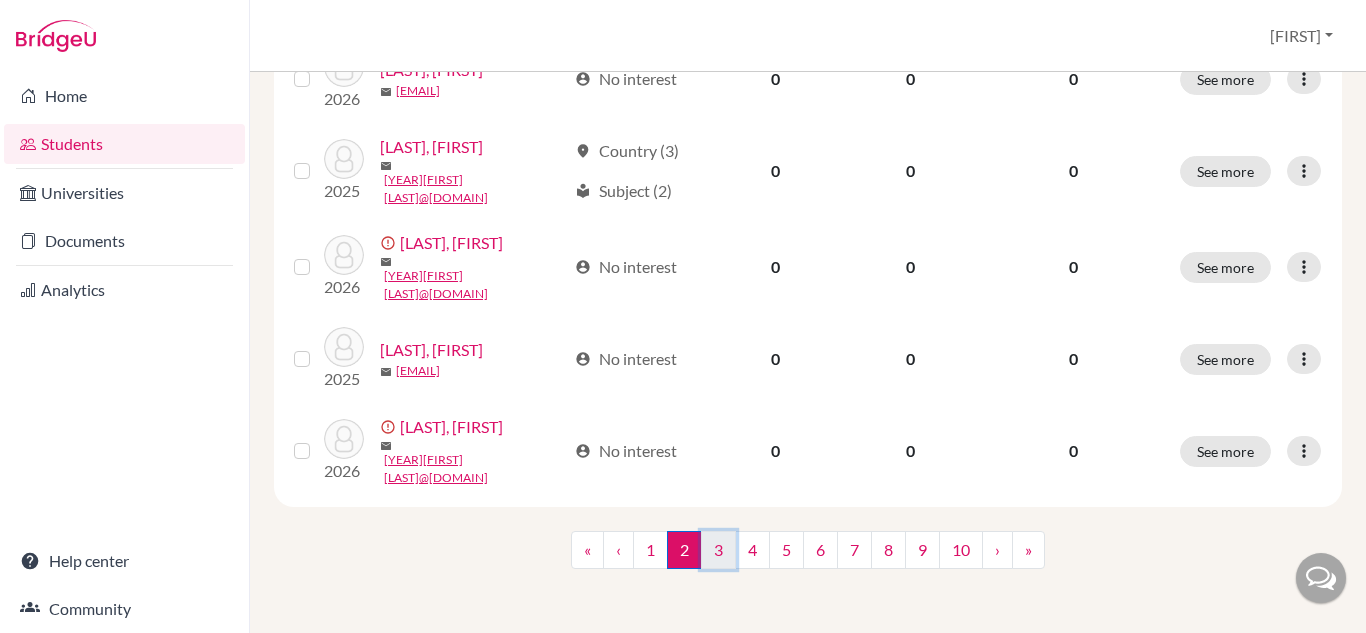 click on "3" at bounding box center [718, 550] 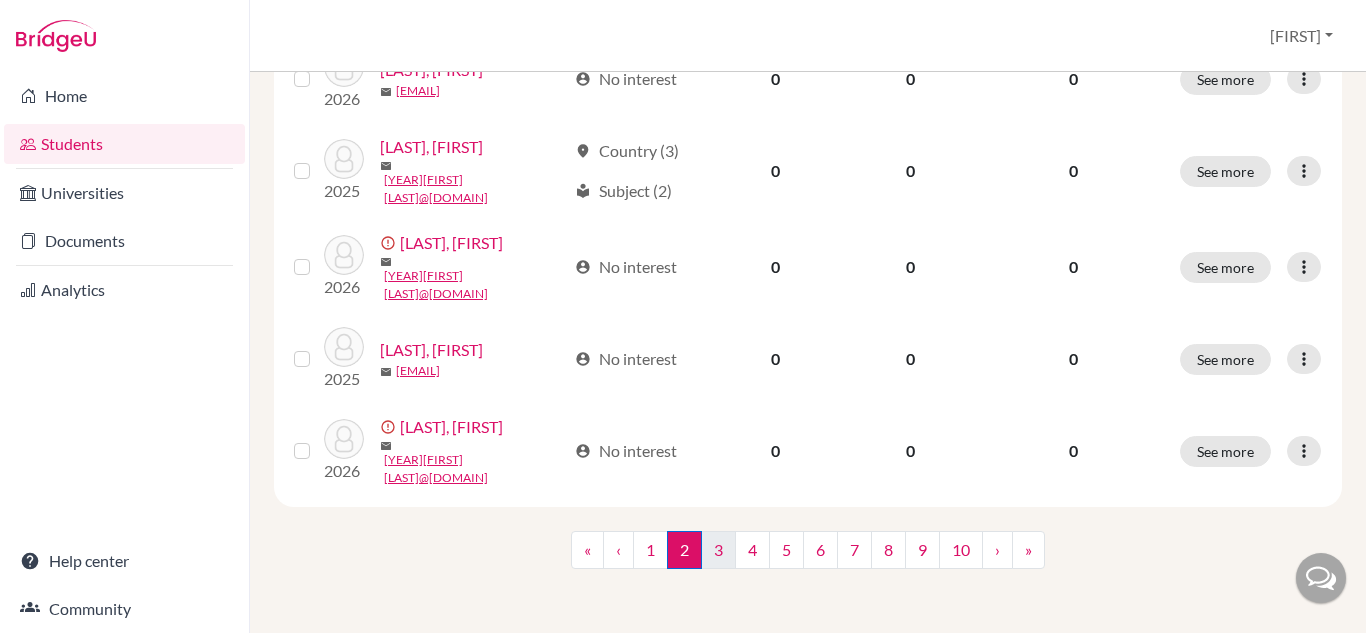 scroll, scrollTop: 0, scrollLeft: 0, axis: both 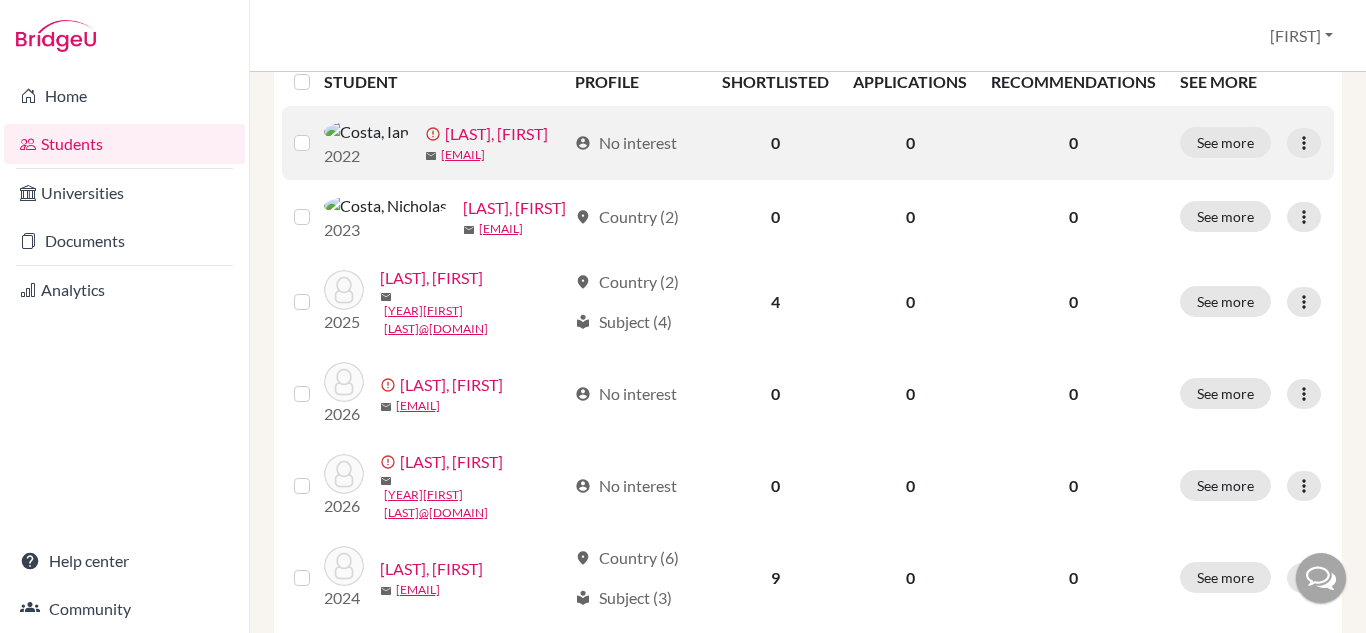 click at bounding box center [318, 131] 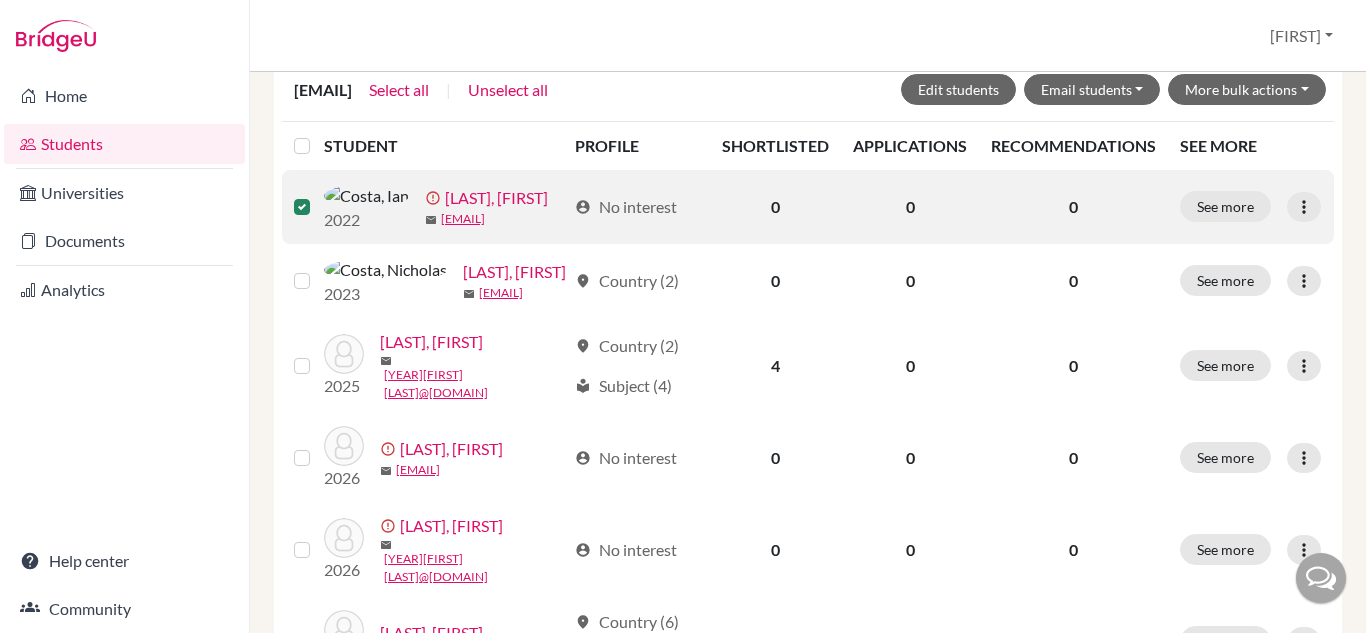 scroll, scrollTop: 468, scrollLeft: 0, axis: vertical 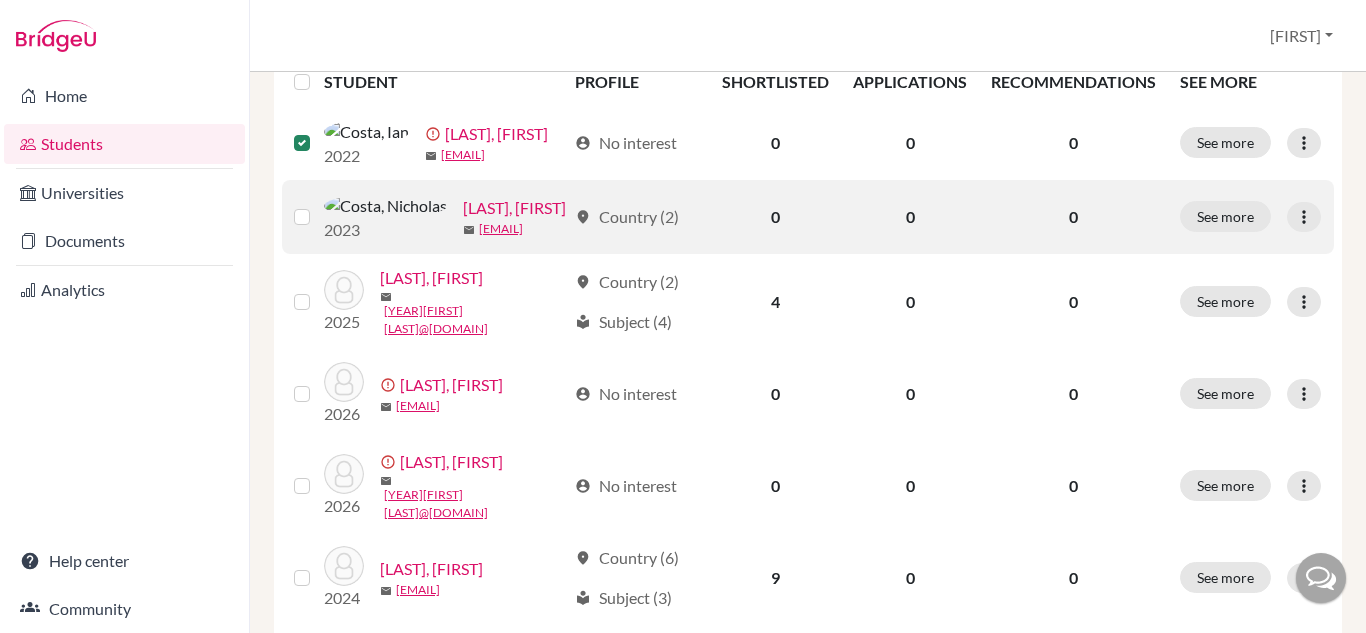 click at bounding box center [318, 205] 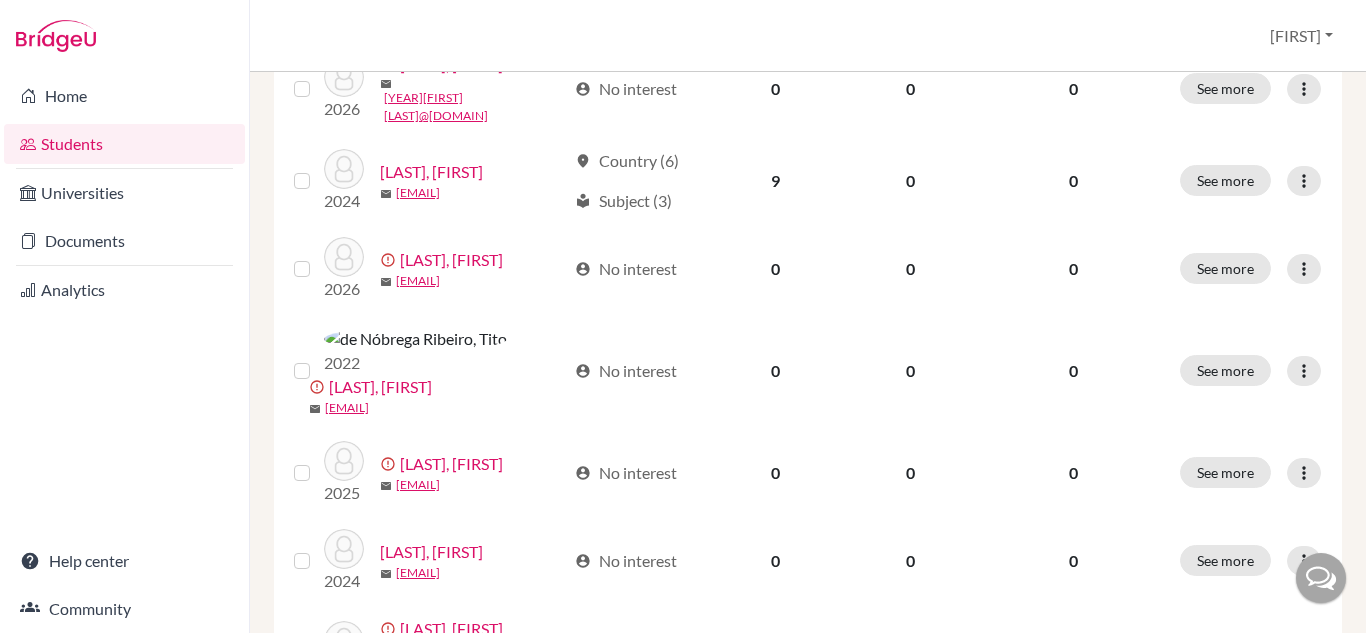 scroll, scrollTop: 870, scrollLeft: 0, axis: vertical 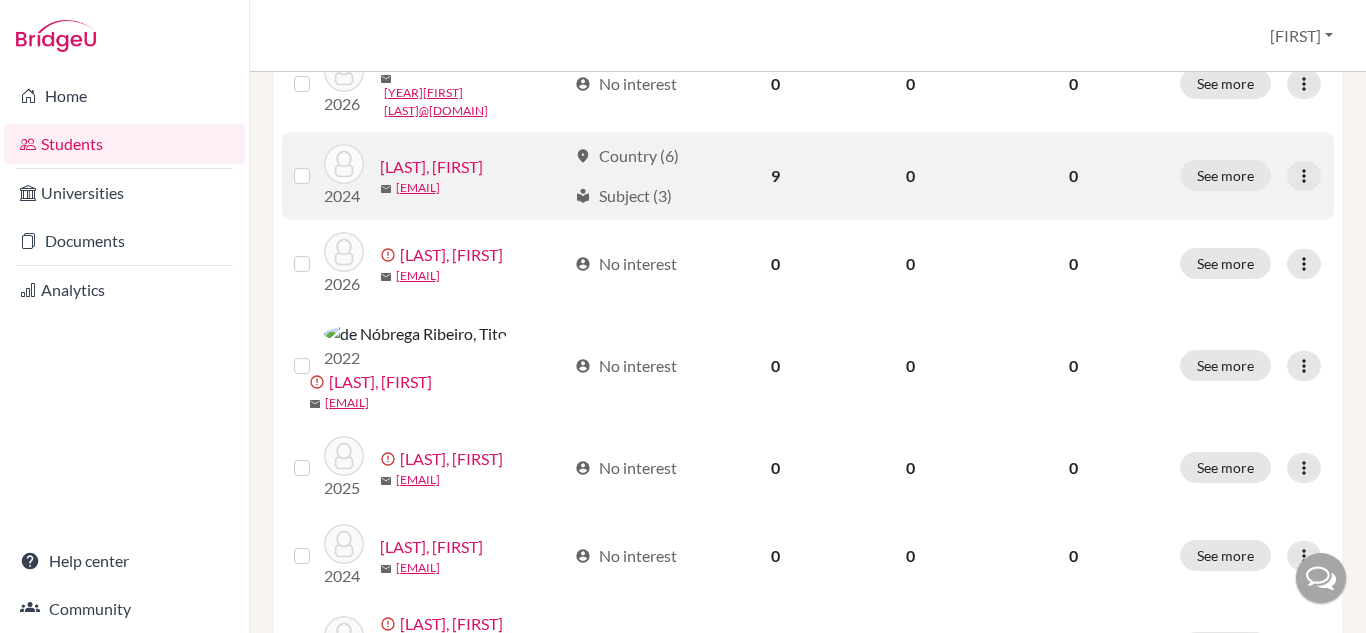 click at bounding box center (318, 164) 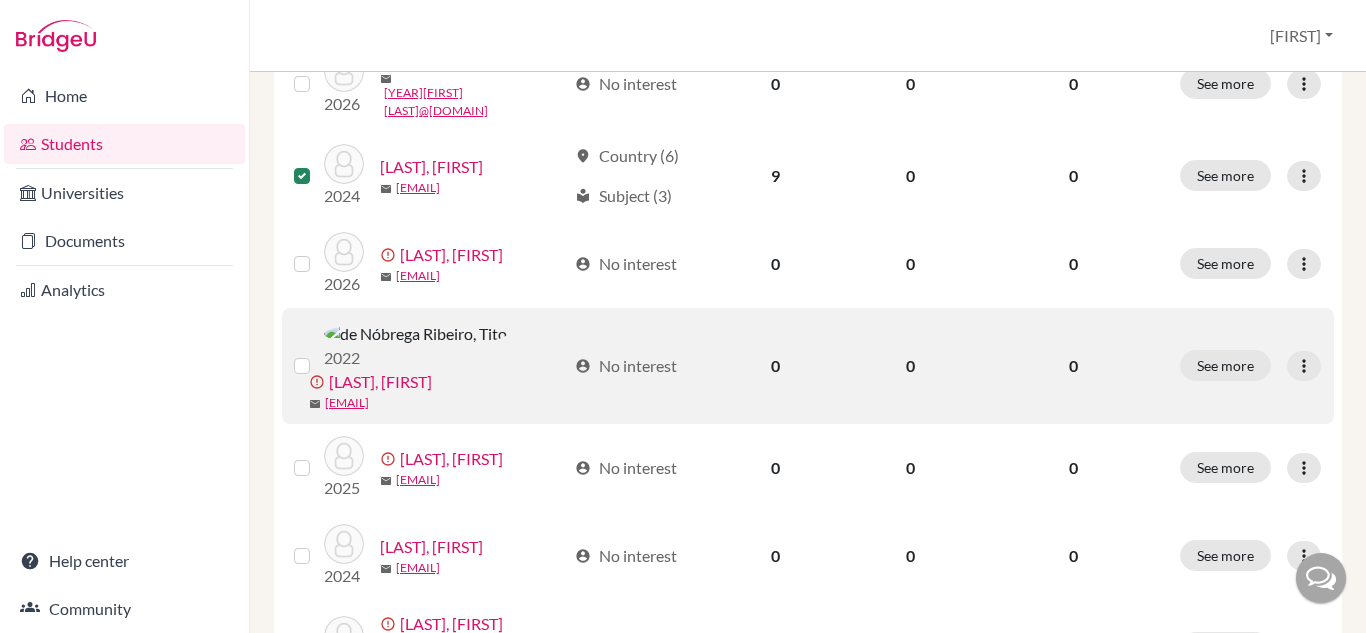 click at bounding box center [318, 354] 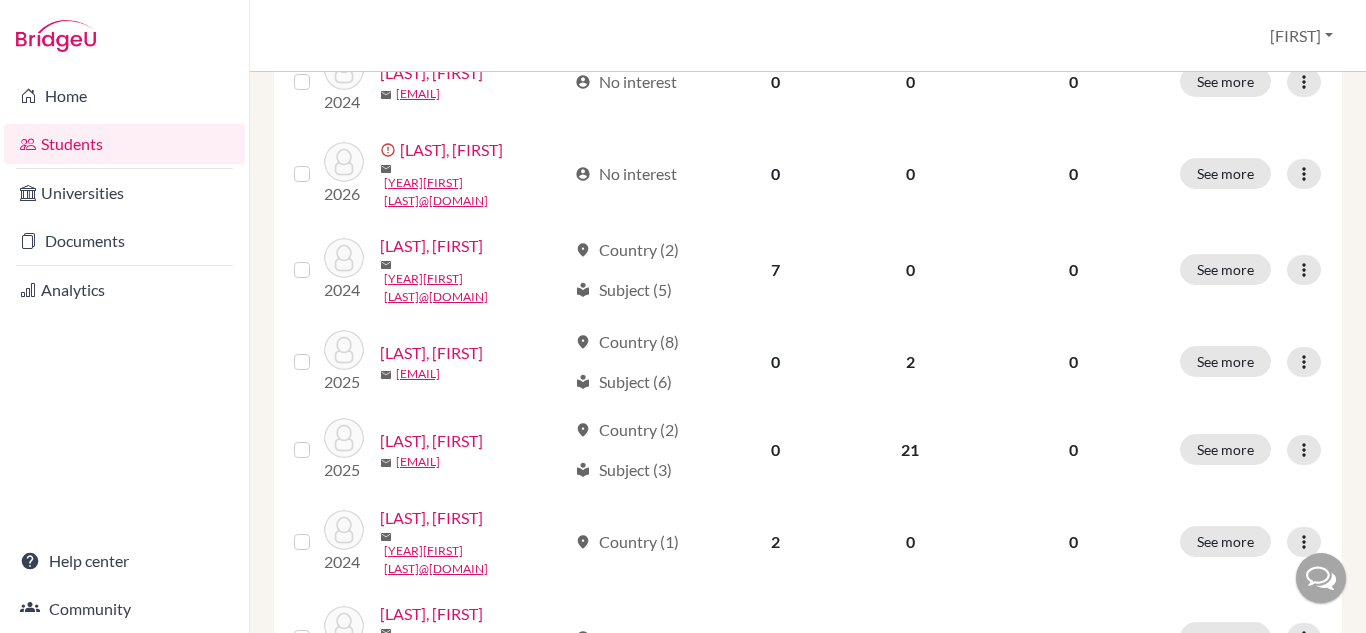 scroll, scrollTop: 1350, scrollLeft: 0, axis: vertical 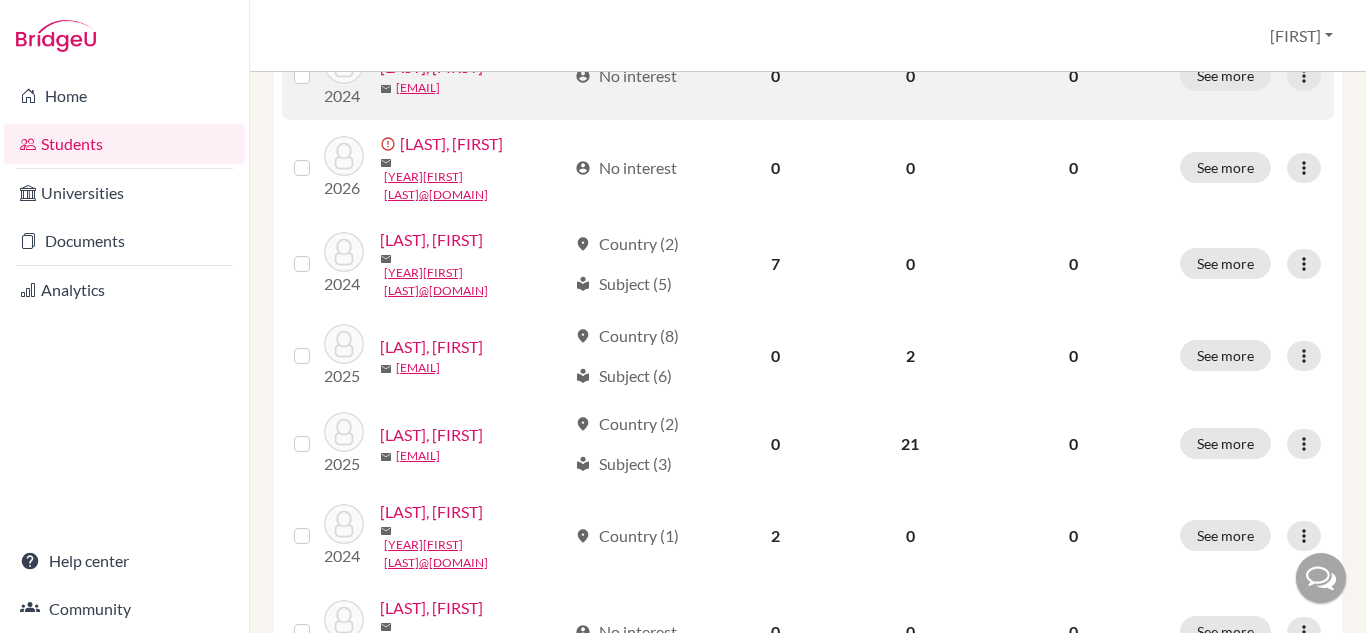 click at bounding box center (318, 64) 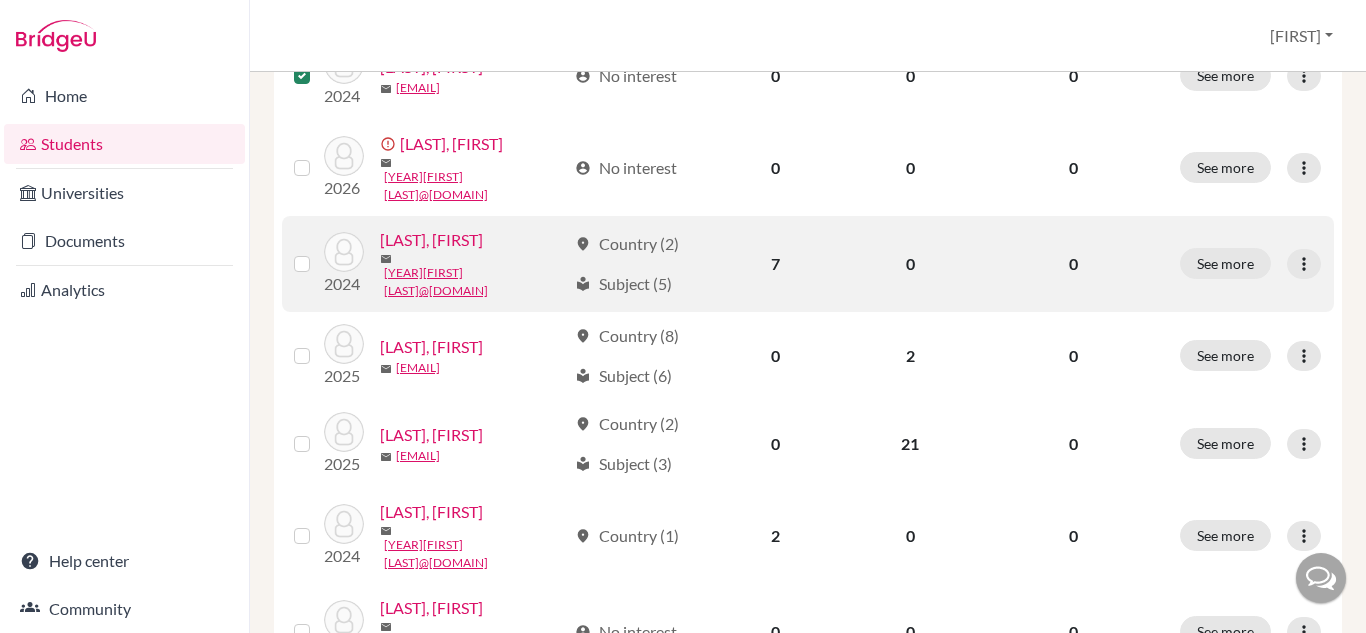 click at bounding box center (318, 252) 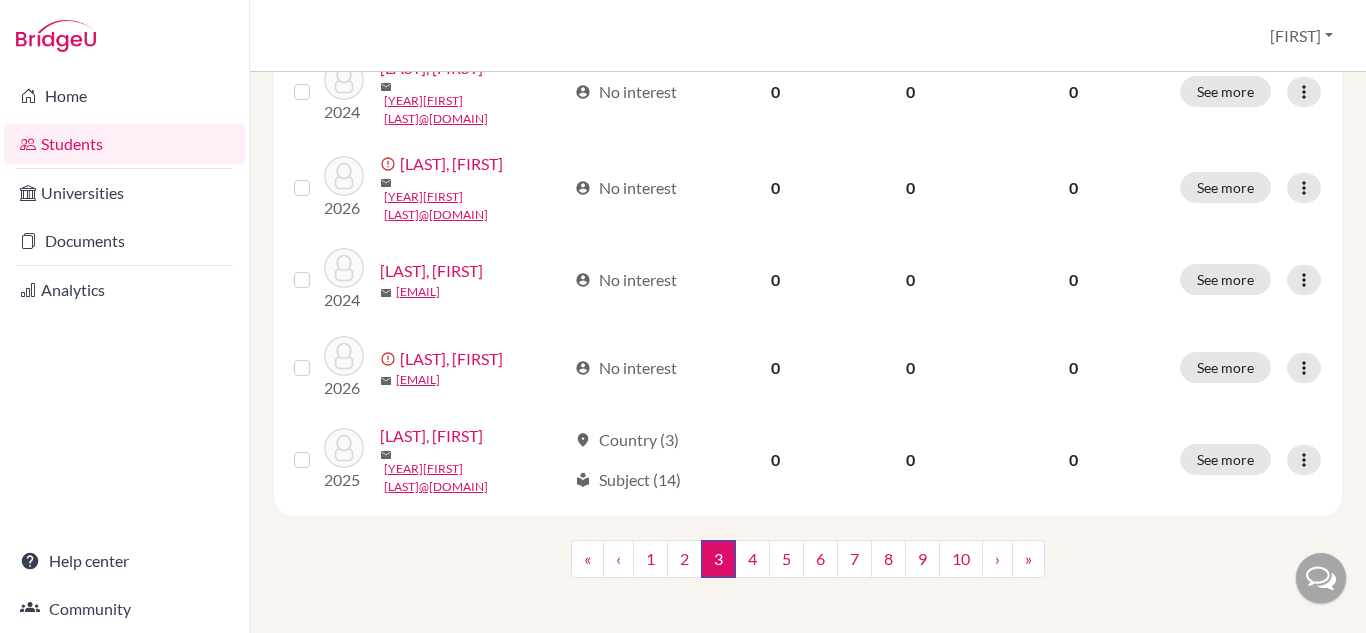 scroll, scrollTop: 1917, scrollLeft: 0, axis: vertical 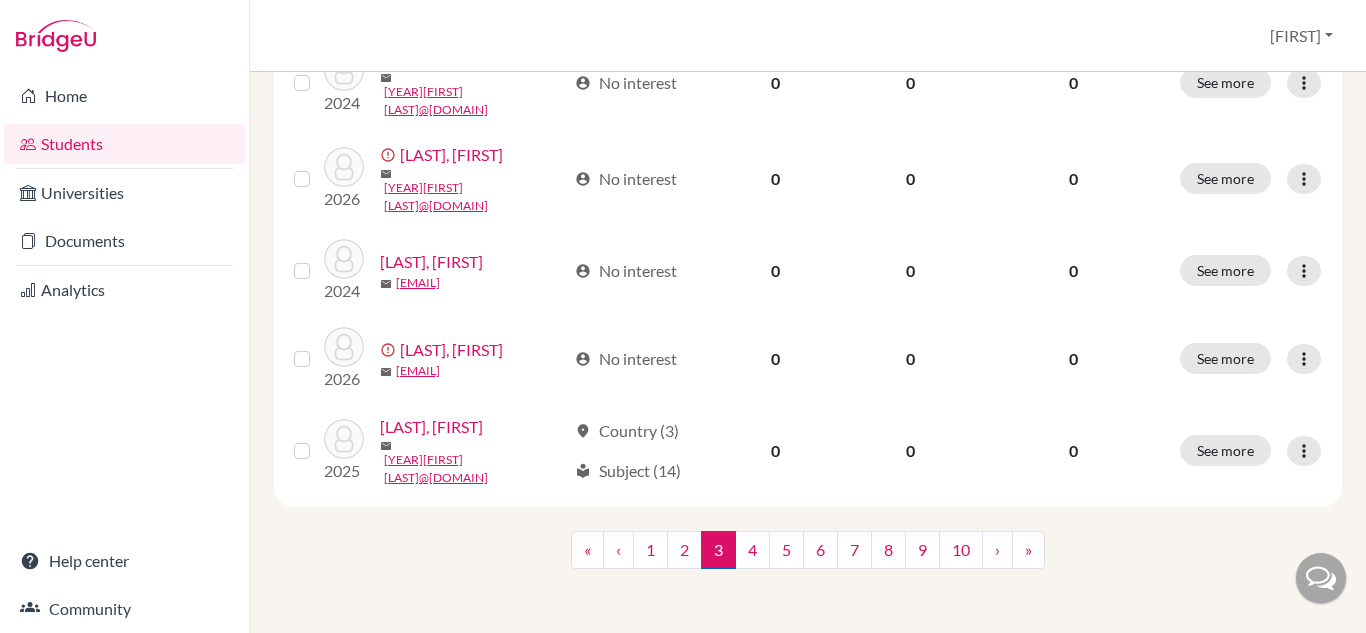 click at bounding box center (318, -25) 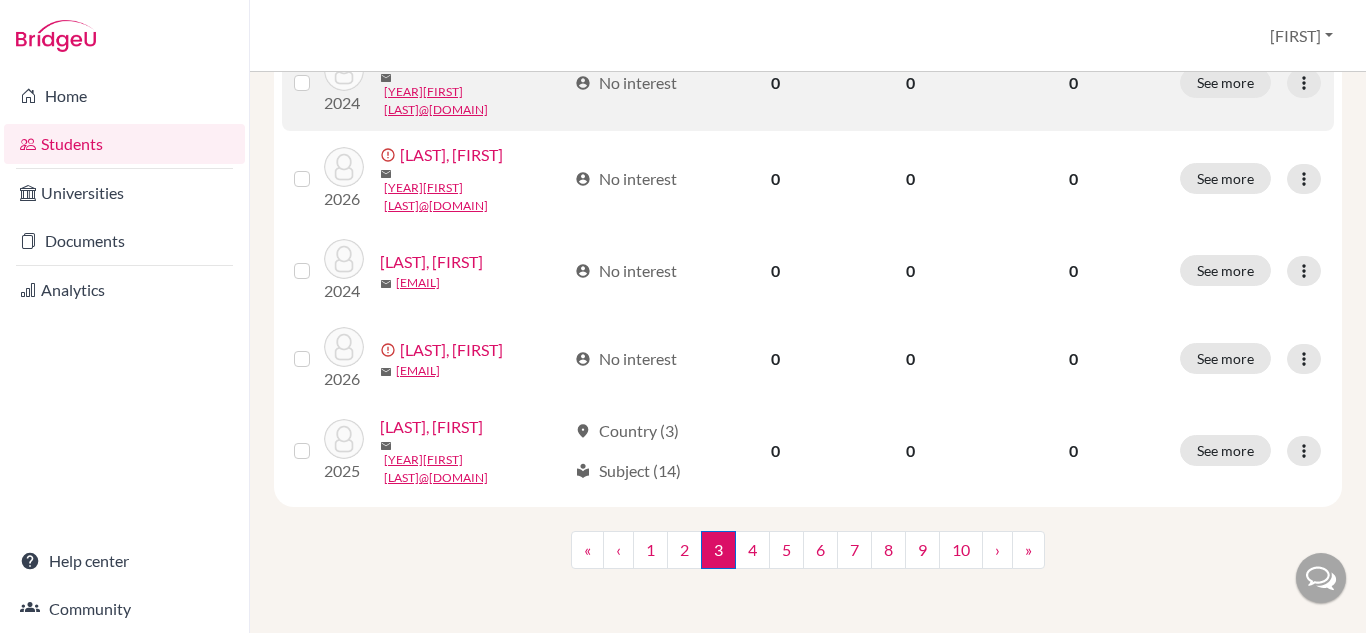 click at bounding box center [318, 71] 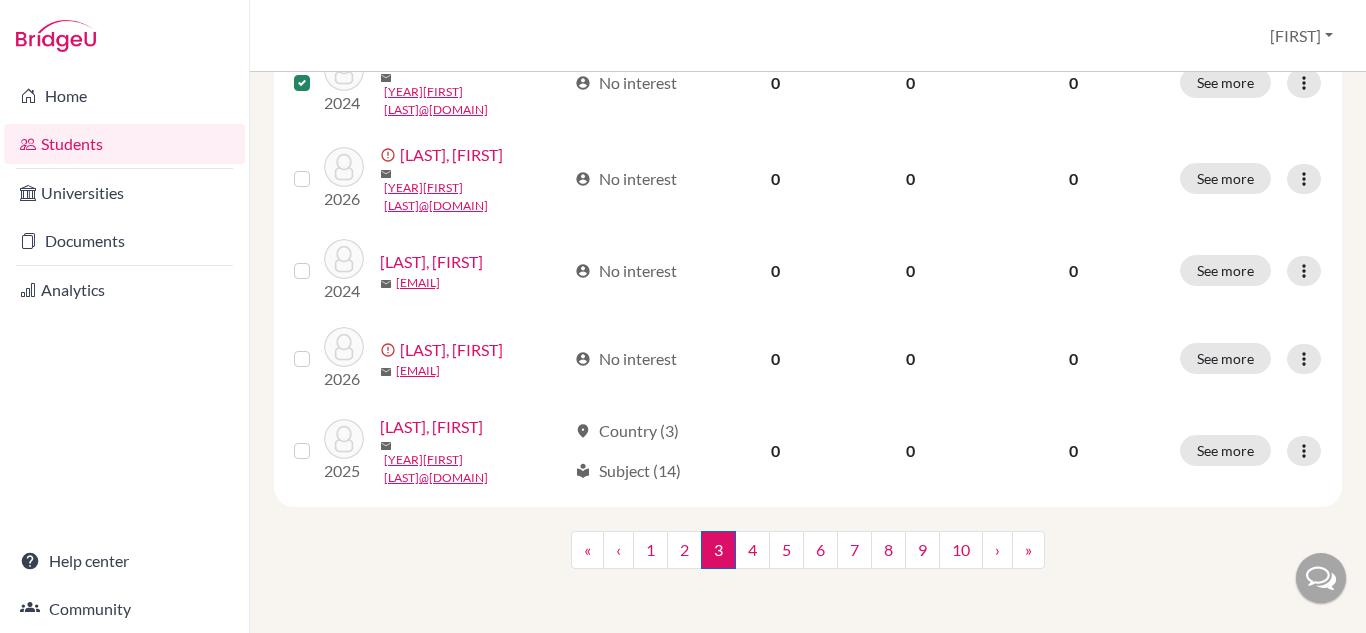 scroll, scrollTop: 2220, scrollLeft: 0, axis: vertical 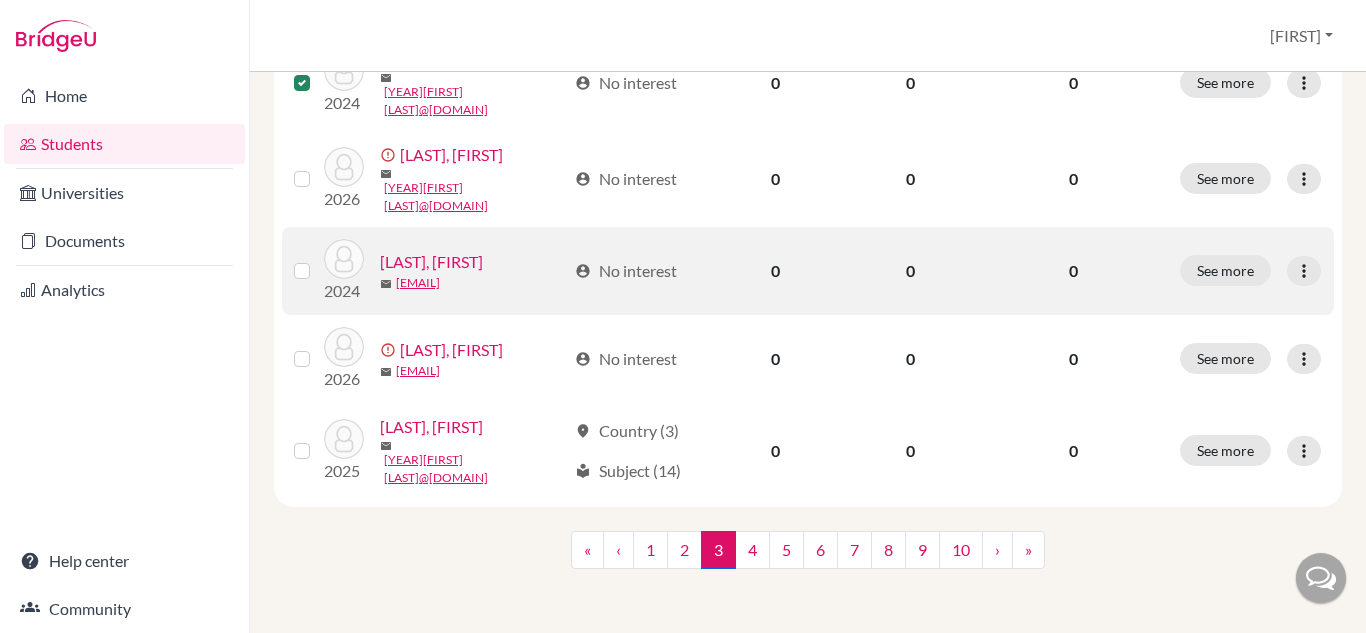 click at bounding box center [318, 259] 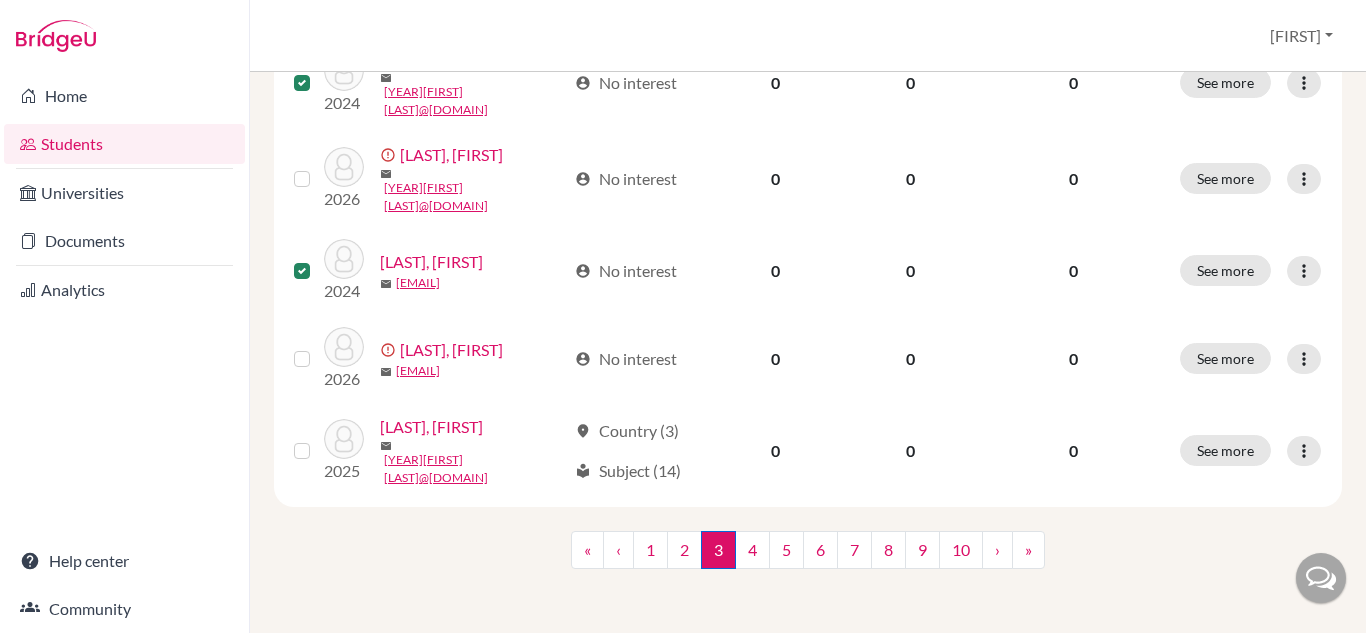 scroll, scrollTop: 2331, scrollLeft: 0, axis: vertical 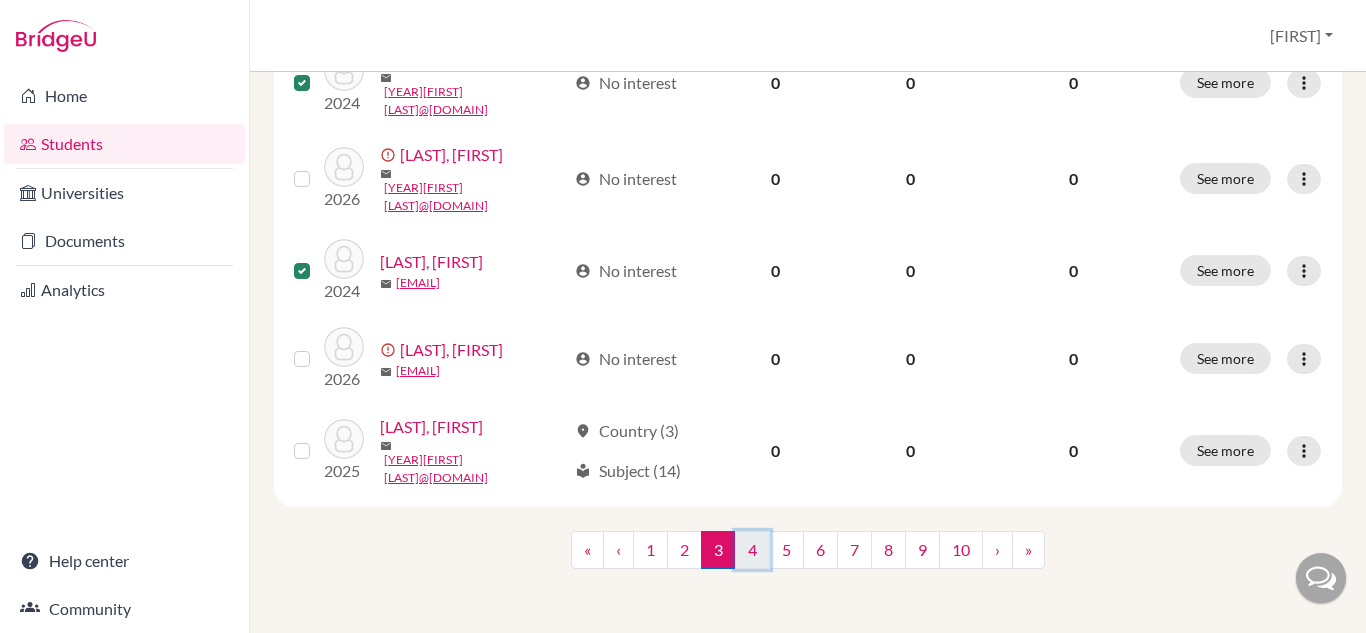 click on "4" at bounding box center [752, 550] 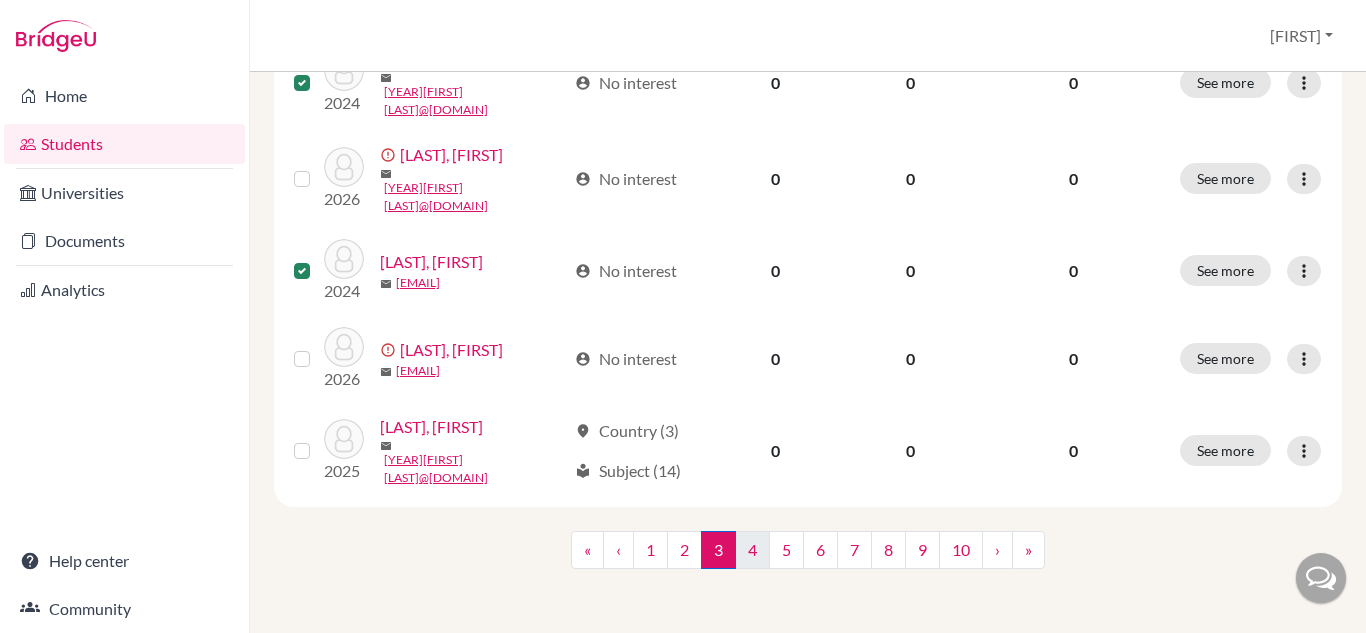 scroll, scrollTop: 0, scrollLeft: 0, axis: both 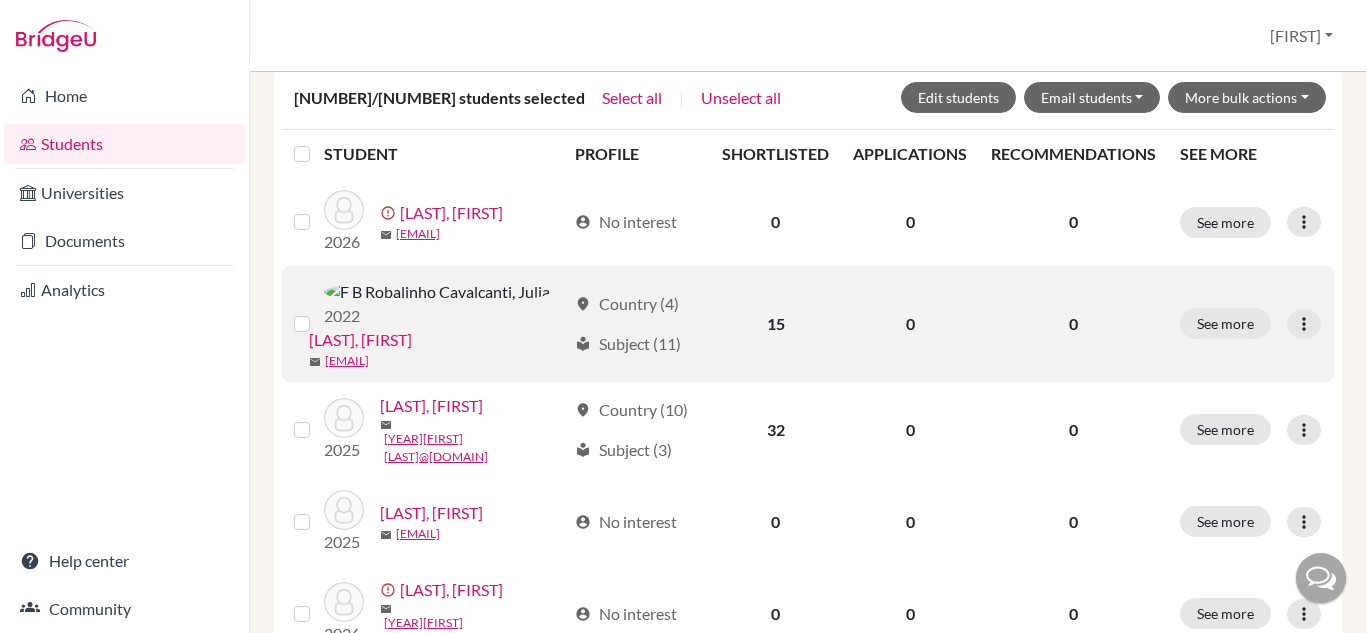 click at bounding box center [318, 312] 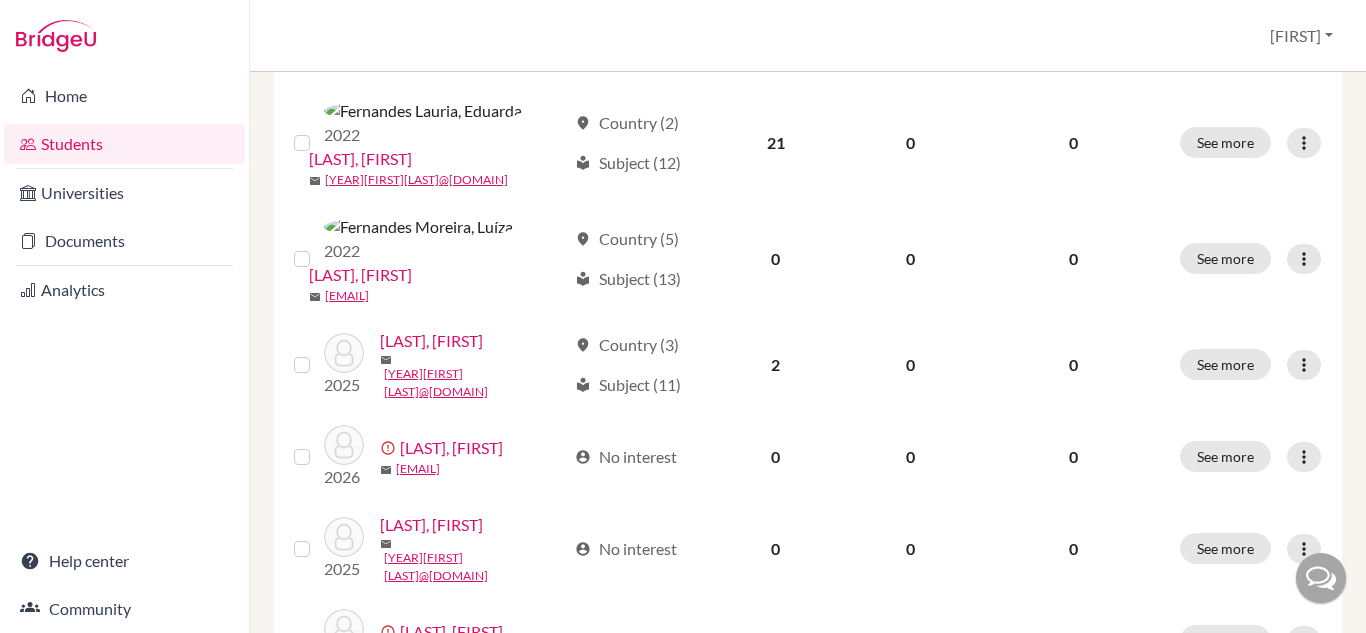 scroll, scrollTop: 990, scrollLeft: 0, axis: vertical 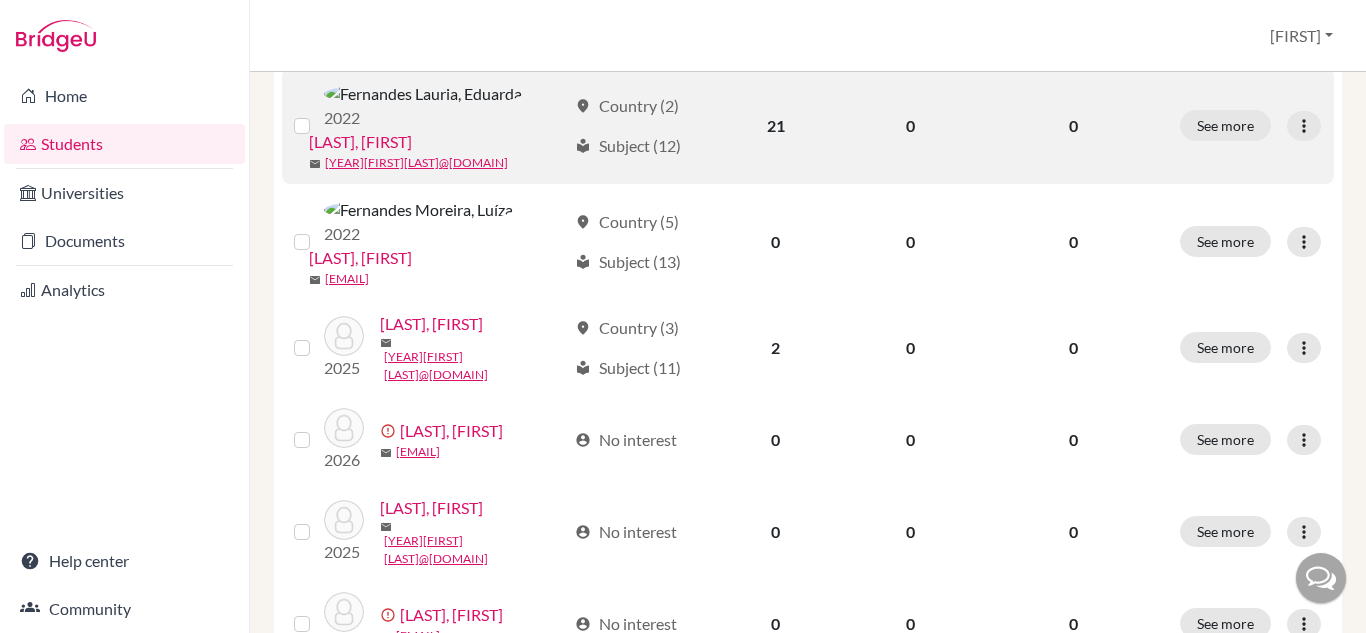 click at bounding box center (318, 114) 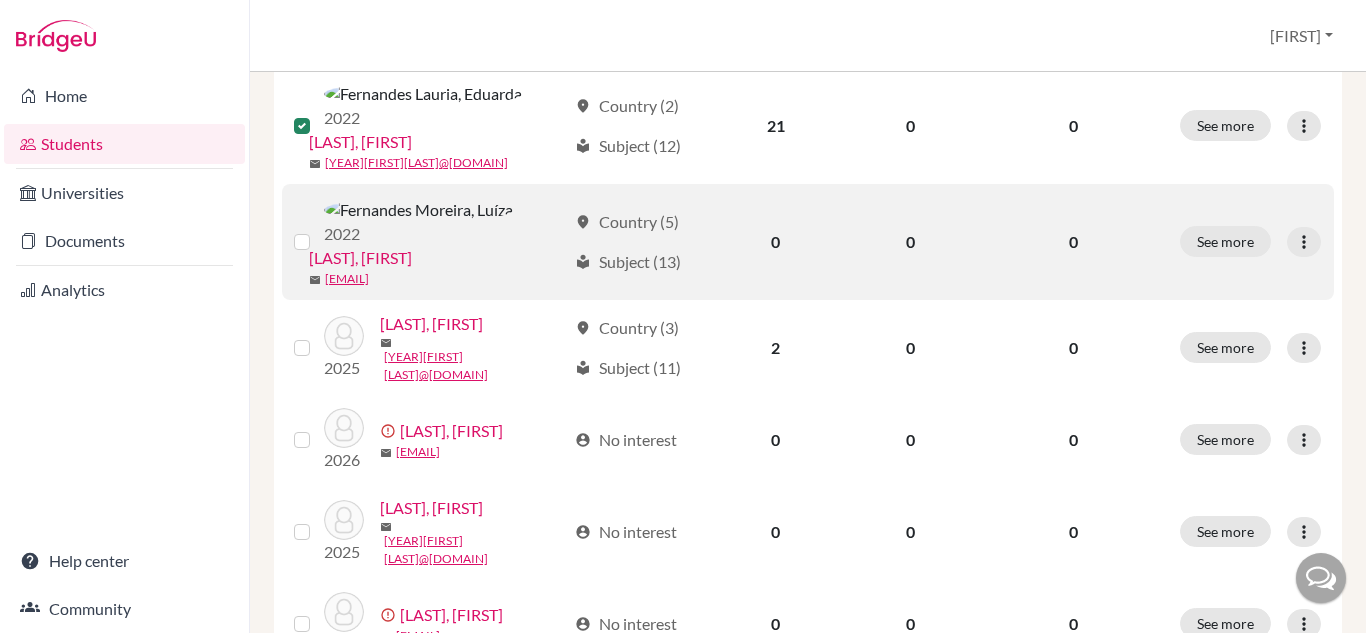 click at bounding box center (318, 230) 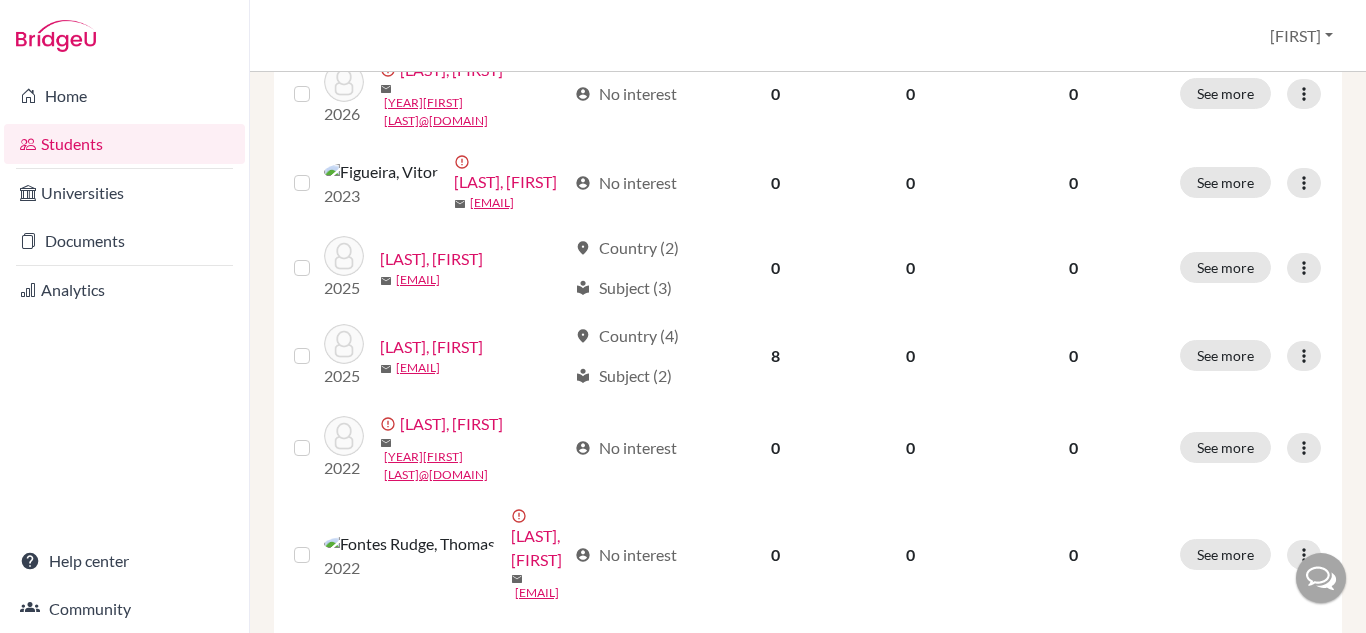 scroll, scrollTop: 1623, scrollLeft: 0, axis: vertical 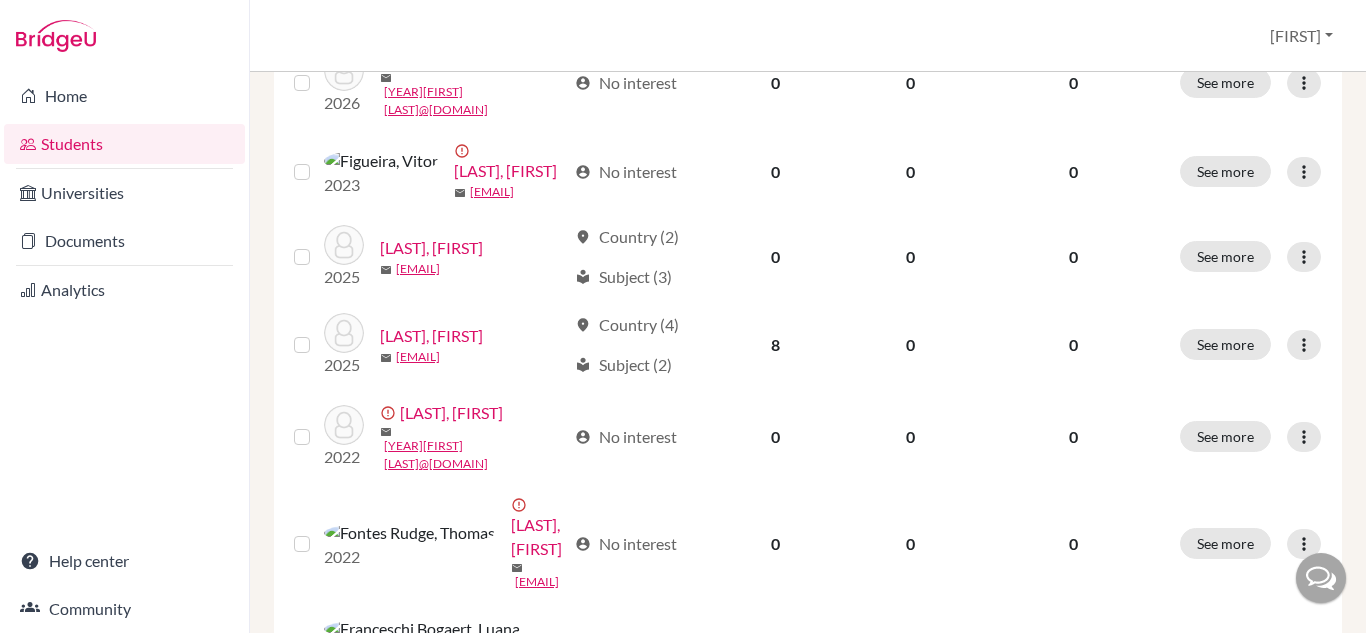 click at bounding box center [318, -21] 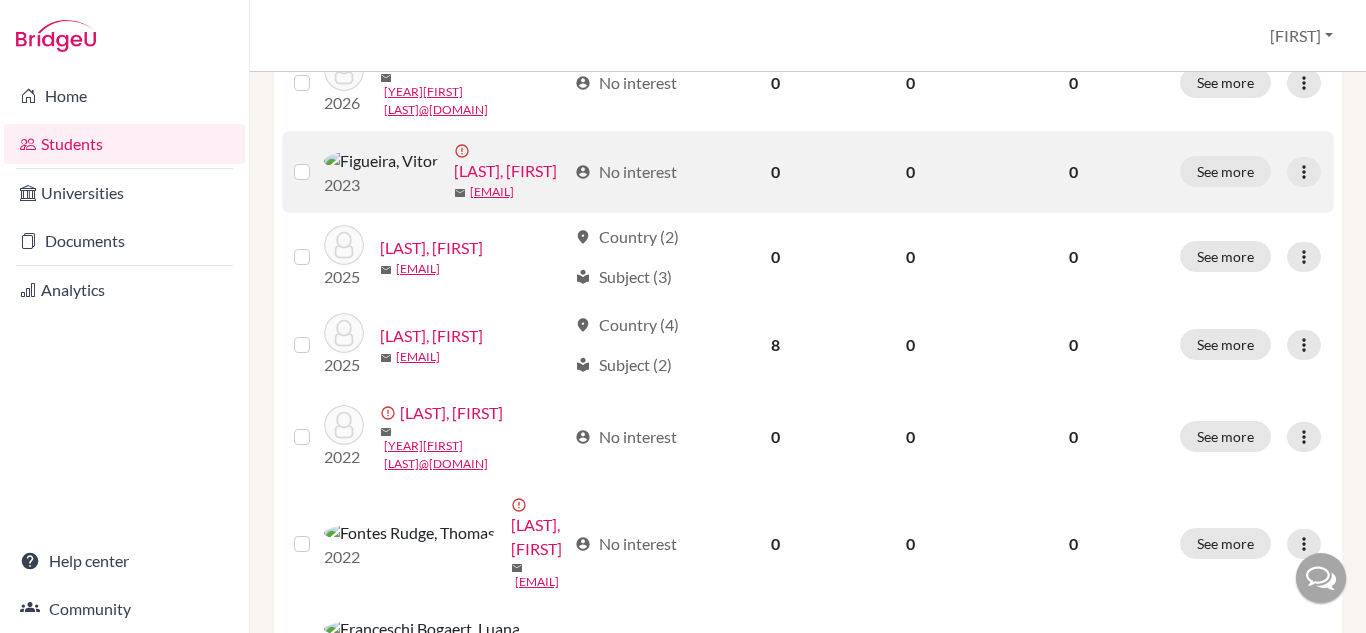 click at bounding box center (318, 160) 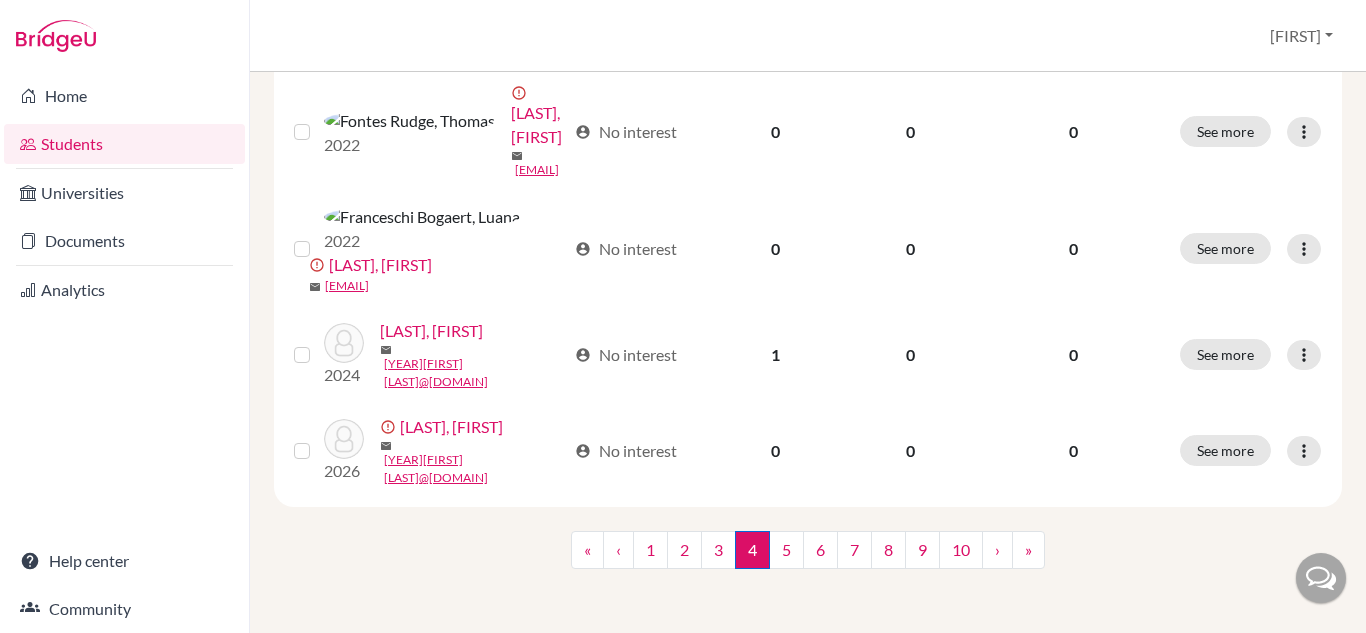 scroll, scrollTop: 2245, scrollLeft: 0, axis: vertical 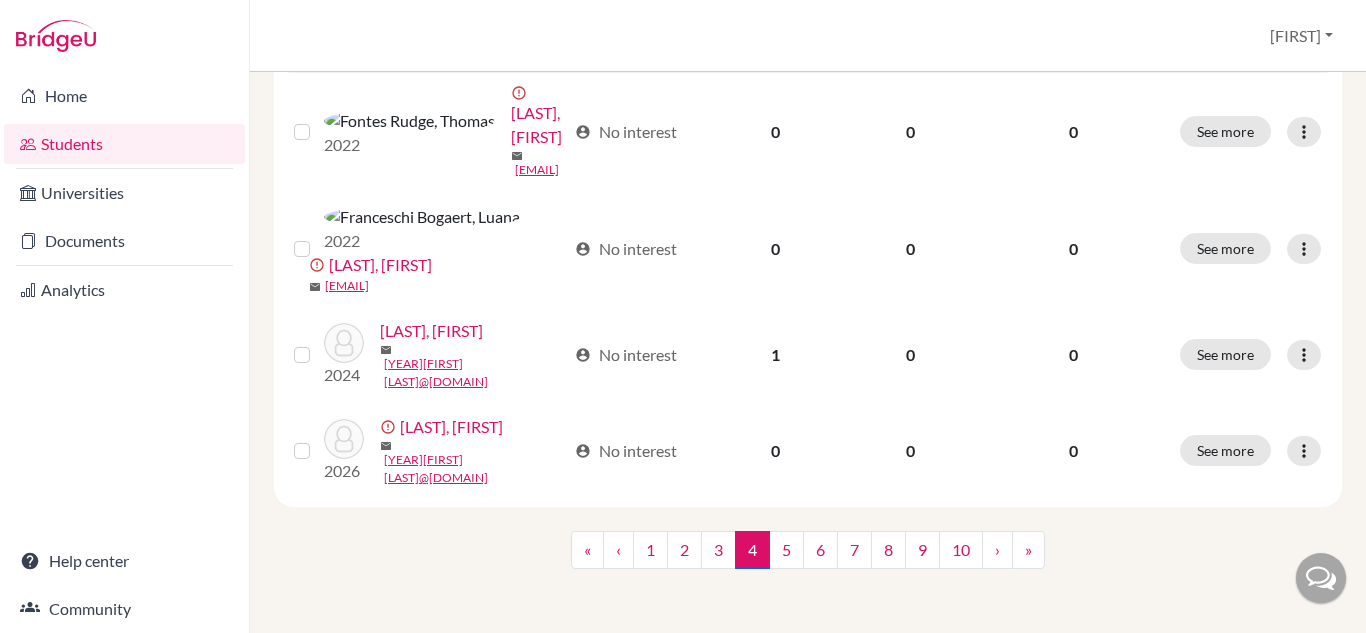 click at bounding box center [318, 13] 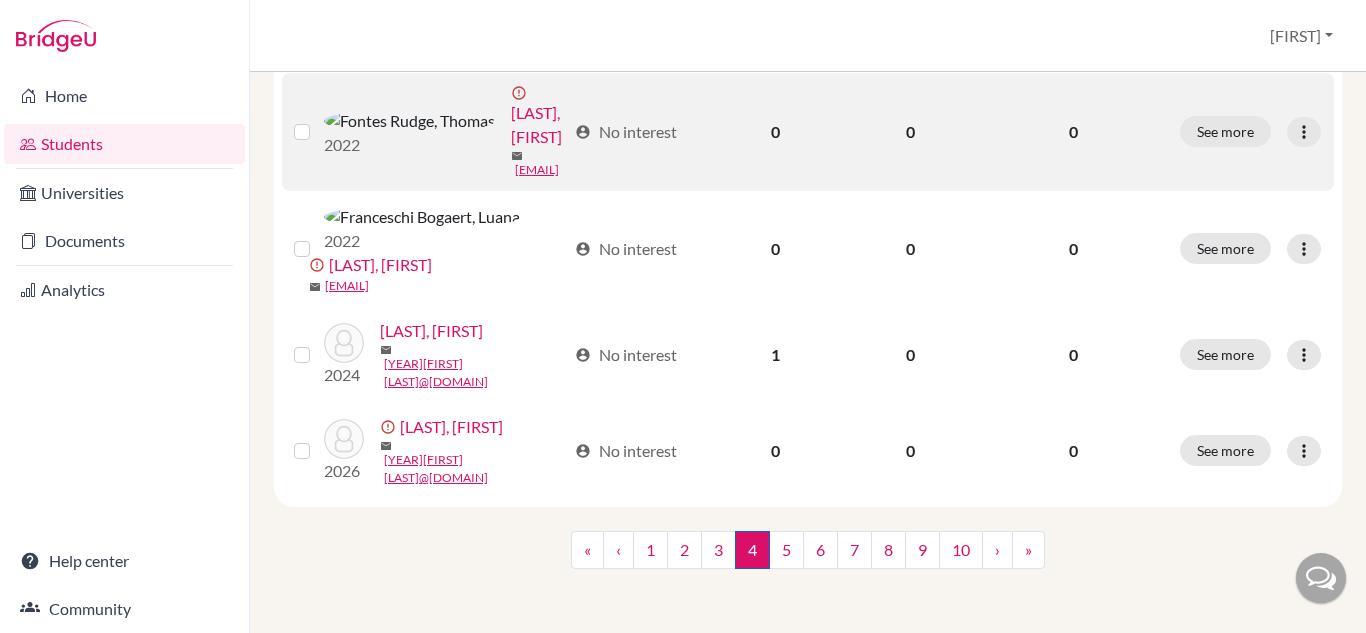 click at bounding box center (318, 120) 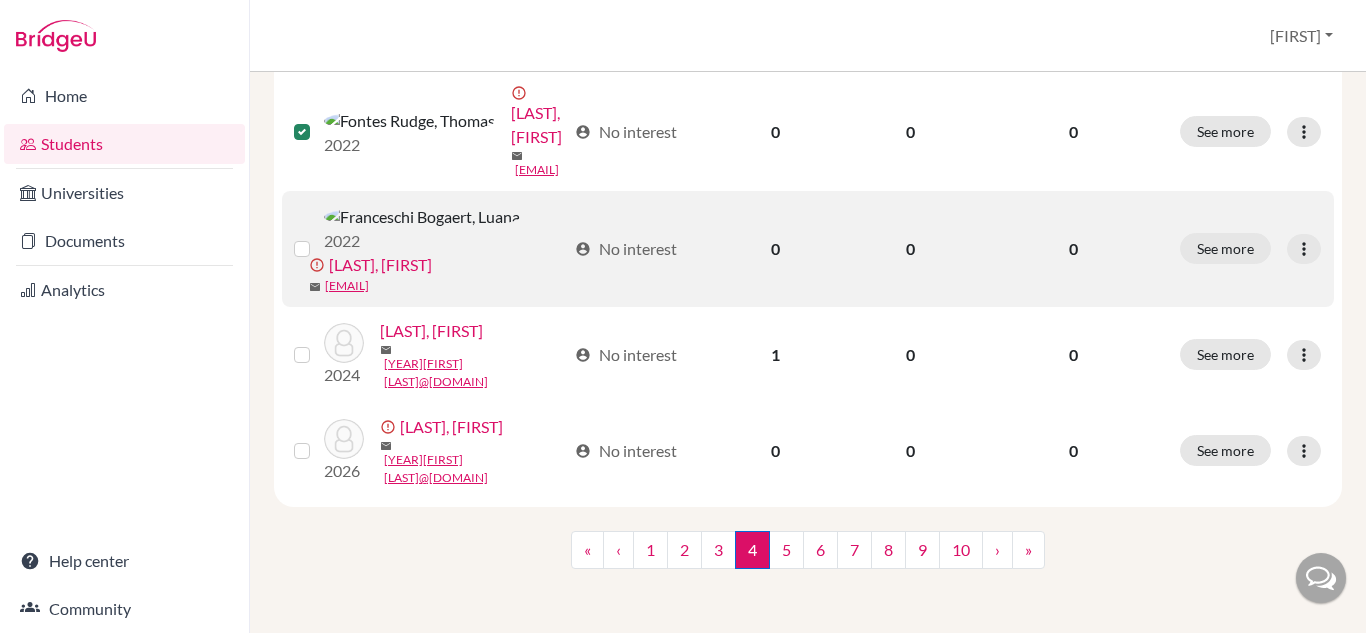 click at bounding box center [318, 237] 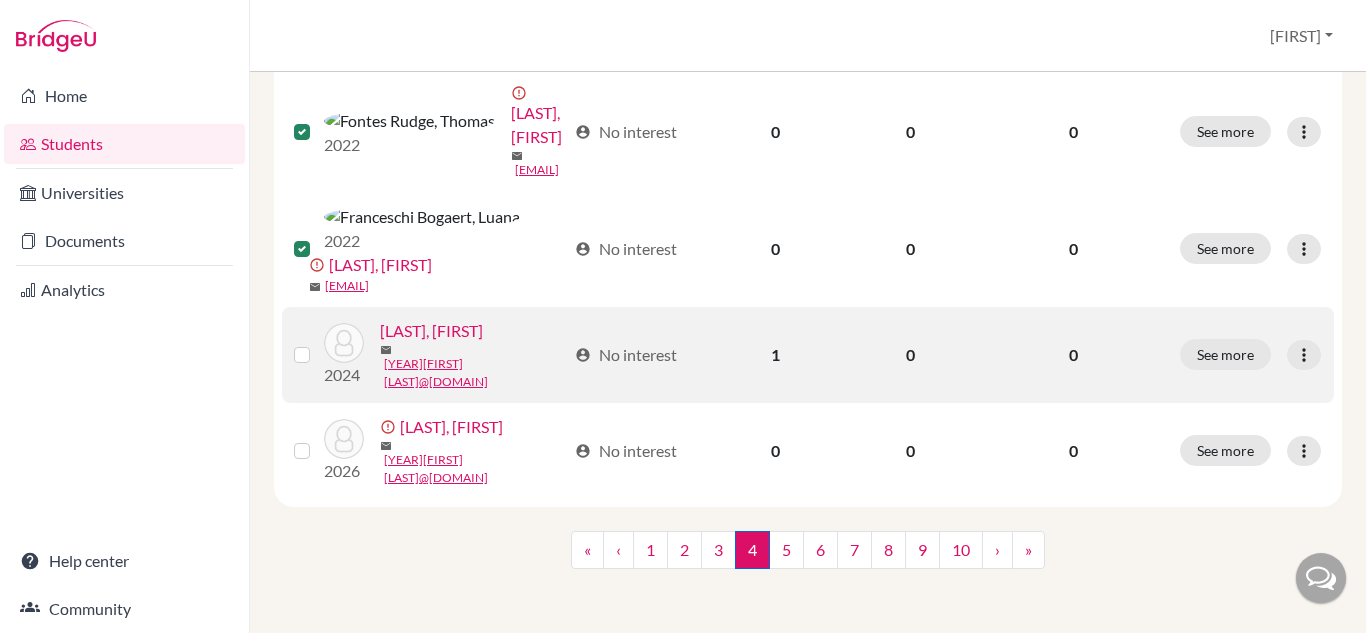 click at bounding box center [318, 343] 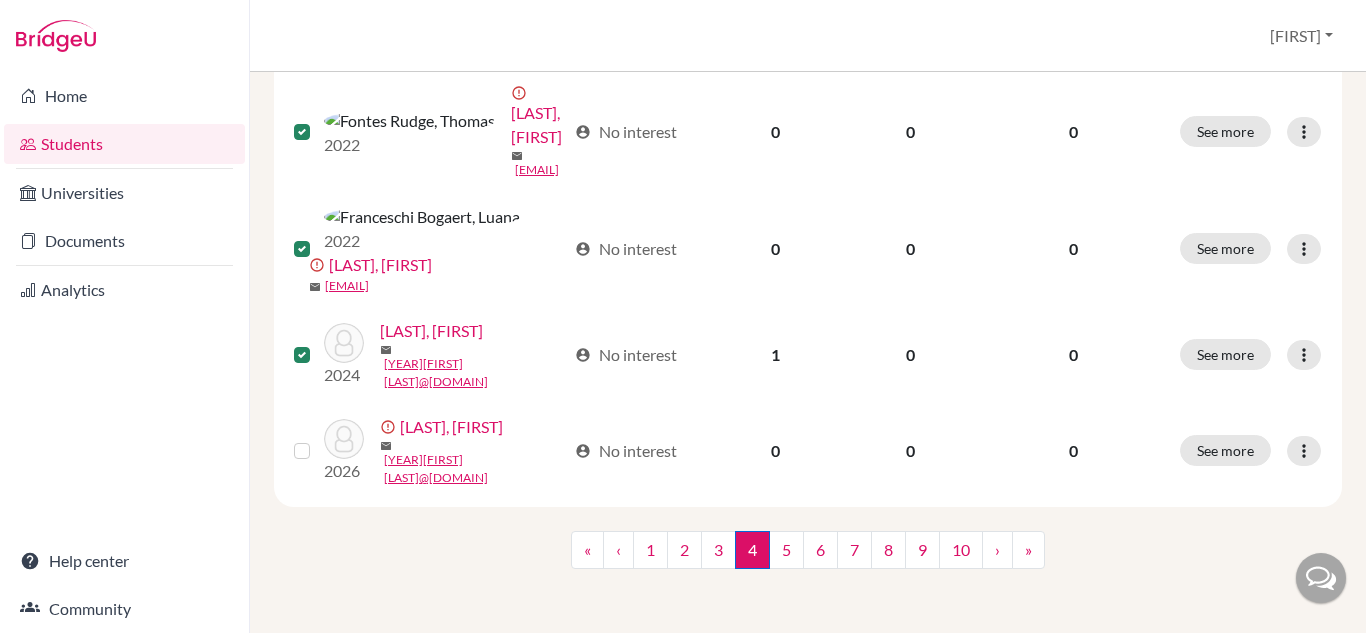scroll, scrollTop: 2409, scrollLeft: 0, axis: vertical 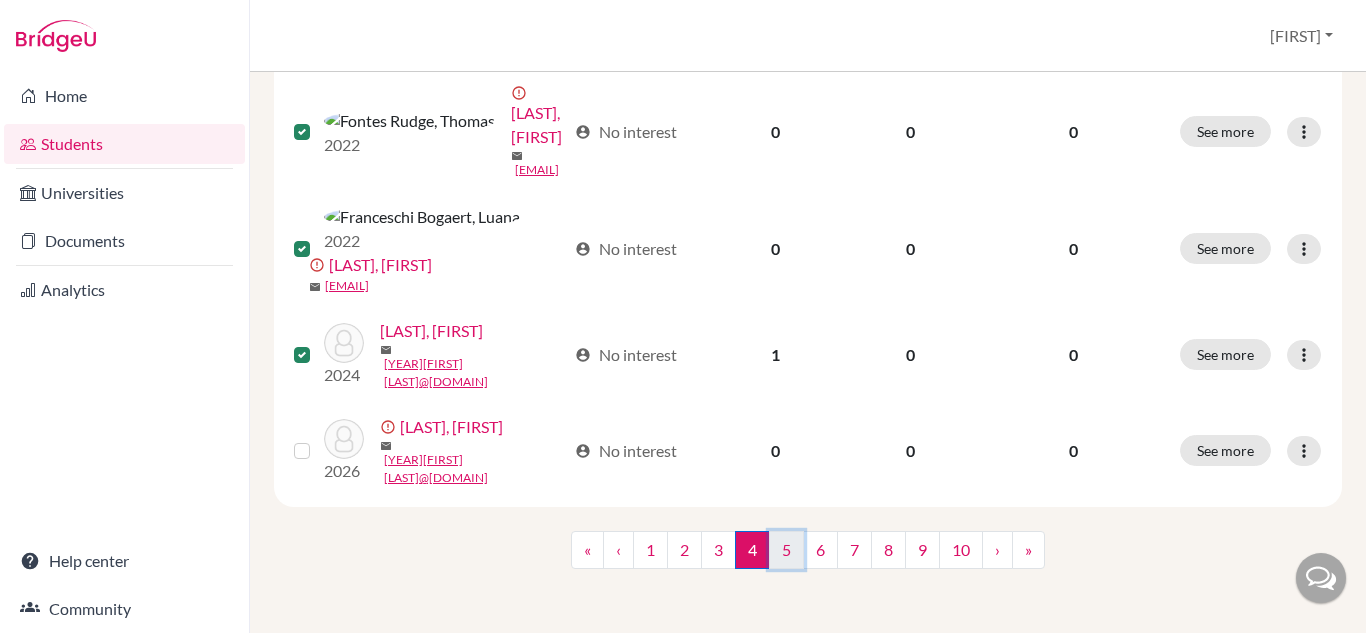 click on "5" at bounding box center [786, 550] 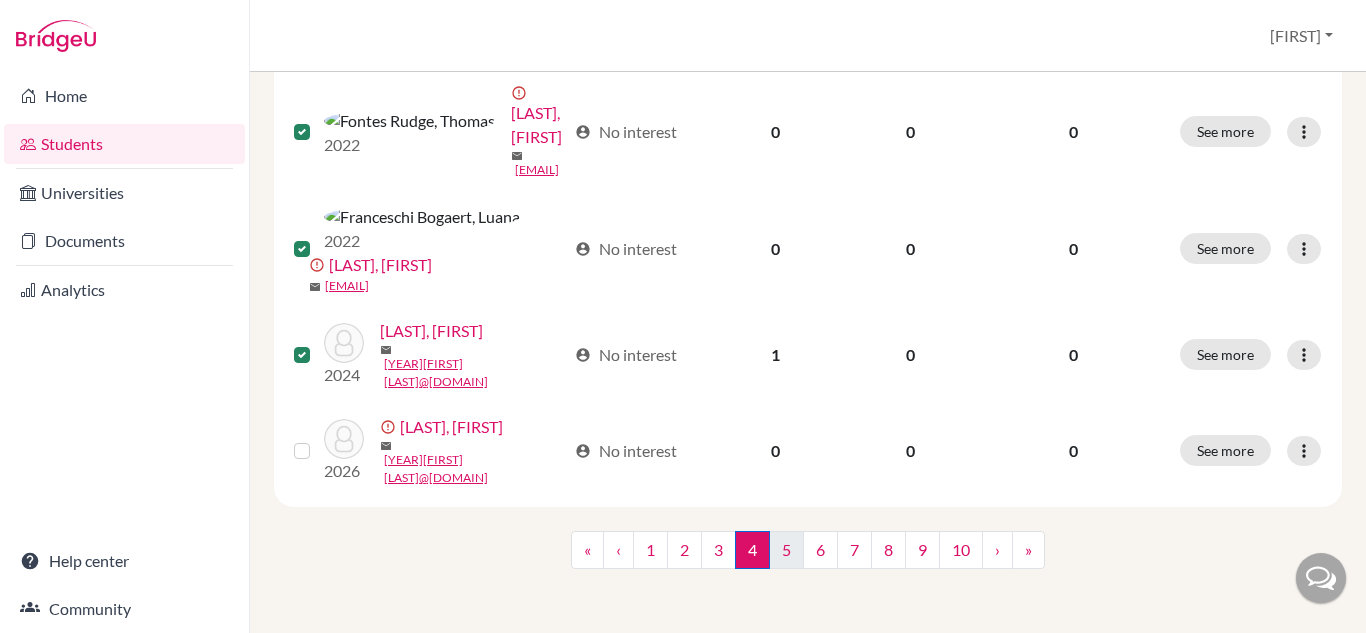 scroll, scrollTop: 0, scrollLeft: 0, axis: both 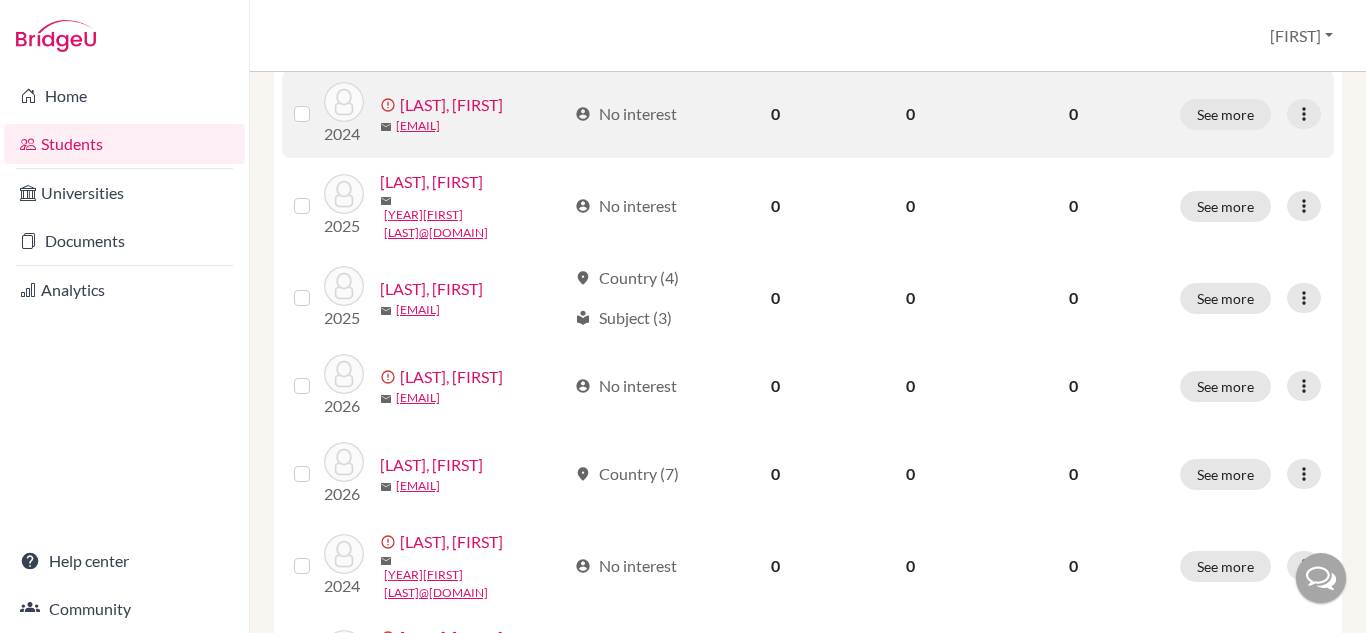 click at bounding box center [318, 102] 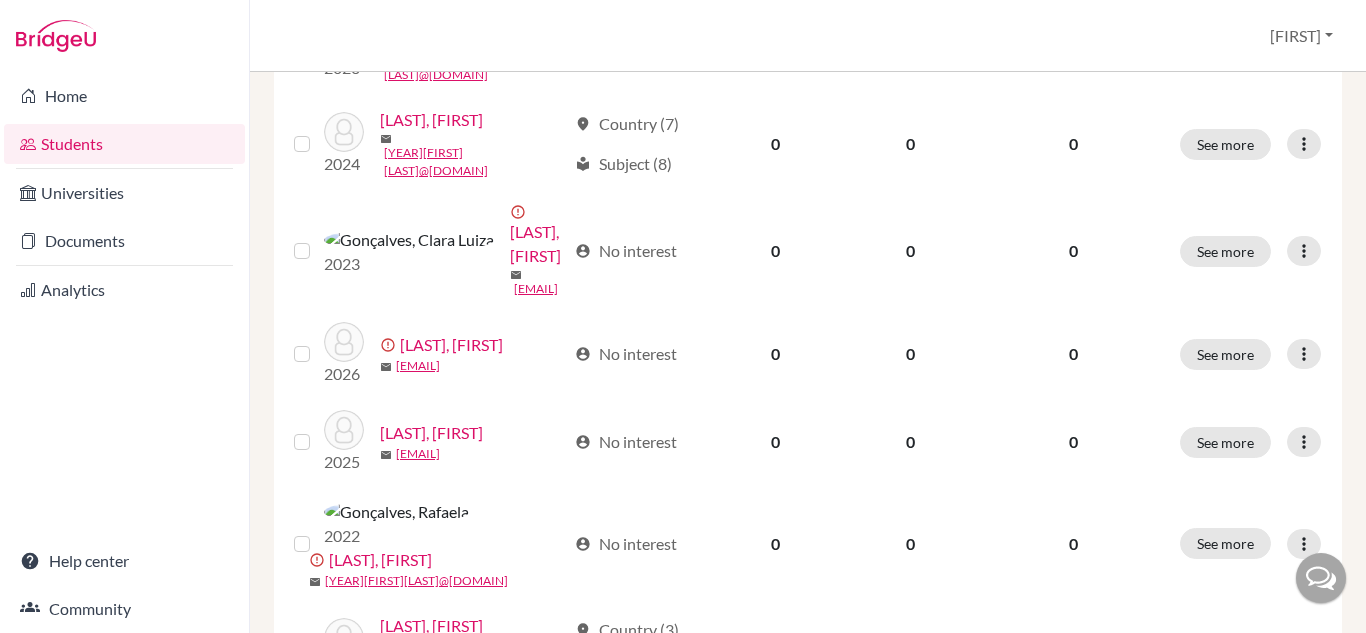 scroll, scrollTop: 1141, scrollLeft: 0, axis: vertical 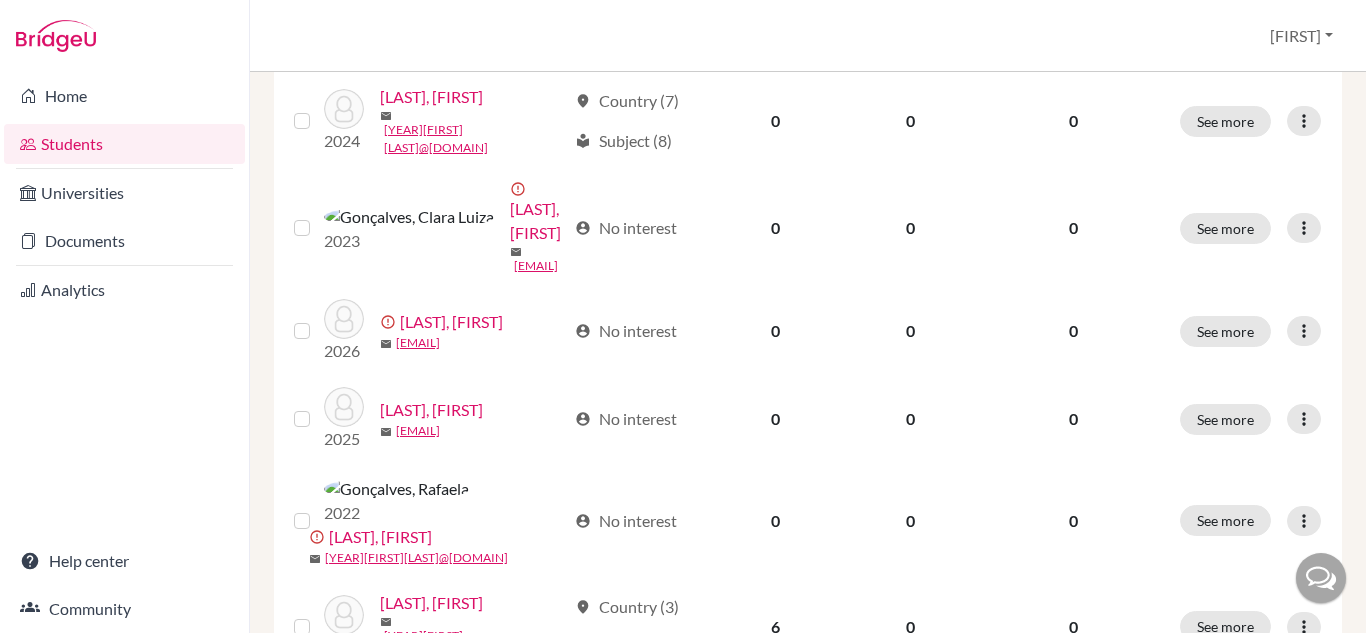click at bounding box center (318, -83) 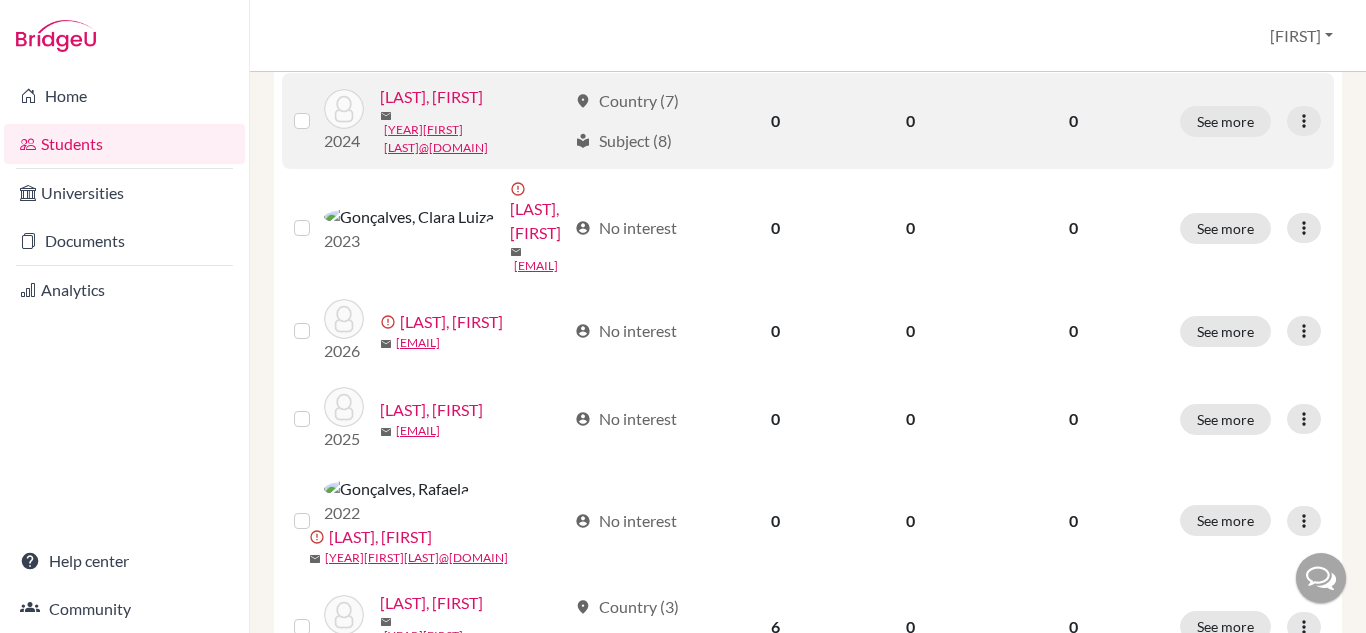click at bounding box center [318, 109] 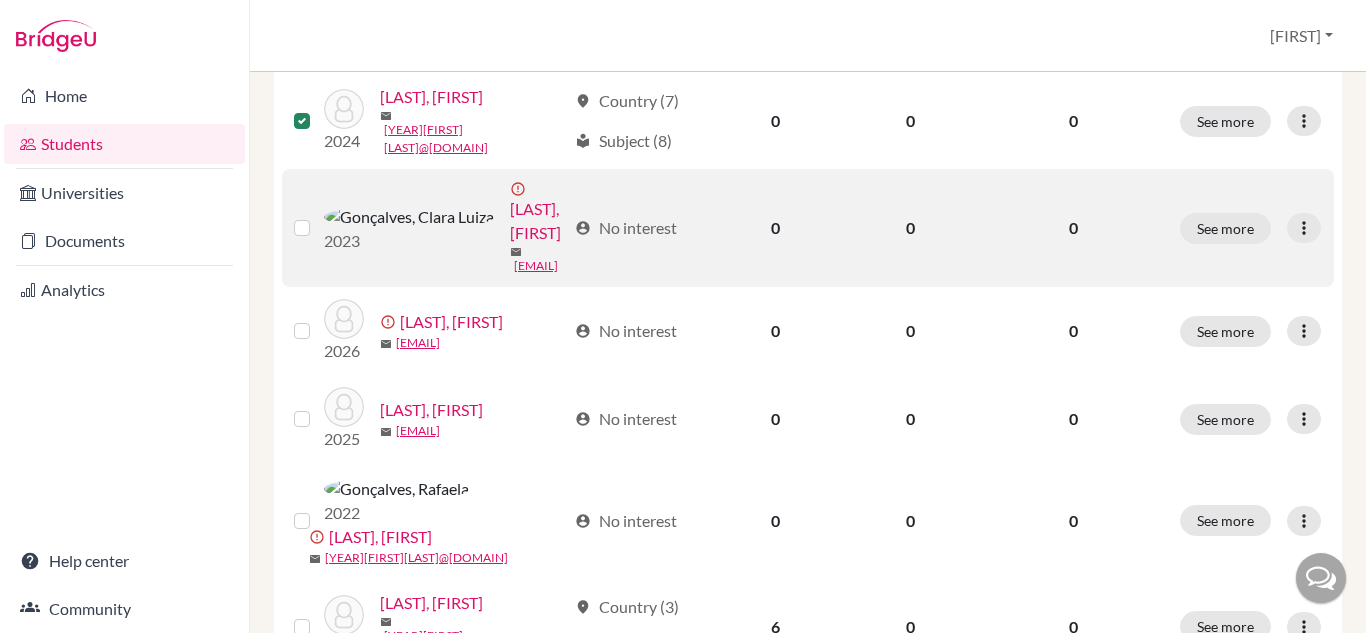 click at bounding box center (318, 216) 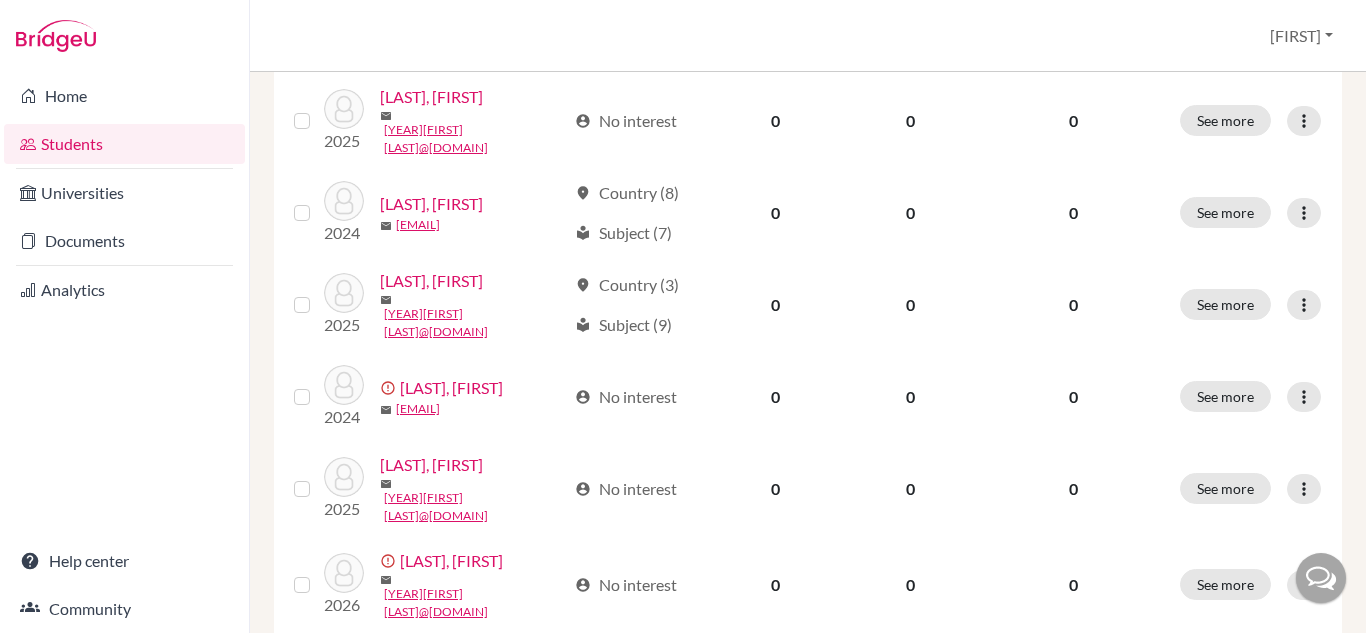 scroll, scrollTop: 1767, scrollLeft: 0, axis: vertical 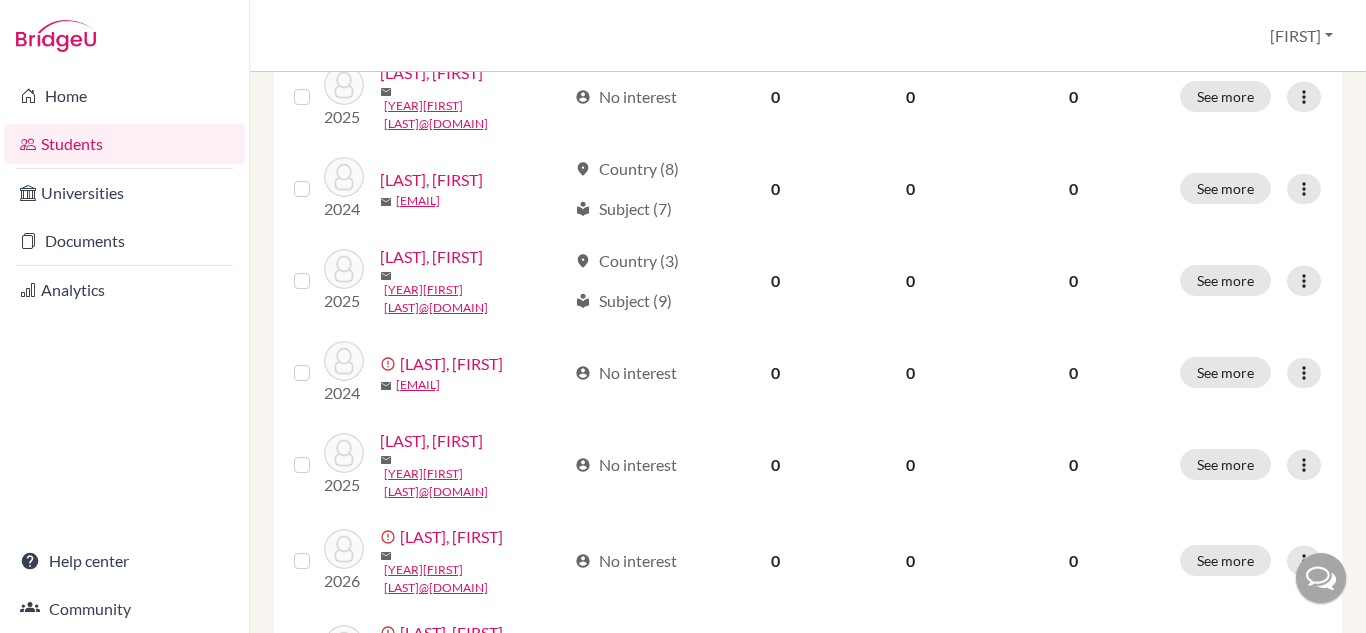 click at bounding box center [318, -117] 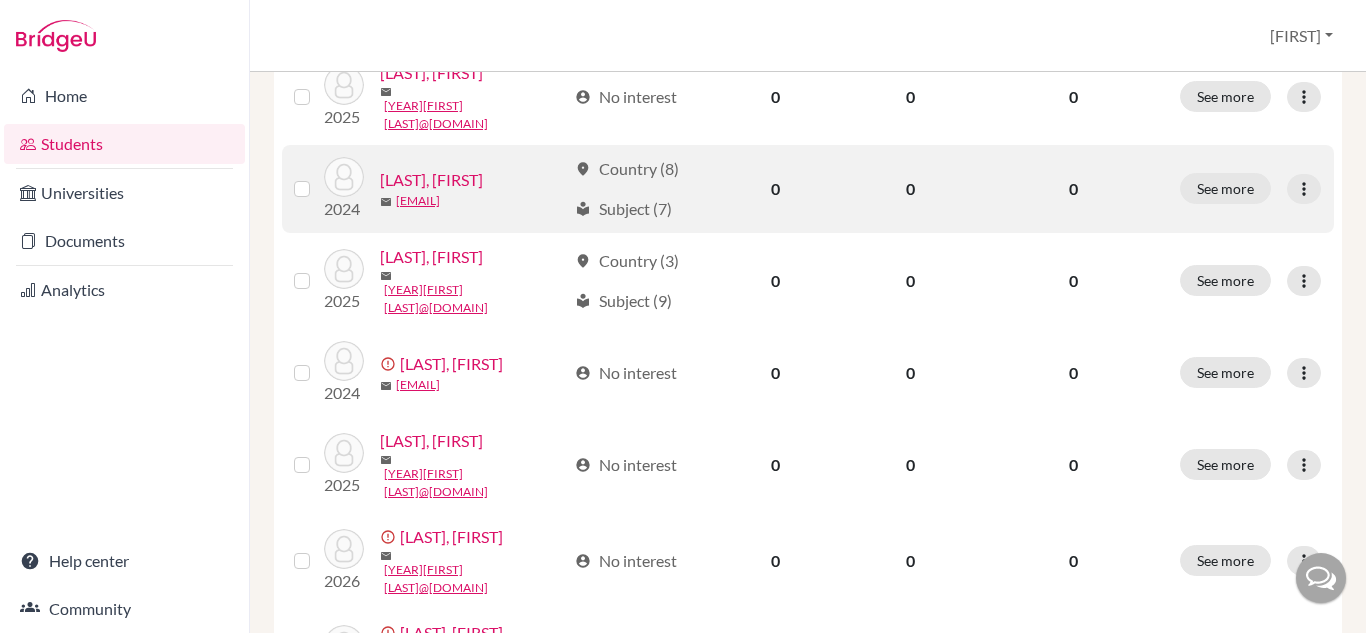 click at bounding box center (318, 177) 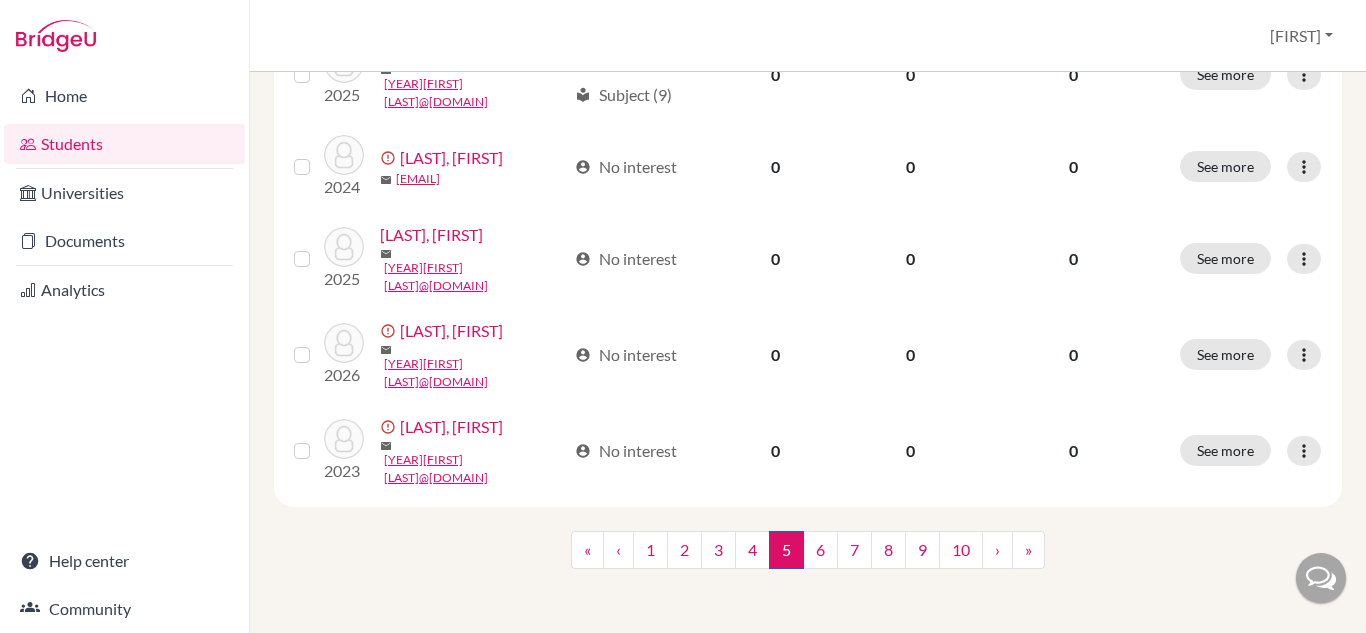 scroll, scrollTop: 2218, scrollLeft: 0, axis: vertical 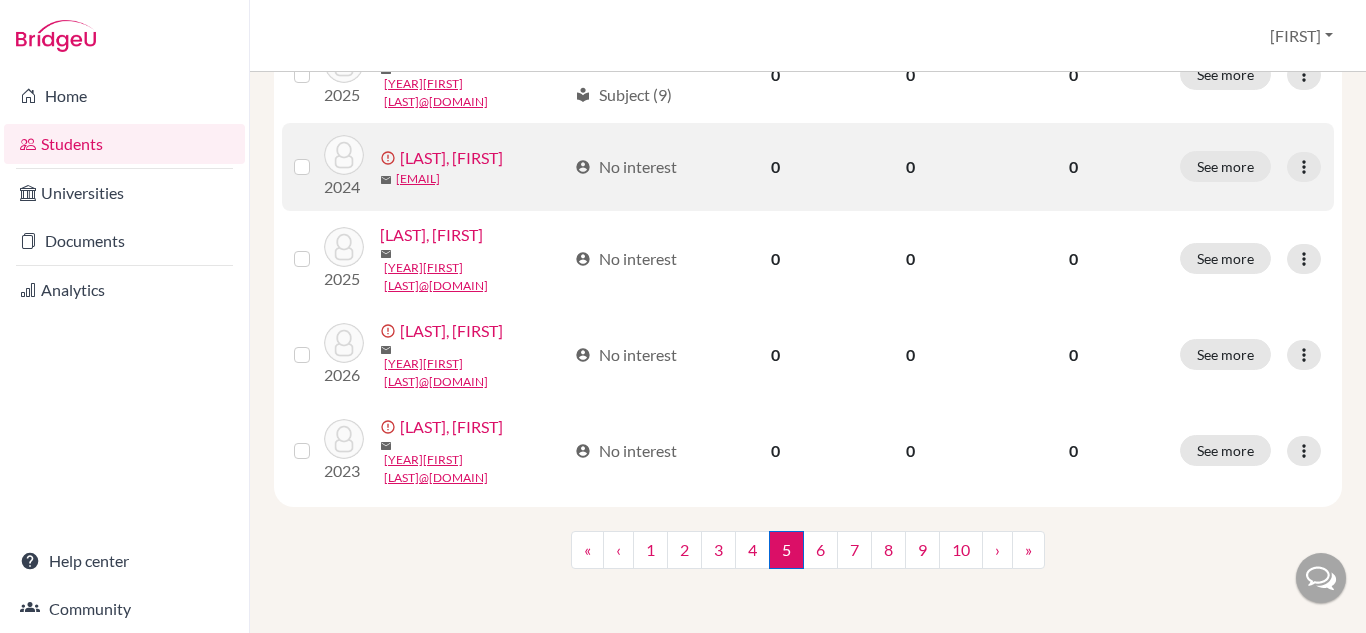 click at bounding box center [318, 155] 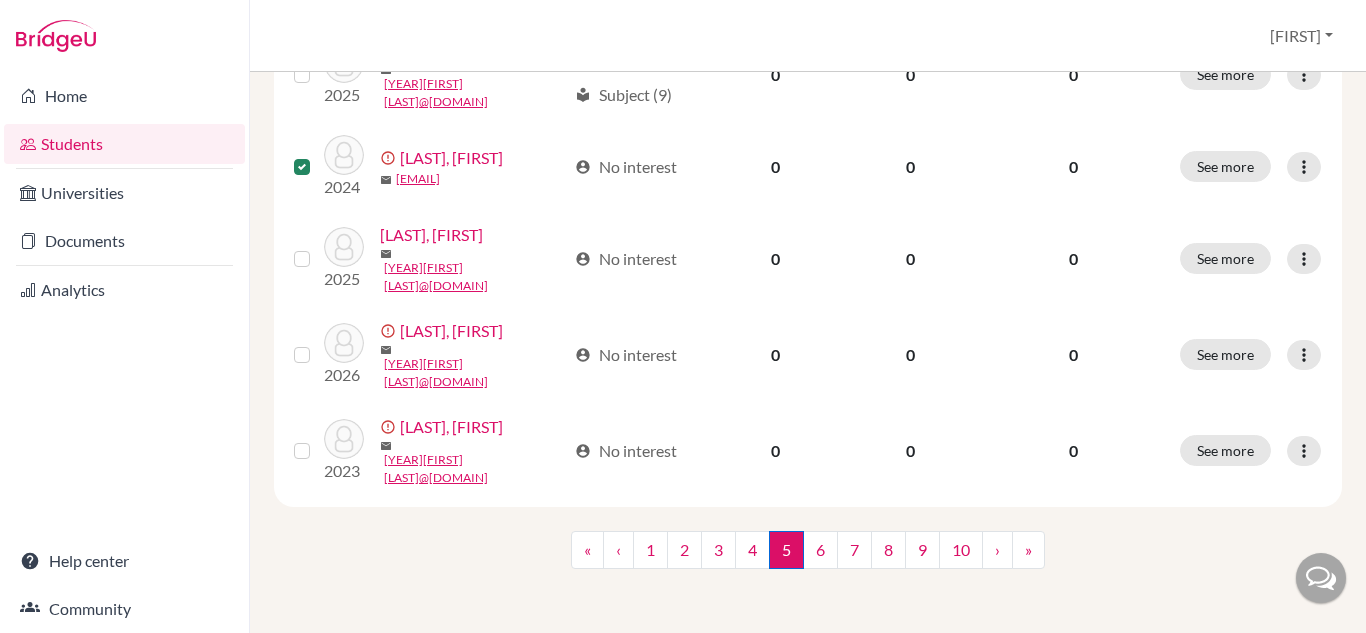 scroll, scrollTop: 2479, scrollLeft: 0, axis: vertical 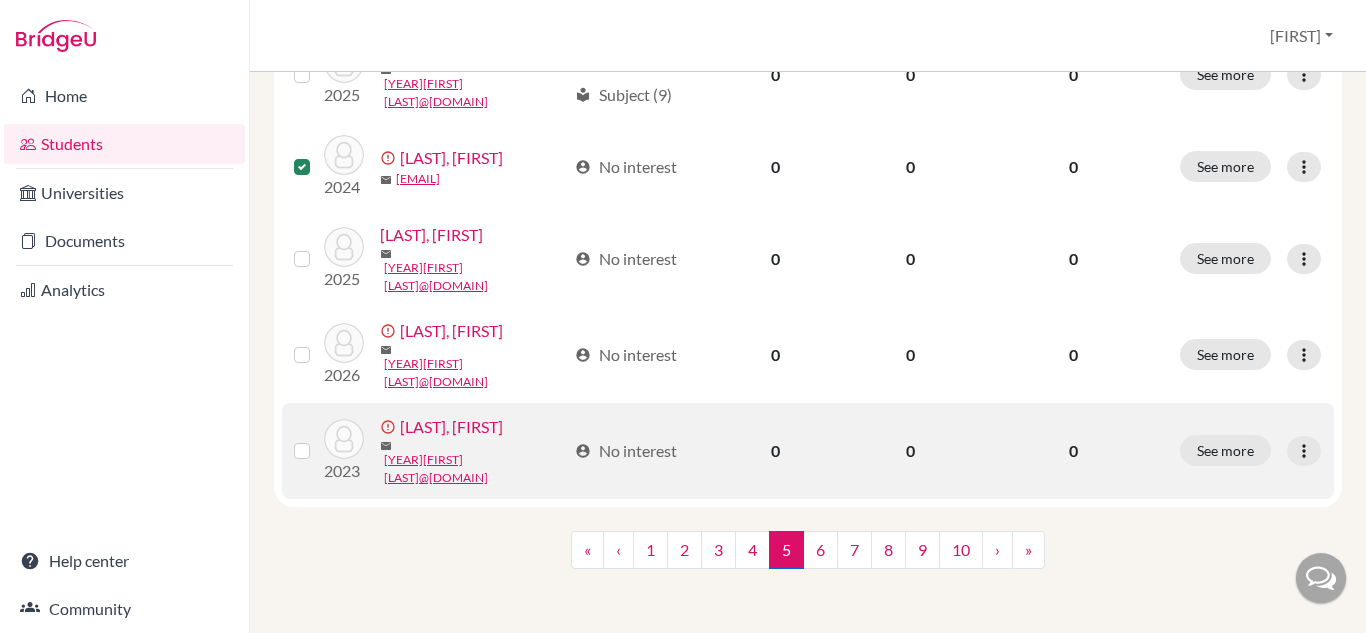 click at bounding box center (318, 439) 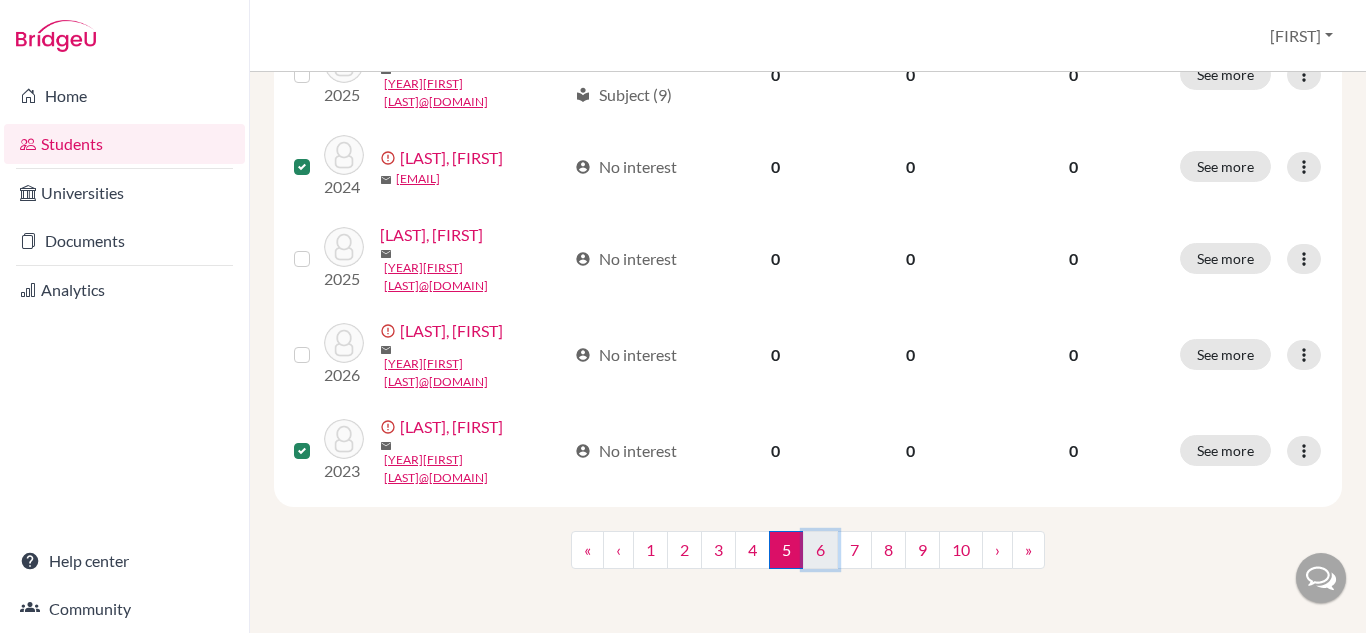 click on "6" at bounding box center (820, 550) 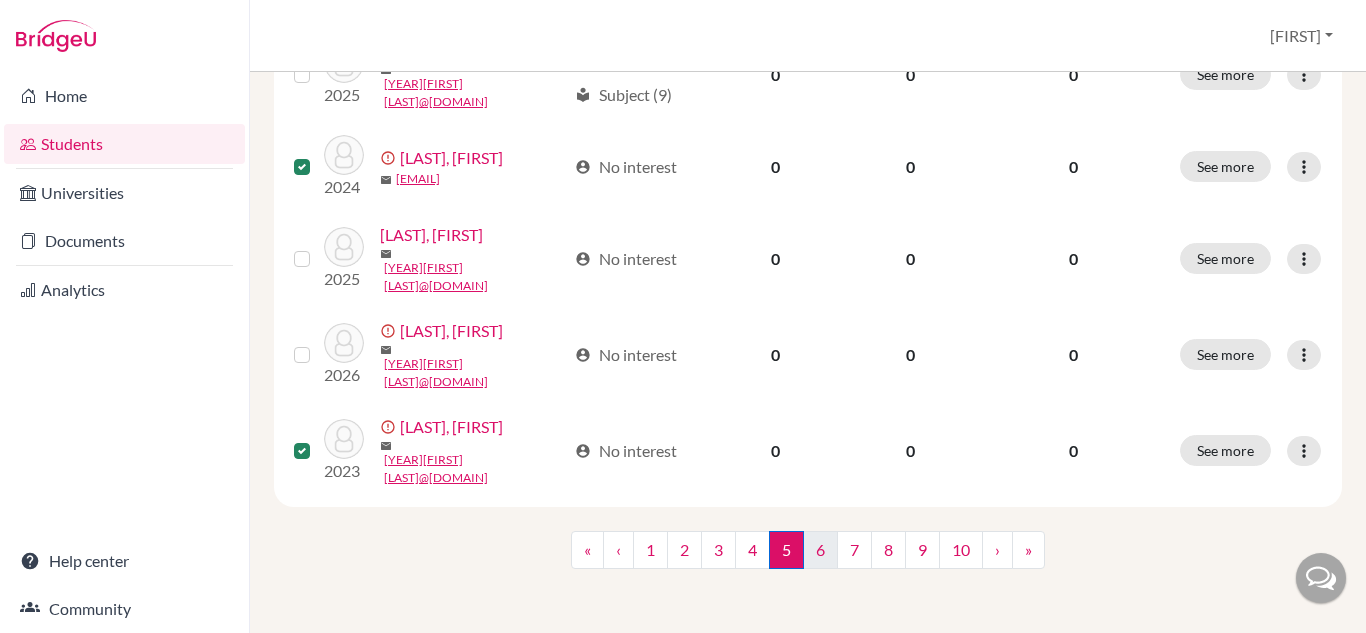 scroll, scrollTop: 0, scrollLeft: 0, axis: both 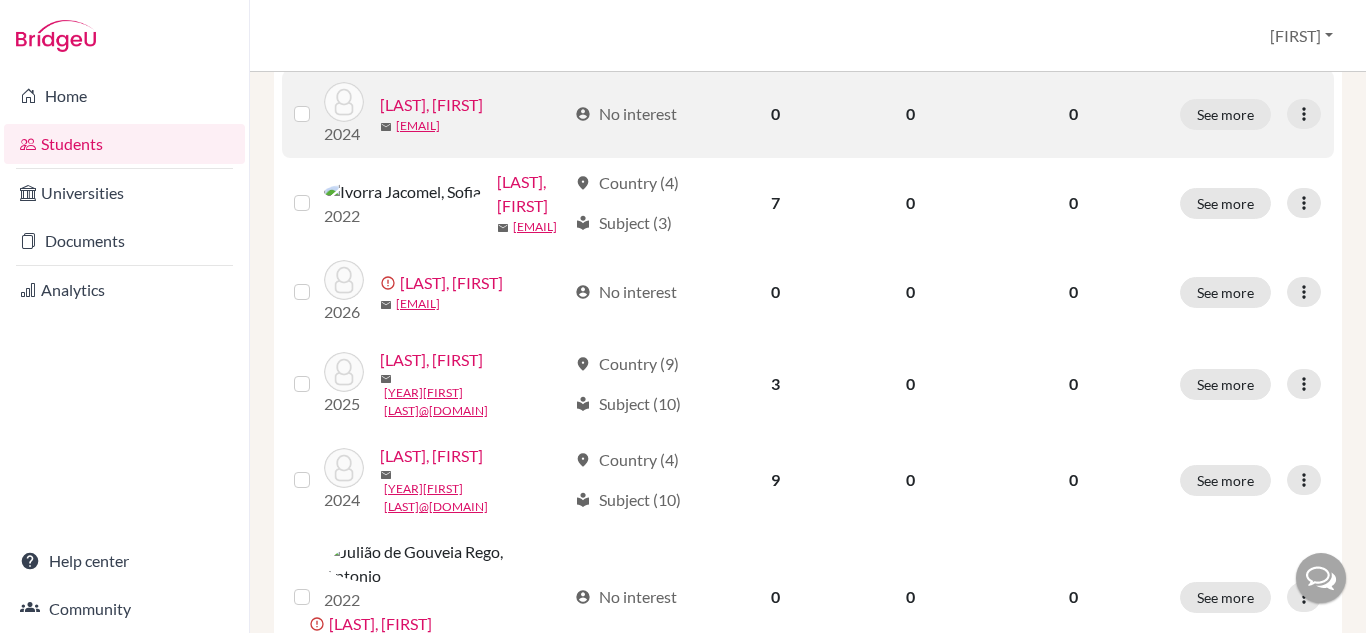 click at bounding box center [318, 102] 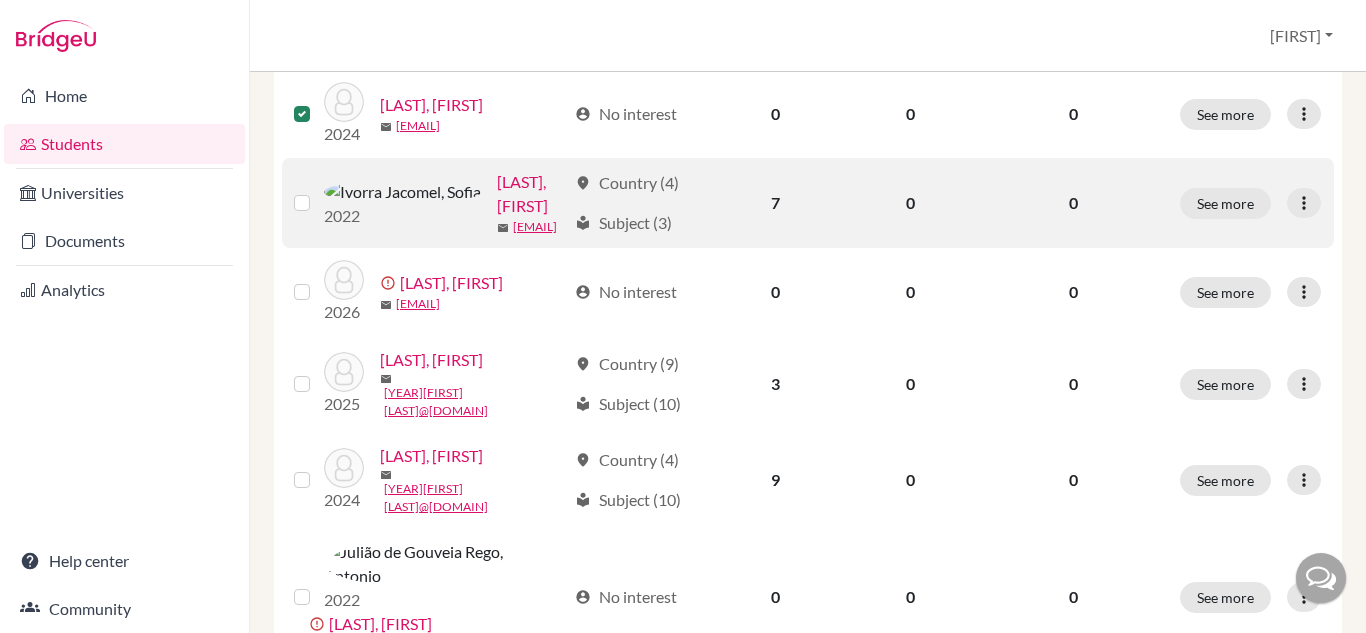click at bounding box center [318, 191] 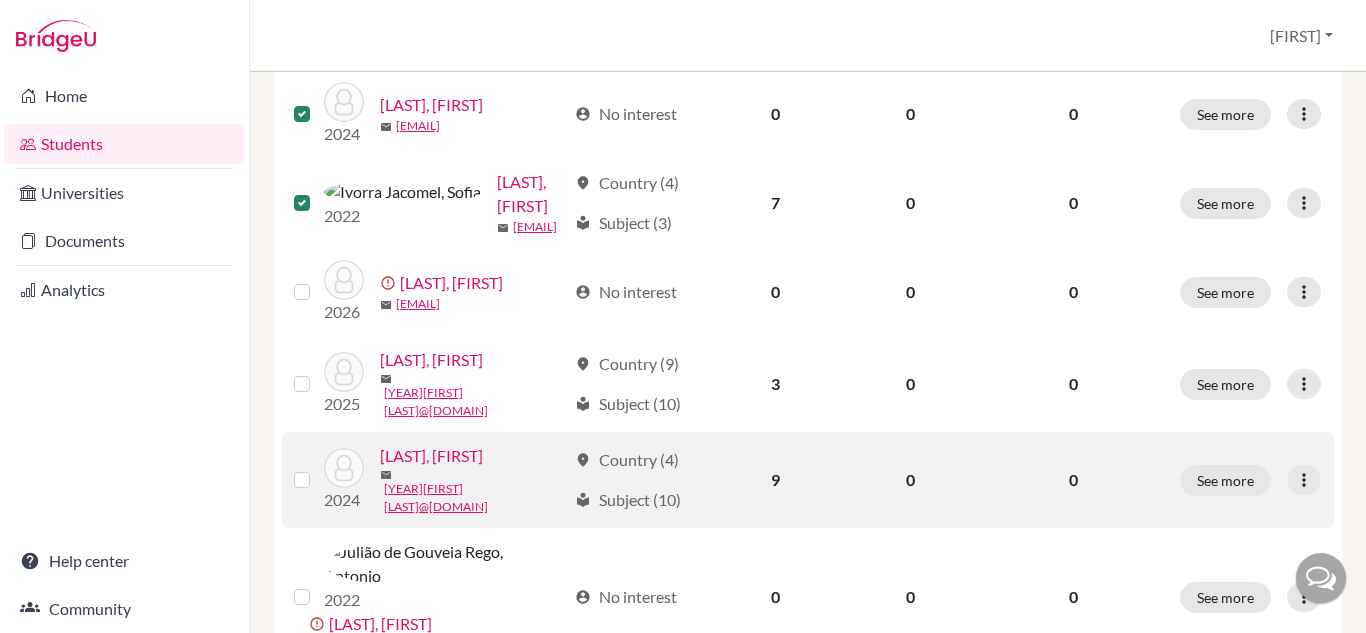 click at bounding box center (318, 468) 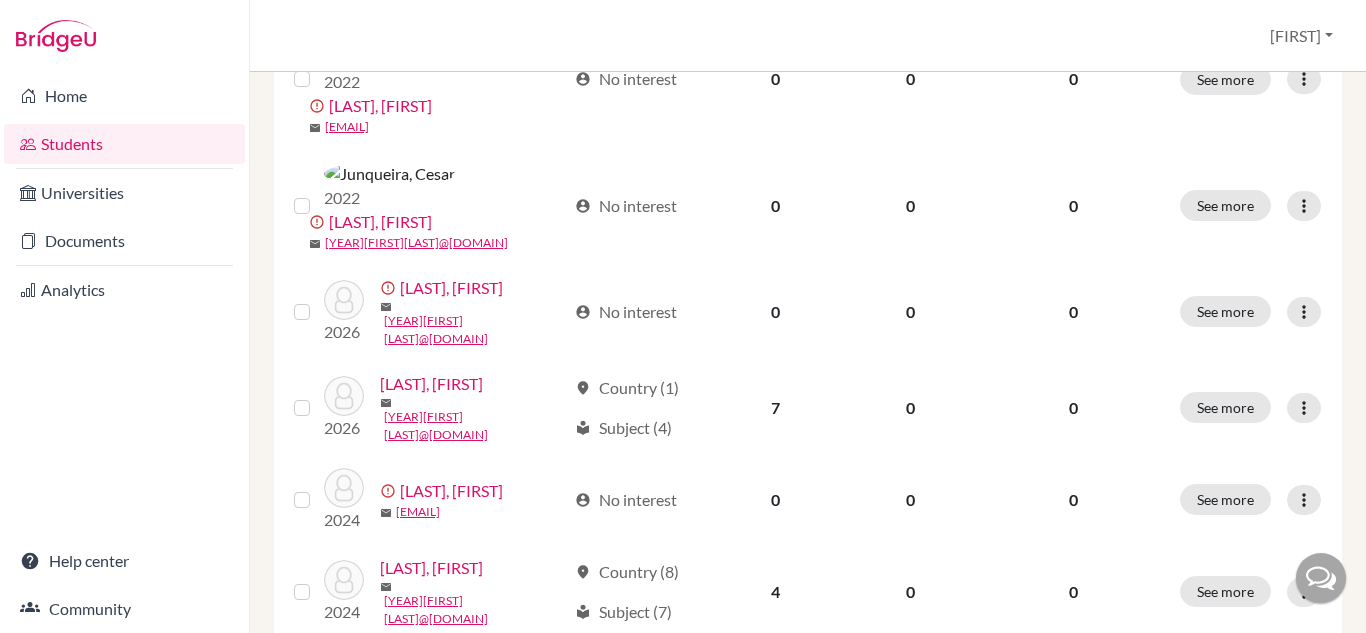 scroll, scrollTop: 1459, scrollLeft: 0, axis: vertical 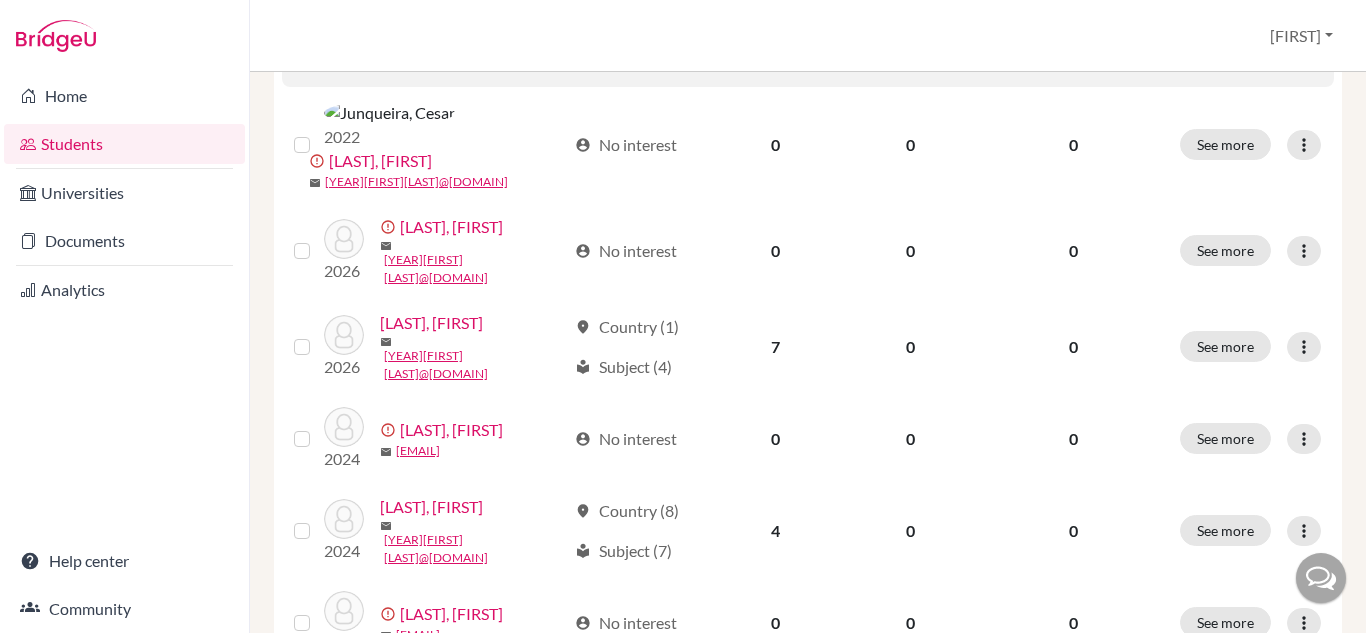 click at bounding box center [318, 6] 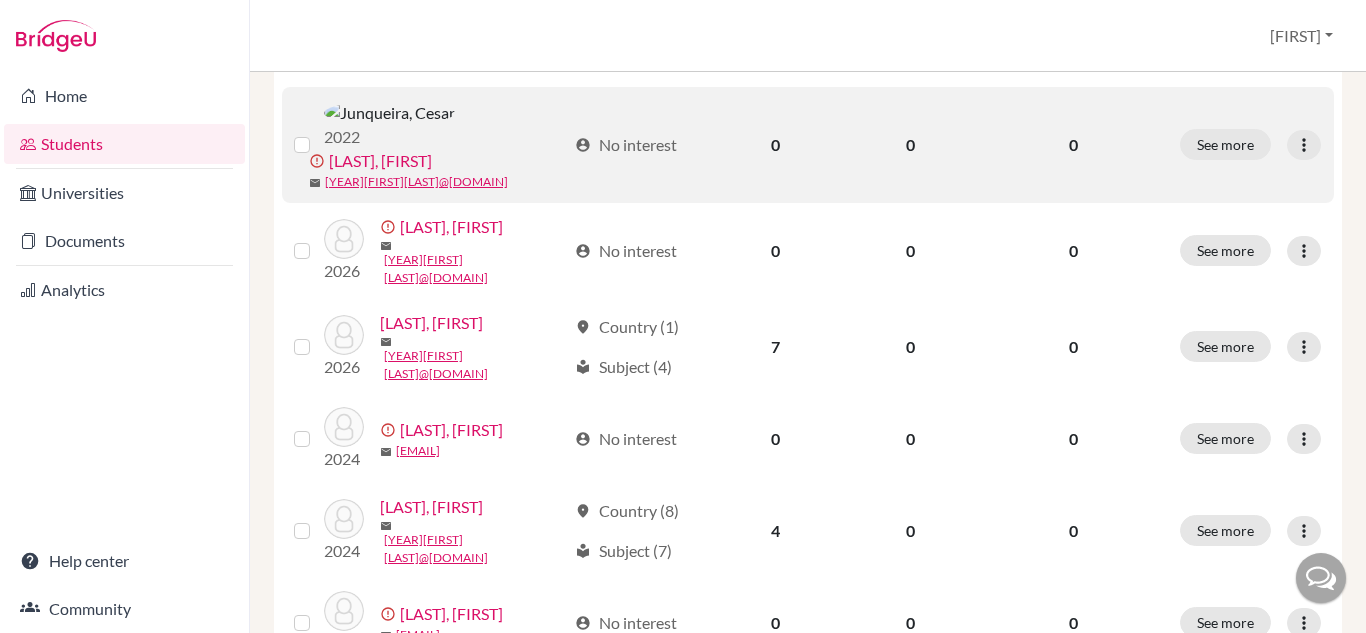 click at bounding box center [318, 133] 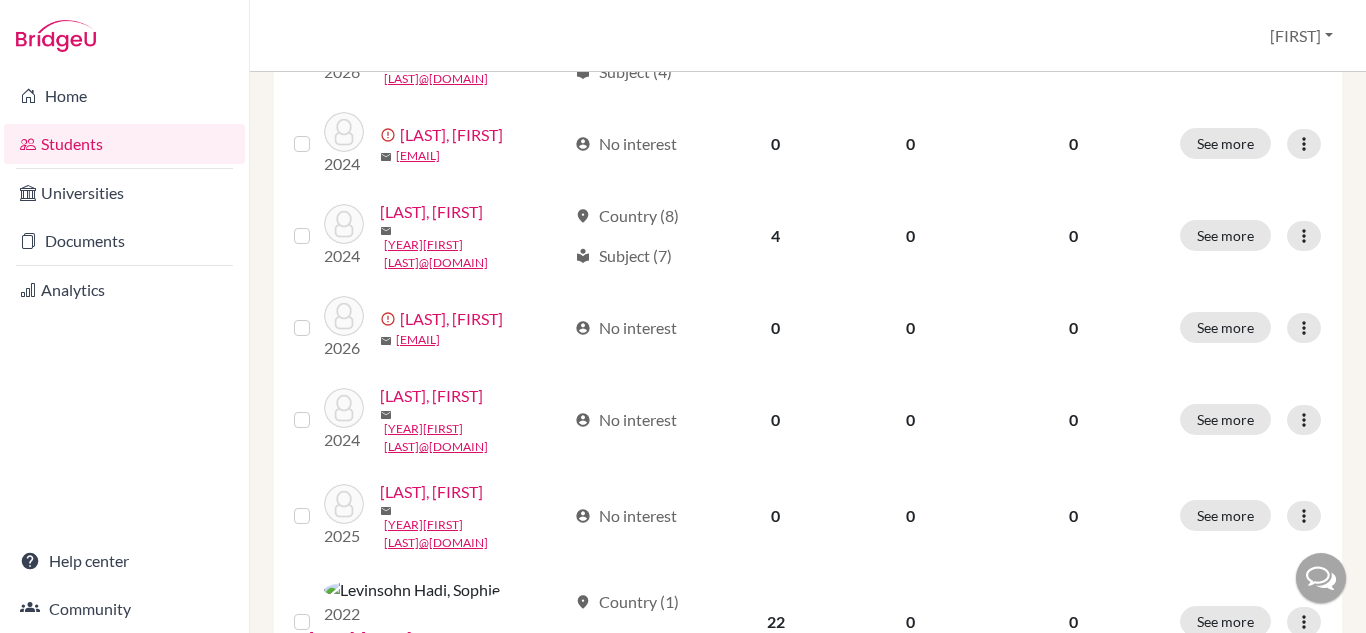 scroll, scrollTop: 1815, scrollLeft: 0, axis: vertical 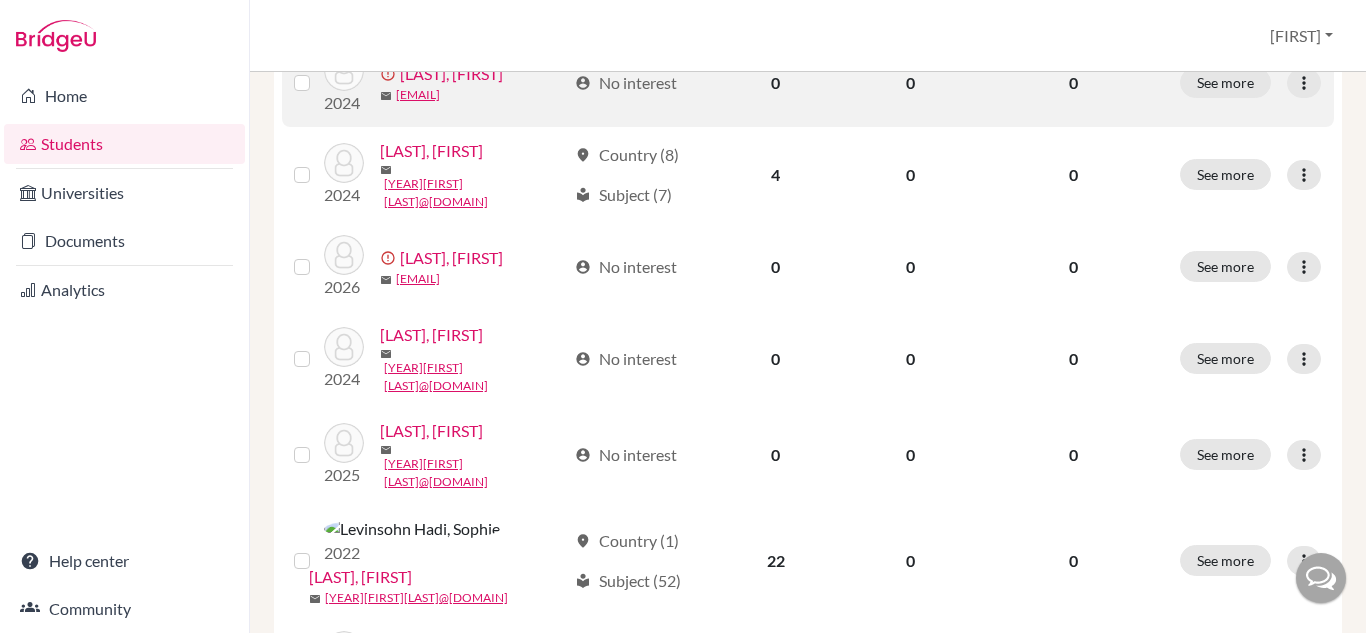 click at bounding box center [318, 71] 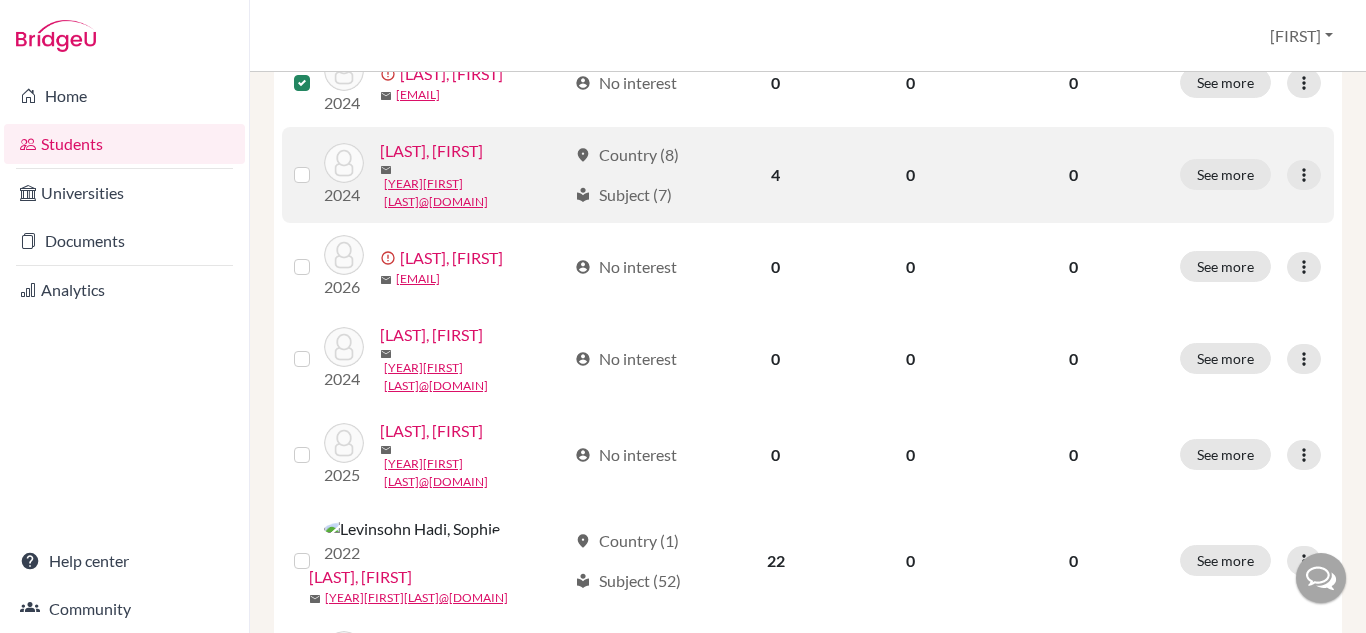 click at bounding box center [306, 175] 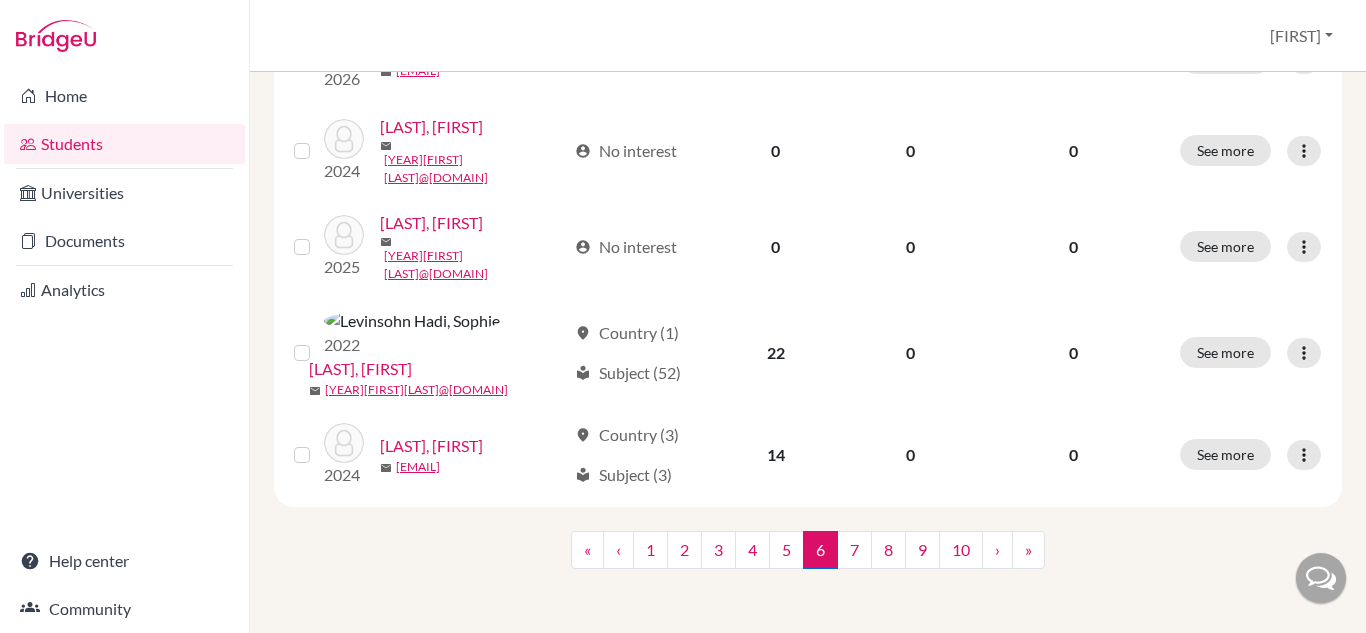 scroll, scrollTop: 2294, scrollLeft: 0, axis: vertical 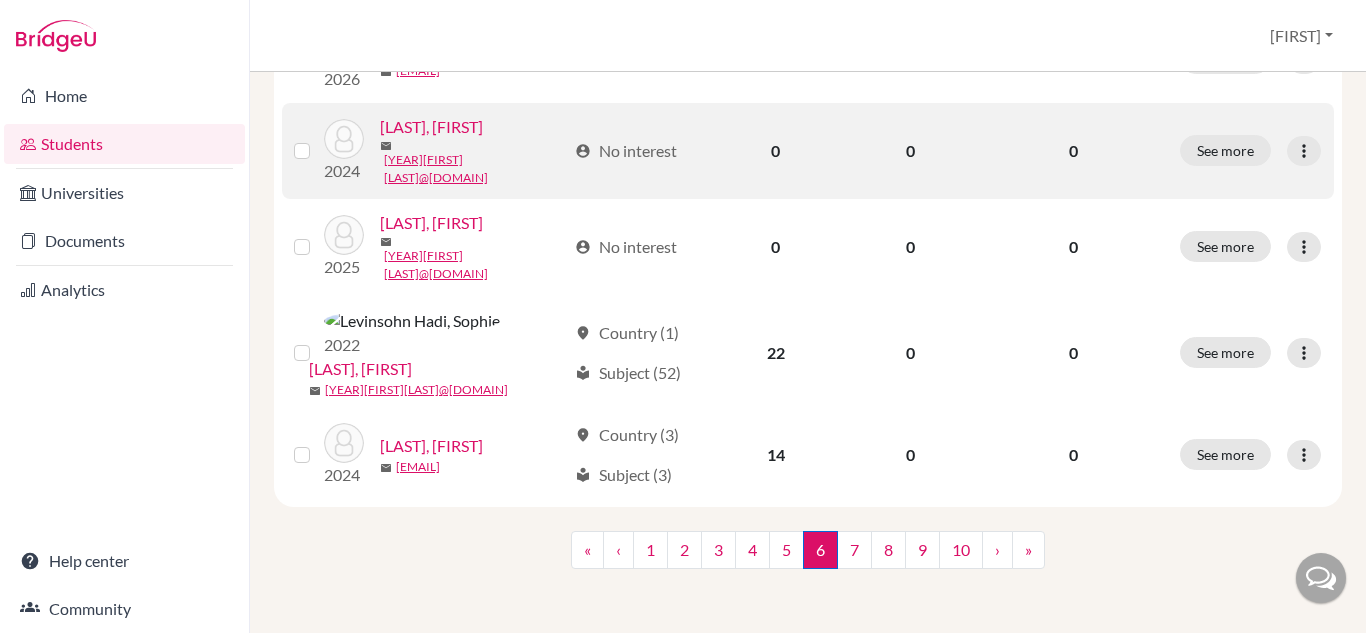 click at bounding box center [306, 151] 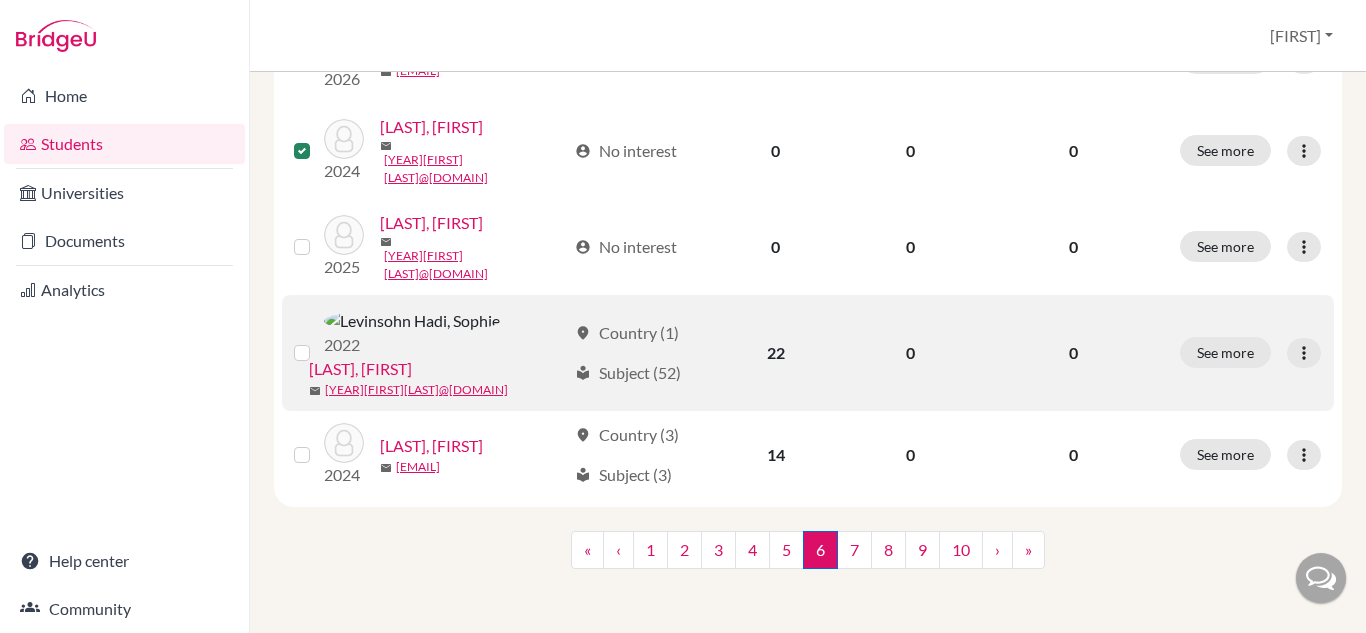 click at bounding box center (318, 341) 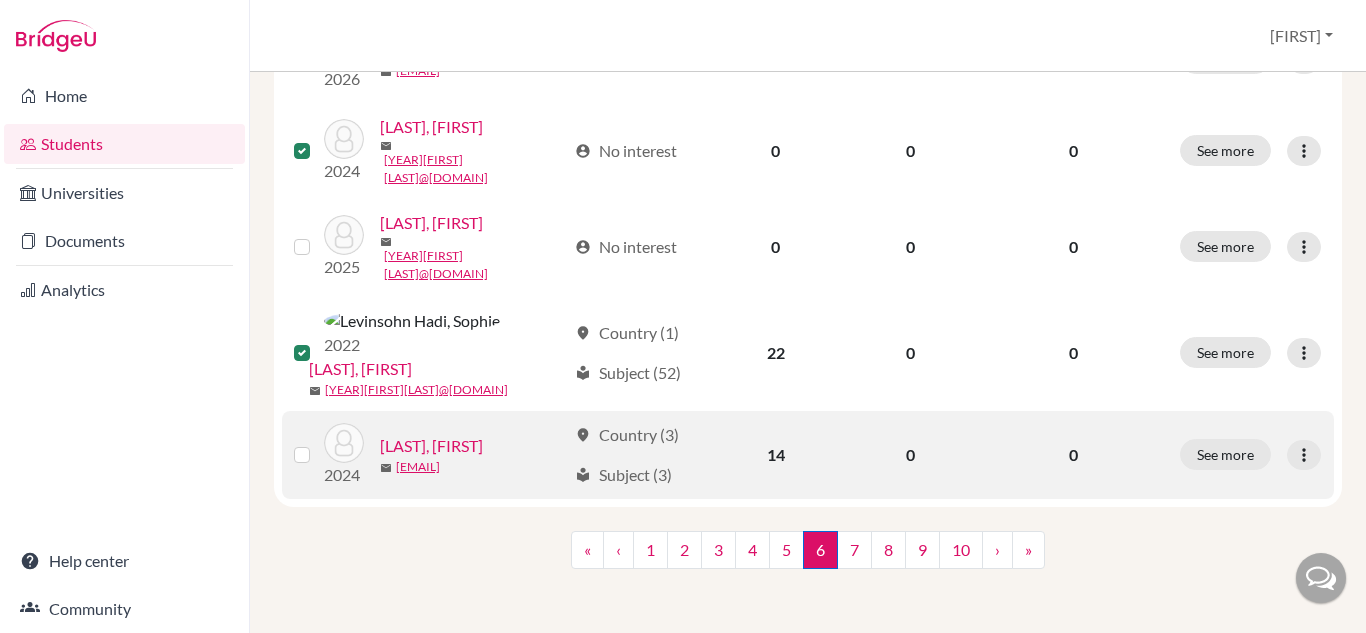 click at bounding box center [318, 443] 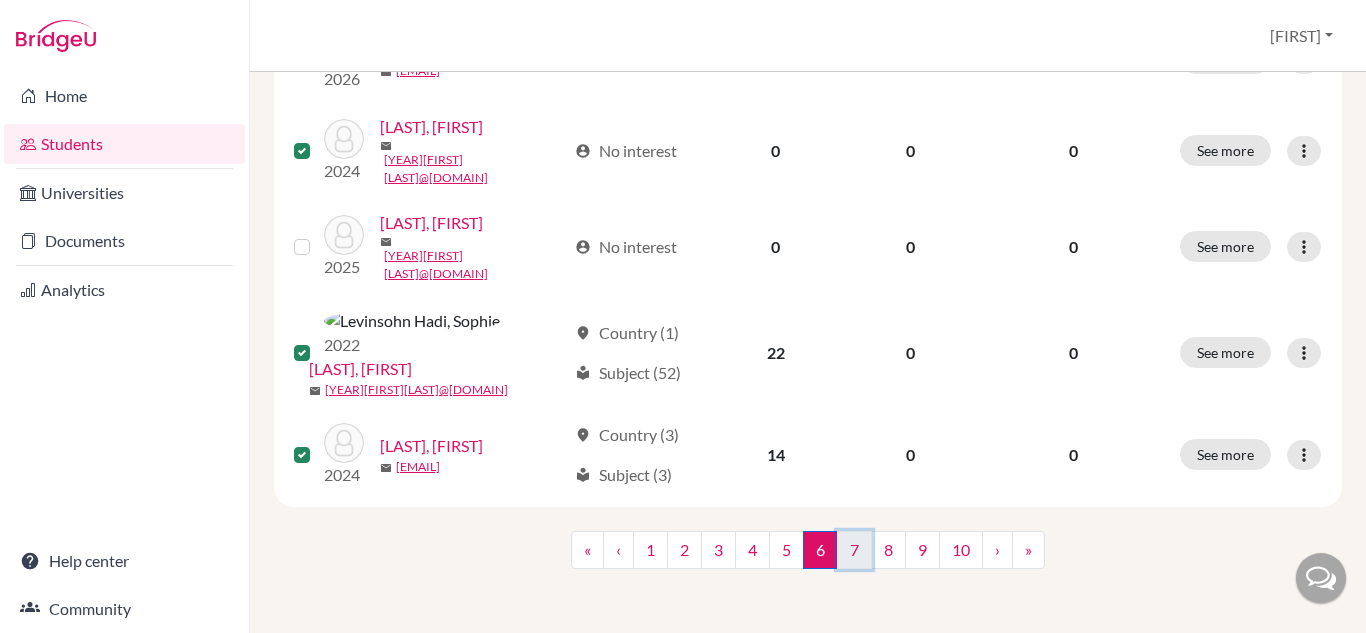 click on "7" at bounding box center [854, 550] 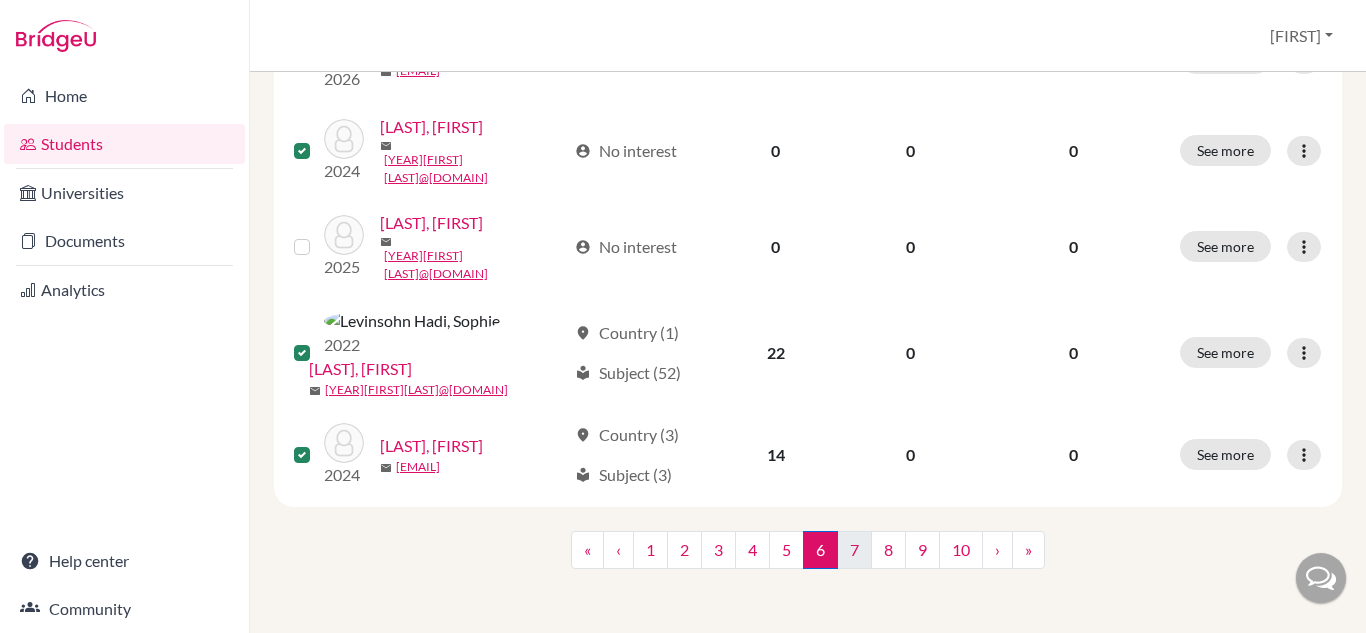 scroll, scrollTop: 0, scrollLeft: 0, axis: both 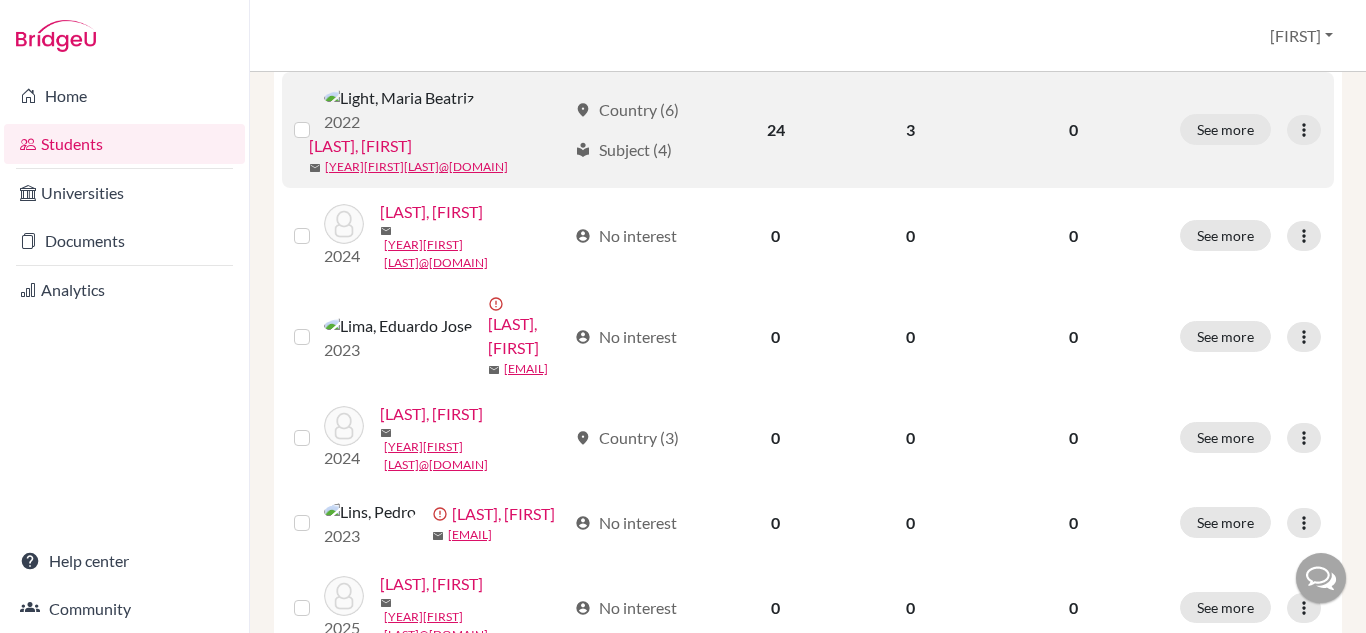 click at bounding box center [318, 118] 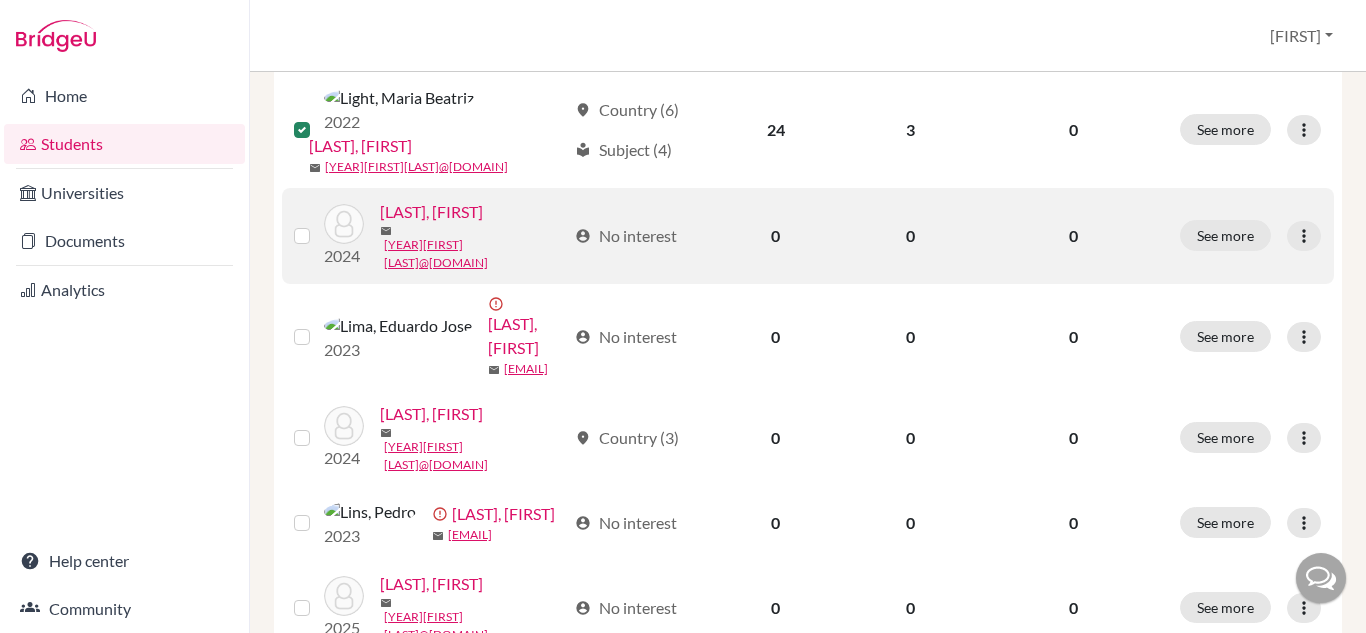 click at bounding box center (318, 224) 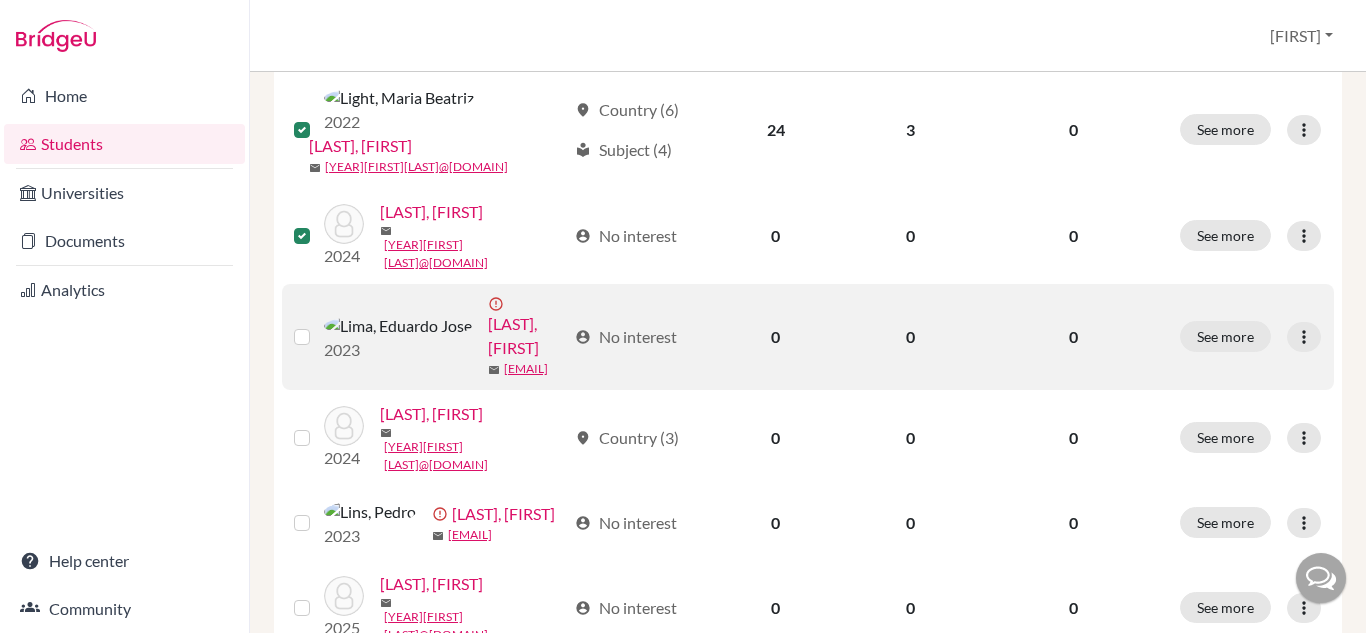 click at bounding box center (318, 325) 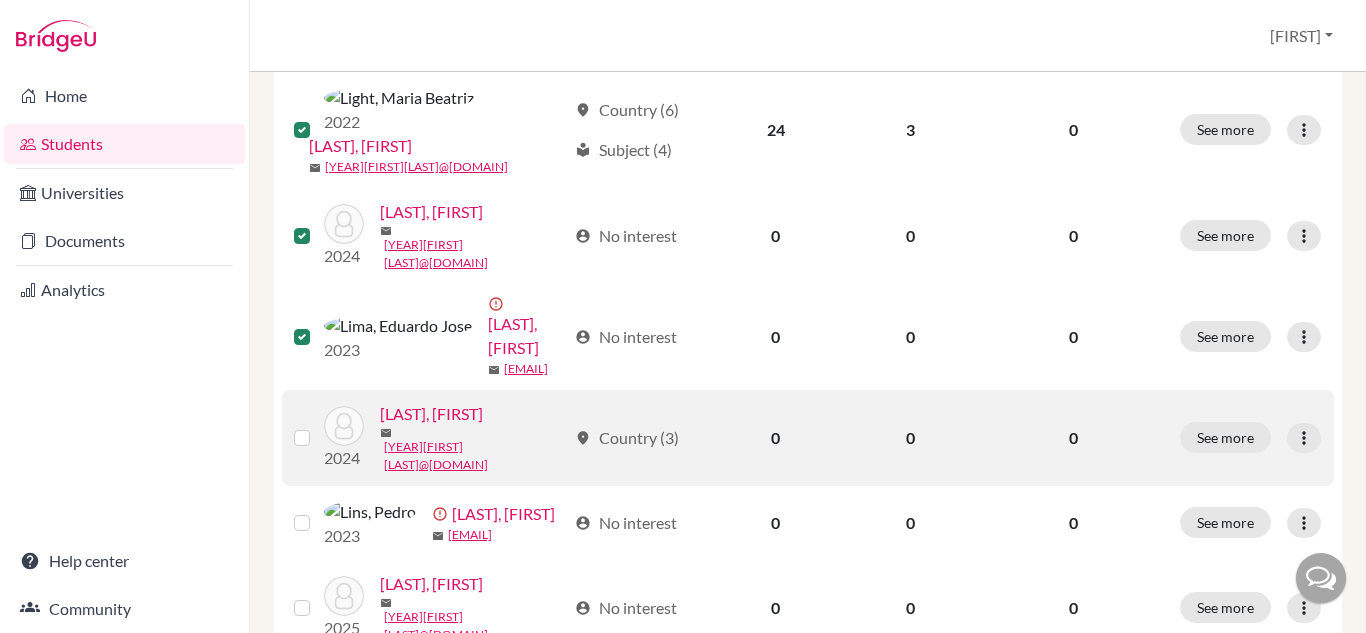 click at bounding box center (318, 426) 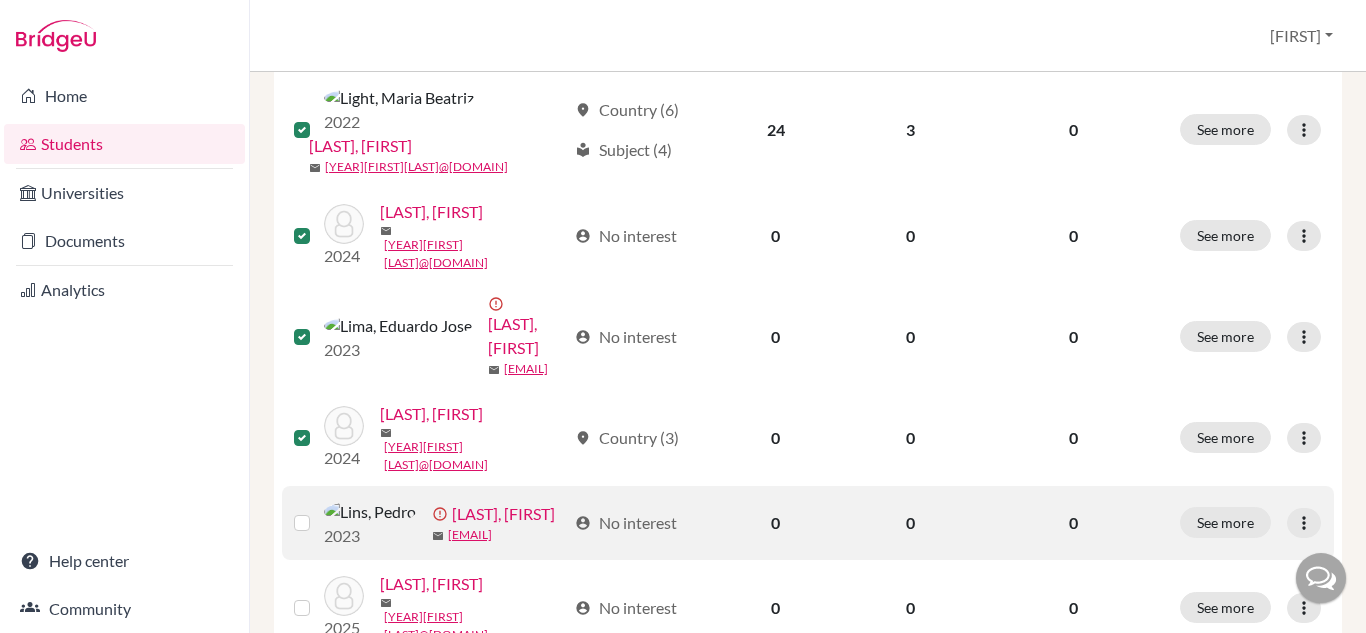 click at bounding box center (318, 511) 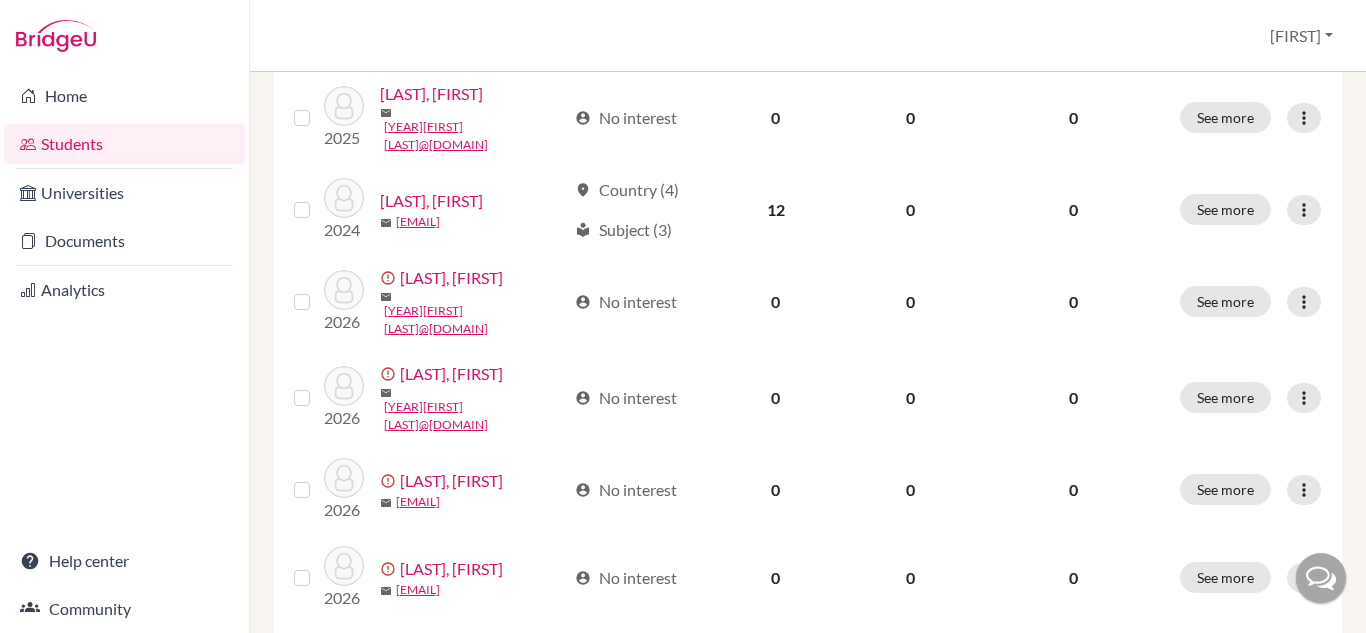 scroll, scrollTop: 998, scrollLeft: 0, axis: vertical 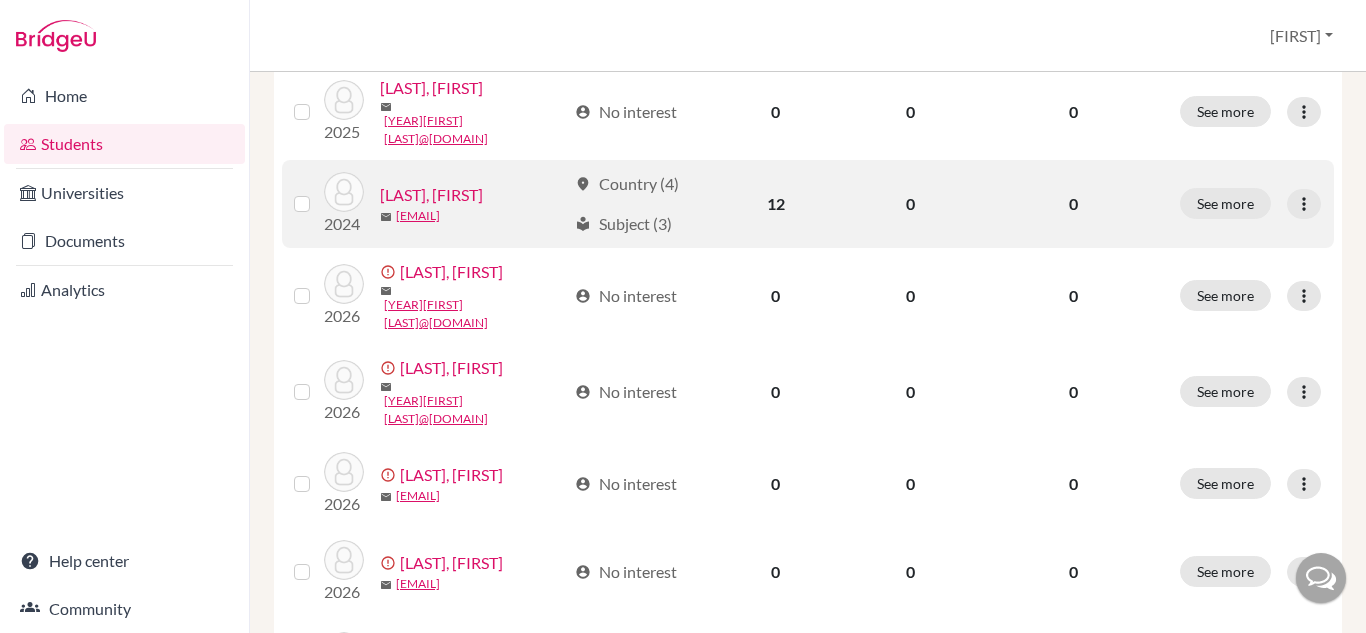 click at bounding box center (318, 192) 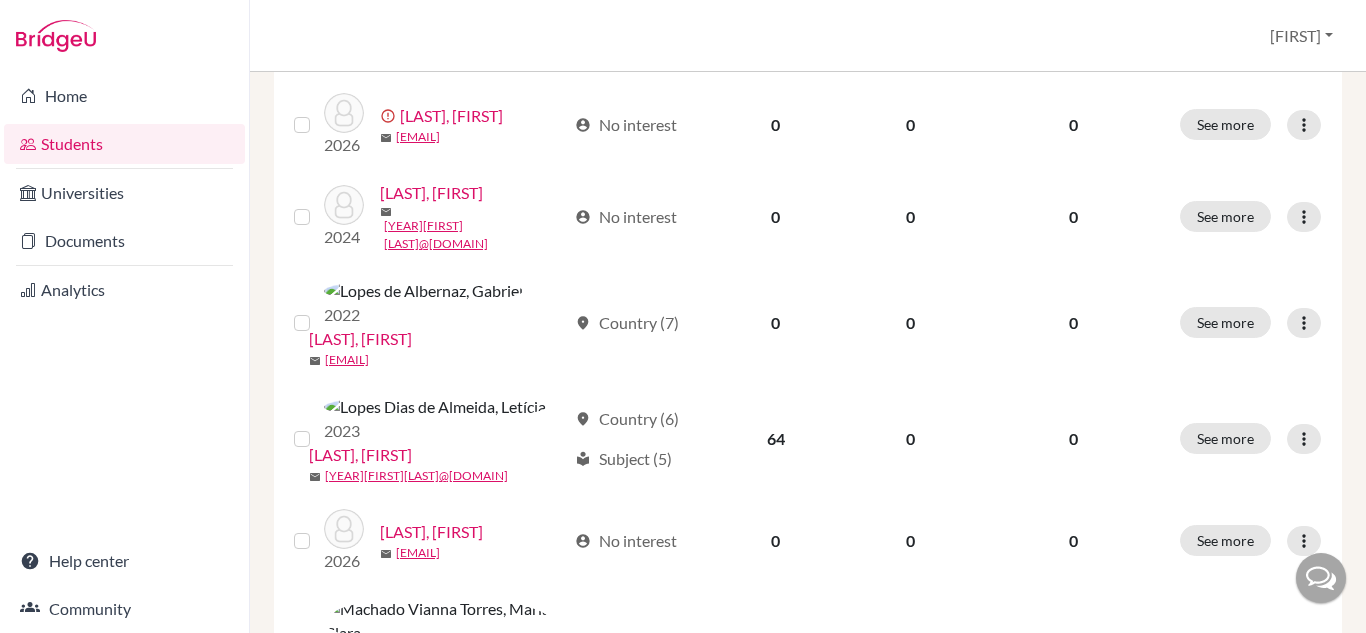 scroll, scrollTop: 1456, scrollLeft: 0, axis: vertical 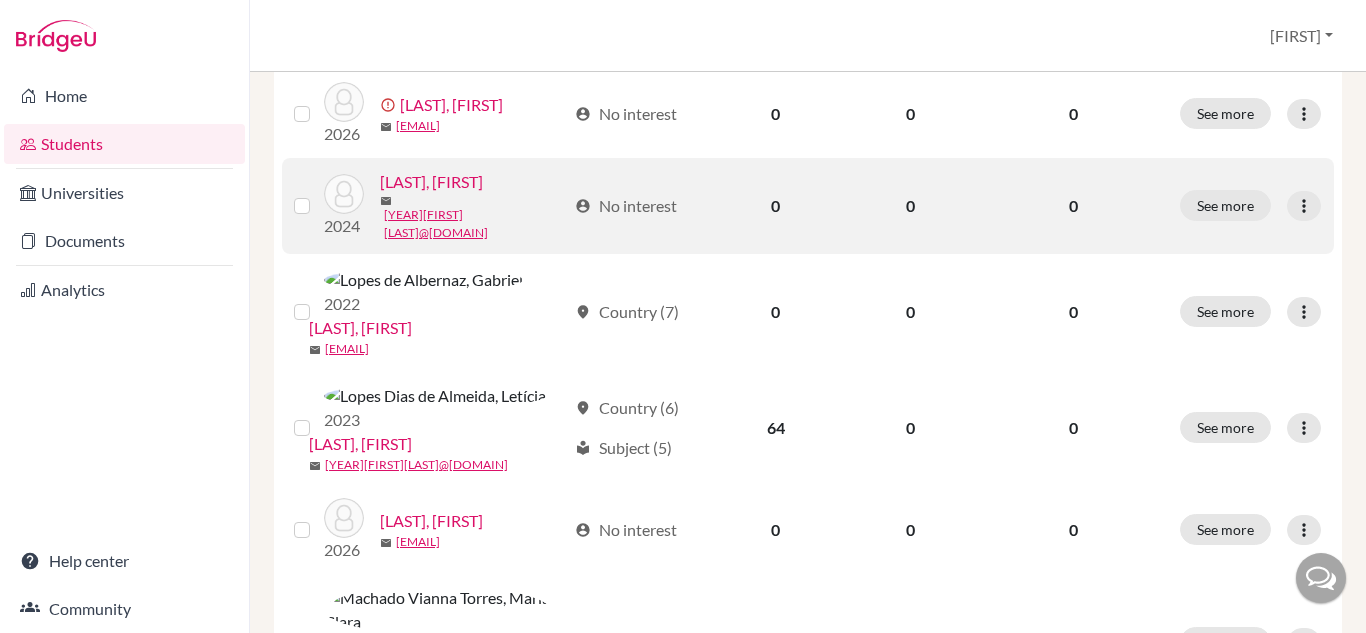 click at bounding box center (318, 194) 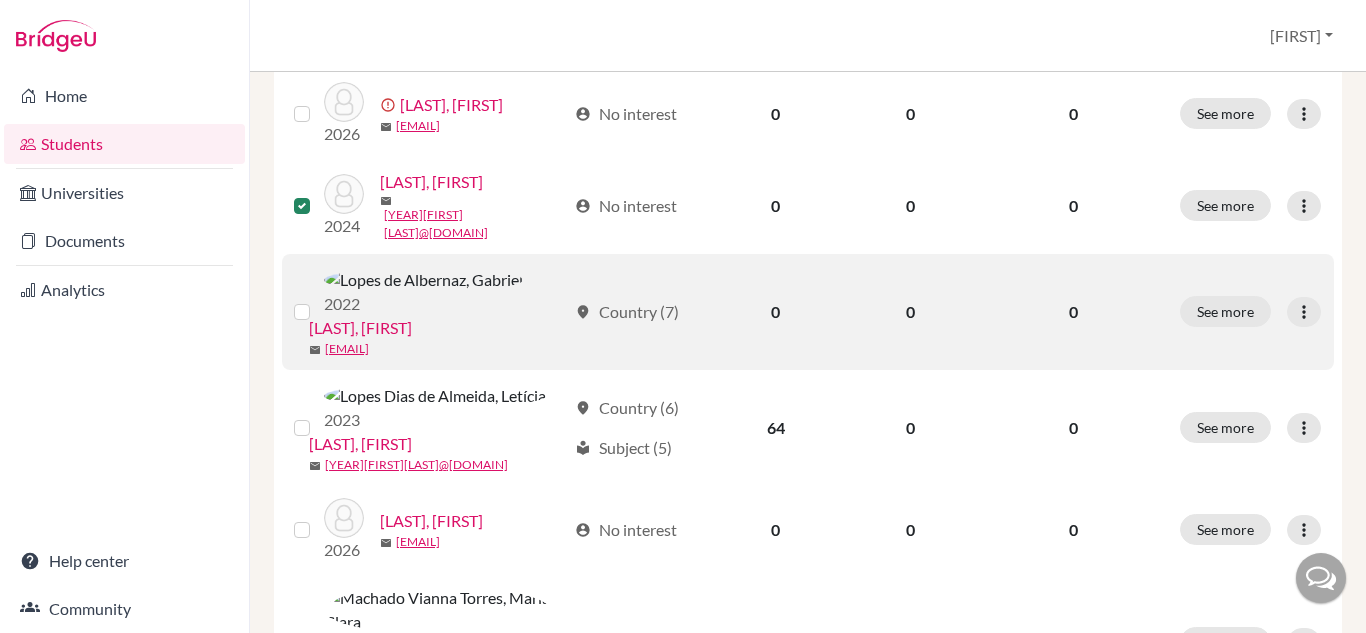click at bounding box center [318, 300] 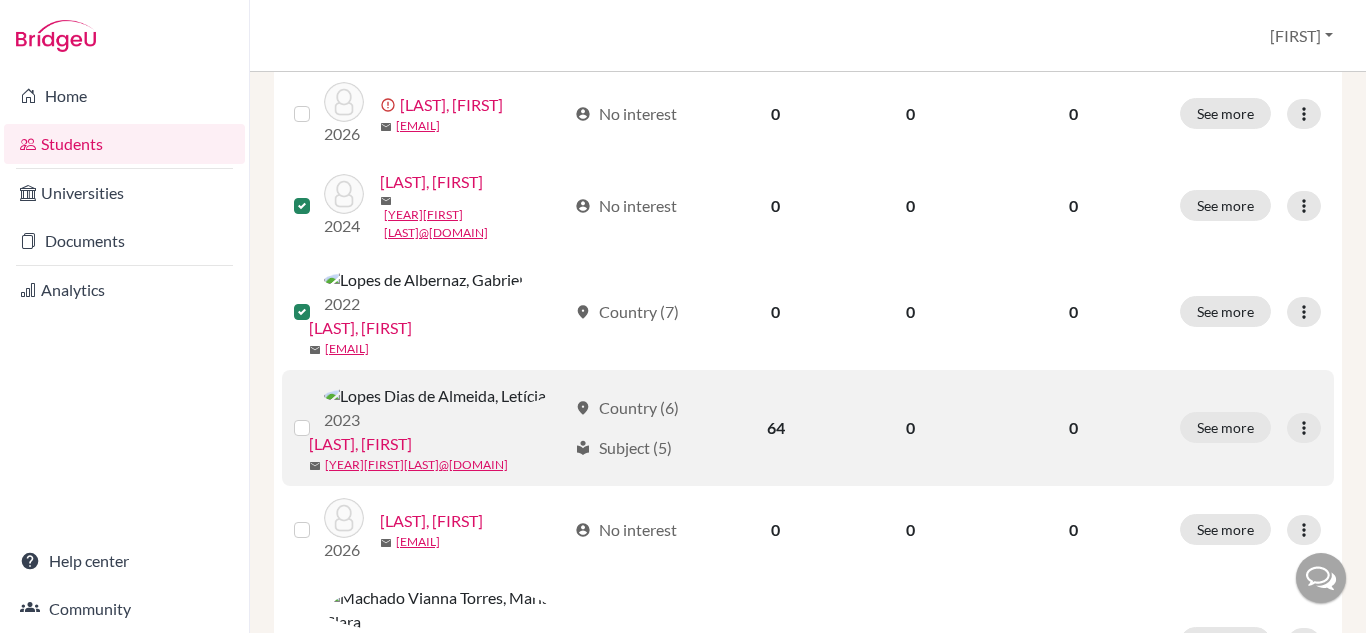click at bounding box center (318, 416) 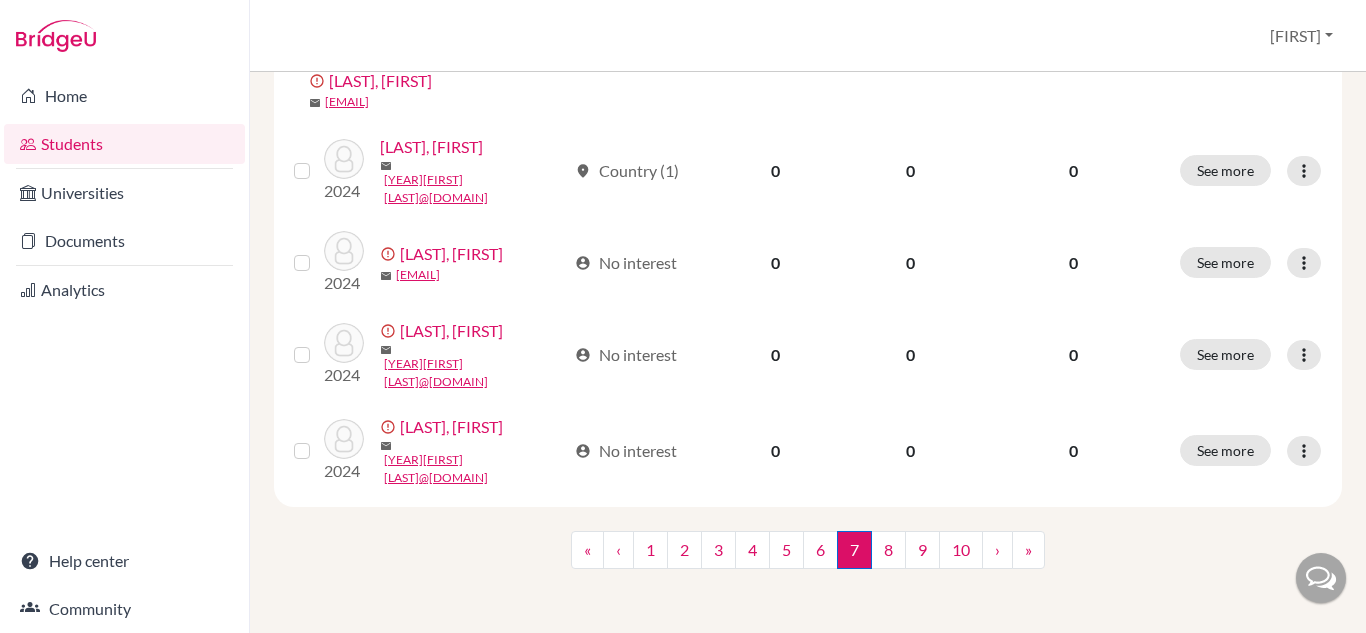 scroll, scrollTop: 2050, scrollLeft: 0, axis: vertical 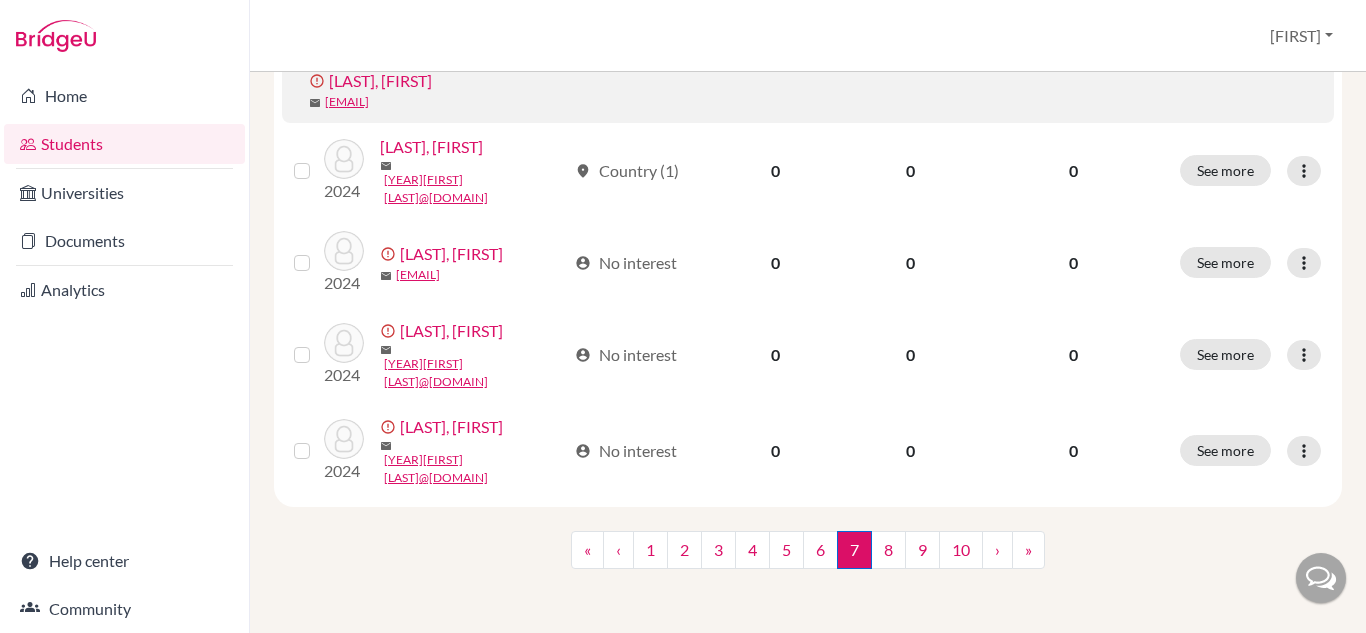 click at bounding box center (318, 42) 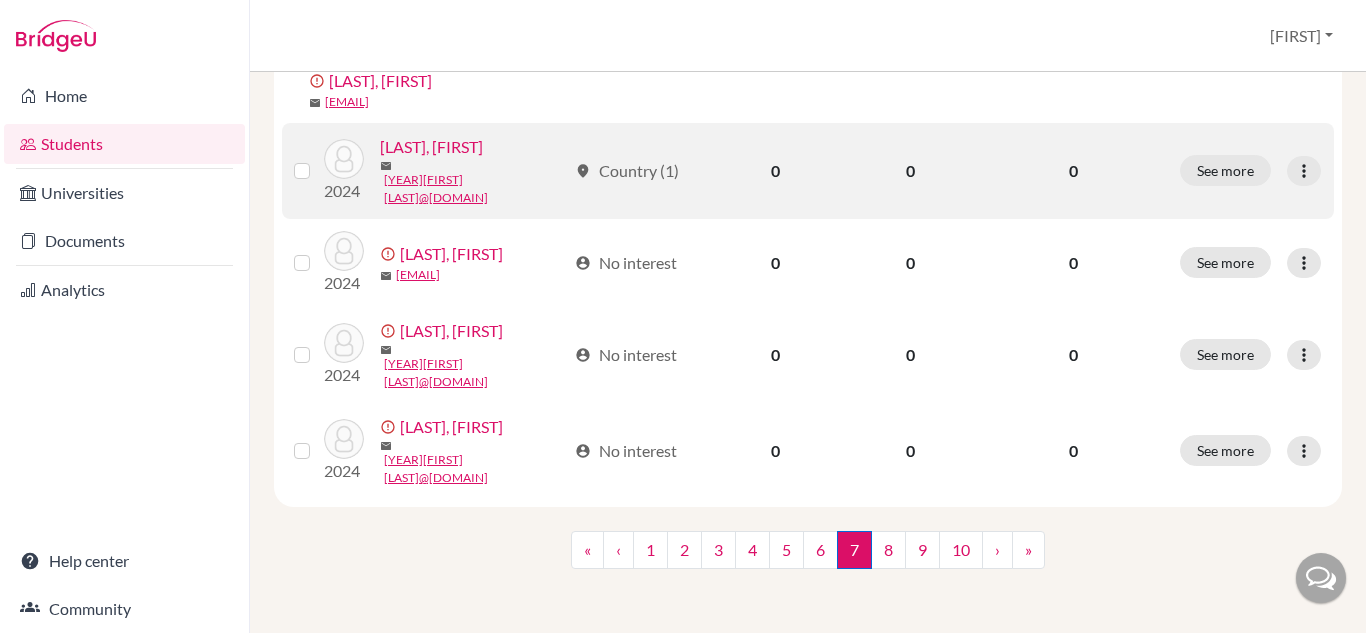 click at bounding box center [318, 159] 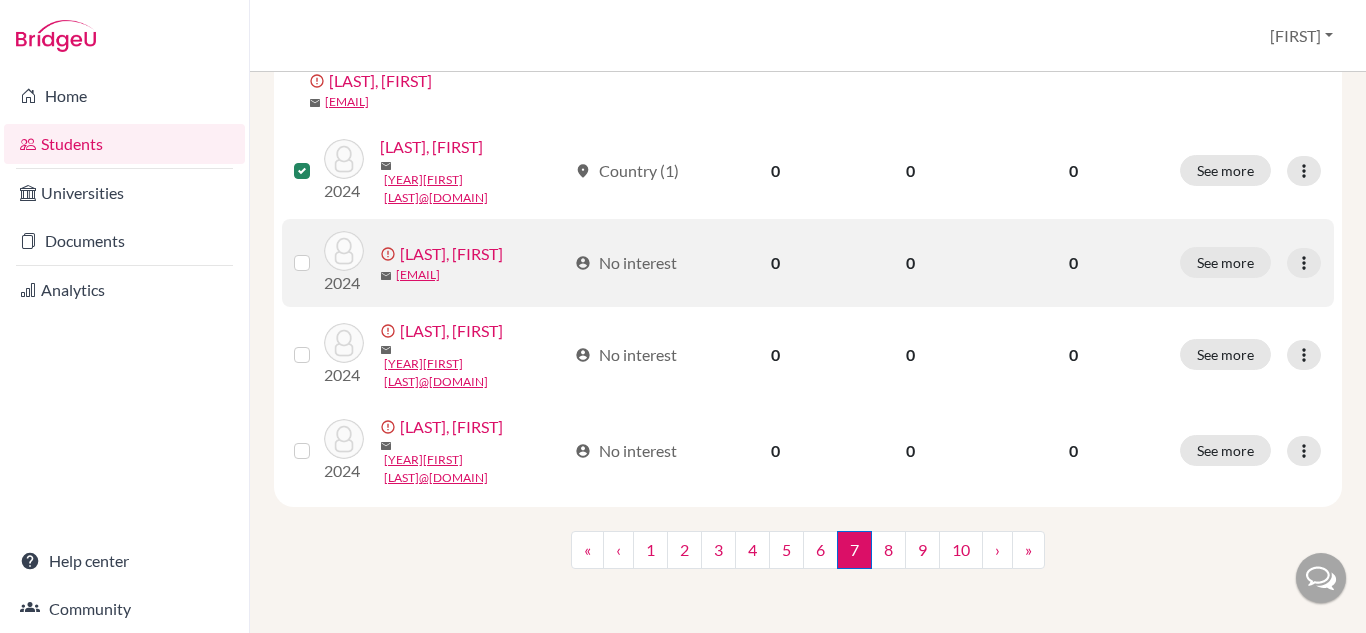 click at bounding box center (318, 251) 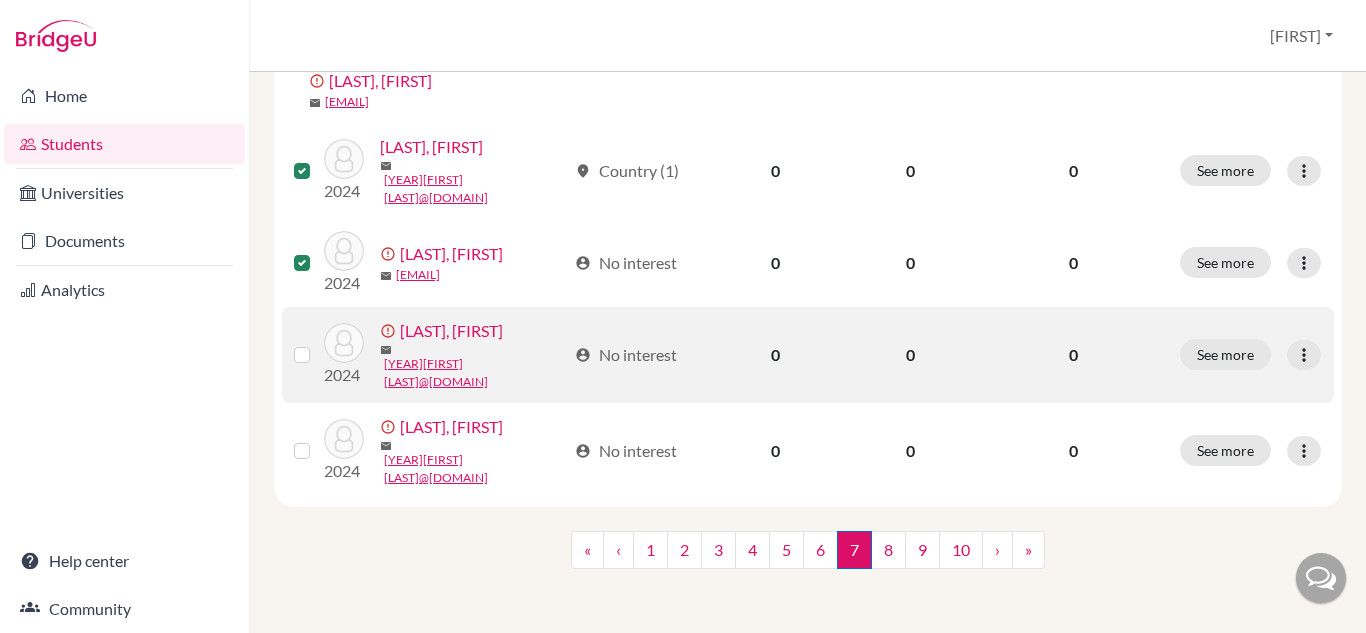 click at bounding box center [318, 343] 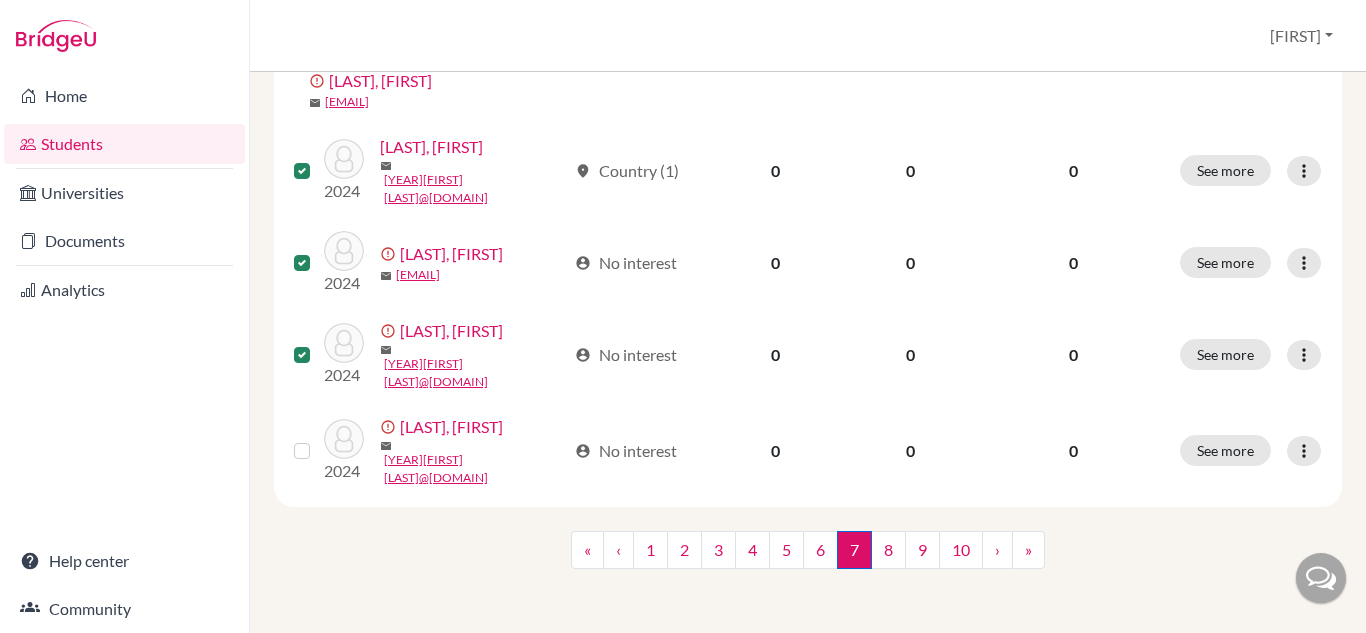 scroll, scrollTop: 2301, scrollLeft: 0, axis: vertical 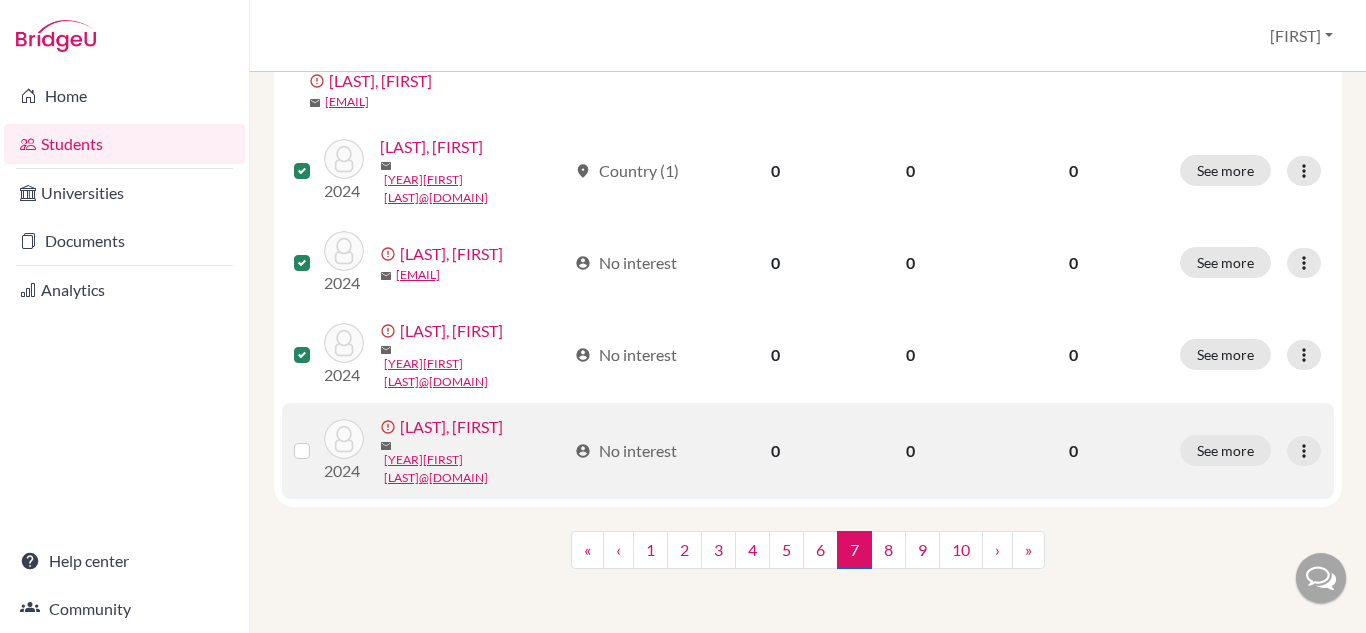 click at bounding box center (318, 439) 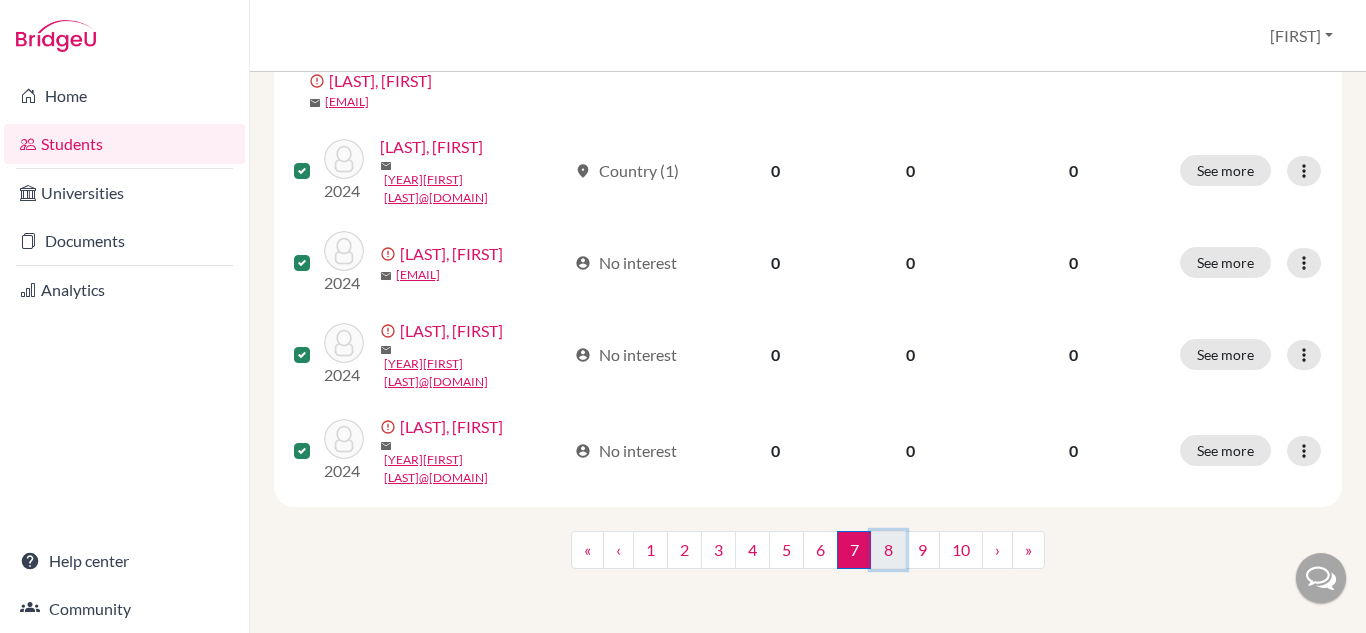 click on "8" at bounding box center (888, 550) 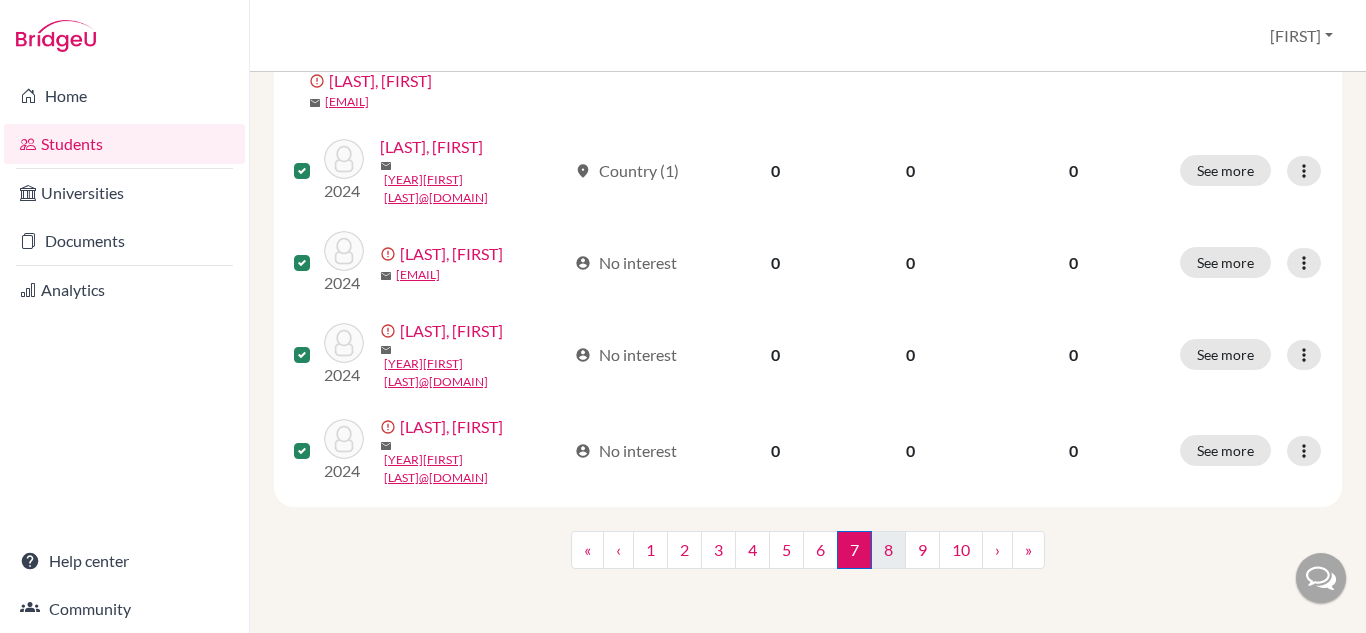 scroll, scrollTop: 0, scrollLeft: 0, axis: both 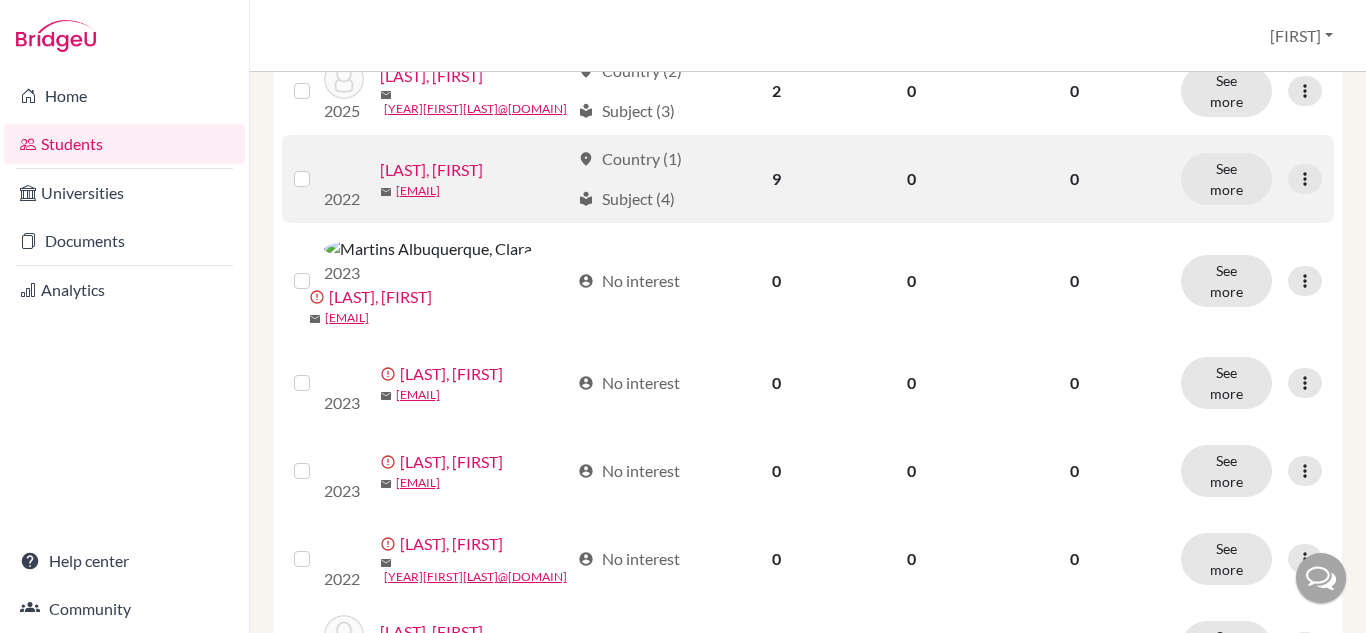 click at bounding box center [318, 167] 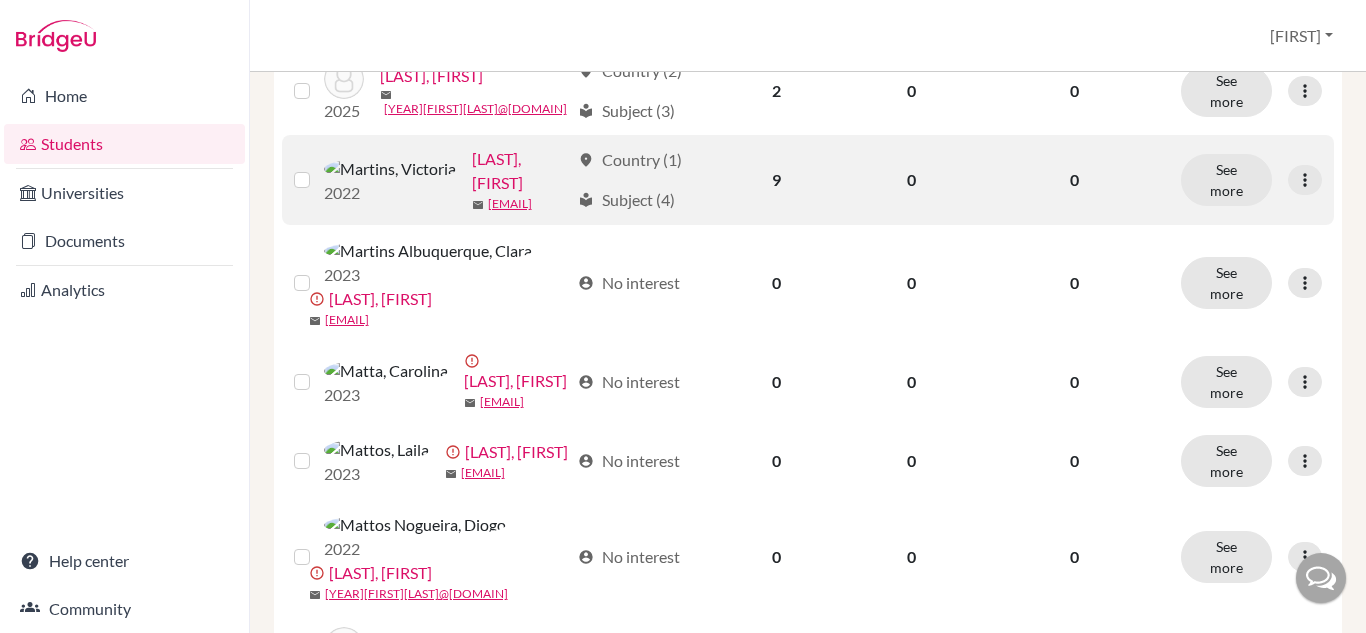 click at bounding box center (0, 0) 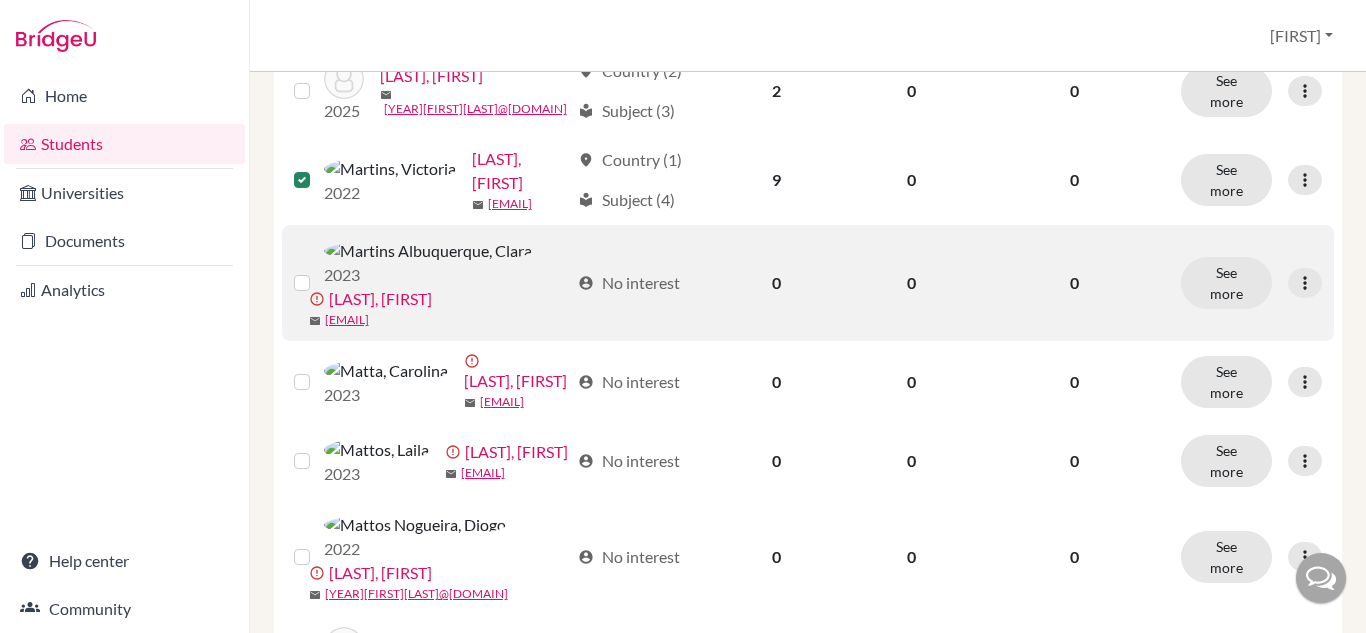 click at bounding box center [318, 271] 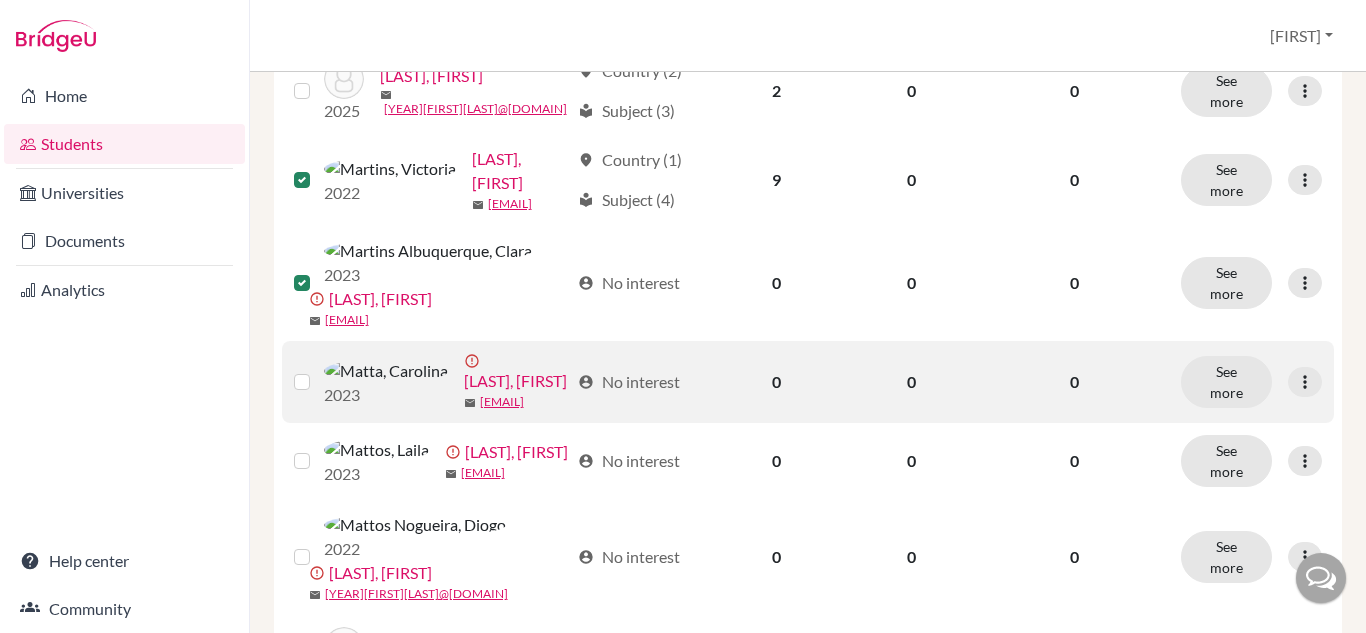 click at bounding box center [318, 370] 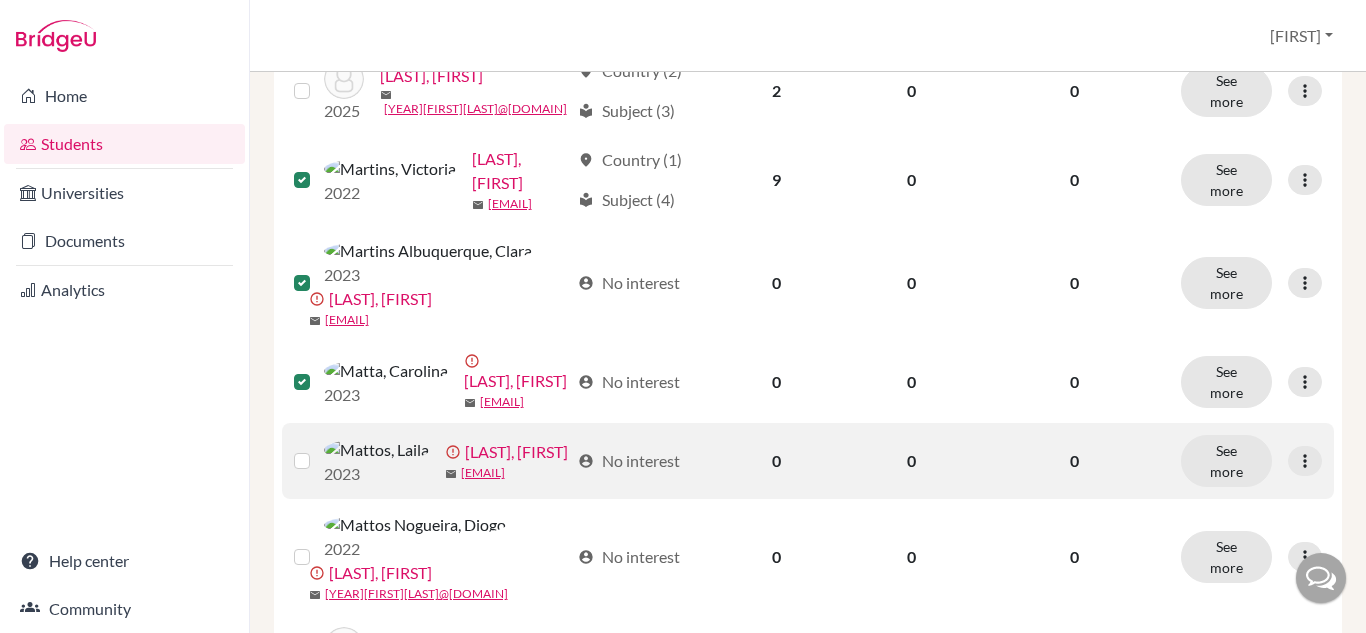click at bounding box center (318, 449) 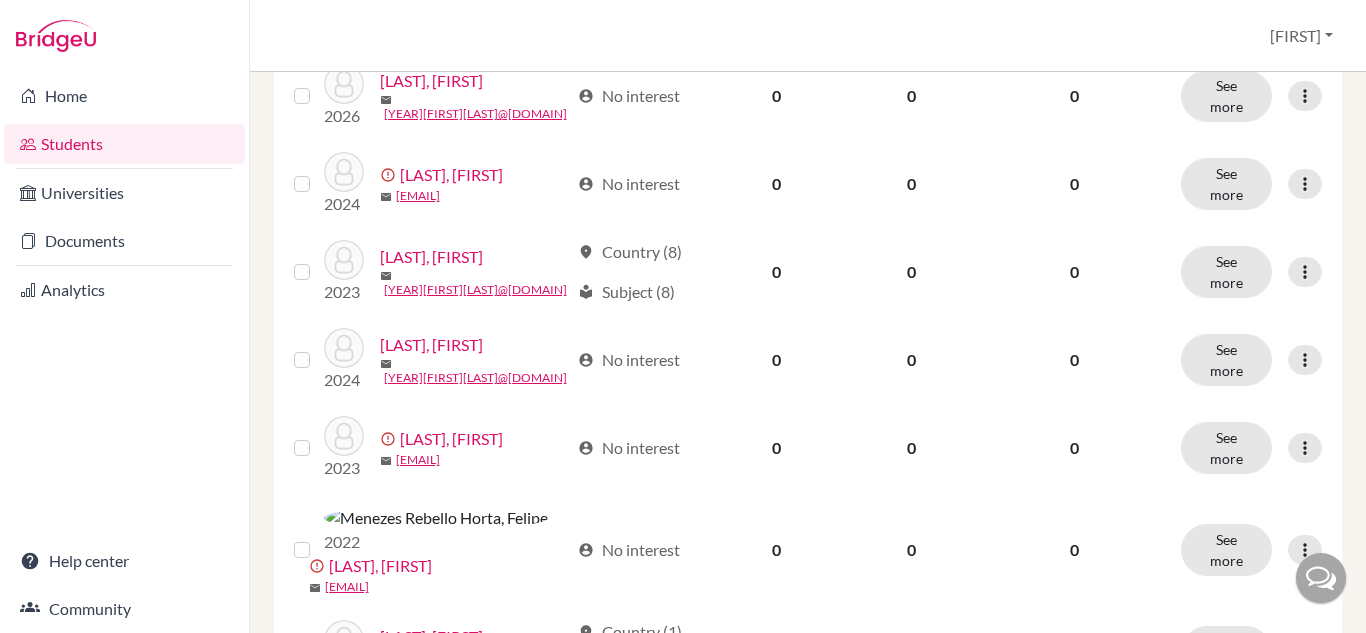 scroll, scrollTop: 1096, scrollLeft: 0, axis: vertical 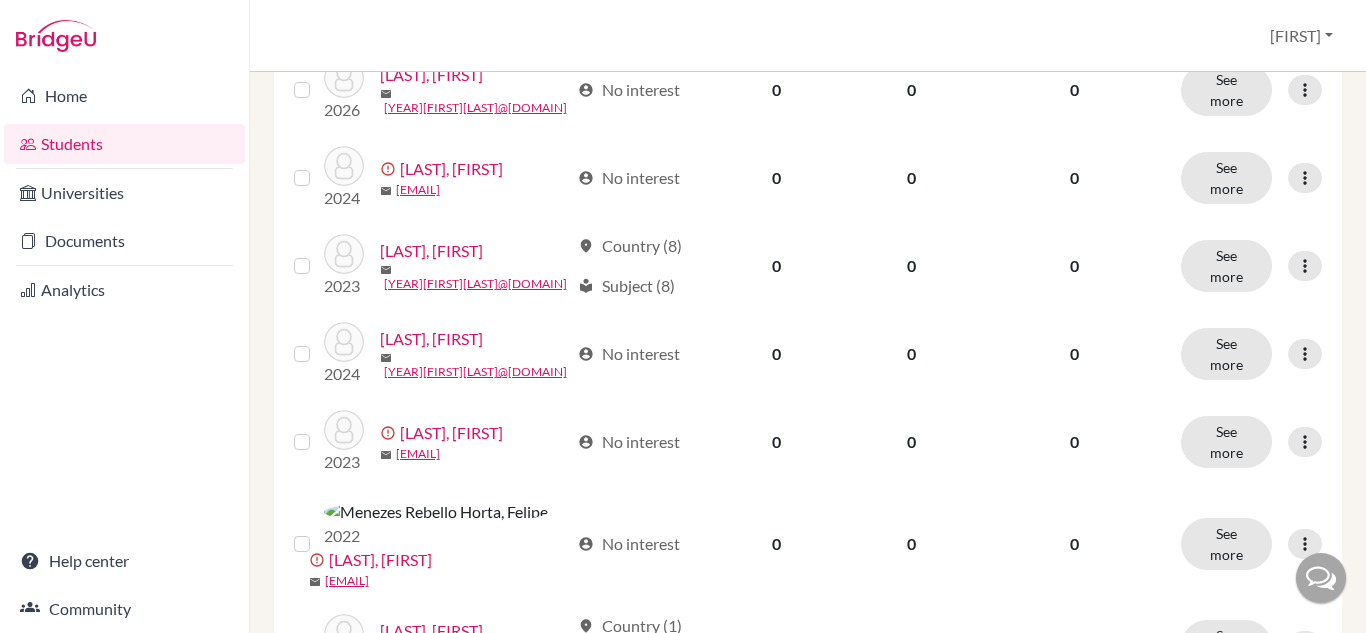 click at bounding box center [318, -24] 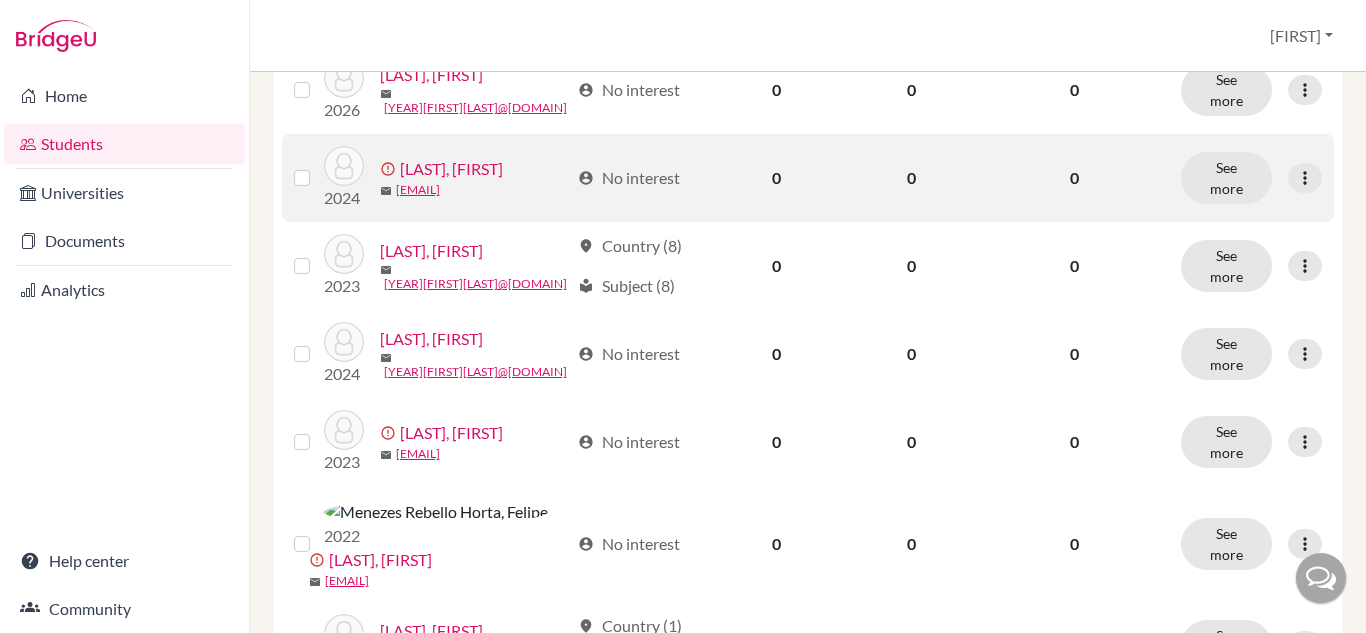 click at bounding box center (318, 166) 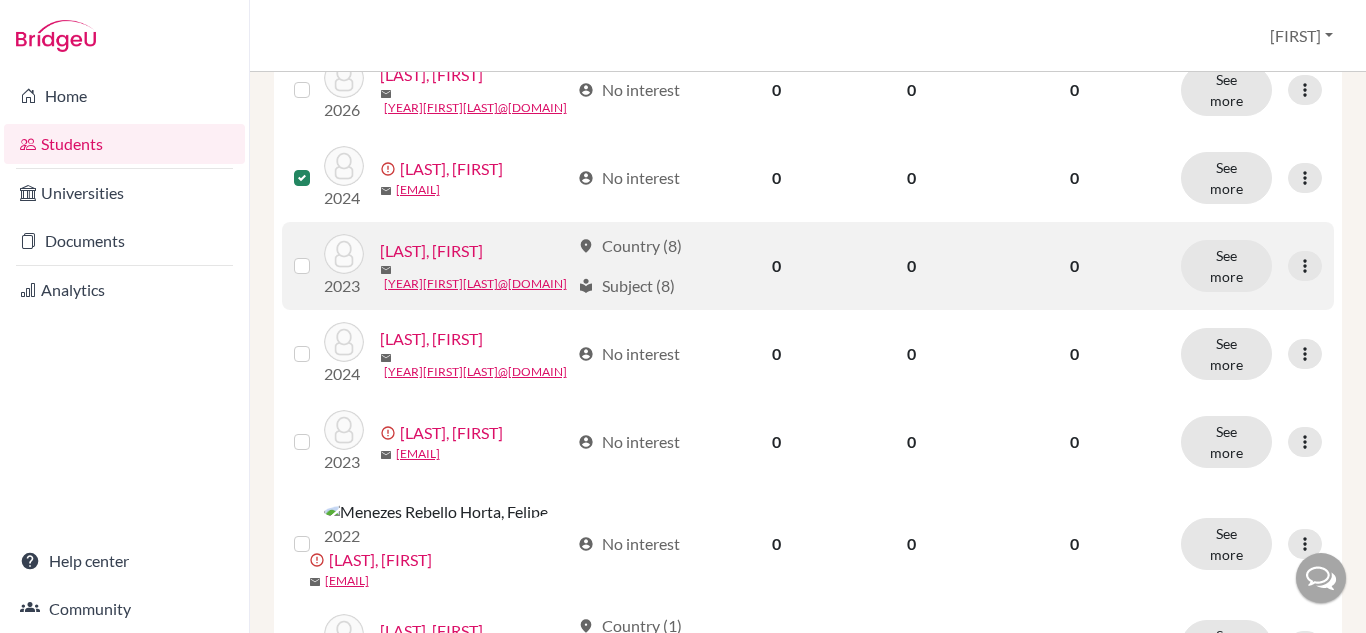 click at bounding box center [318, 254] 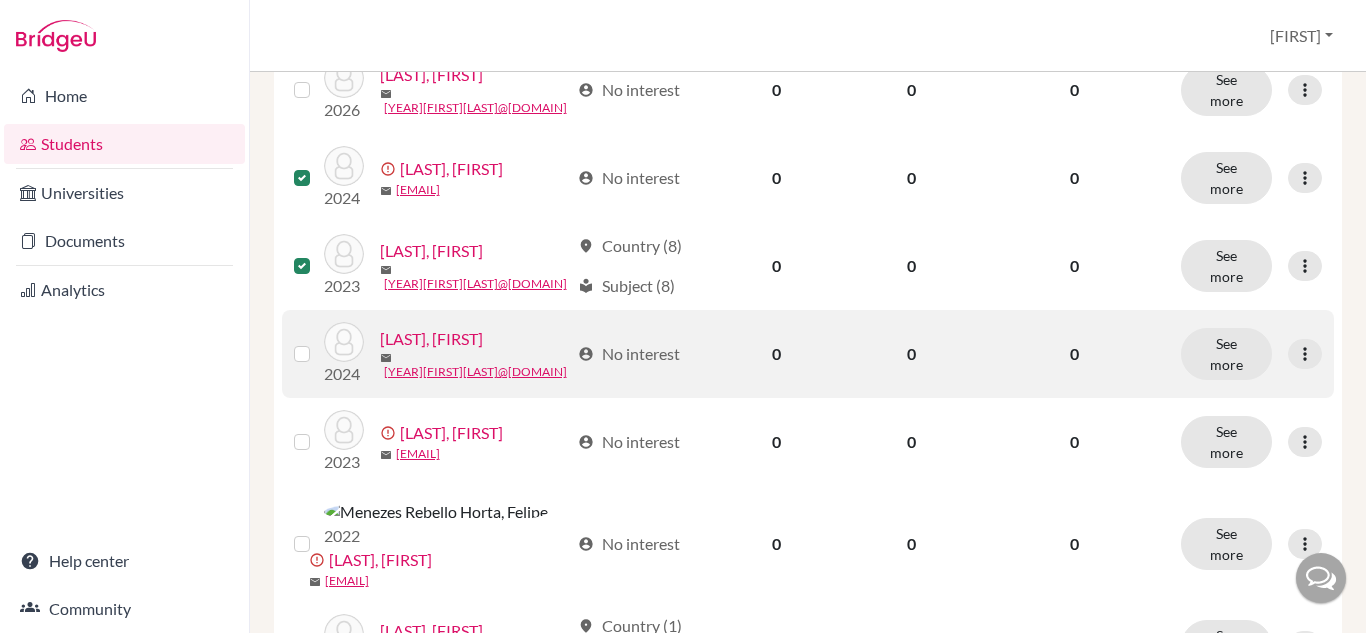 click at bounding box center (318, 342) 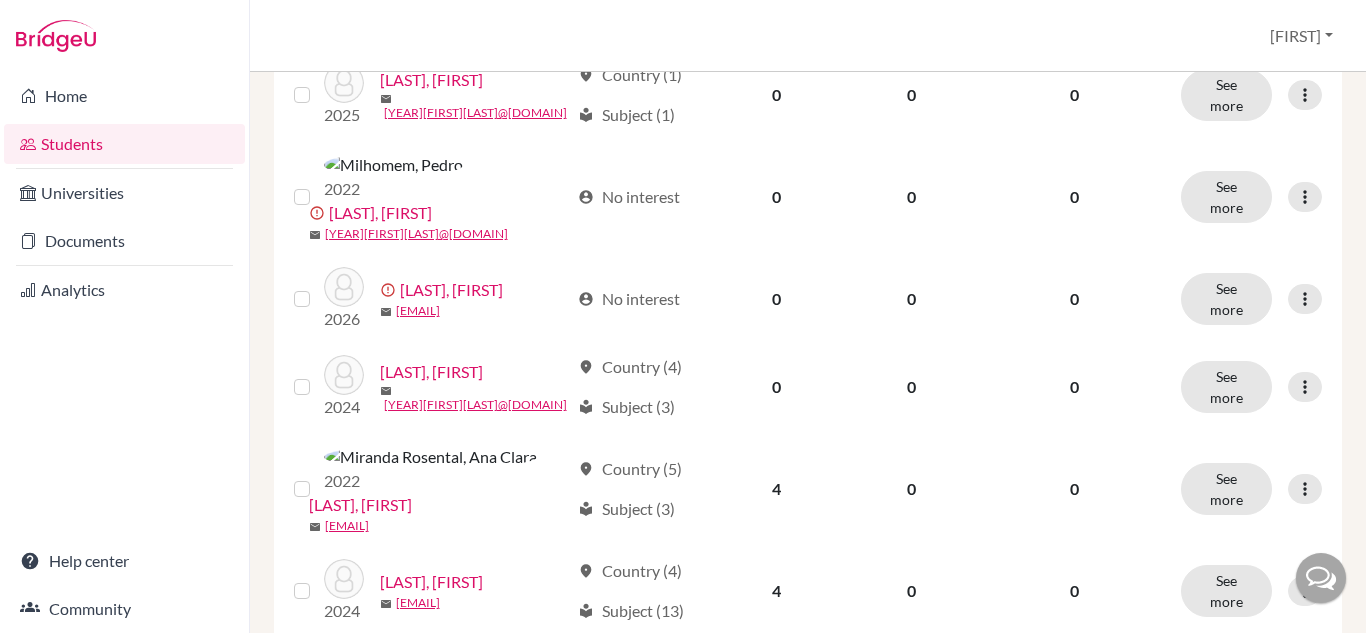scroll, scrollTop: 1653, scrollLeft: 0, axis: vertical 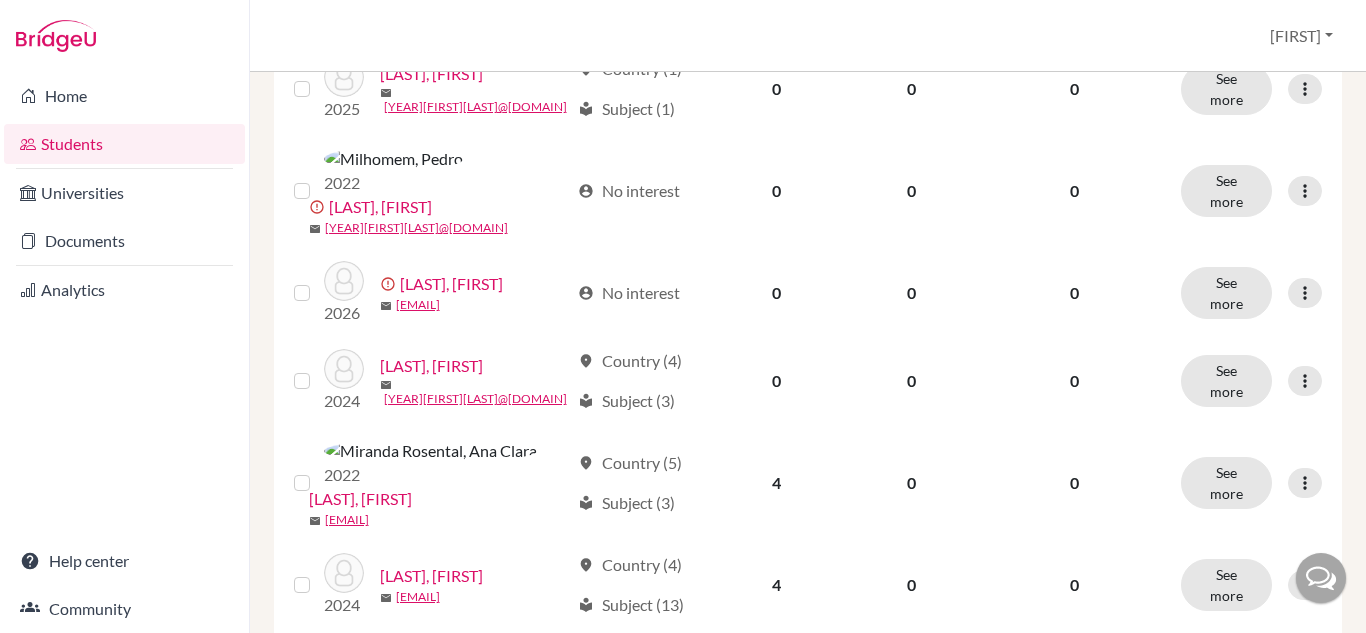 click at bounding box center (318, -127) 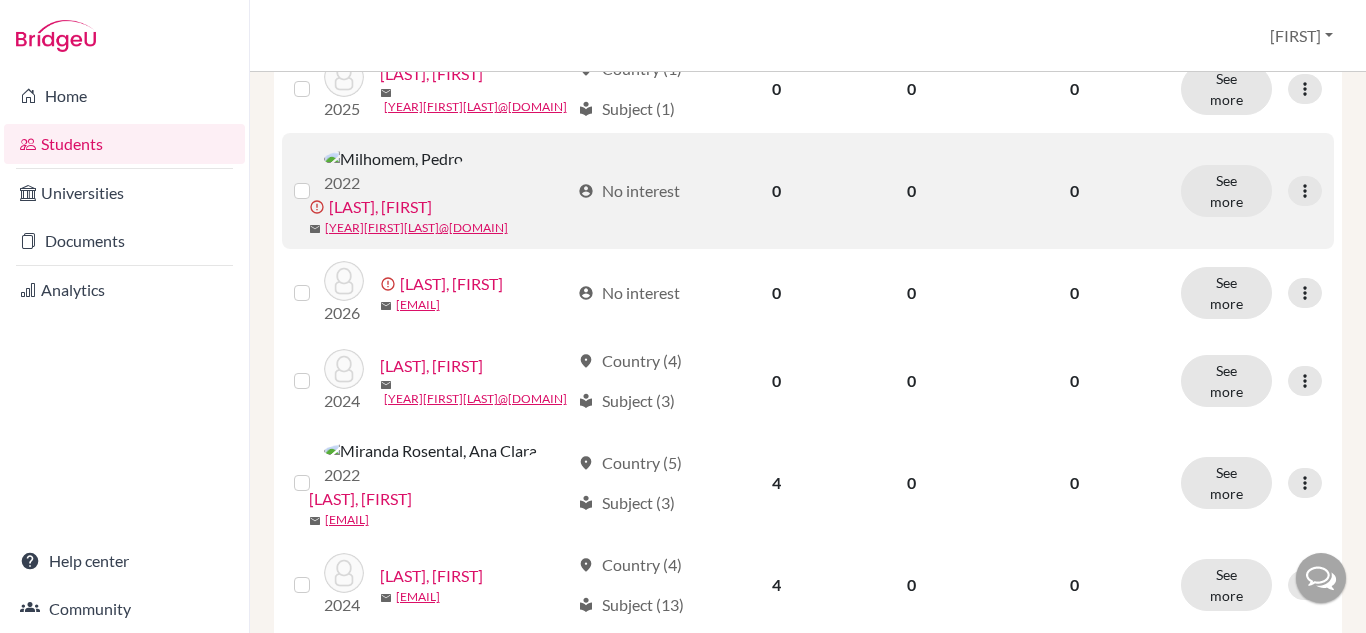 click at bounding box center (318, 179) 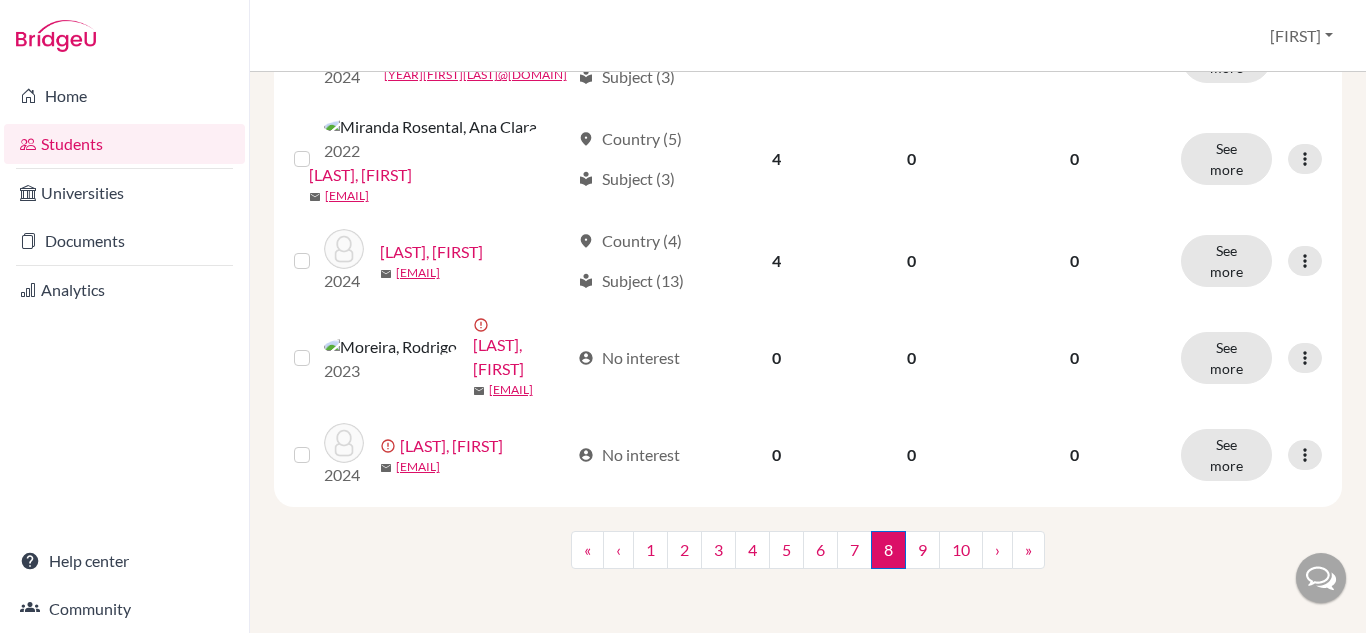 scroll, scrollTop: 2150, scrollLeft: 0, axis: vertical 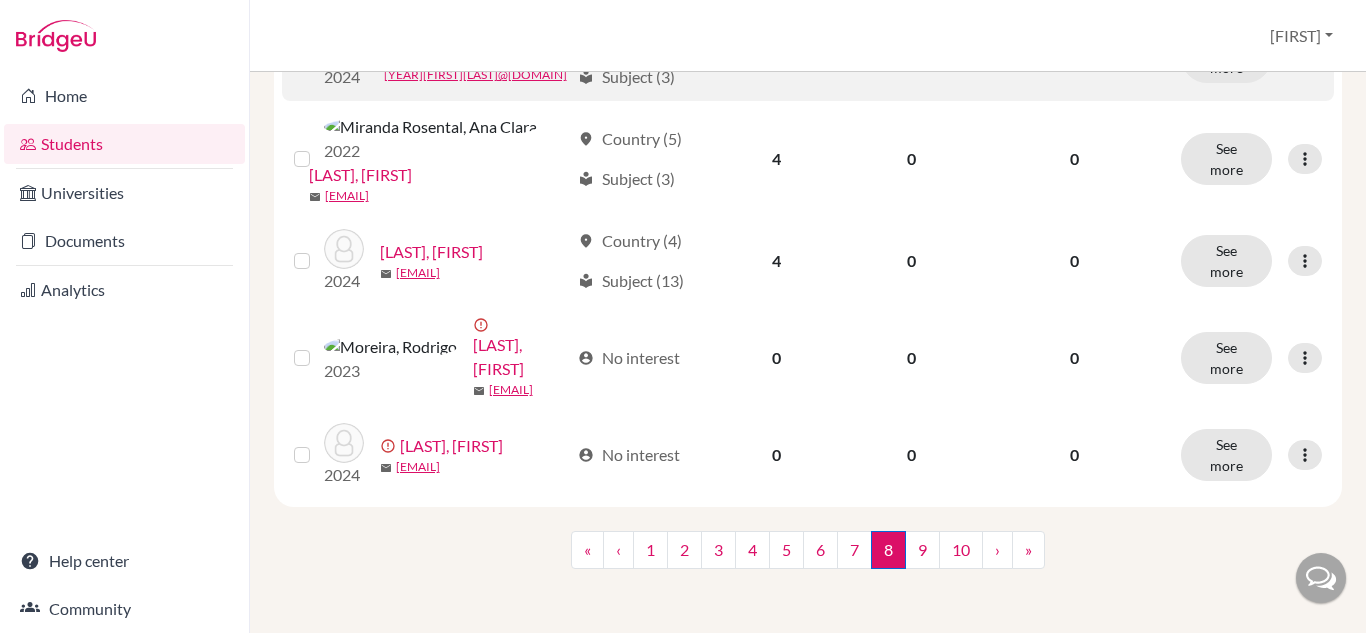 click at bounding box center (318, 45) 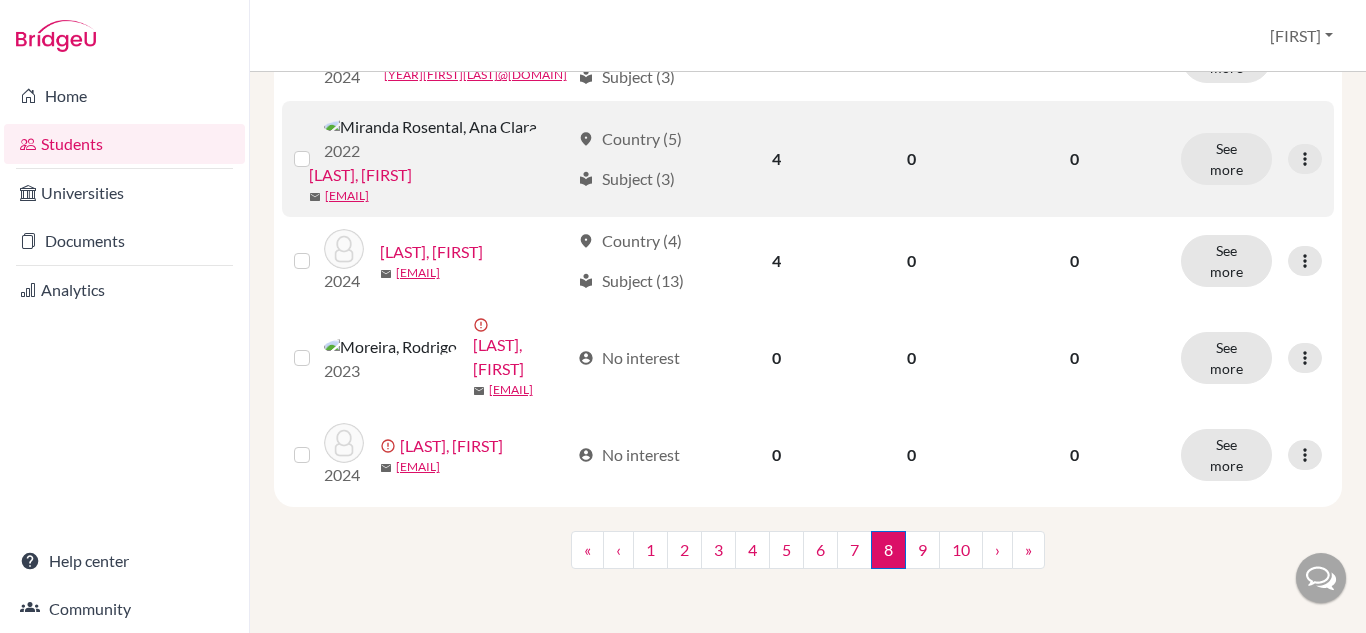 click at bounding box center [318, 147] 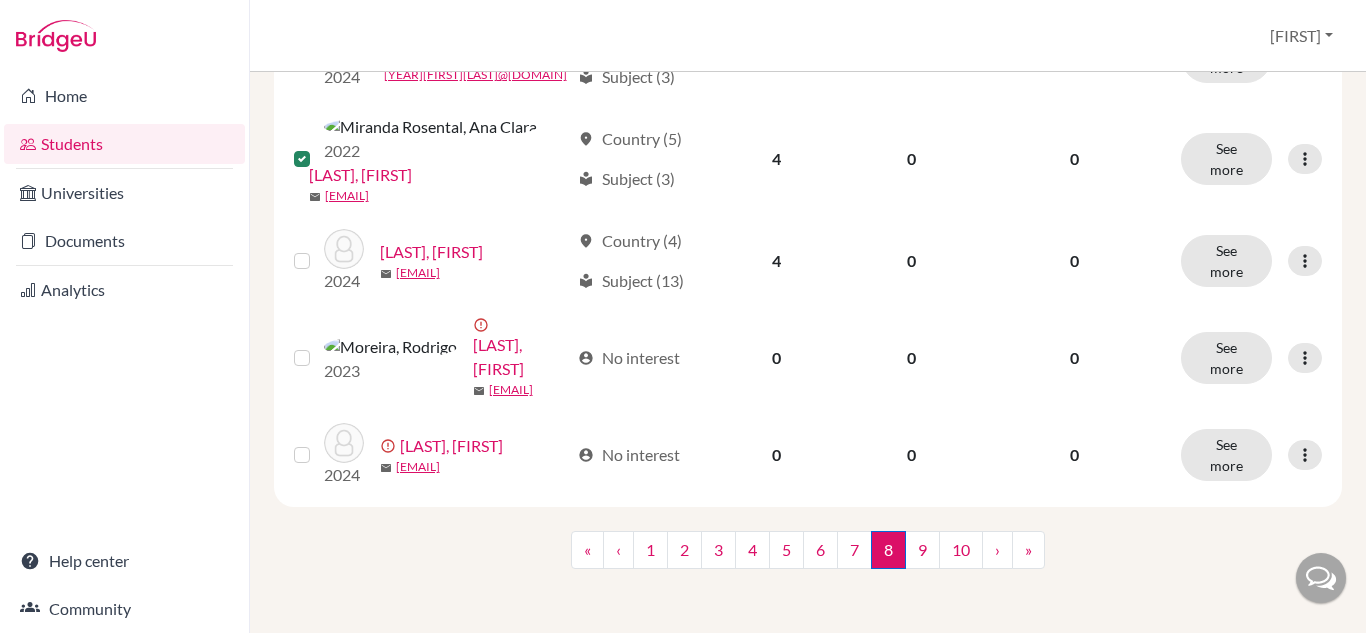 scroll, scrollTop: 2547, scrollLeft: 0, axis: vertical 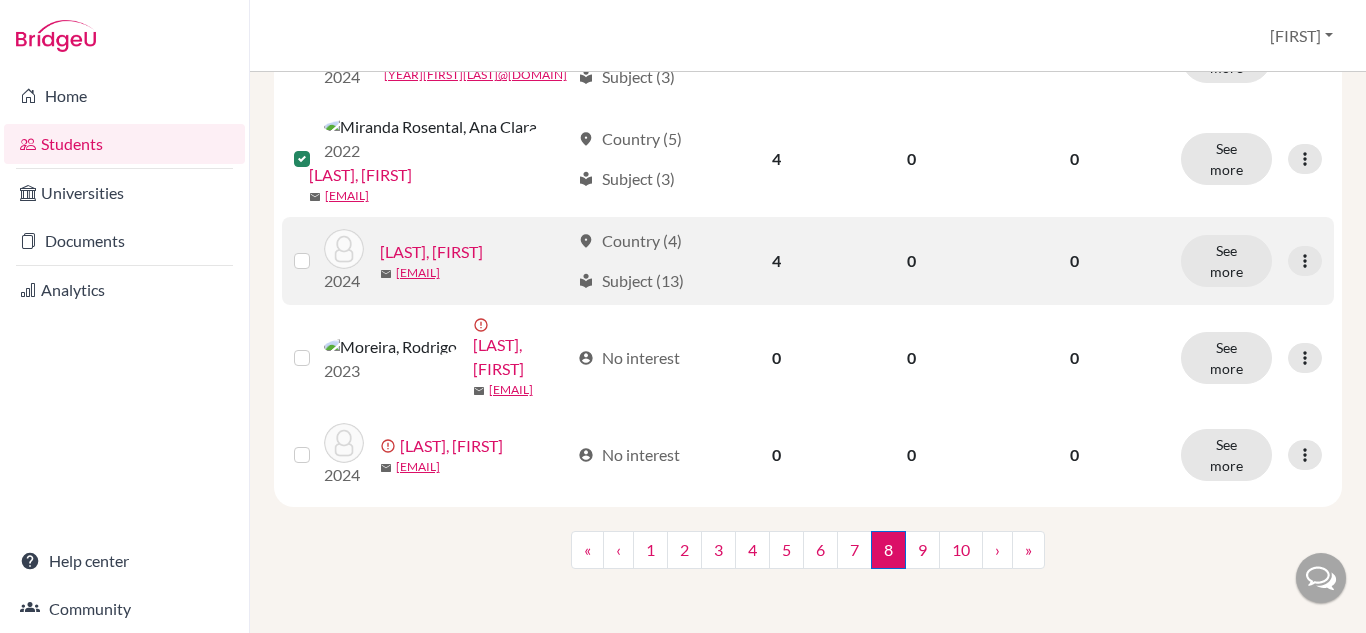 click at bounding box center (318, 249) 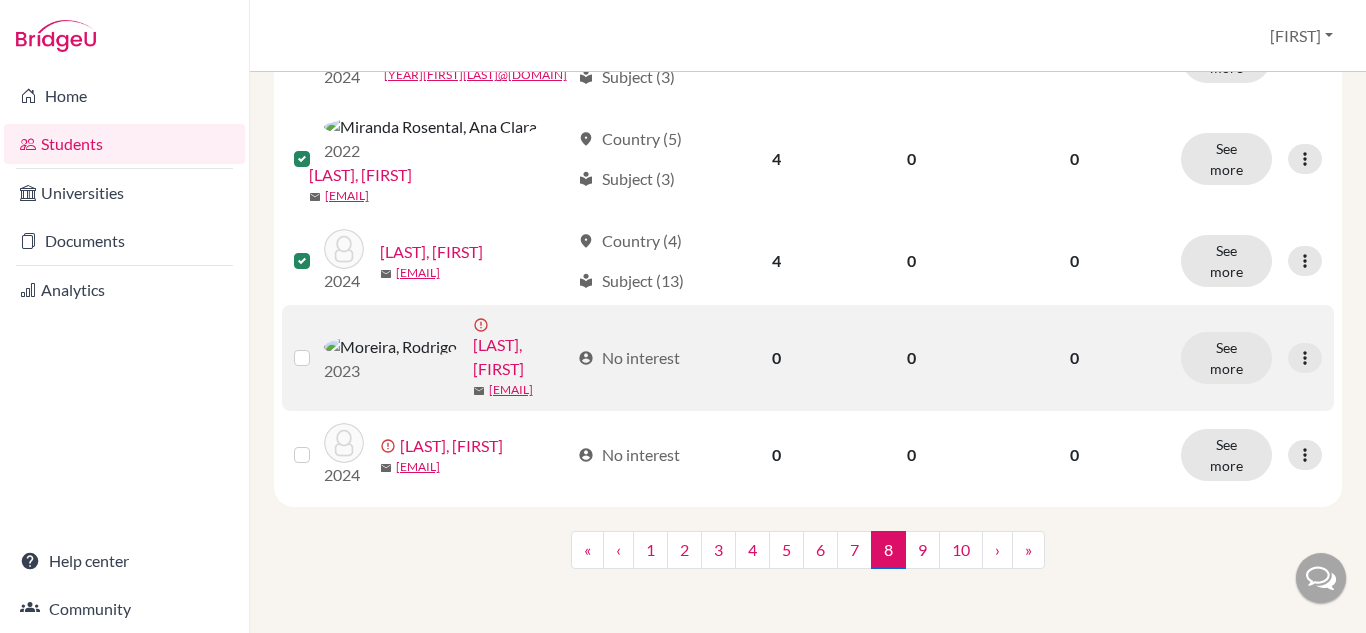 click at bounding box center [318, 346] 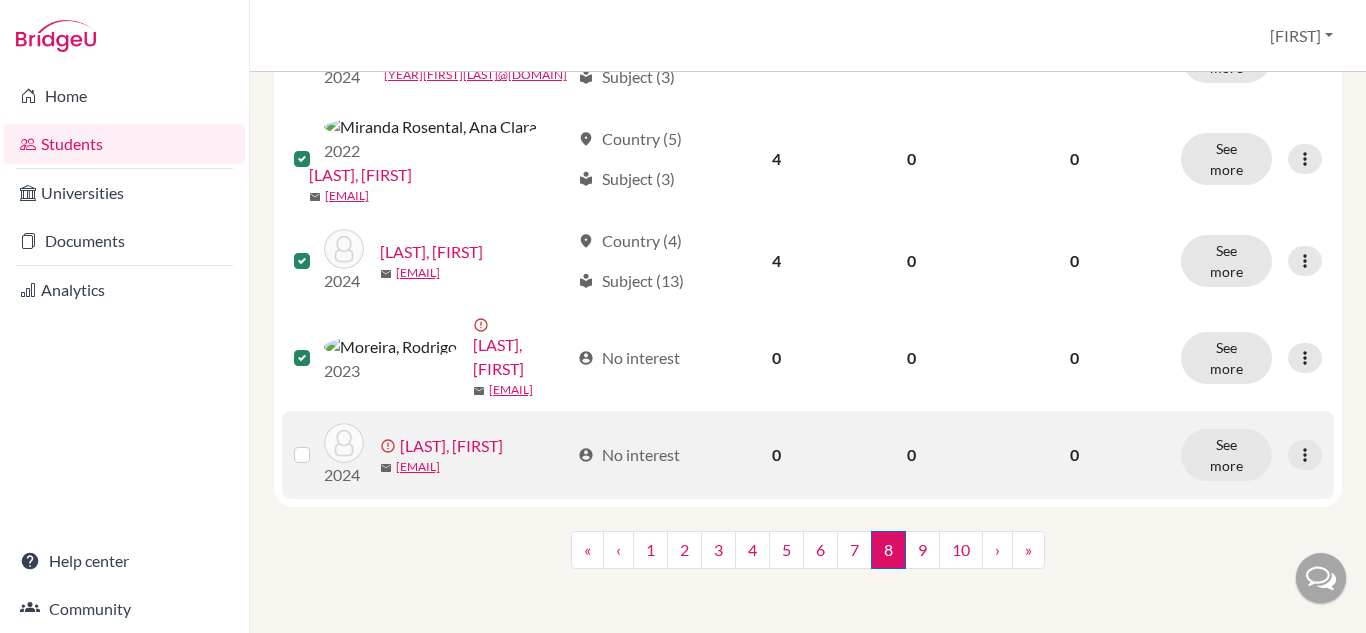 click at bounding box center (318, 443) 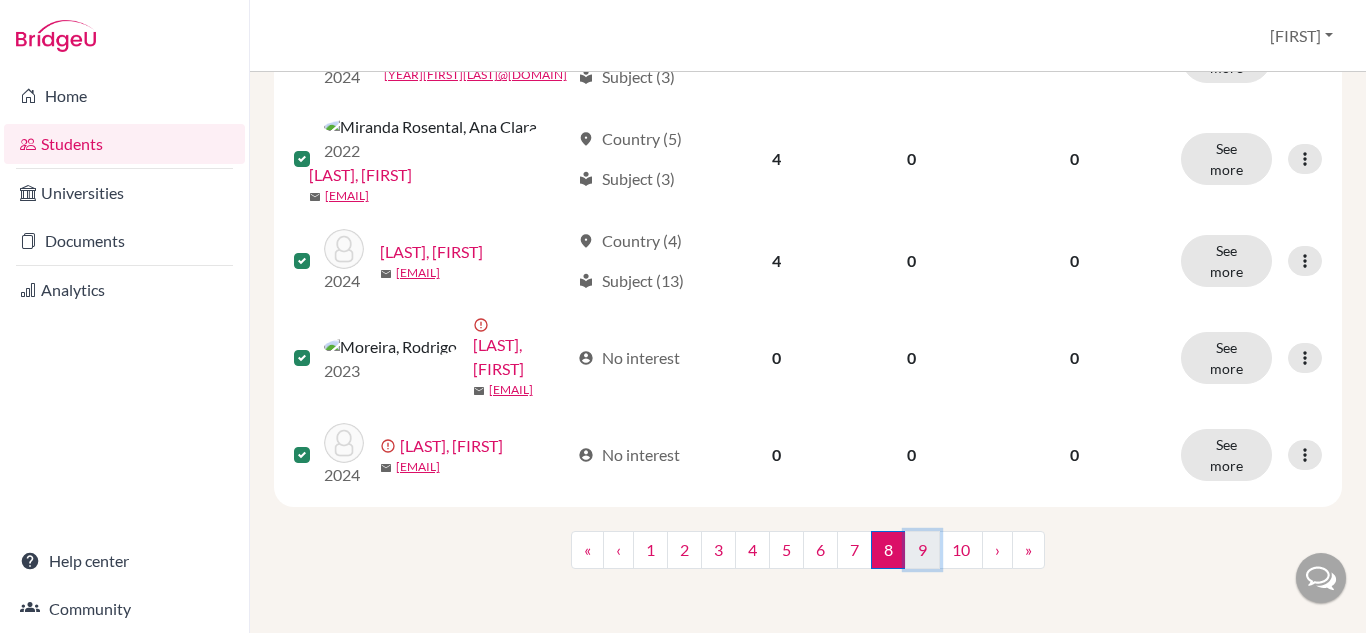 click on "9" at bounding box center (922, 550) 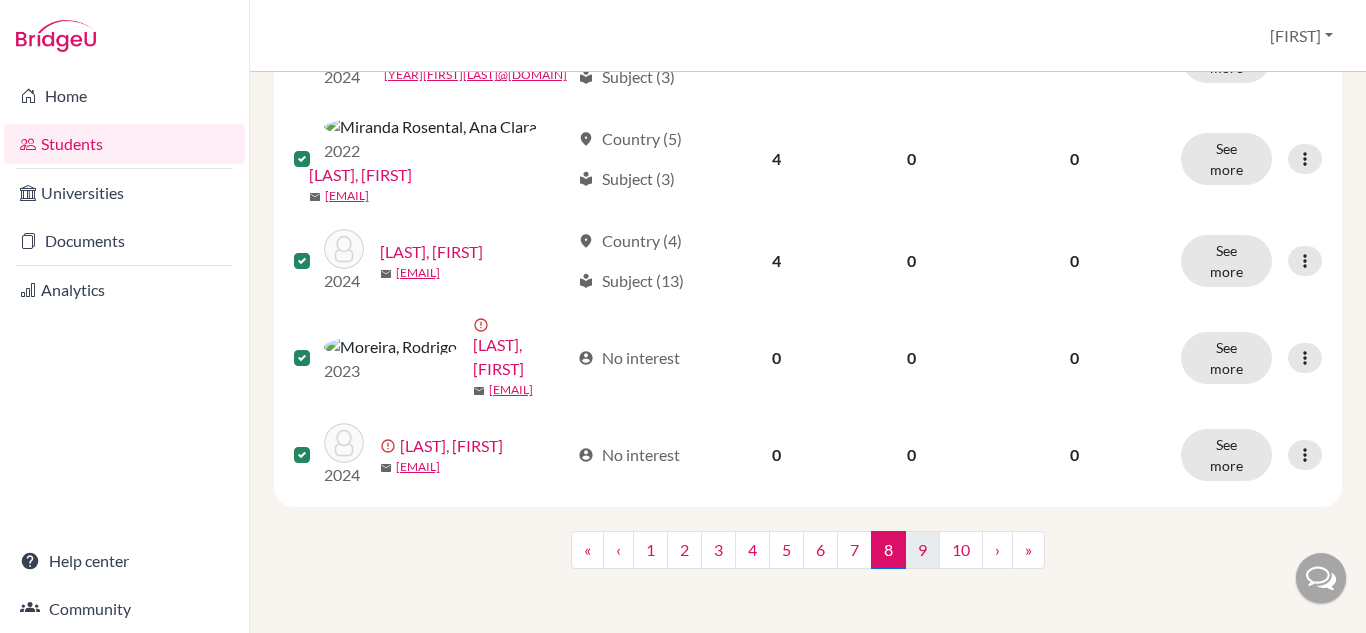 scroll, scrollTop: 0, scrollLeft: 0, axis: both 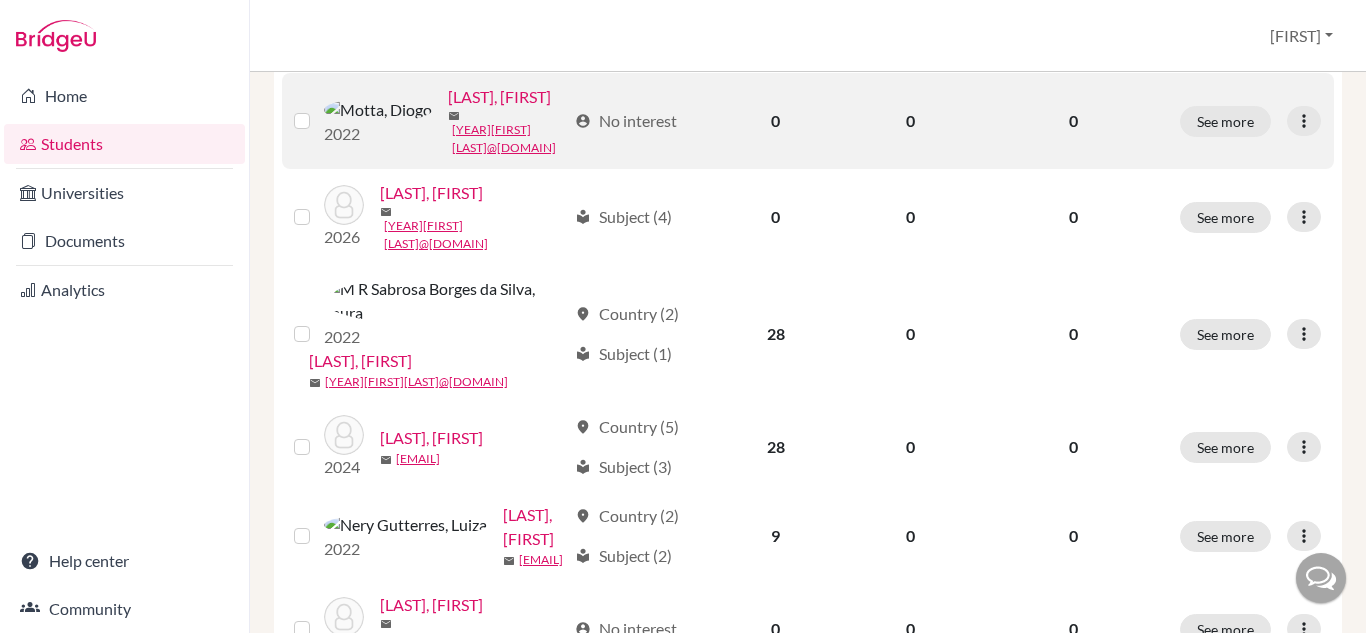 click at bounding box center (318, 109) 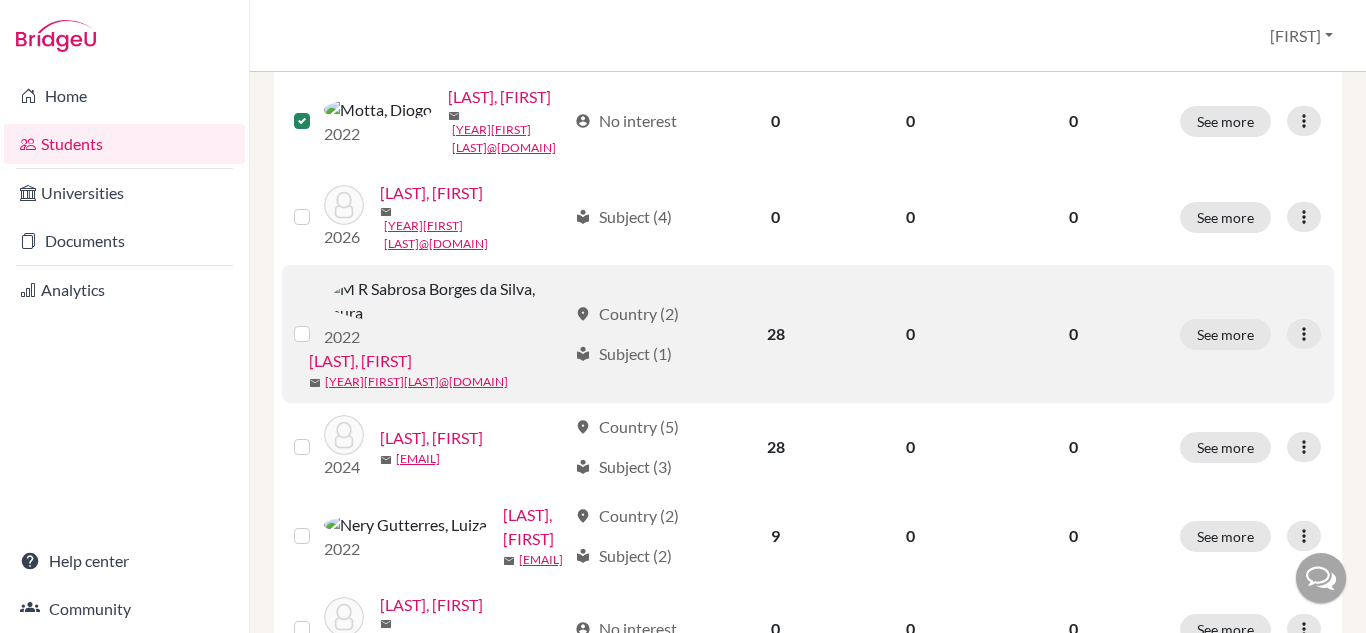click at bounding box center (318, 322) 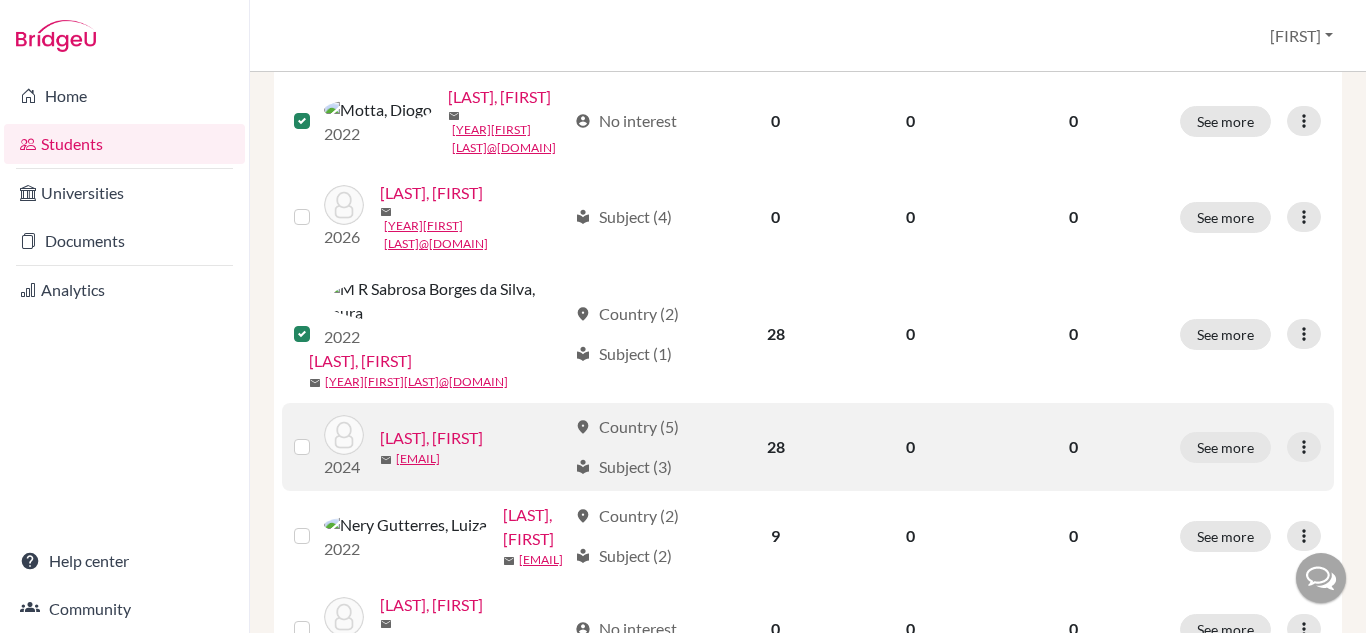 click at bounding box center [318, 435] 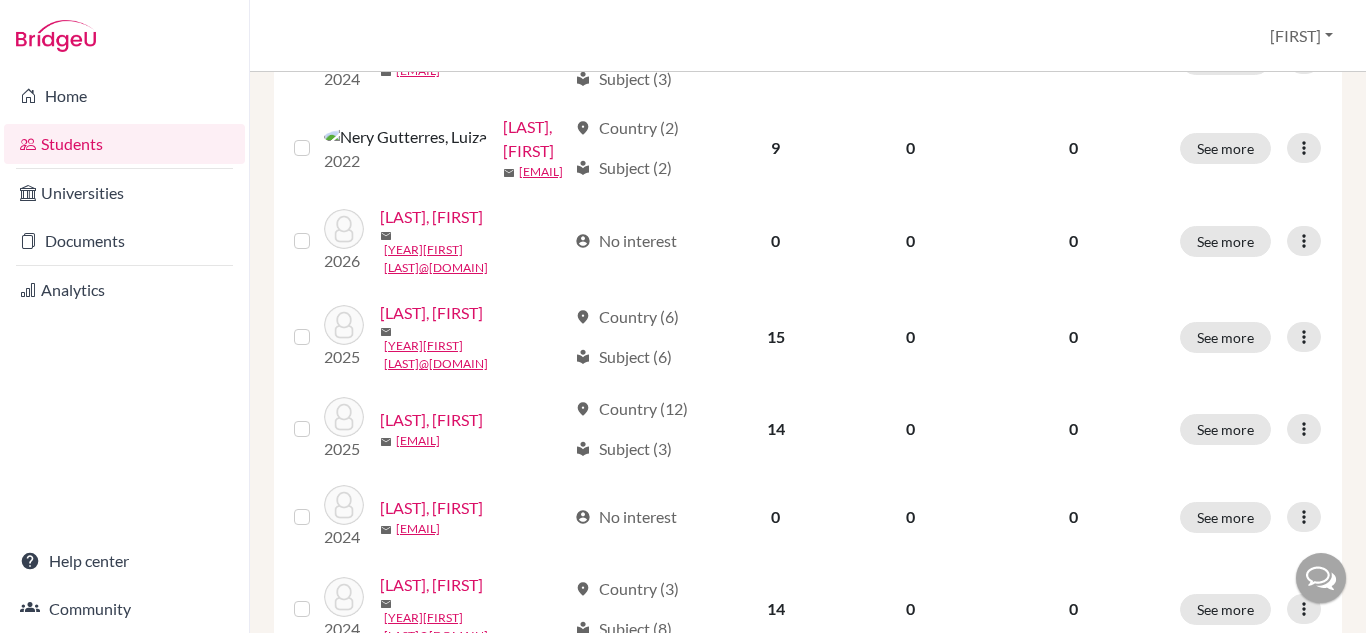 scroll, scrollTop: 934, scrollLeft: 0, axis: vertical 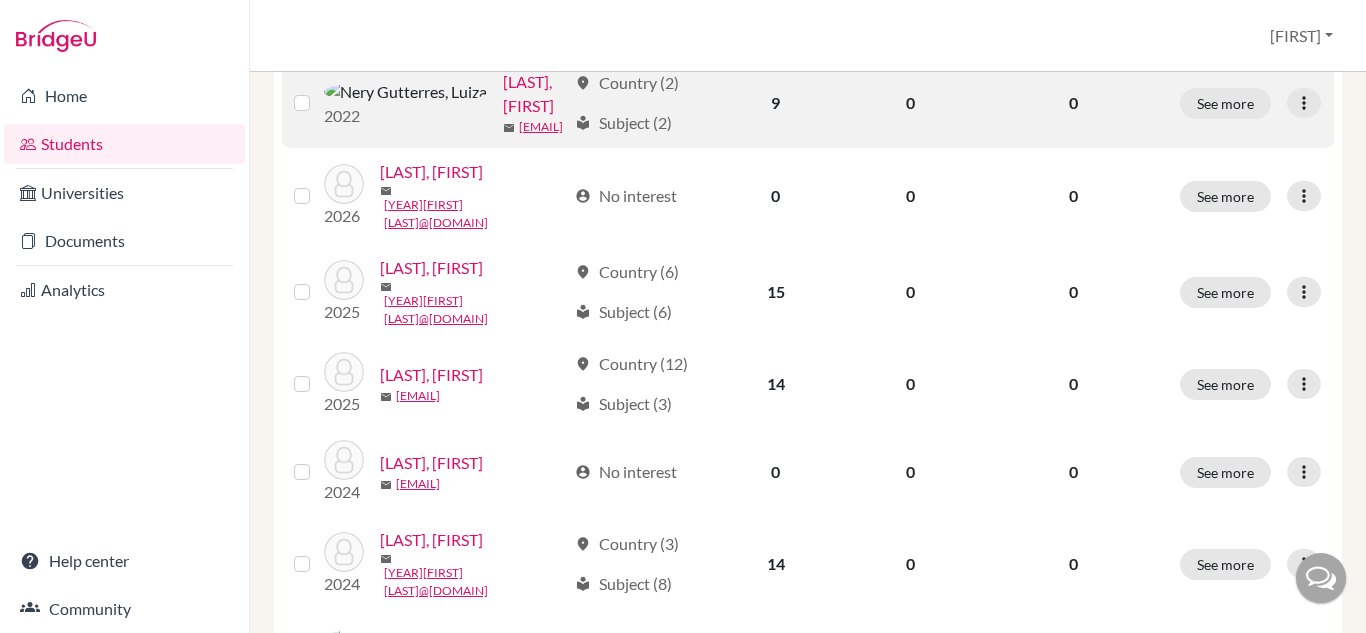 click at bounding box center [318, 91] 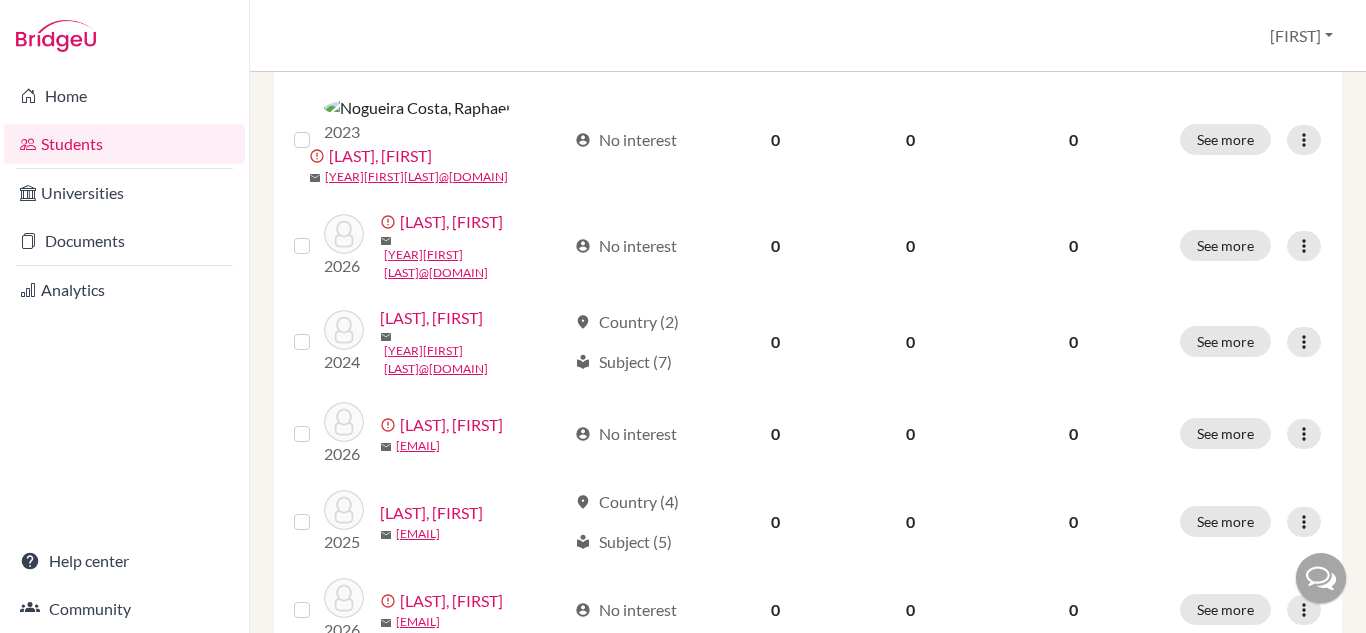 scroll, scrollTop: 1470, scrollLeft: 0, axis: vertical 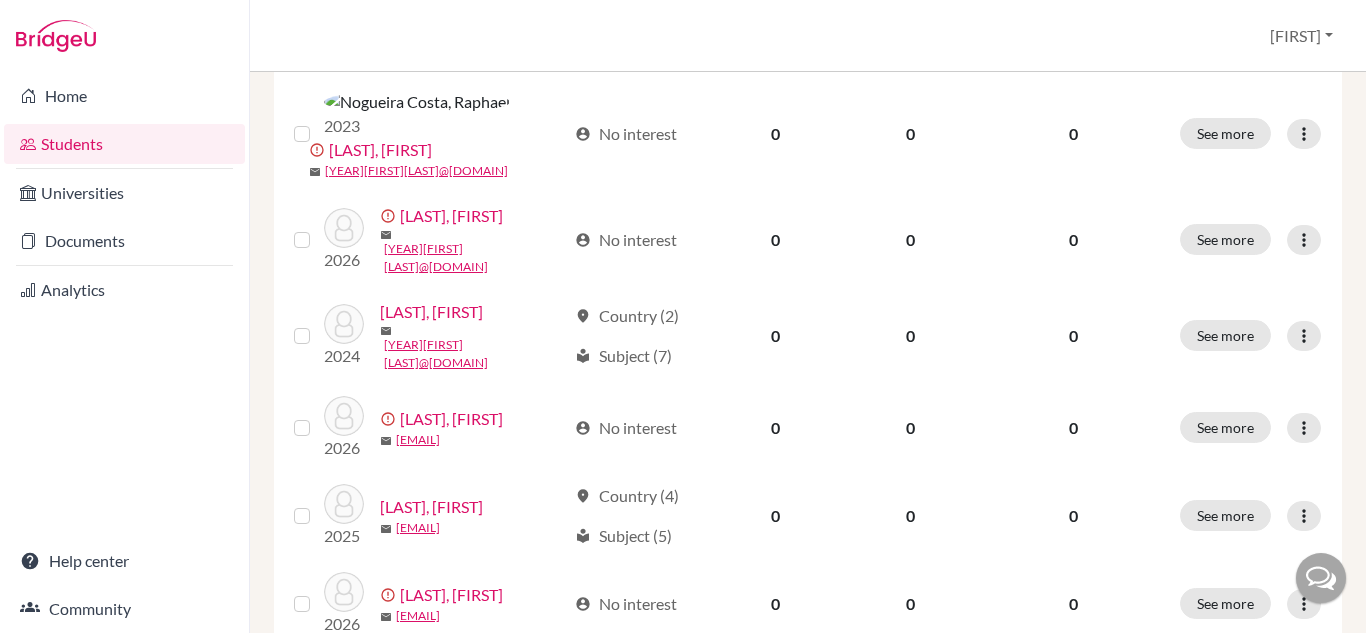 click at bounding box center [318, -76] 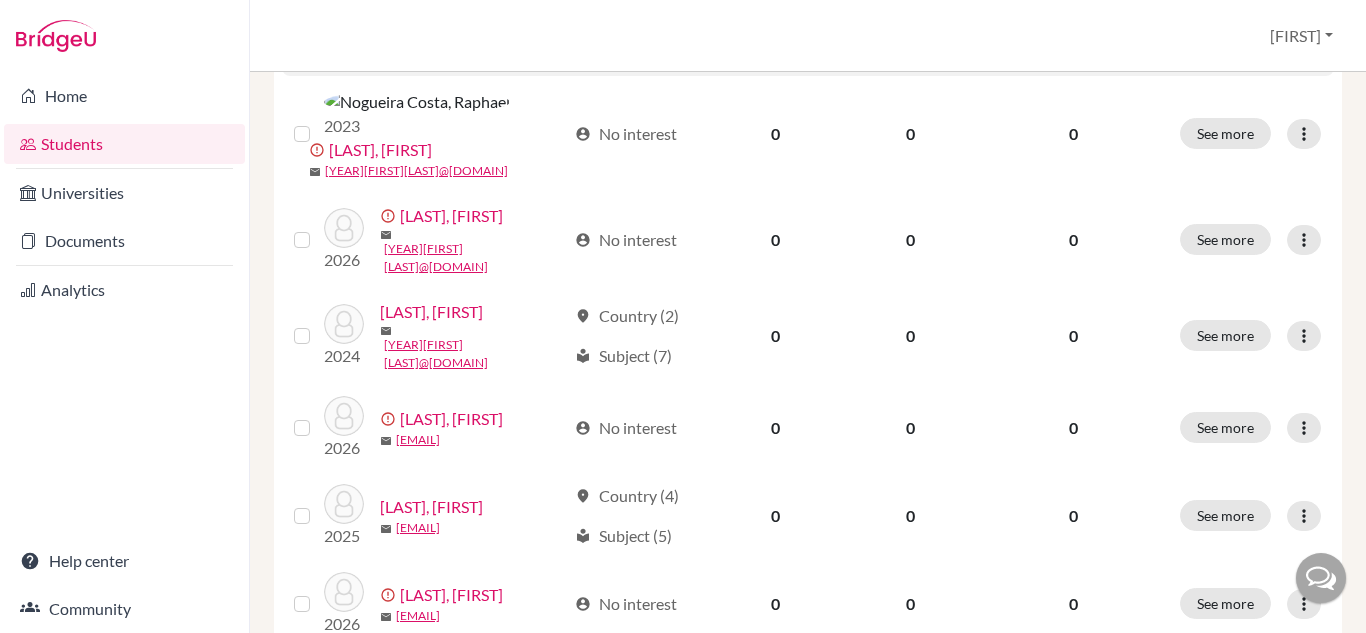 click at bounding box center [318, 16] 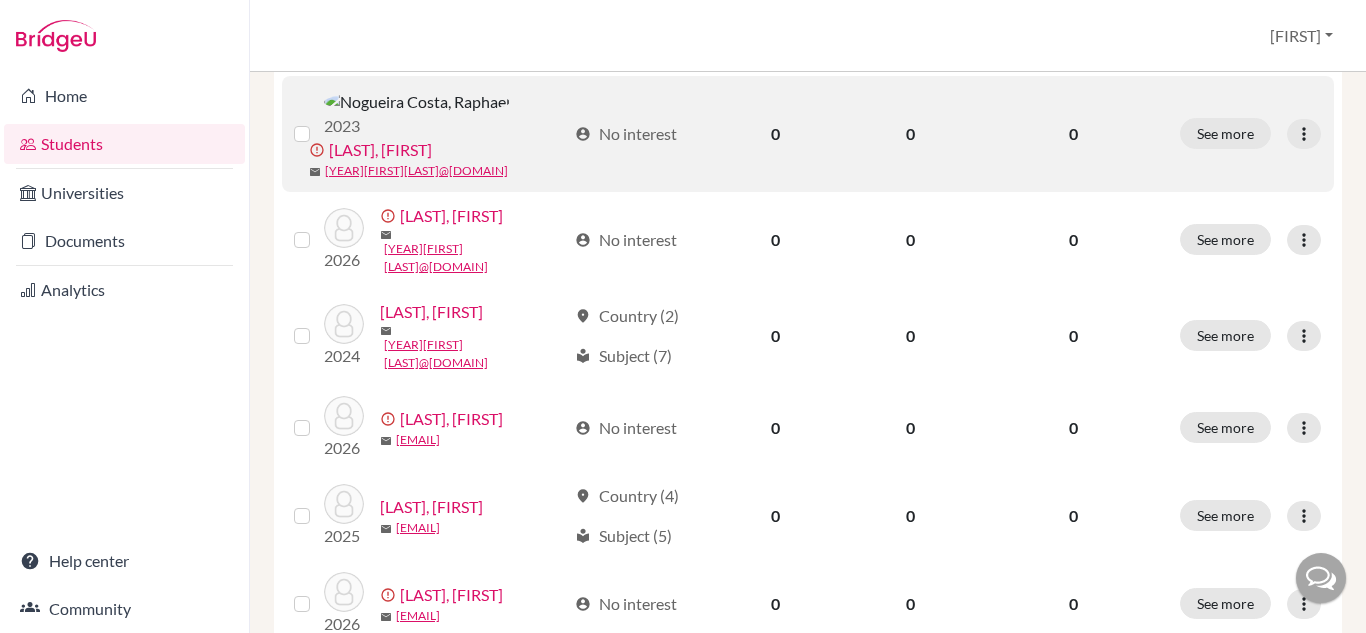 click at bounding box center [318, 122] 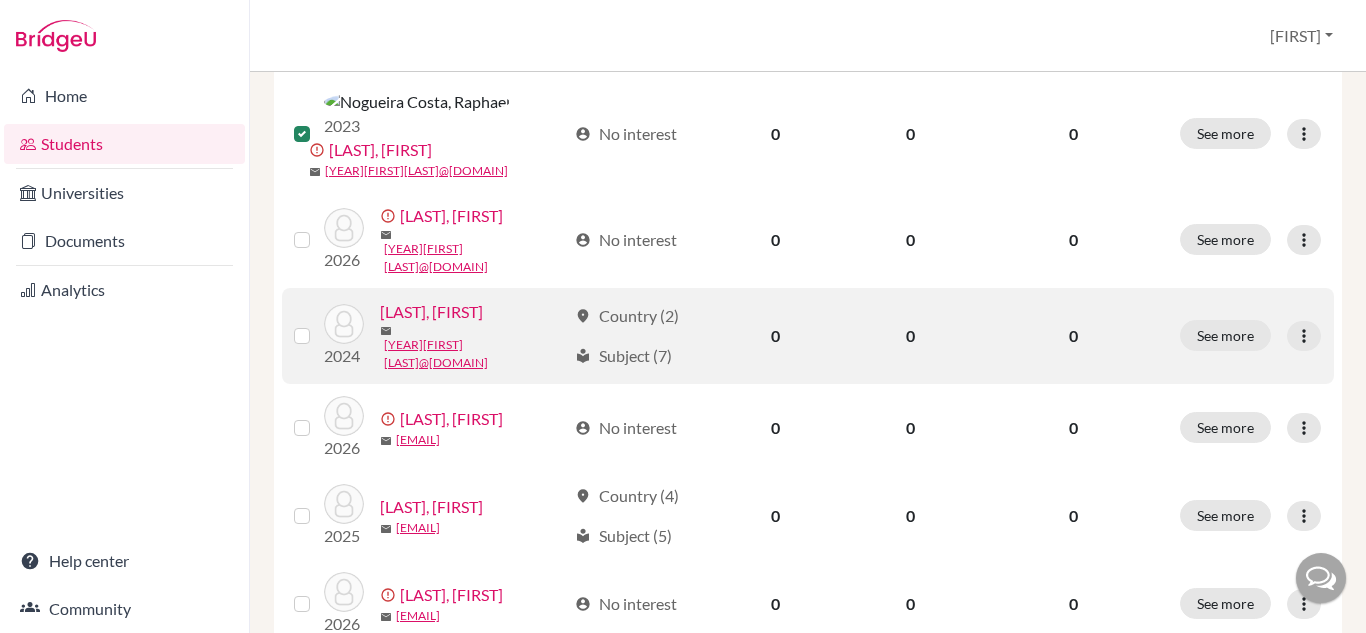 click at bounding box center [318, 324] 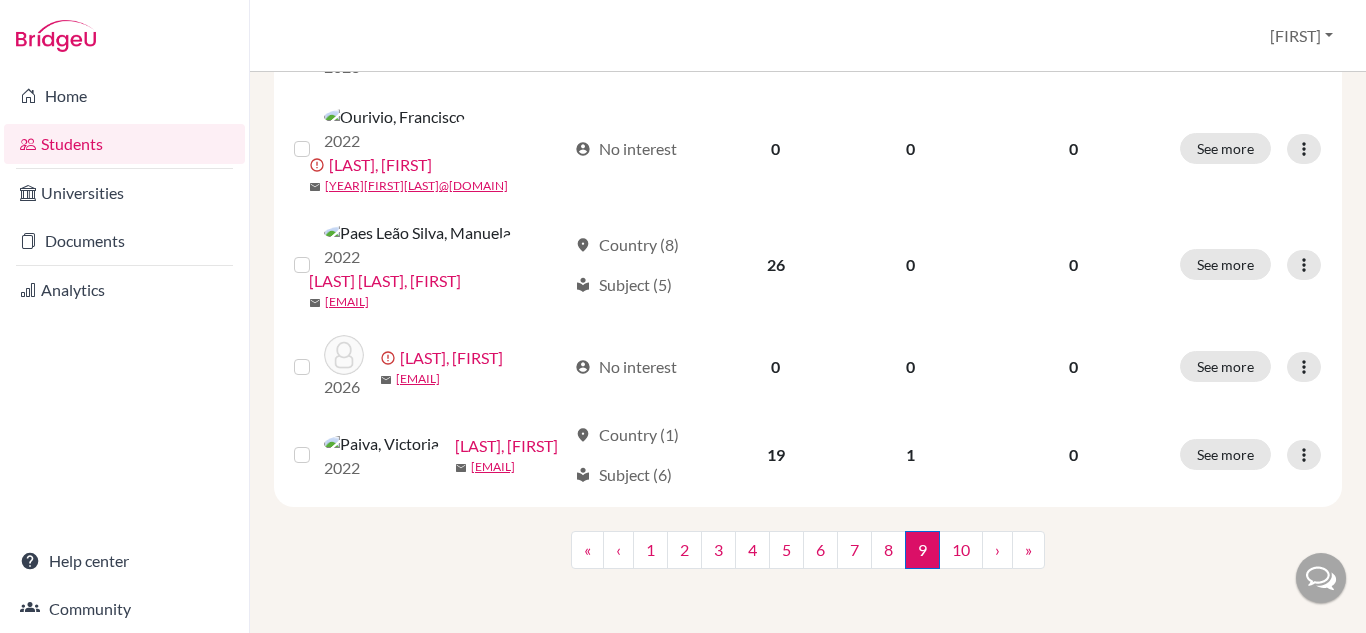 scroll, scrollTop: 2045, scrollLeft: 0, axis: vertical 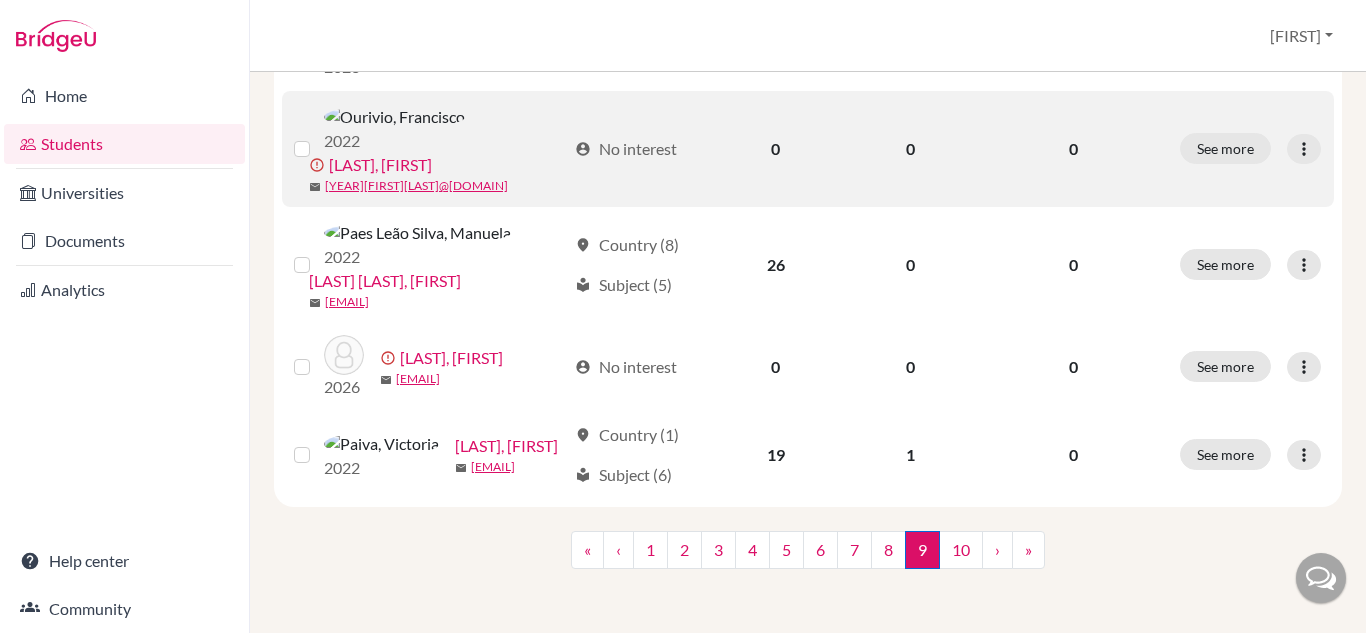 click at bounding box center [318, 137] 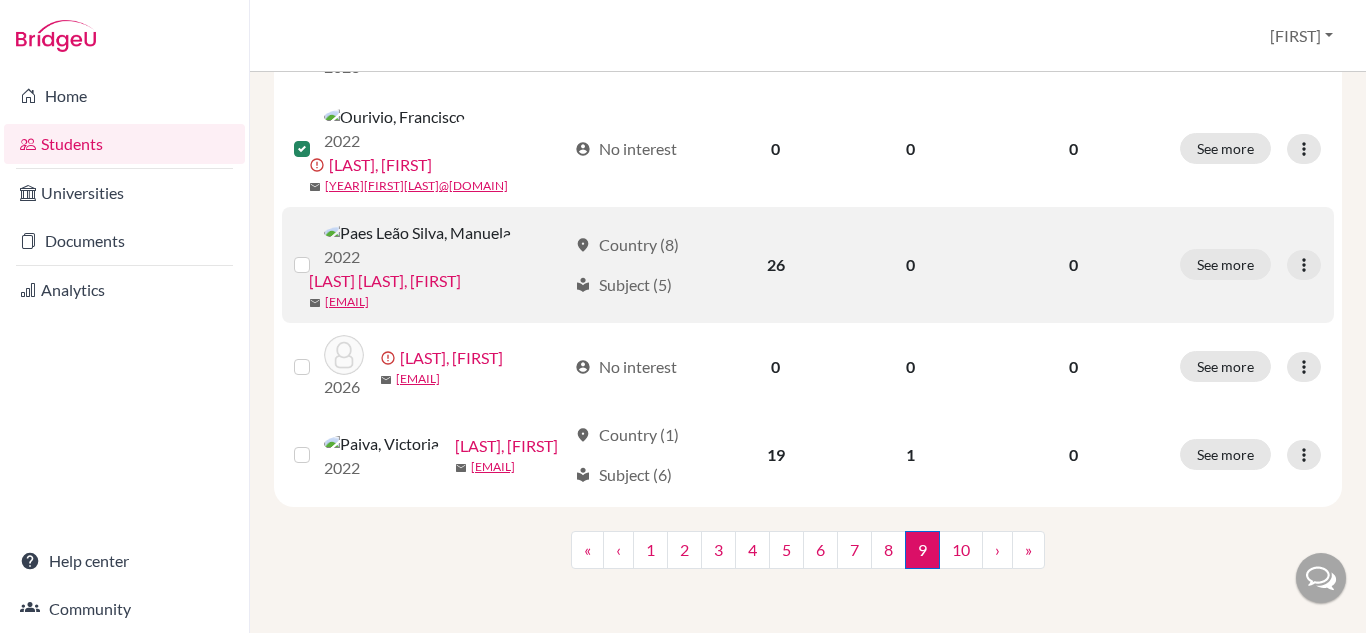 click at bounding box center (318, 253) 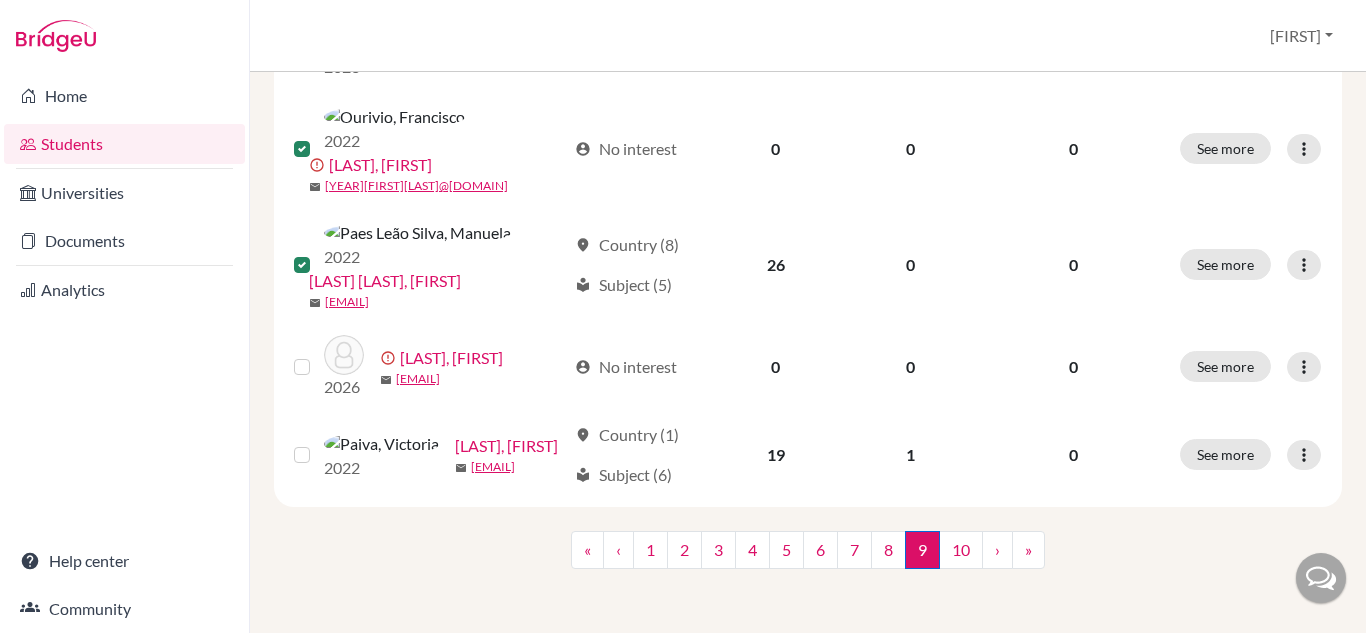 scroll, scrollTop: 2427, scrollLeft: 0, axis: vertical 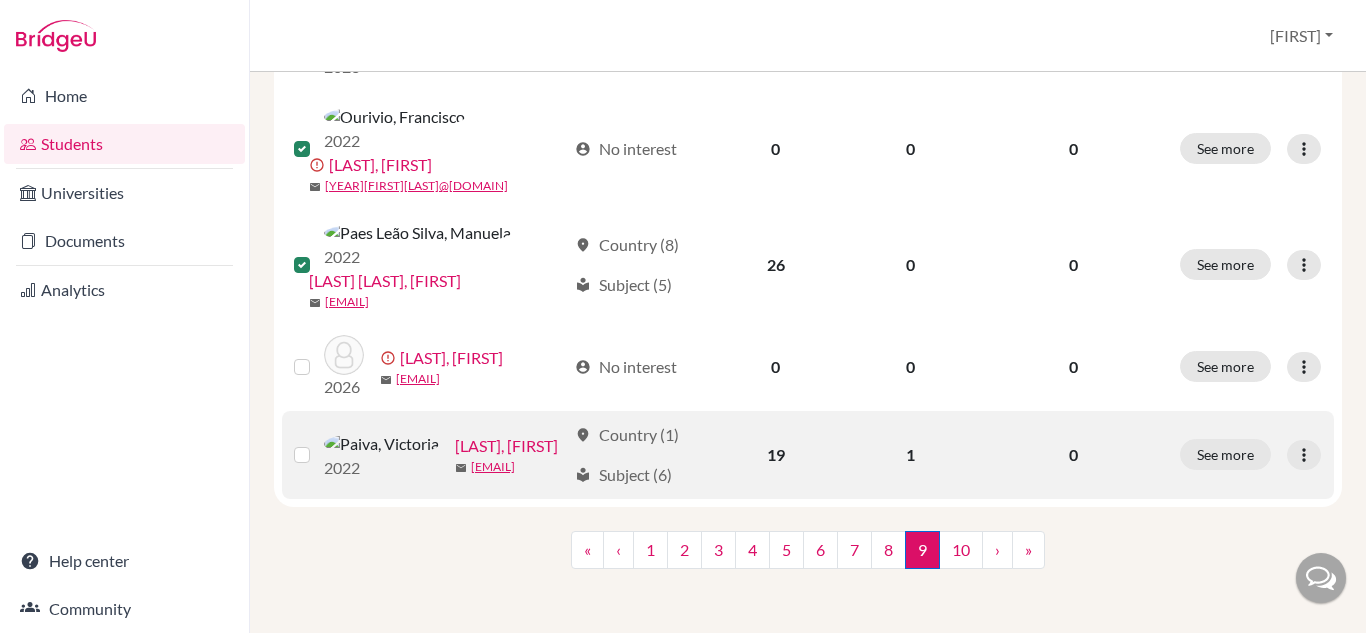 click at bounding box center (318, 443) 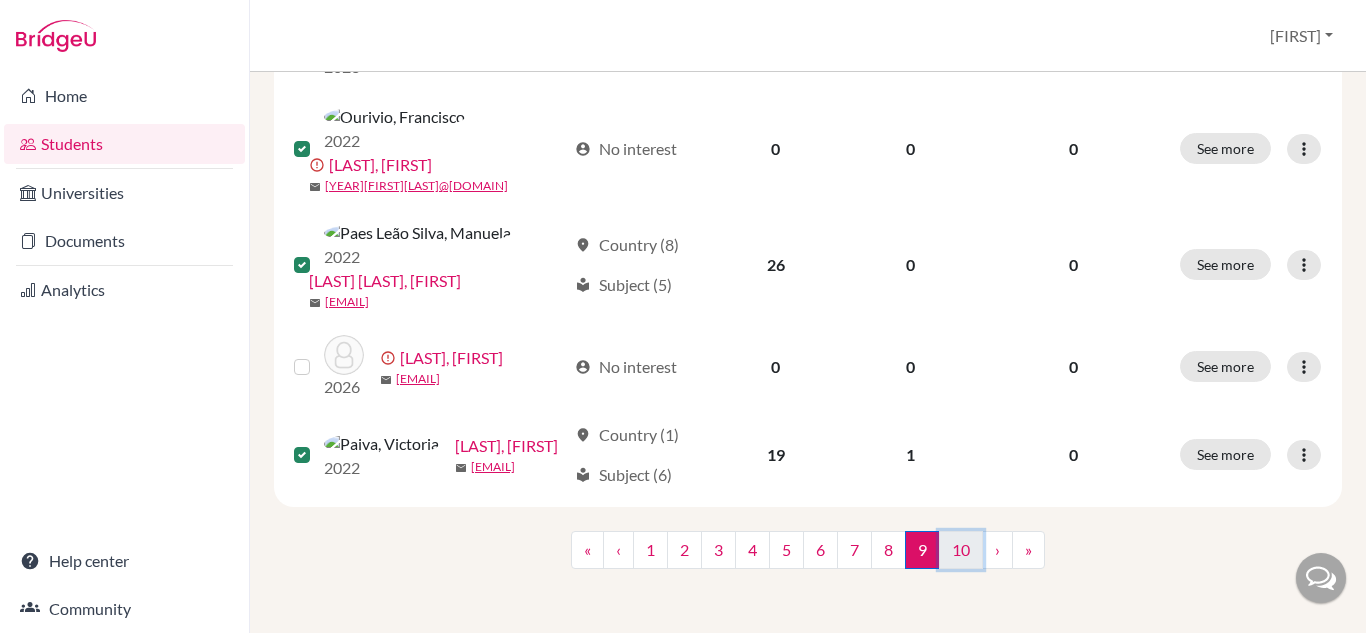 click on "10" at bounding box center (961, 550) 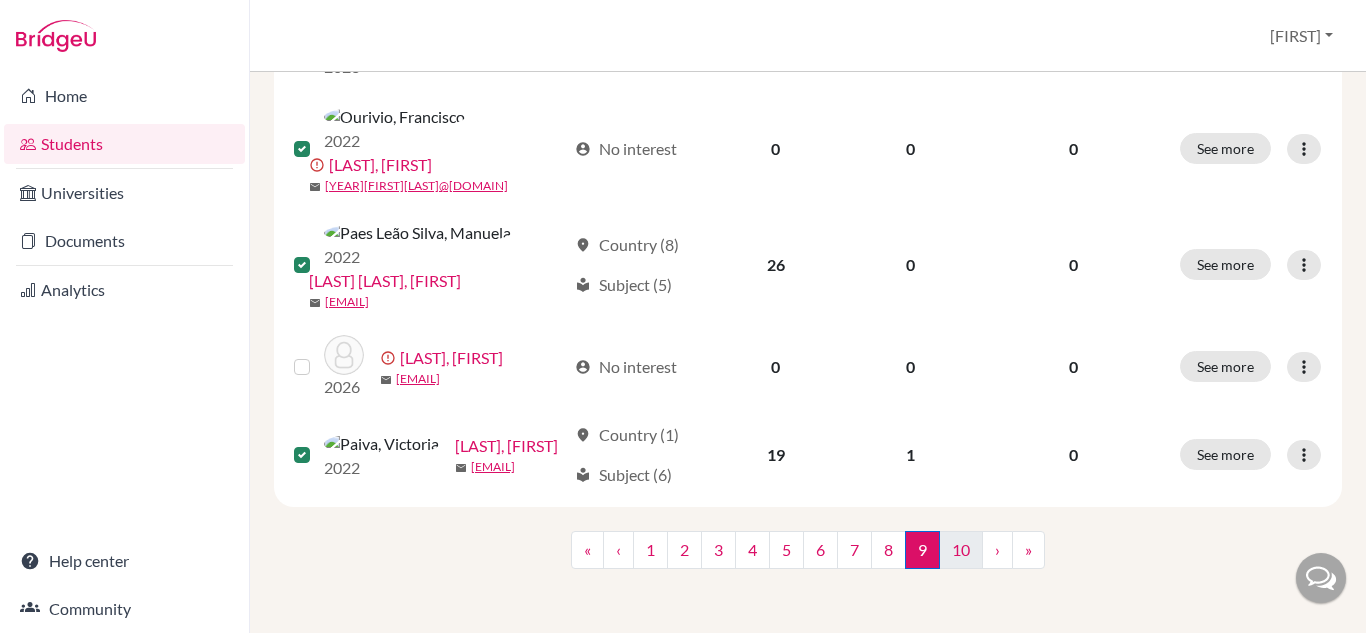 scroll, scrollTop: 0, scrollLeft: 0, axis: both 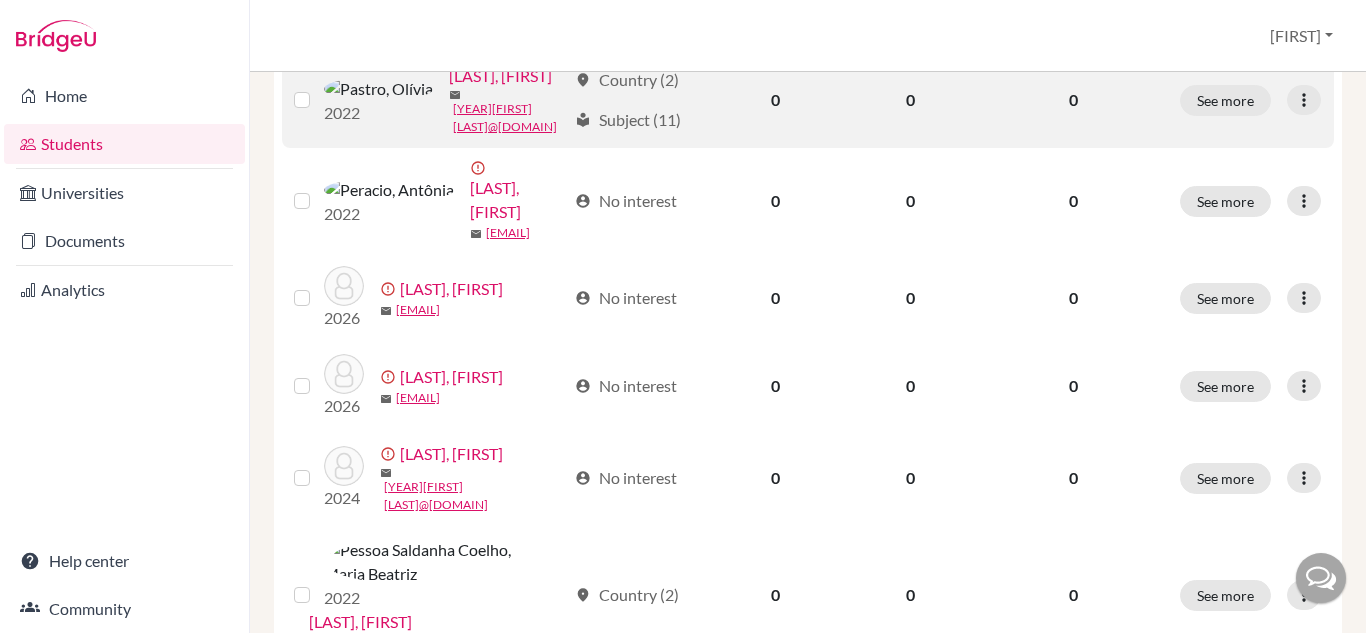 click at bounding box center (318, 88) 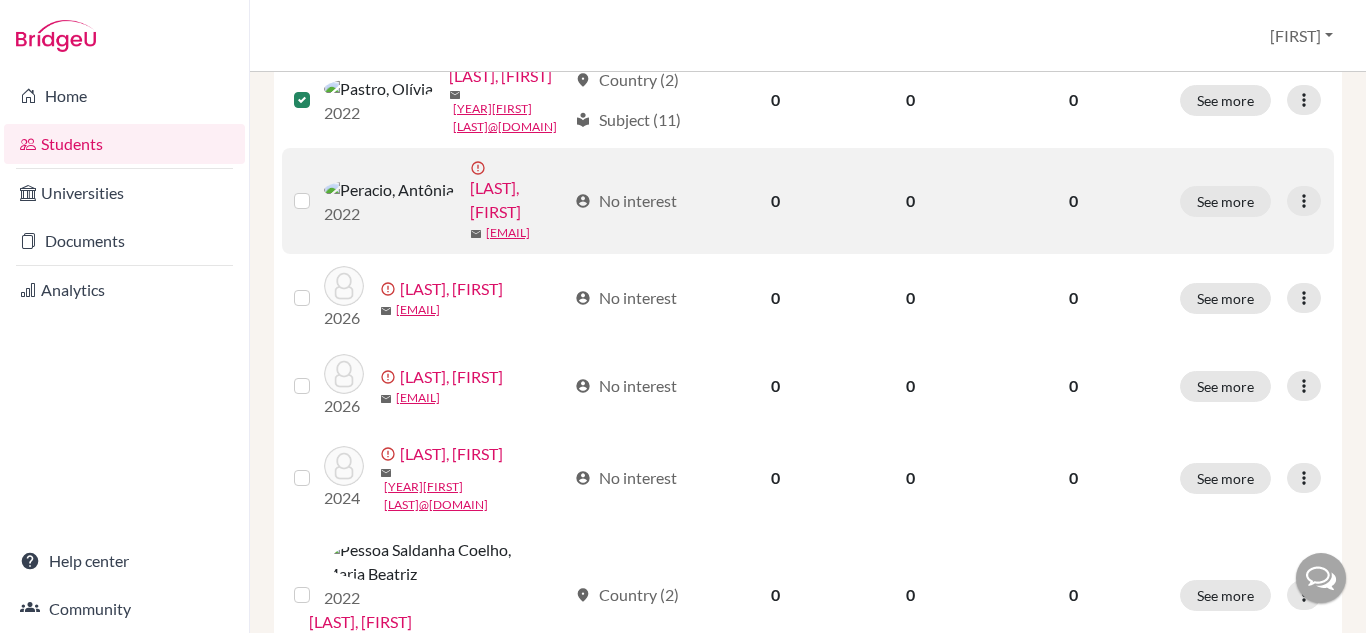 click at bounding box center [318, 189] 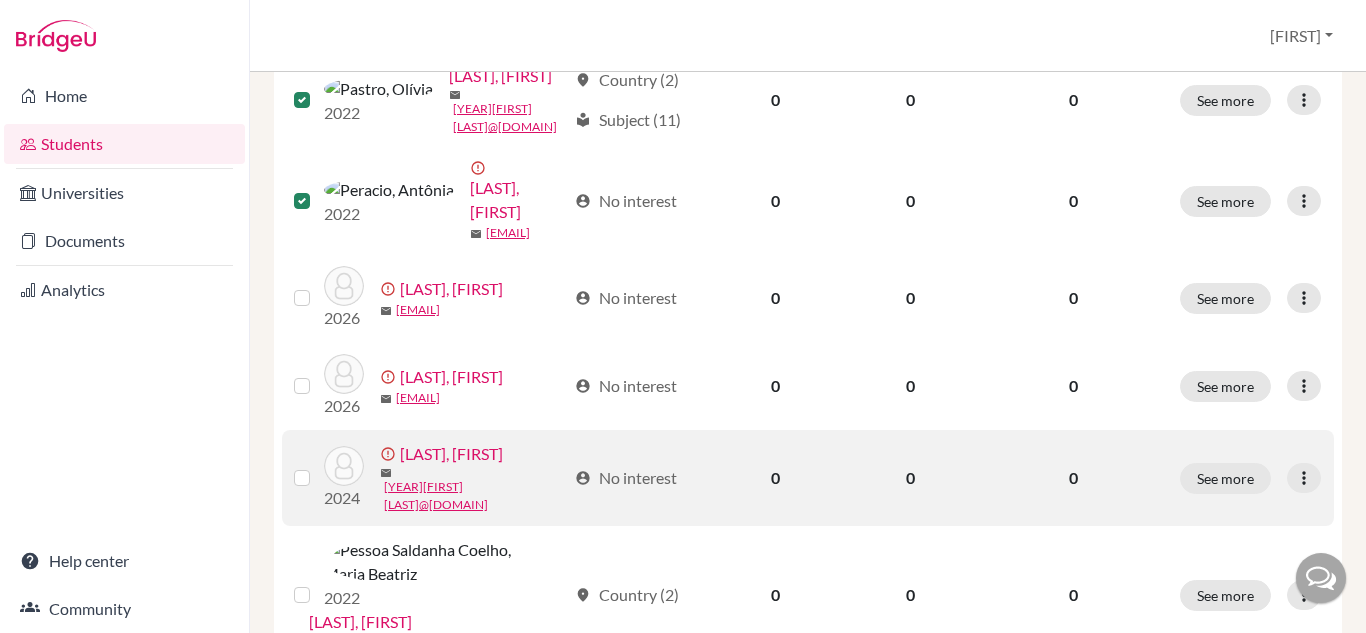 click at bounding box center [318, 466] 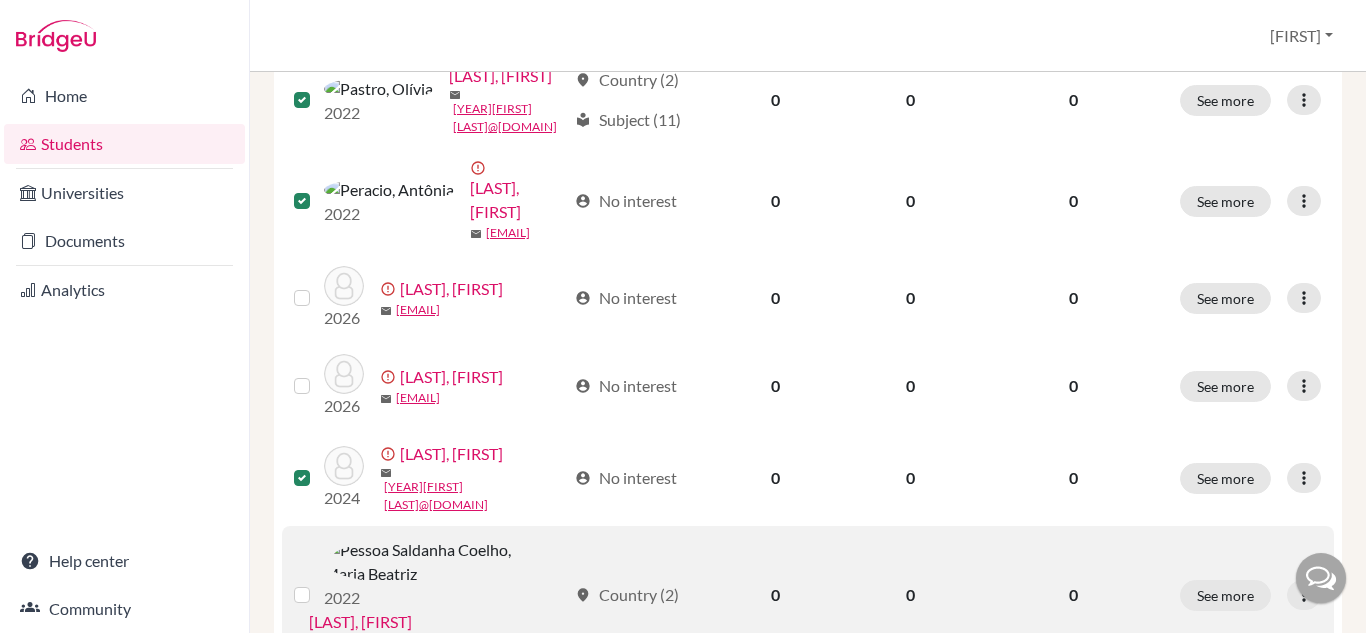 click at bounding box center [318, 583] 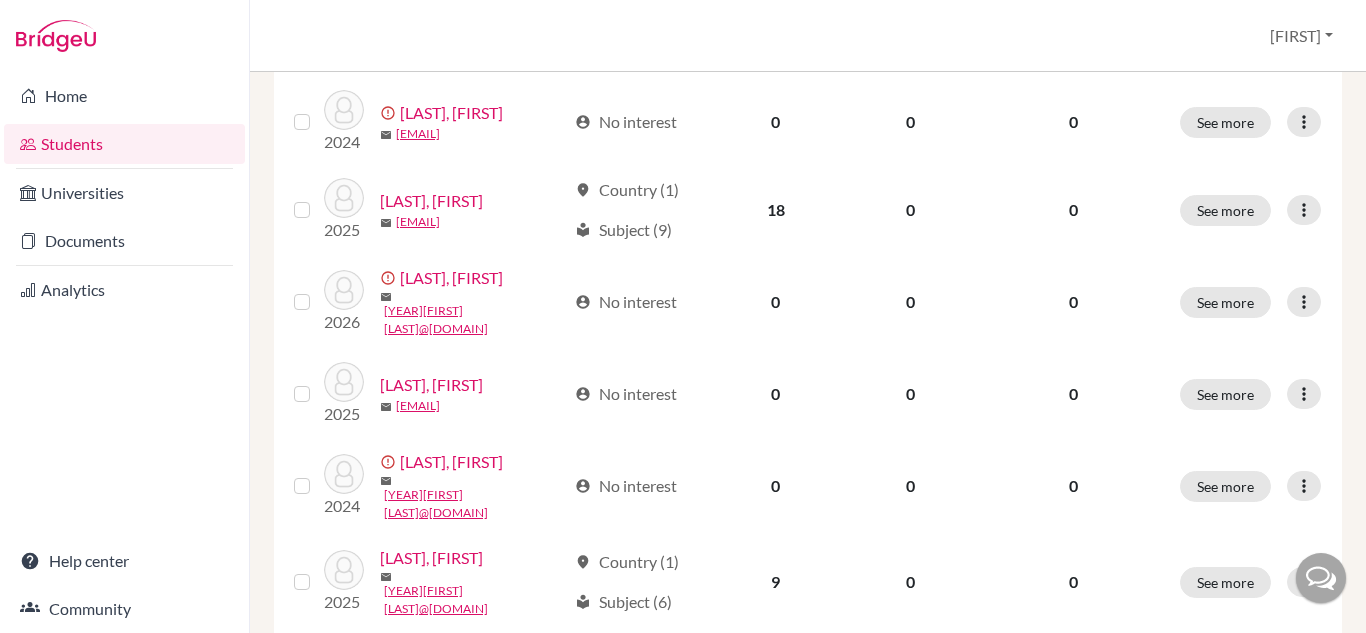scroll, scrollTop: 1247, scrollLeft: 0, axis: vertical 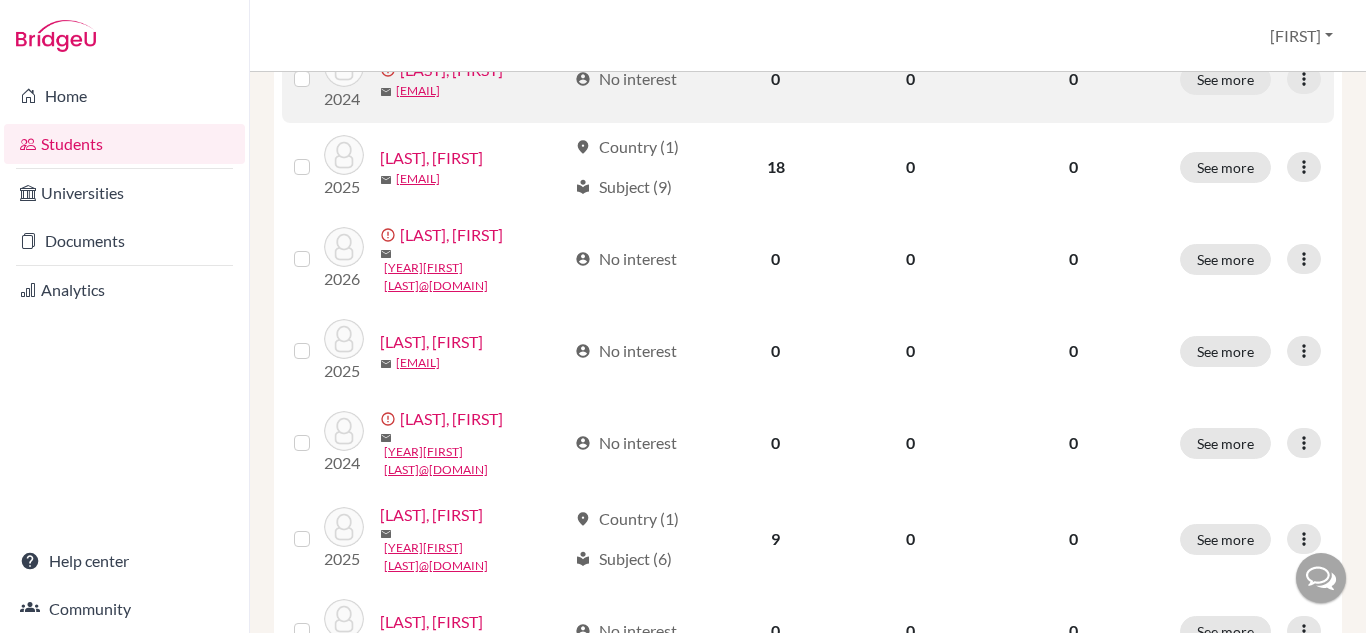 click at bounding box center [318, 67] 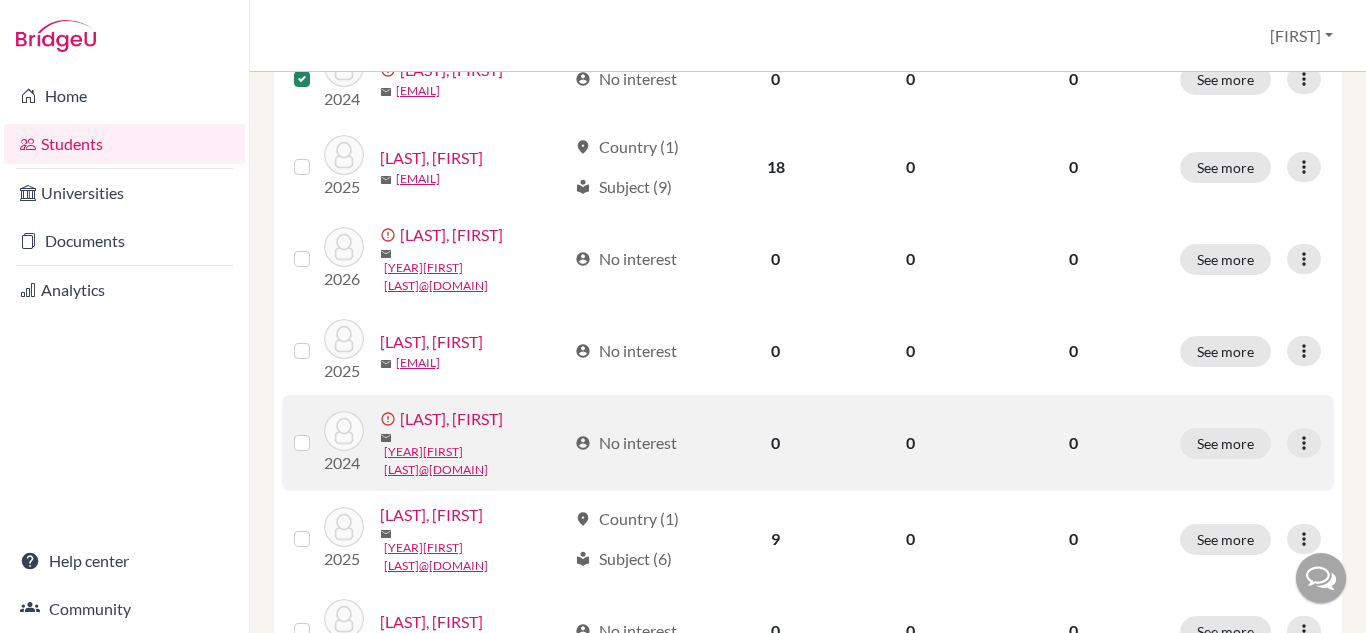click at bounding box center [318, 431] 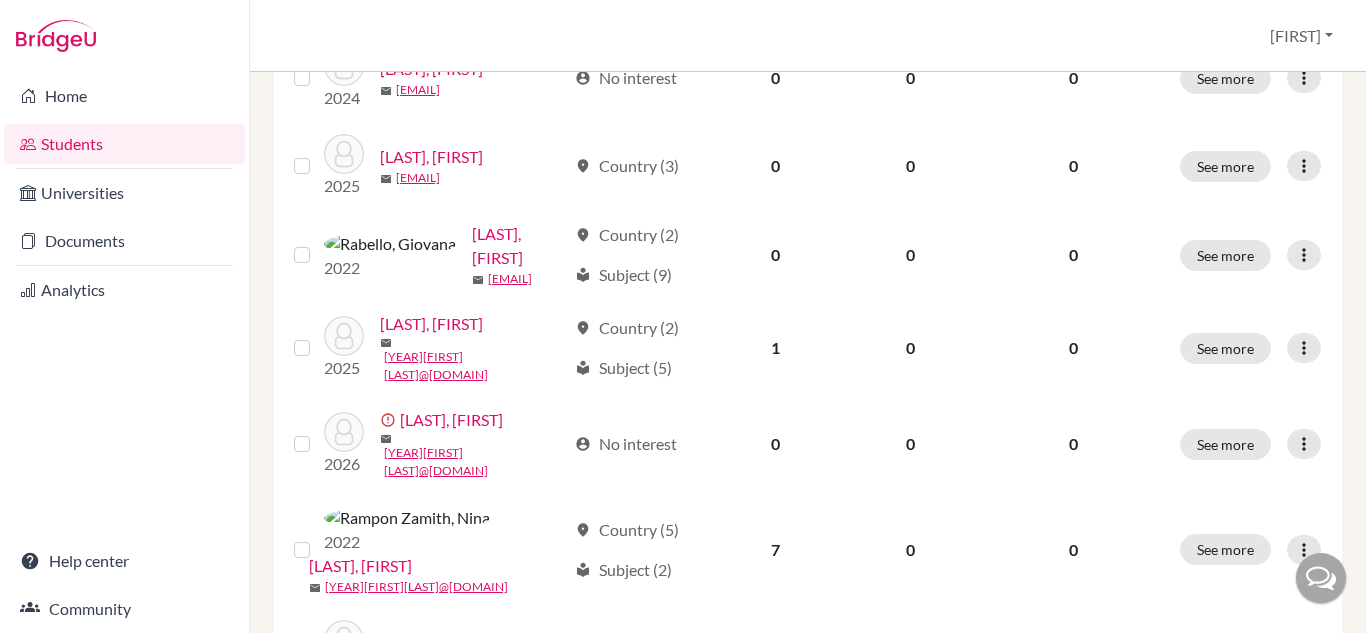 scroll, scrollTop: 1806, scrollLeft: 0, axis: vertical 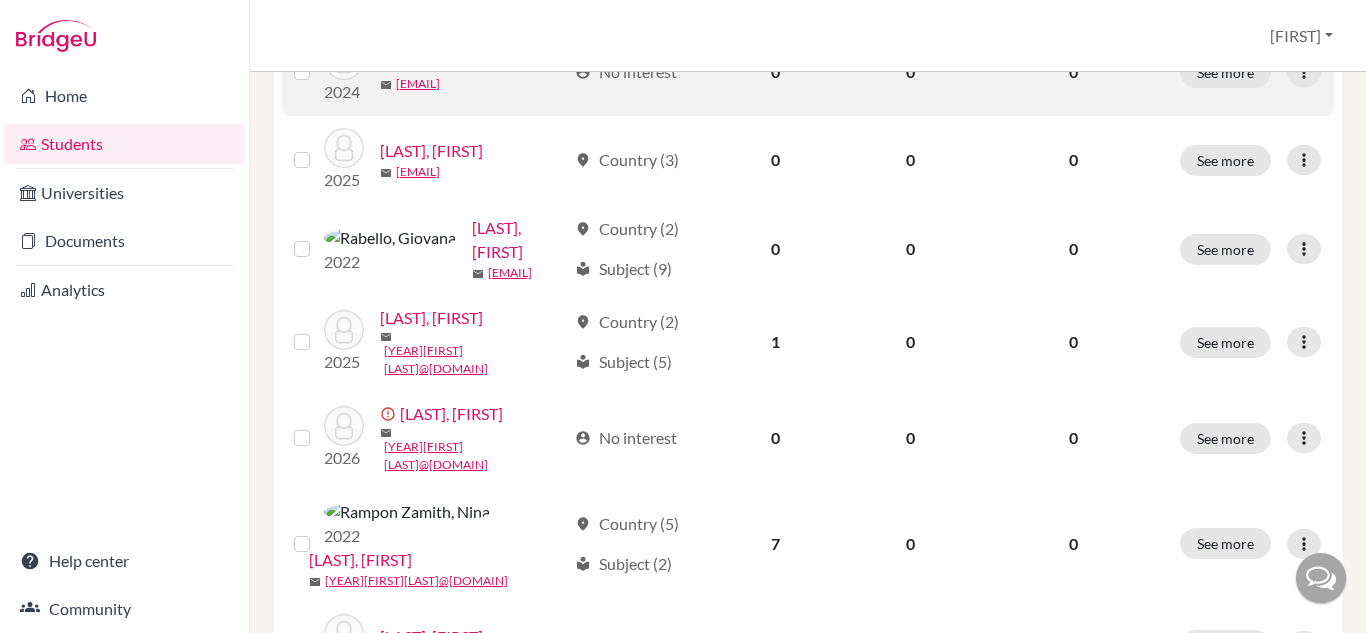 click at bounding box center [318, 60] 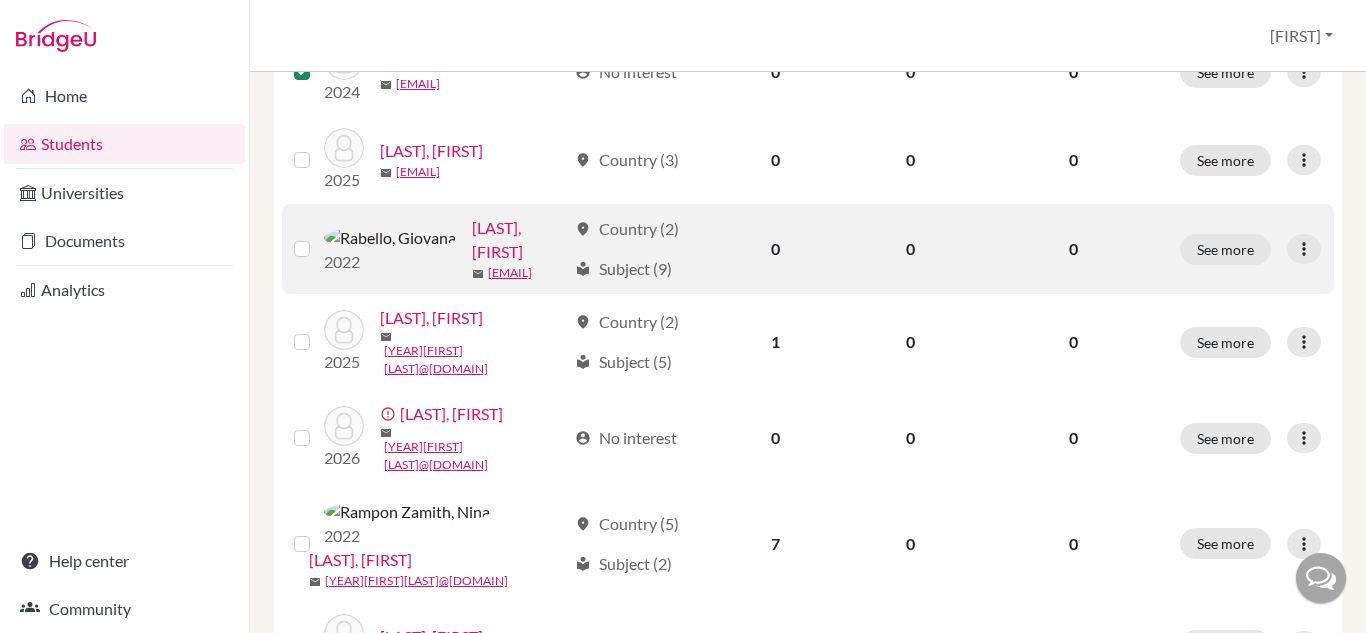 click at bounding box center [318, 237] 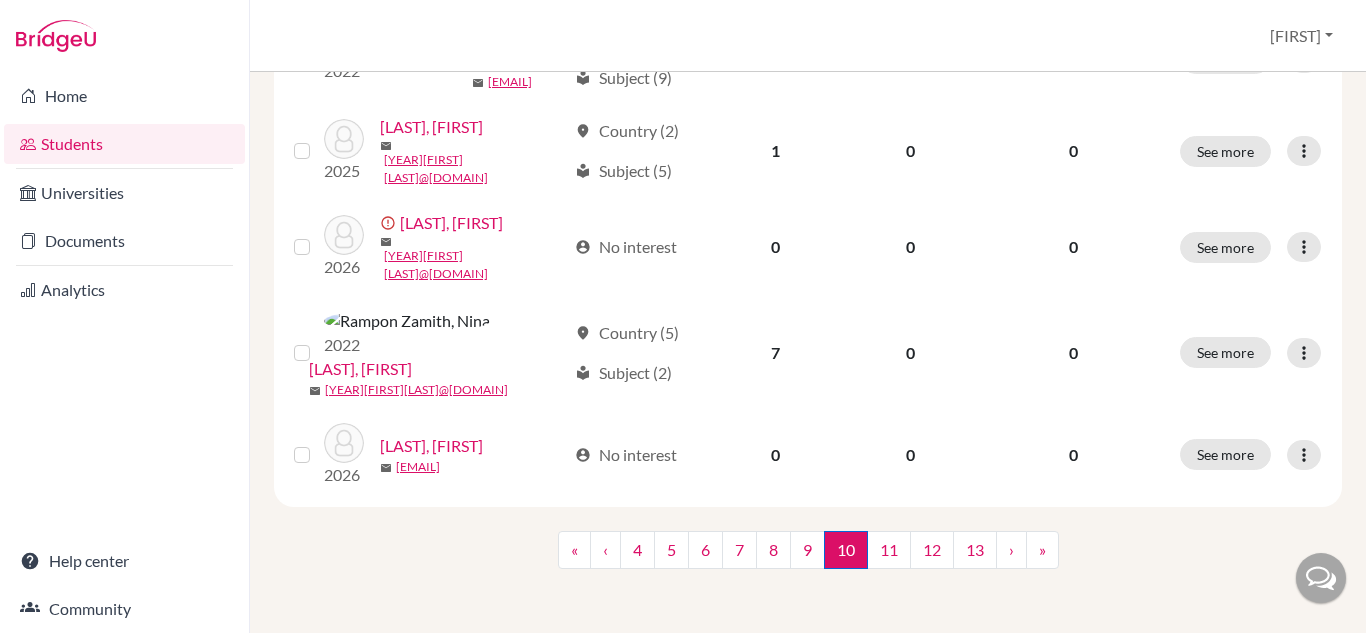 scroll, scrollTop: 2283, scrollLeft: 0, axis: vertical 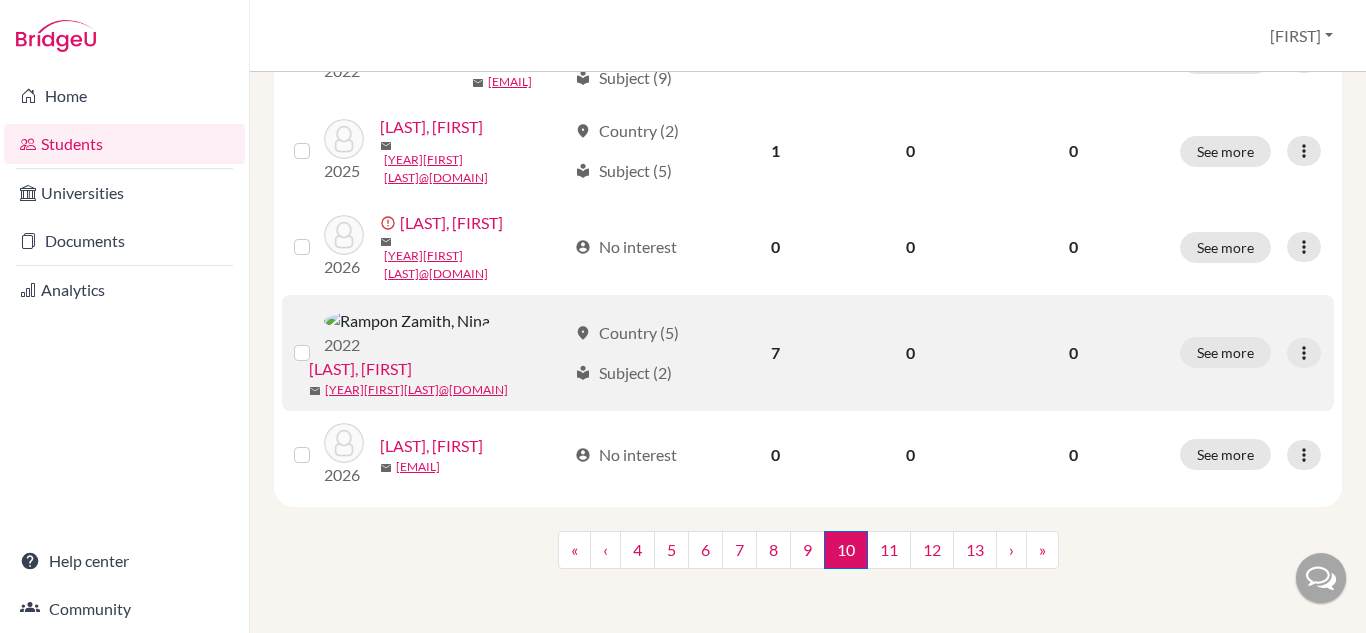 click at bounding box center [318, 341] 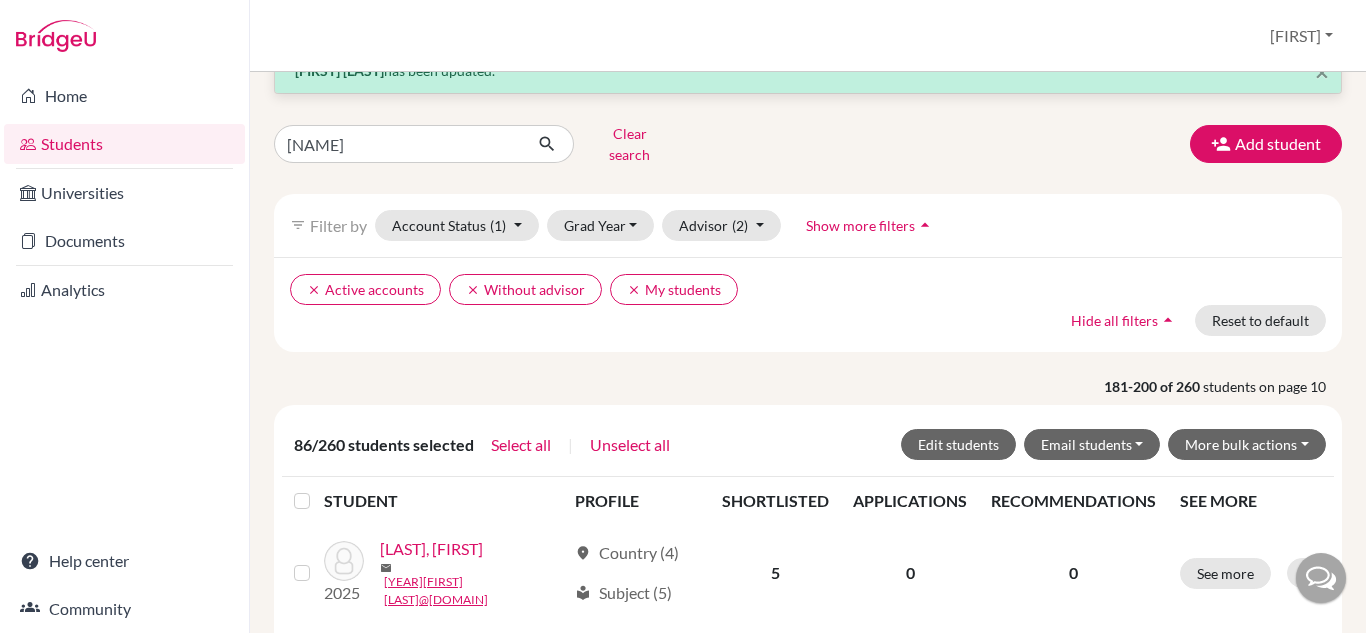 scroll, scrollTop: 0, scrollLeft: 0, axis: both 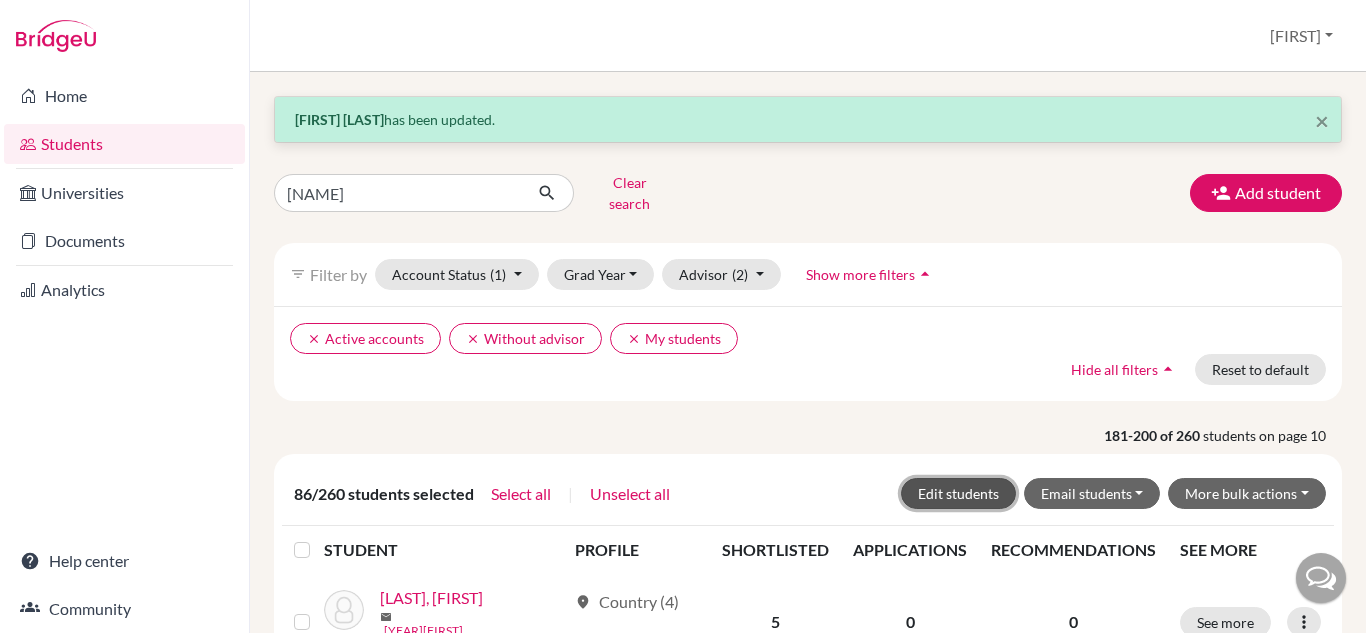 click on "Edit students" 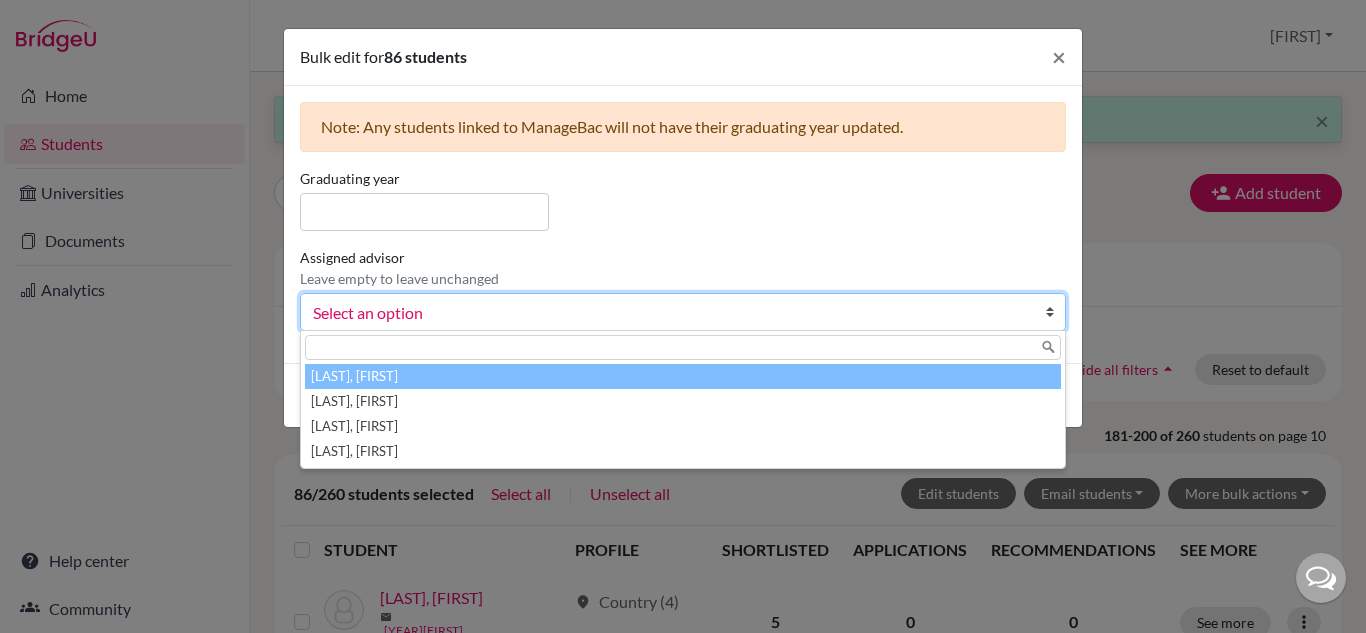 click on "Select an option" at bounding box center [683, 312] 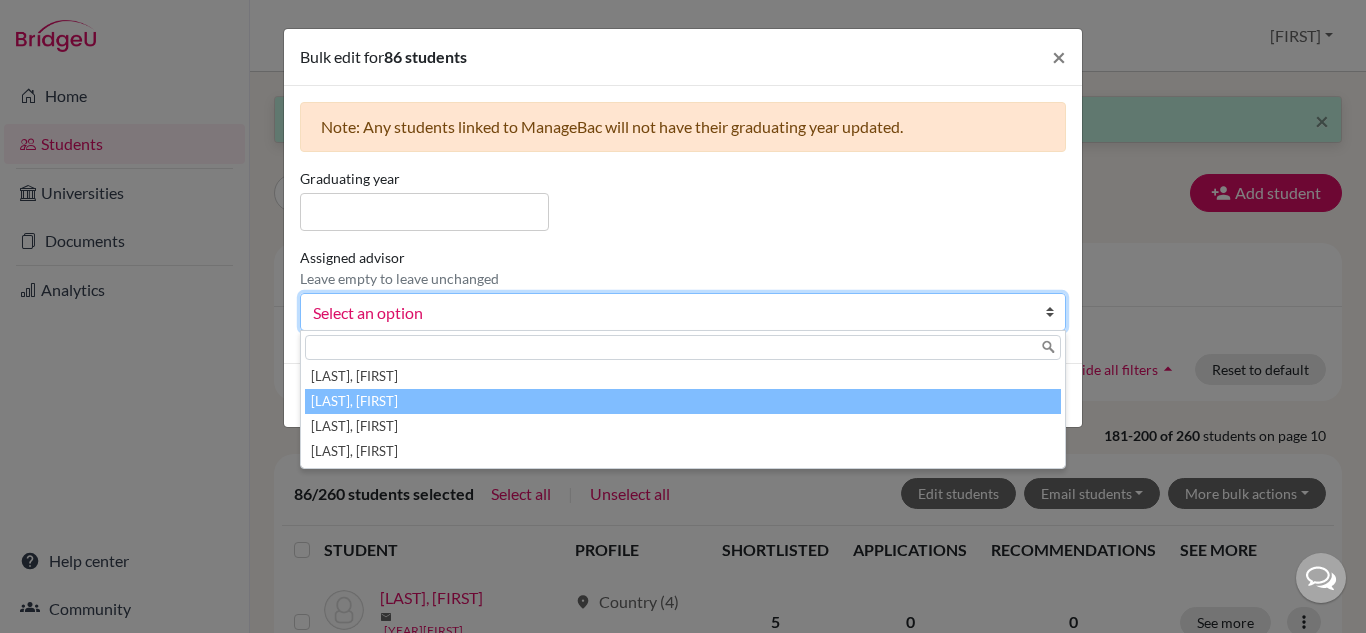 click on "[LAST], [FIRST]" at bounding box center (683, 401) 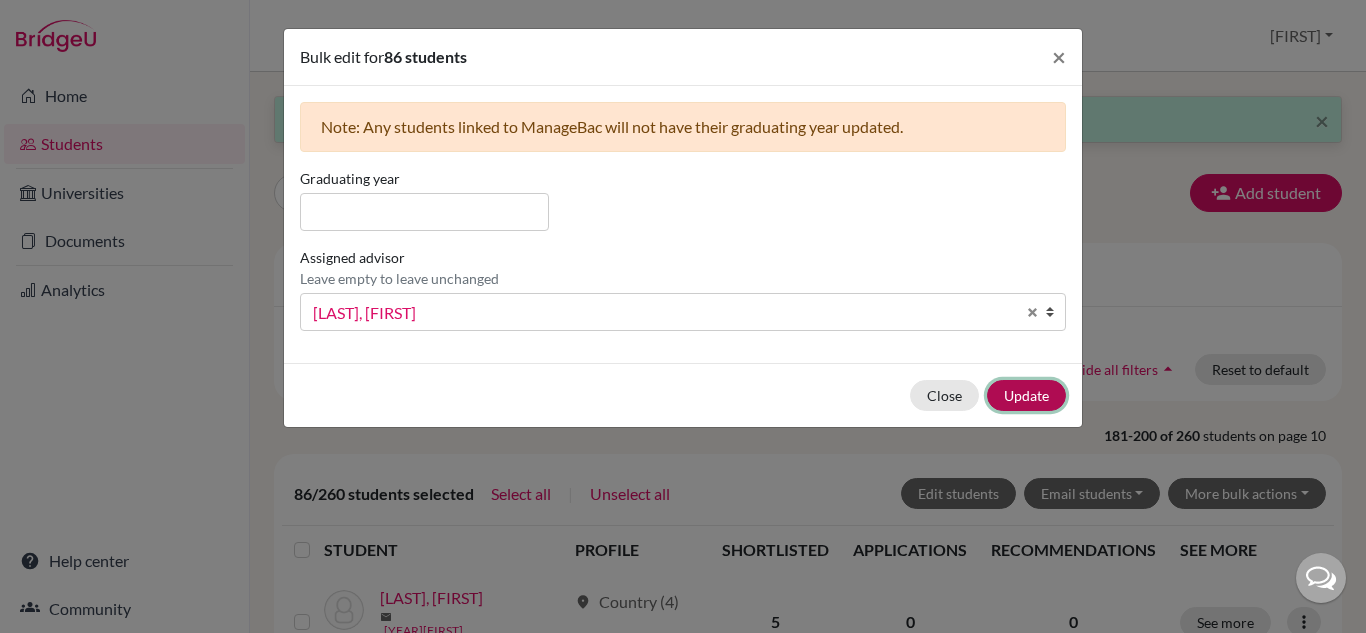 click on "Update" at bounding box center (1026, 395) 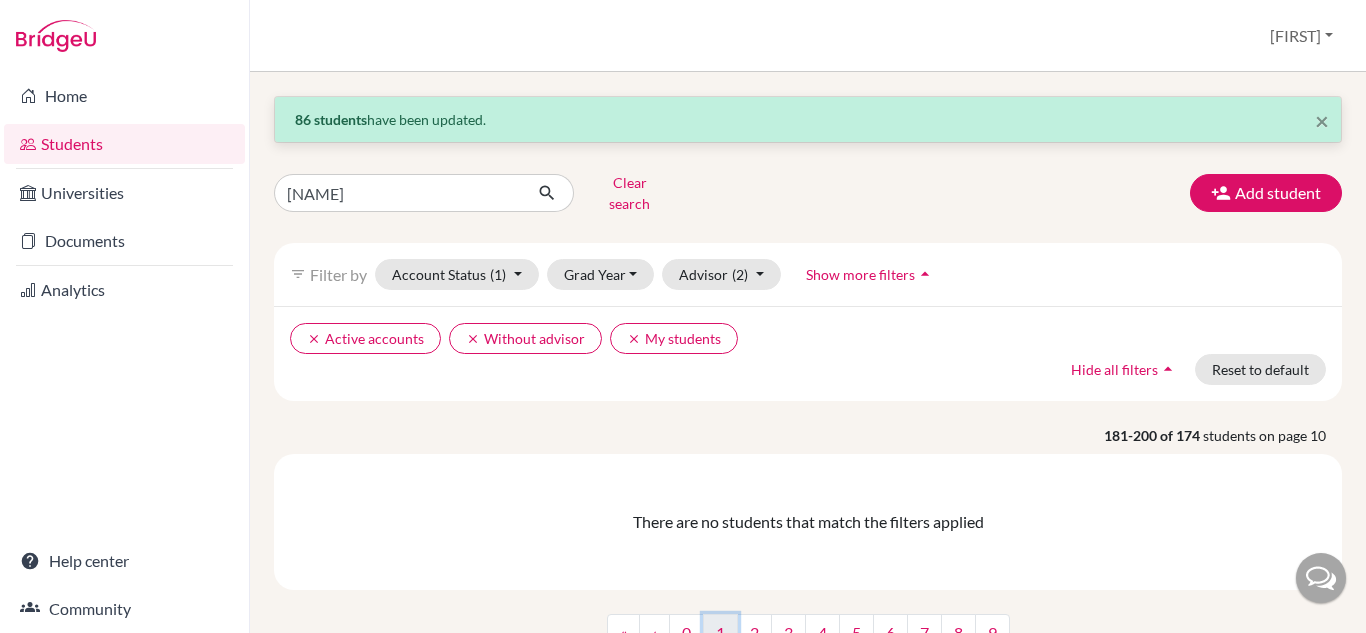 click on "1" at bounding box center [720, 633] 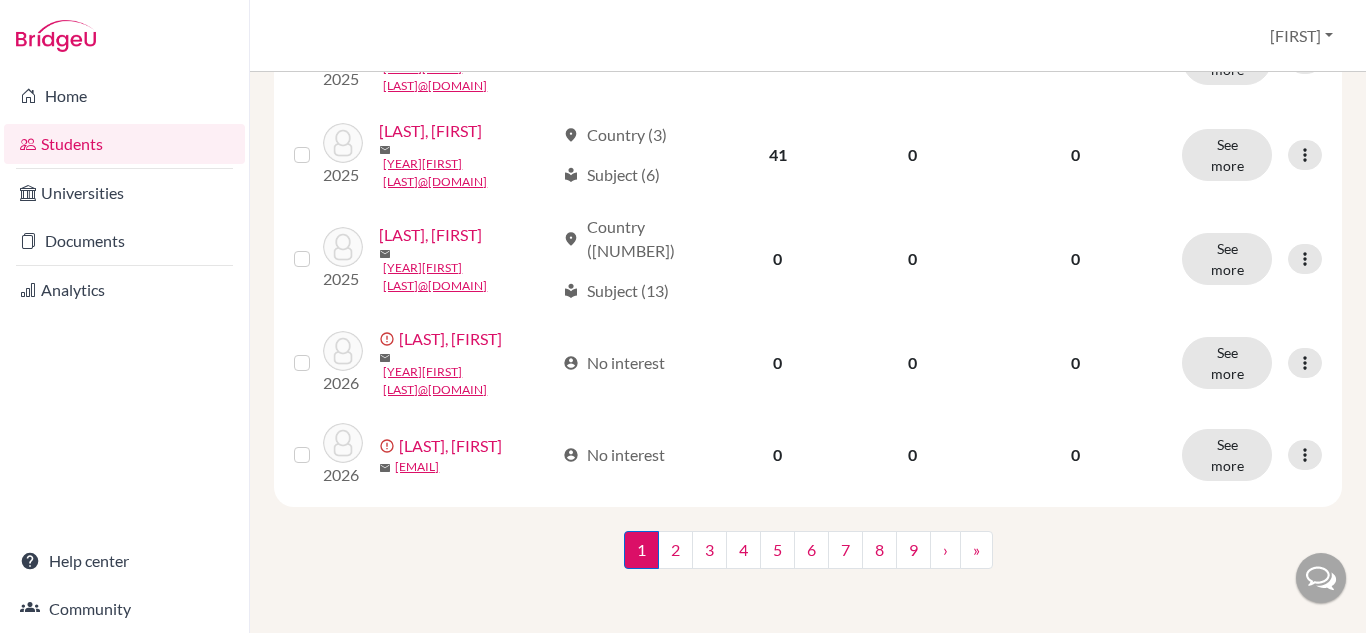 scroll, scrollTop: 2471, scrollLeft: 0, axis: vertical 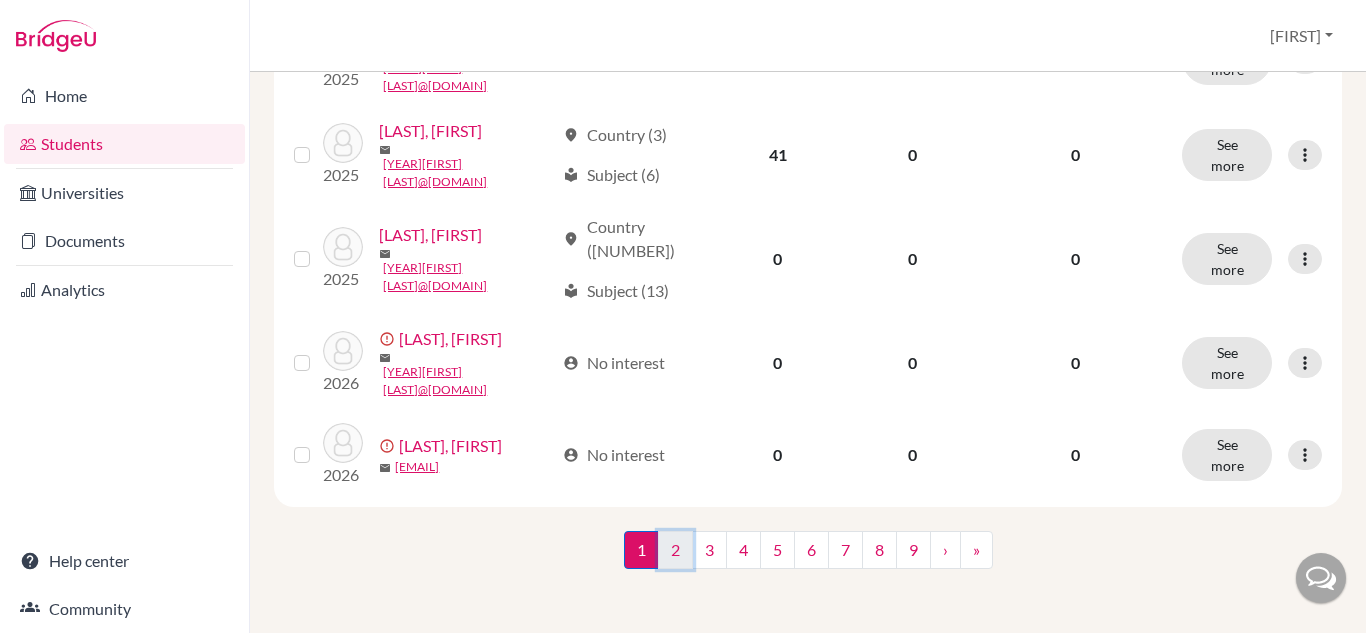 click on "2" at bounding box center (675, 550) 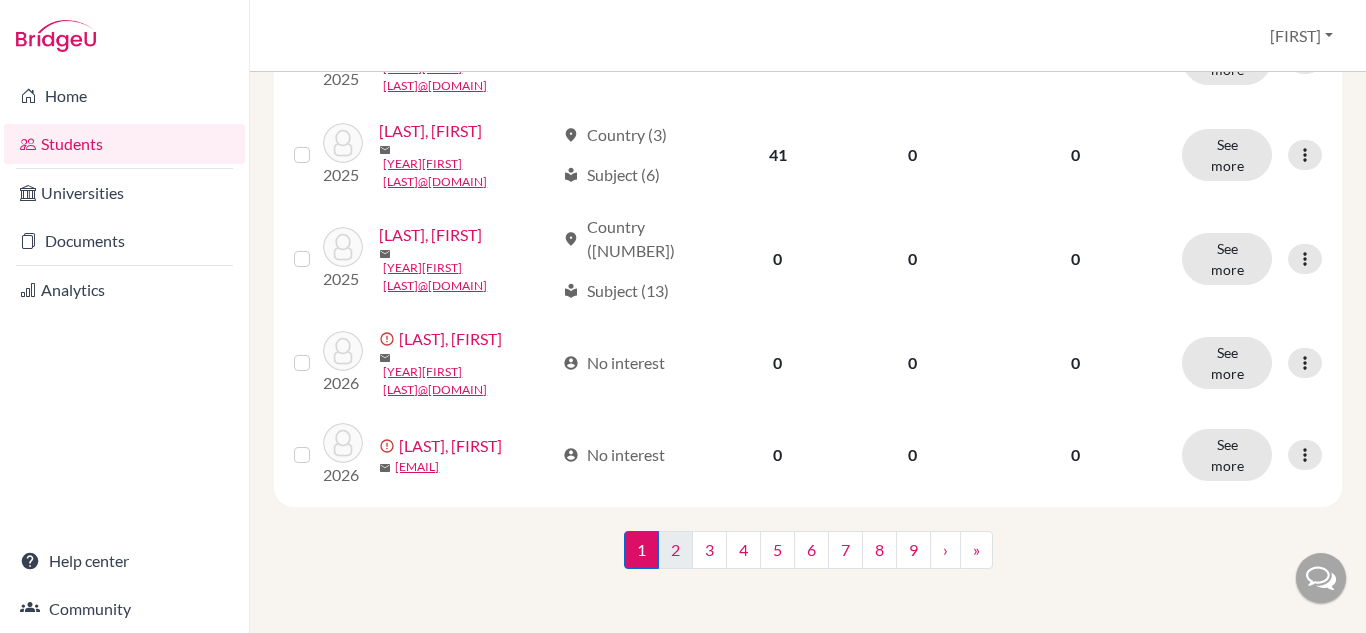 scroll, scrollTop: 0, scrollLeft: 0, axis: both 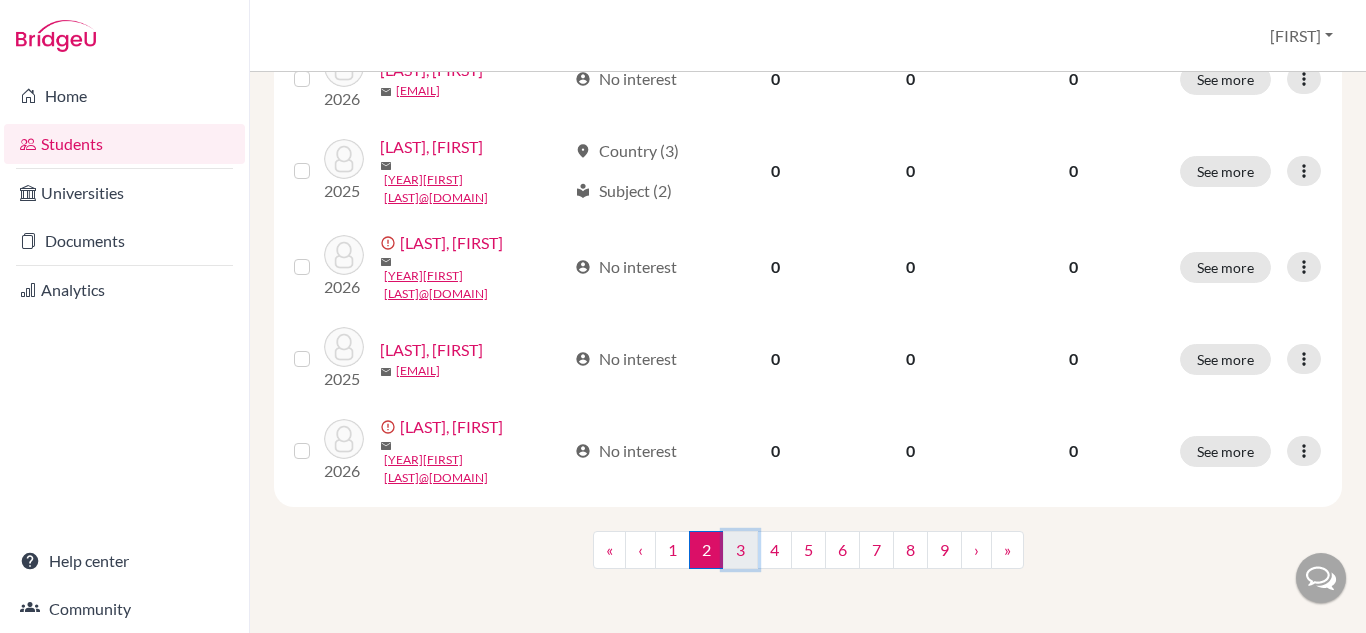 click on "3" at bounding box center (740, 550) 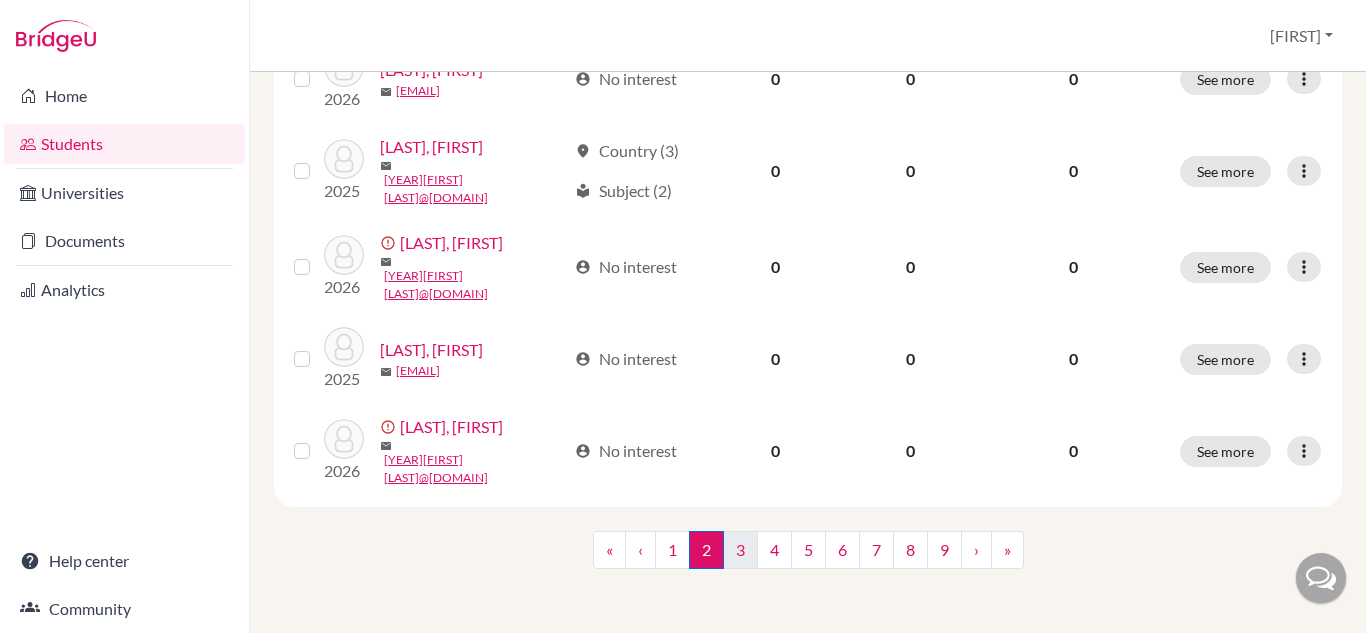 scroll, scrollTop: 0, scrollLeft: 0, axis: both 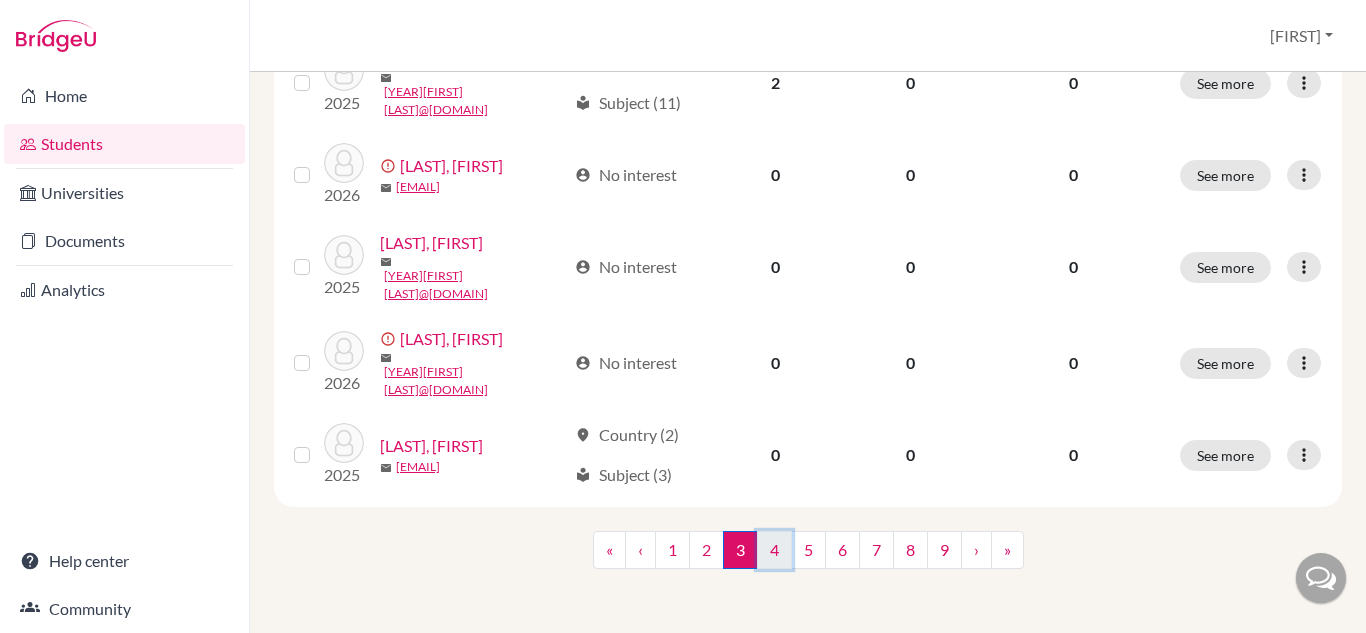 click on "4" at bounding box center [774, 550] 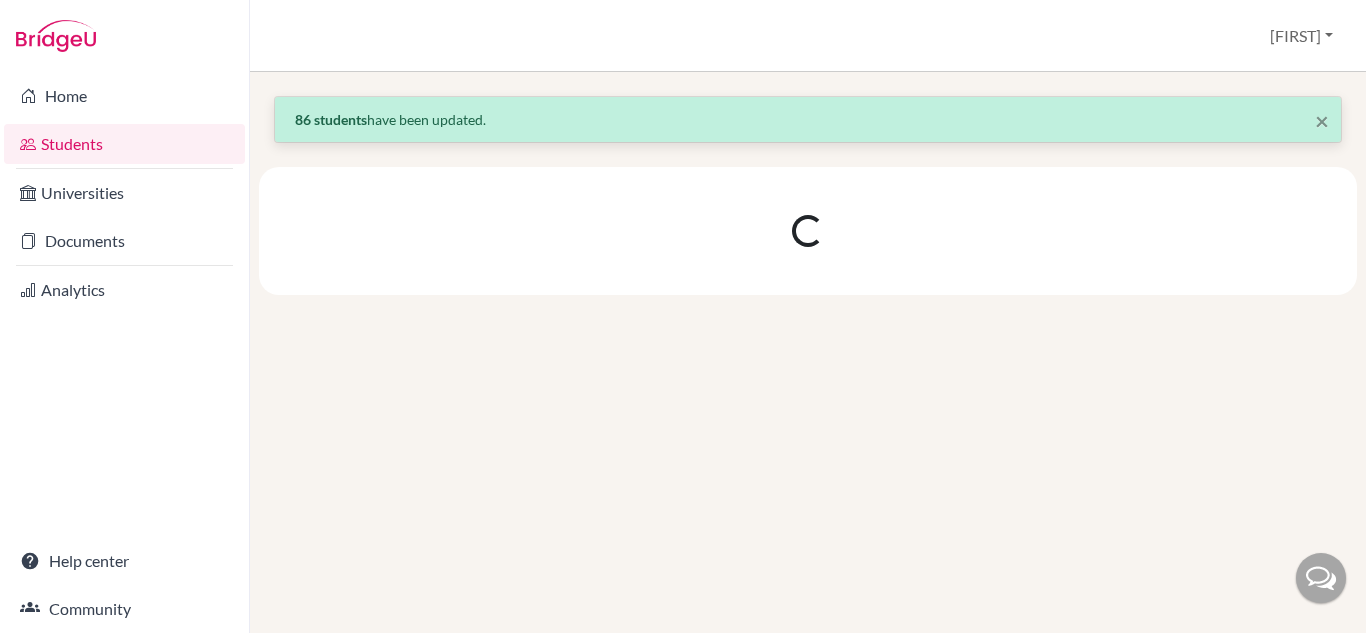 scroll, scrollTop: 0, scrollLeft: 0, axis: both 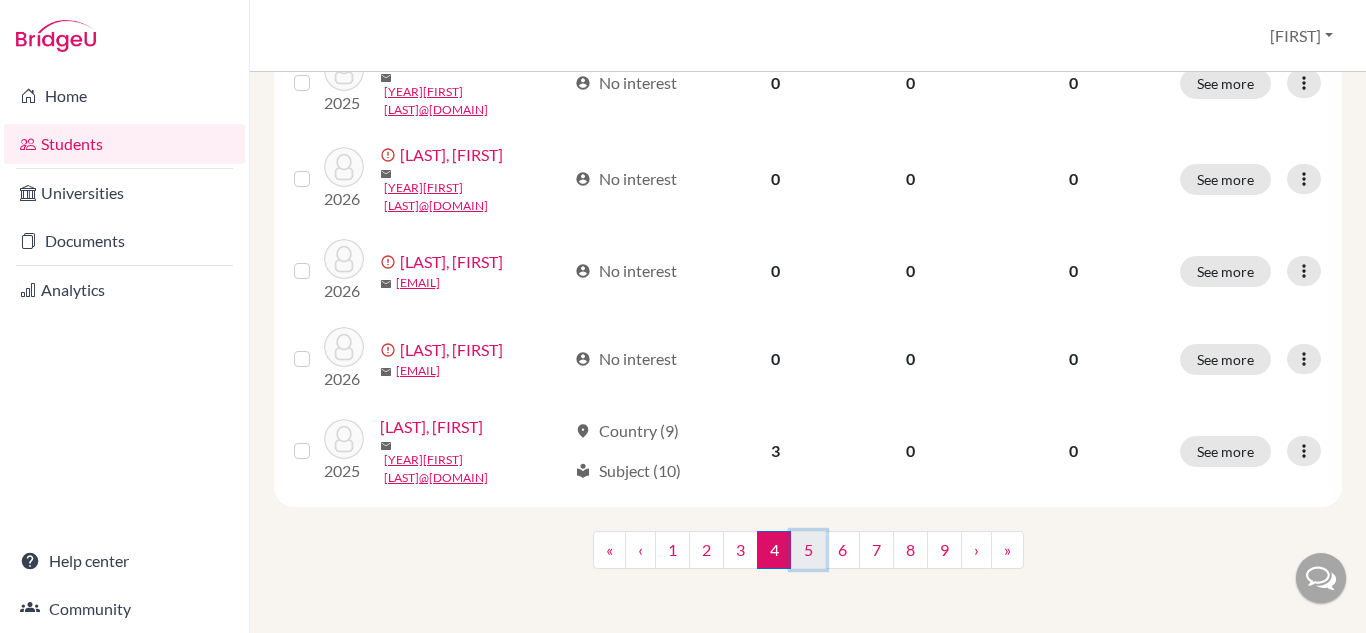 click on "5" at bounding box center [808, 550] 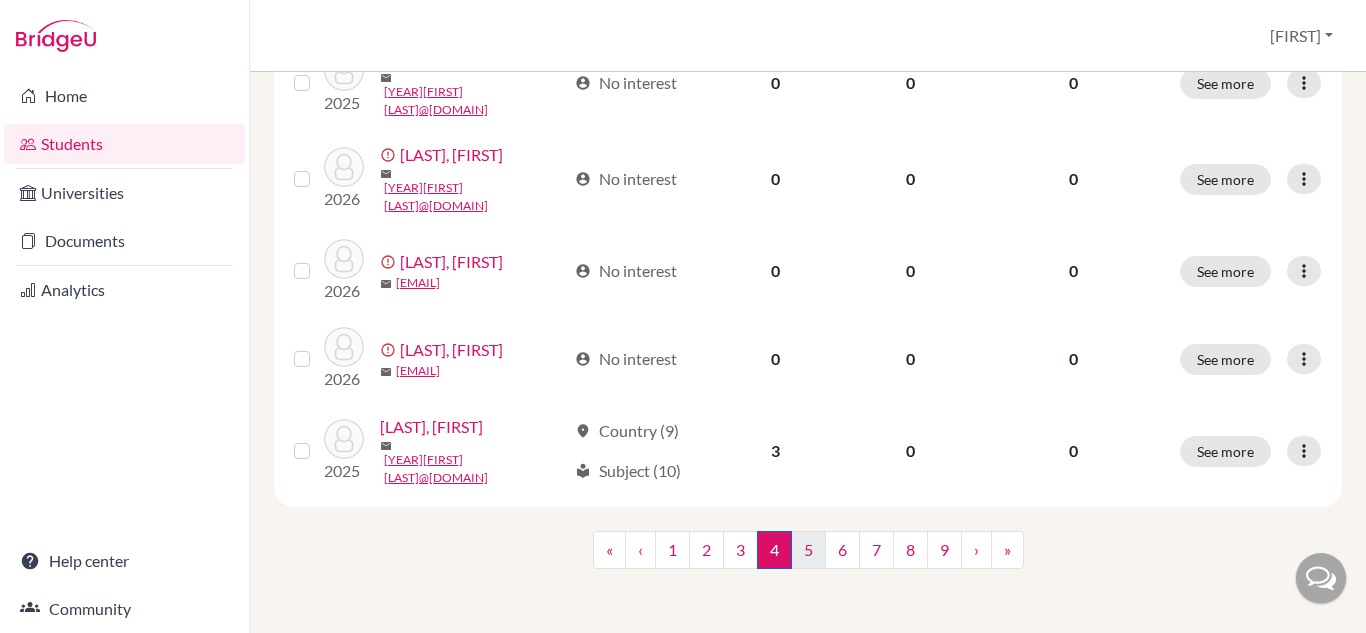 scroll, scrollTop: 0, scrollLeft: 0, axis: both 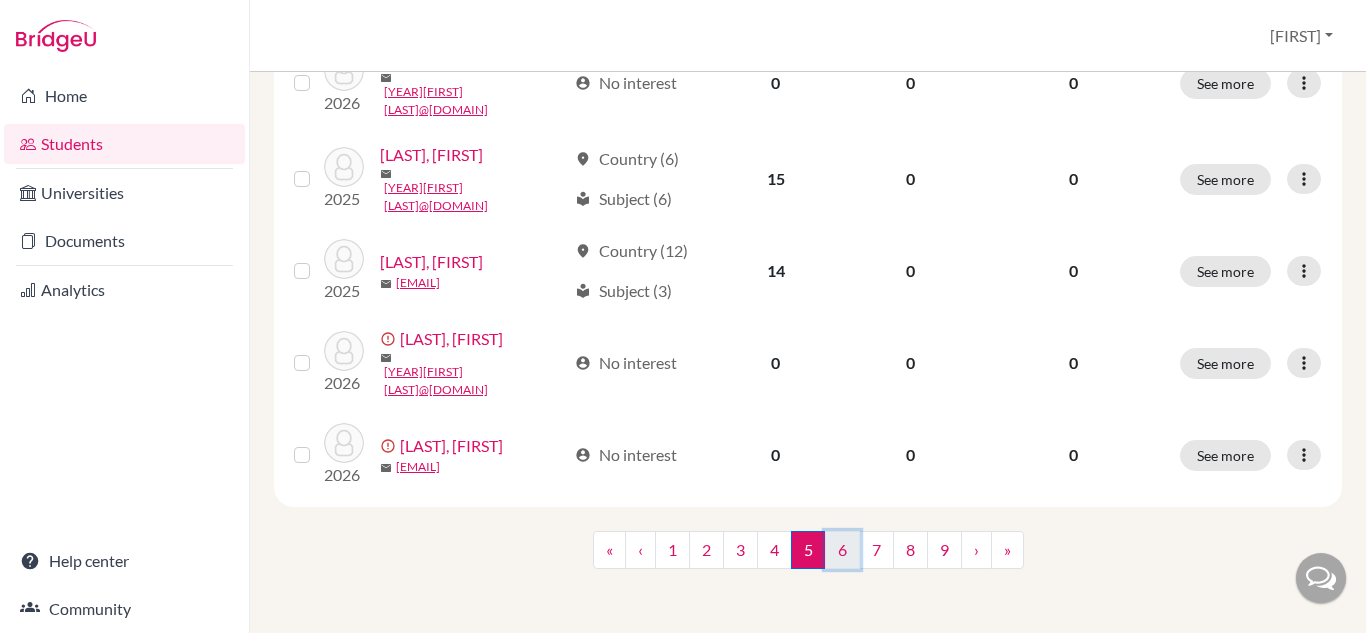 click on "6" at bounding box center [842, 550] 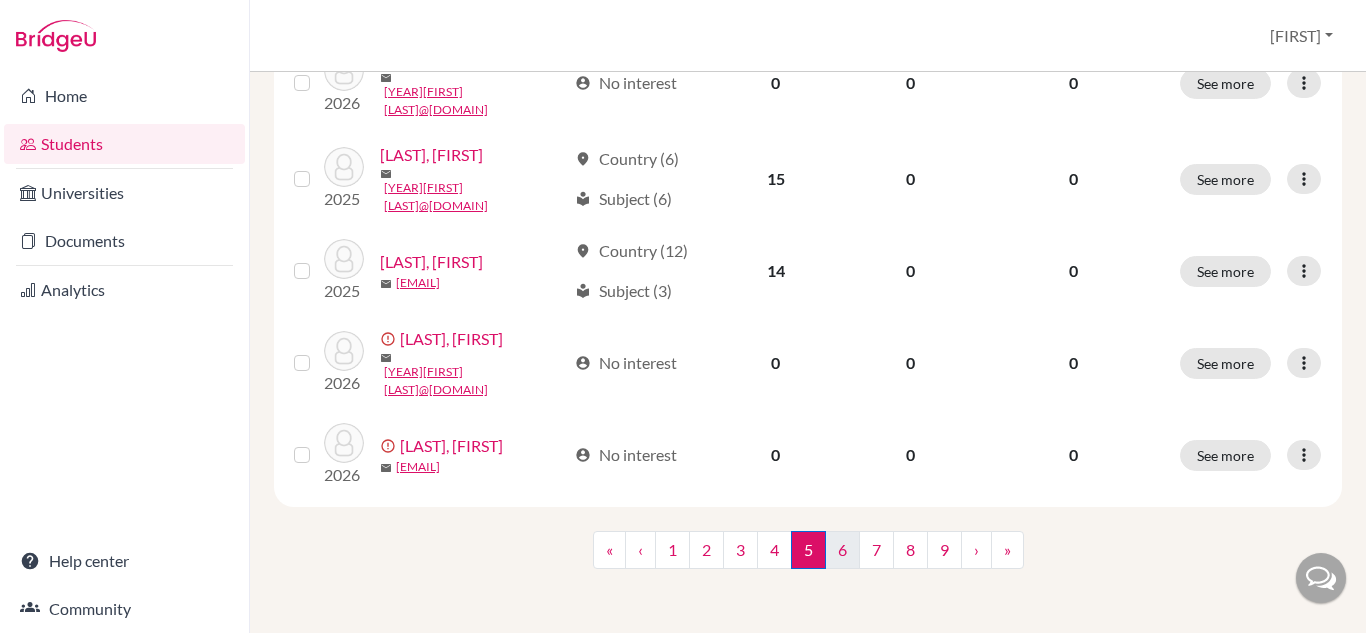 scroll, scrollTop: 0, scrollLeft: 0, axis: both 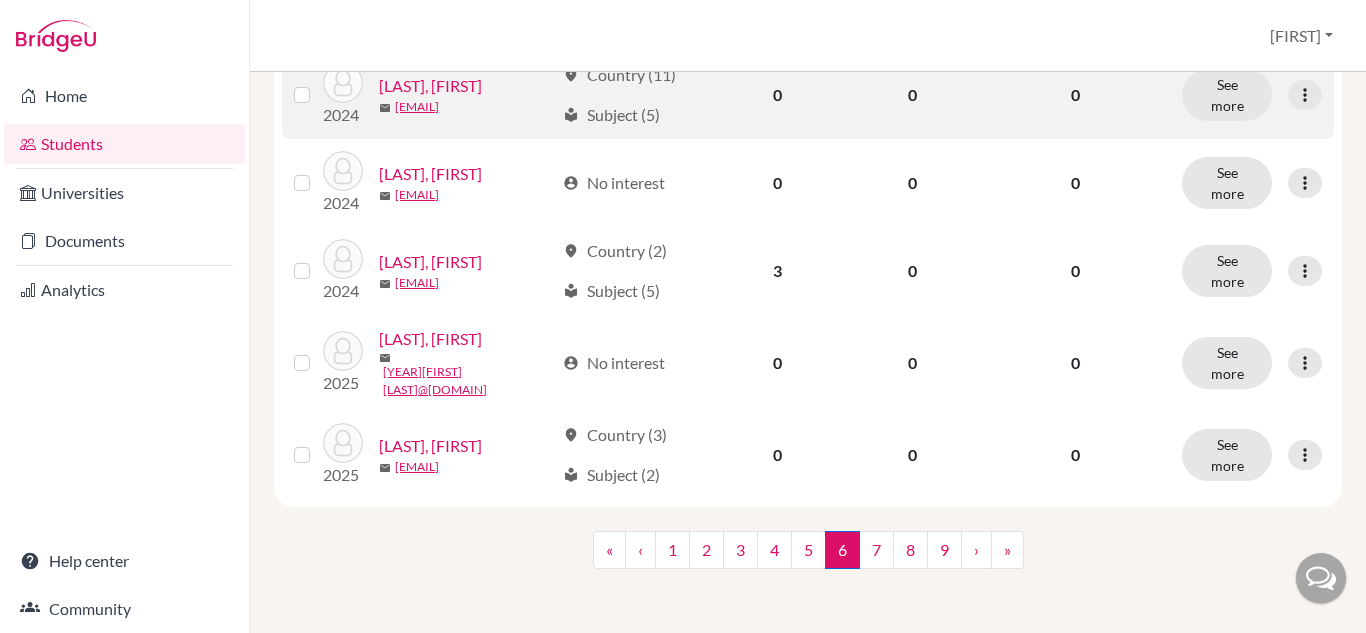 click at bounding box center (318, 83) 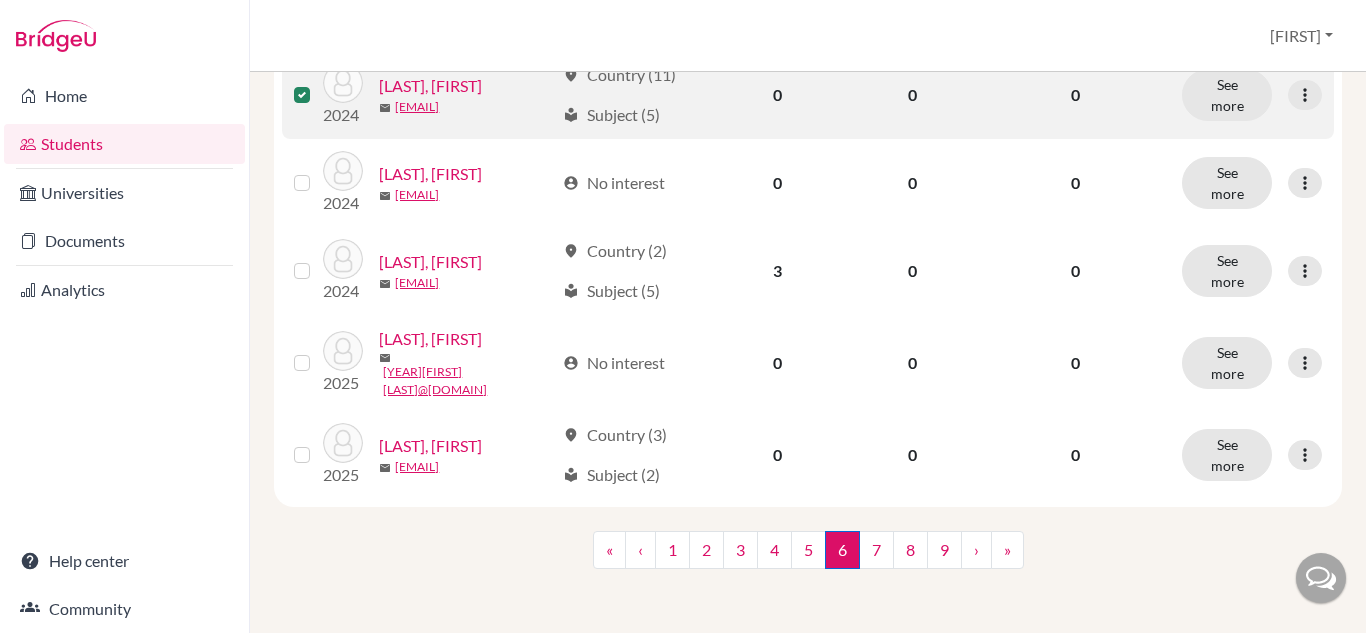scroll, scrollTop: 2114, scrollLeft: 0, axis: vertical 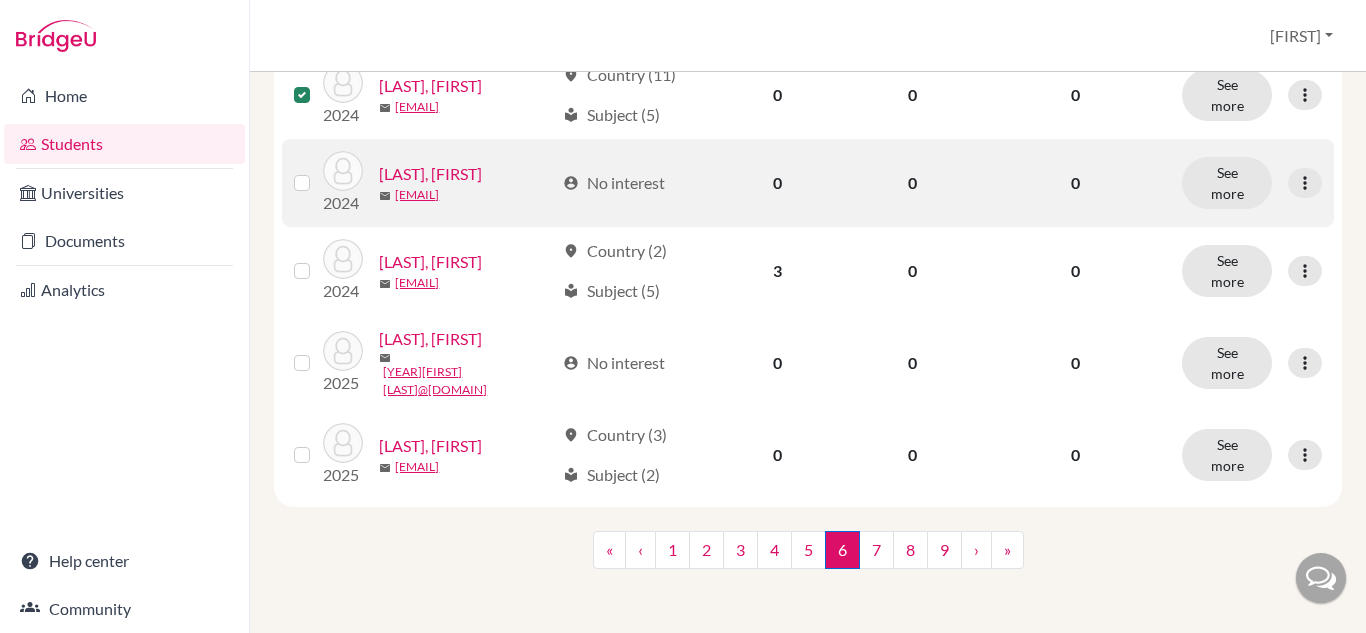 click at bounding box center [318, 171] 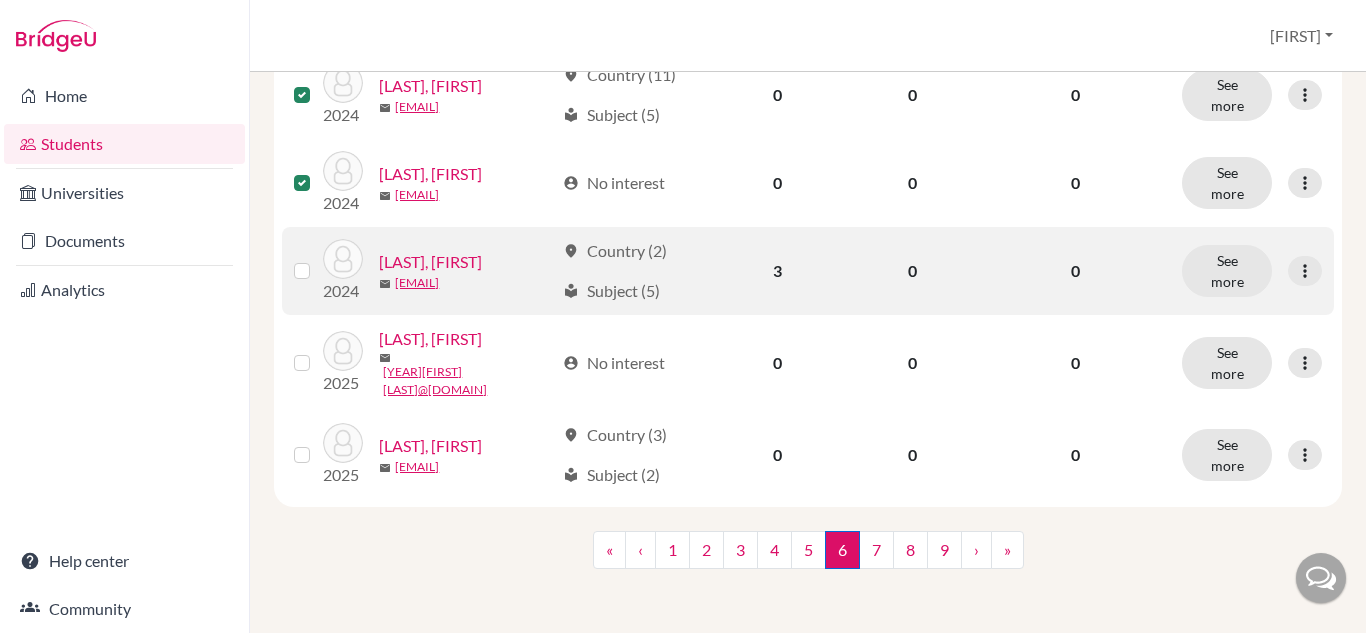 click at bounding box center (318, 259) 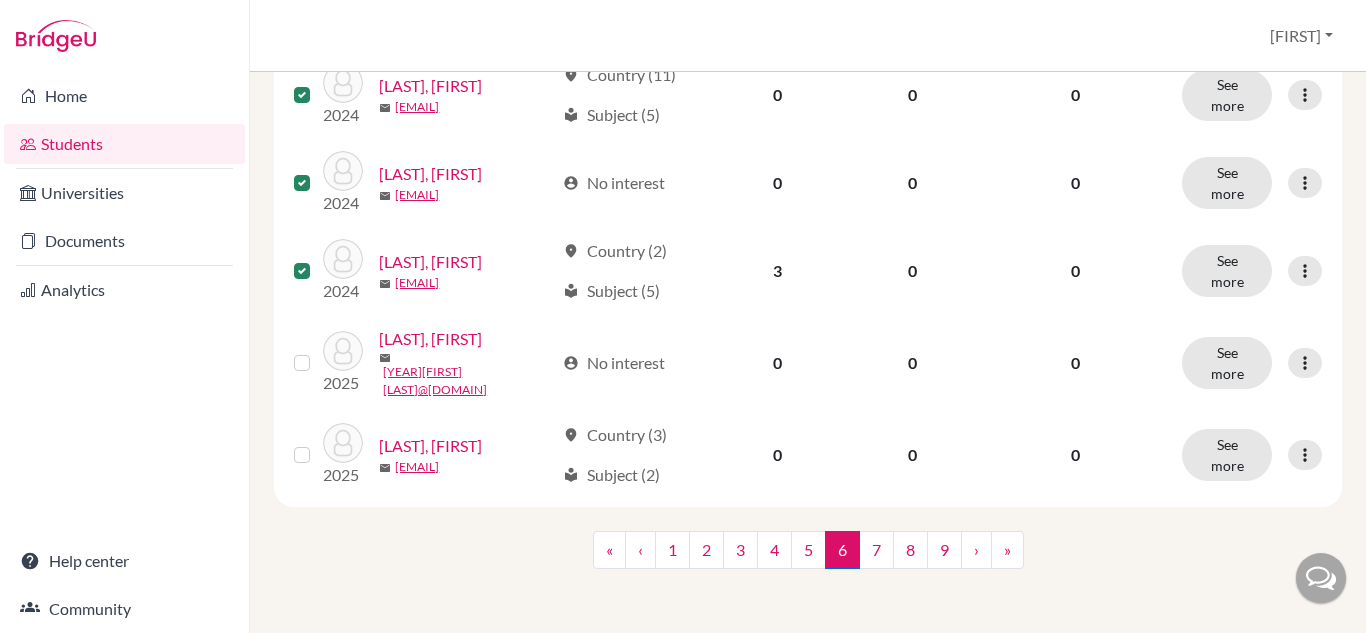 scroll, scrollTop: 2523, scrollLeft: 0, axis: vertical 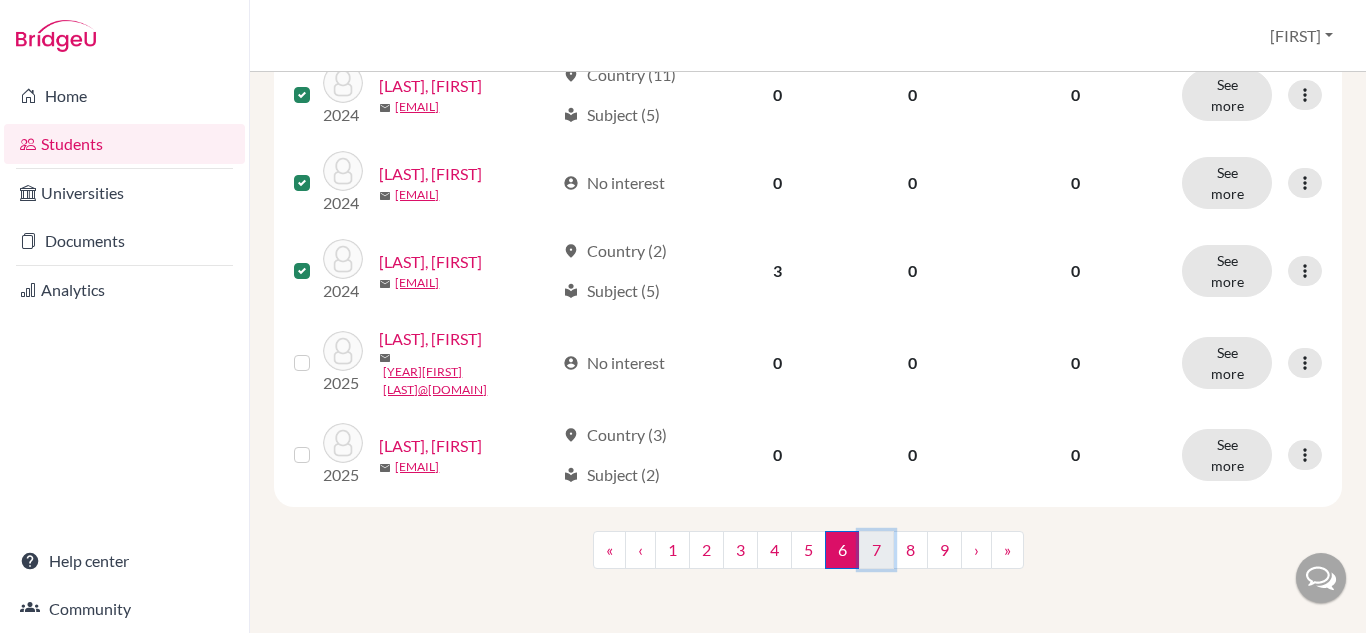 click on "7" at bounding box center [876, 550] 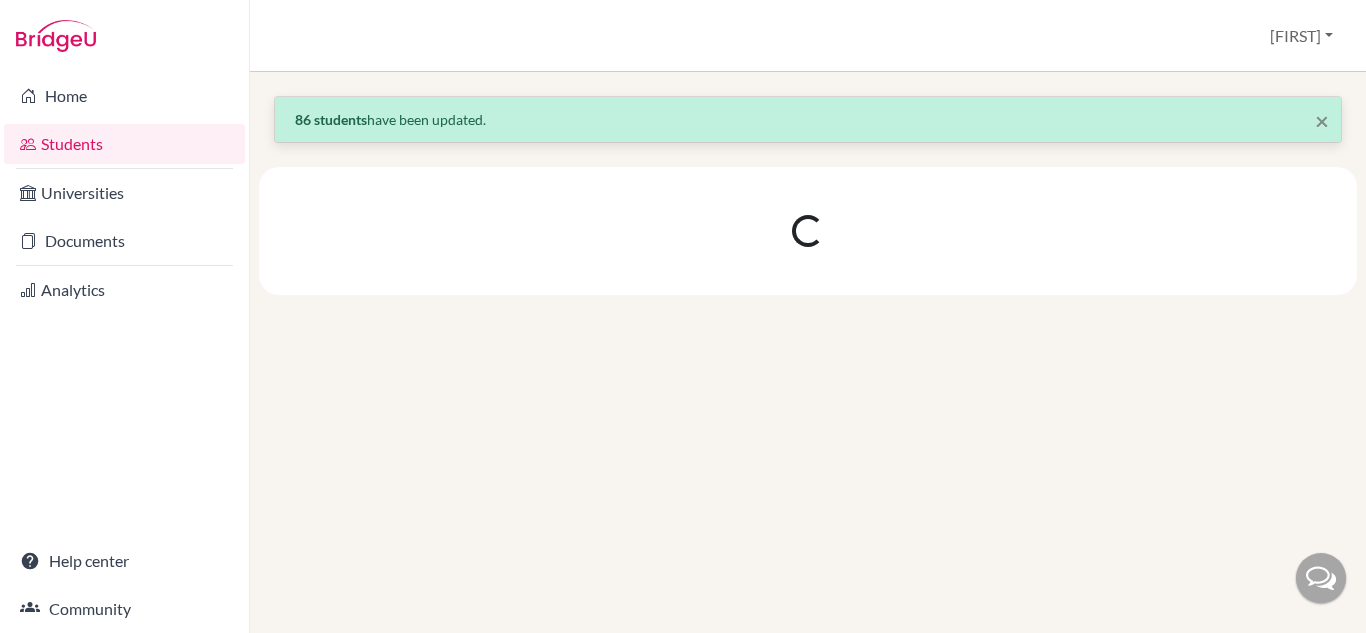 scroll, scrollTop: 0, scrollLeft: 0, axis: both 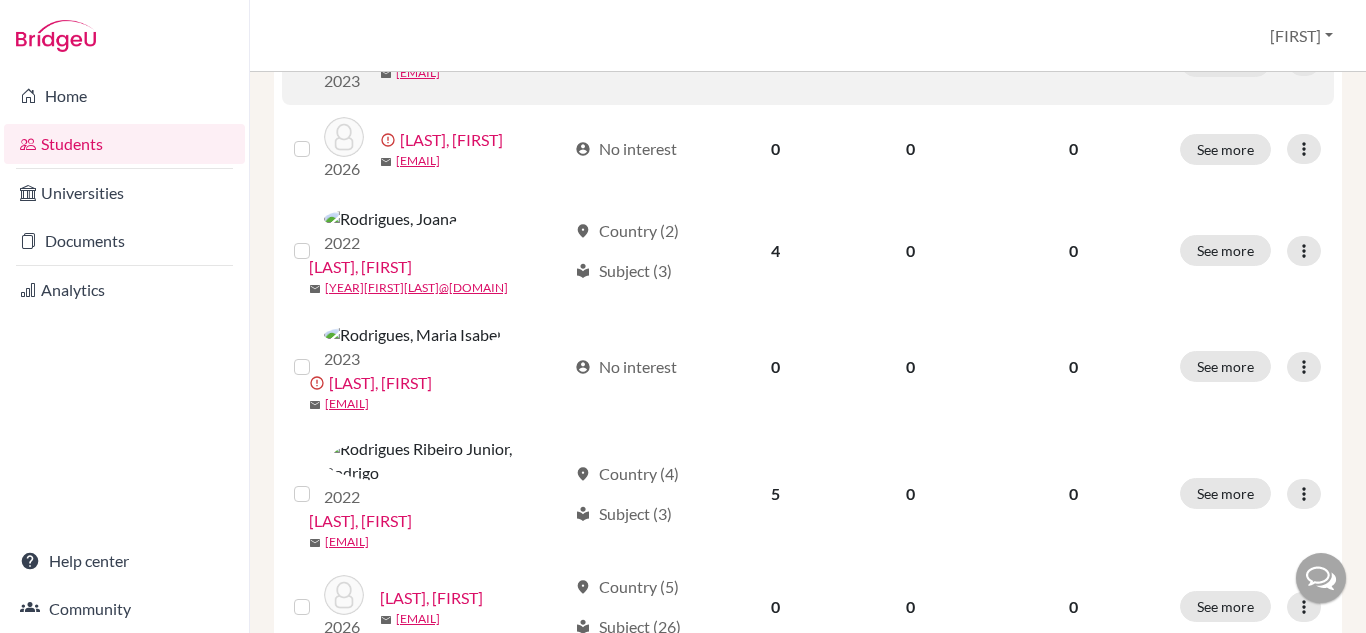 click at bounding box center [318, 49] 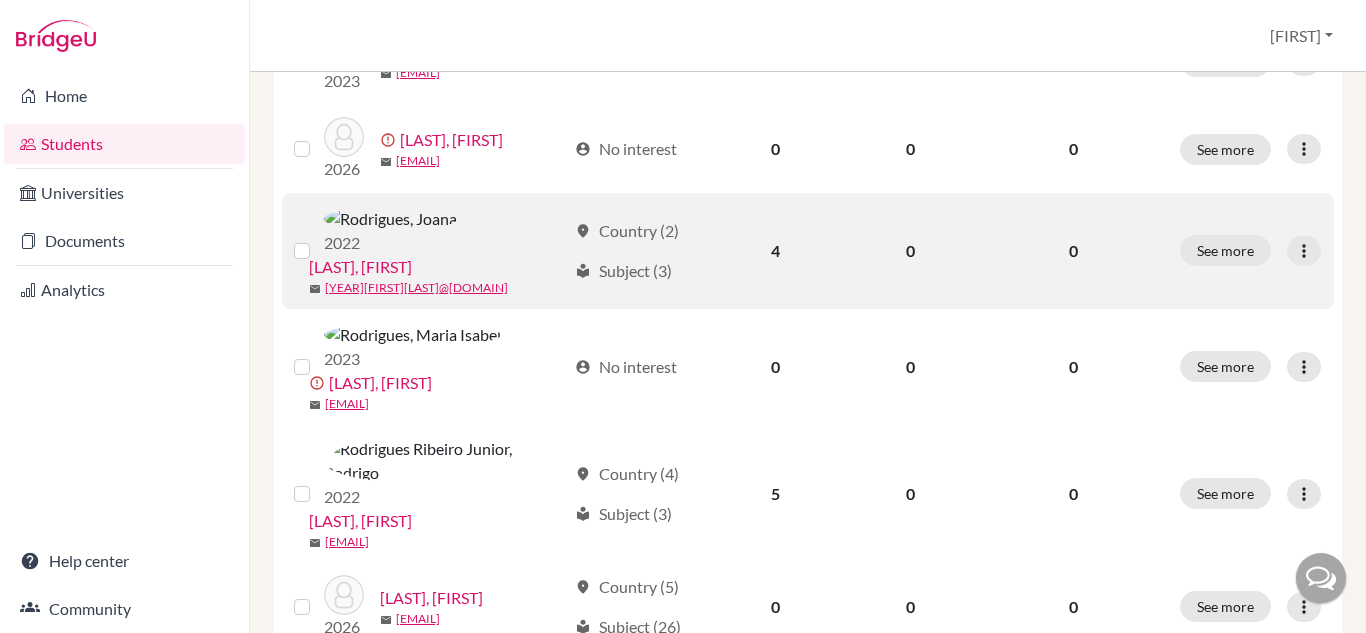 click at bounding box center (318, 239) 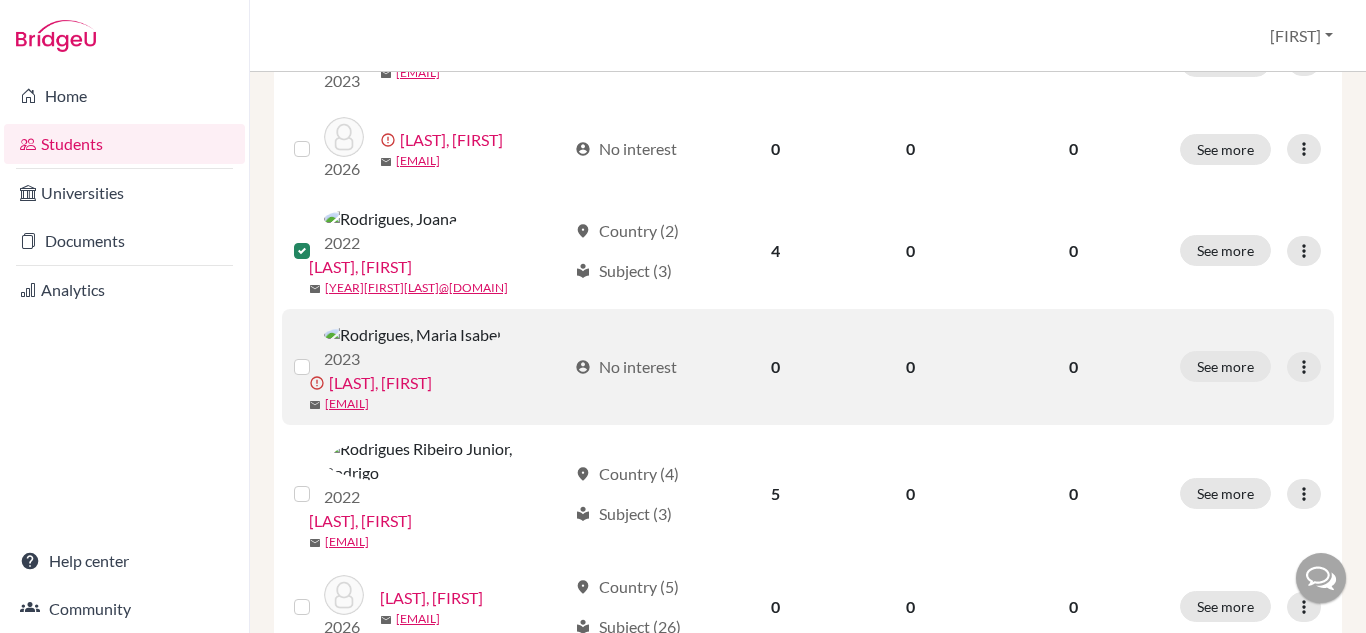 click at bounding box center (306, 367) 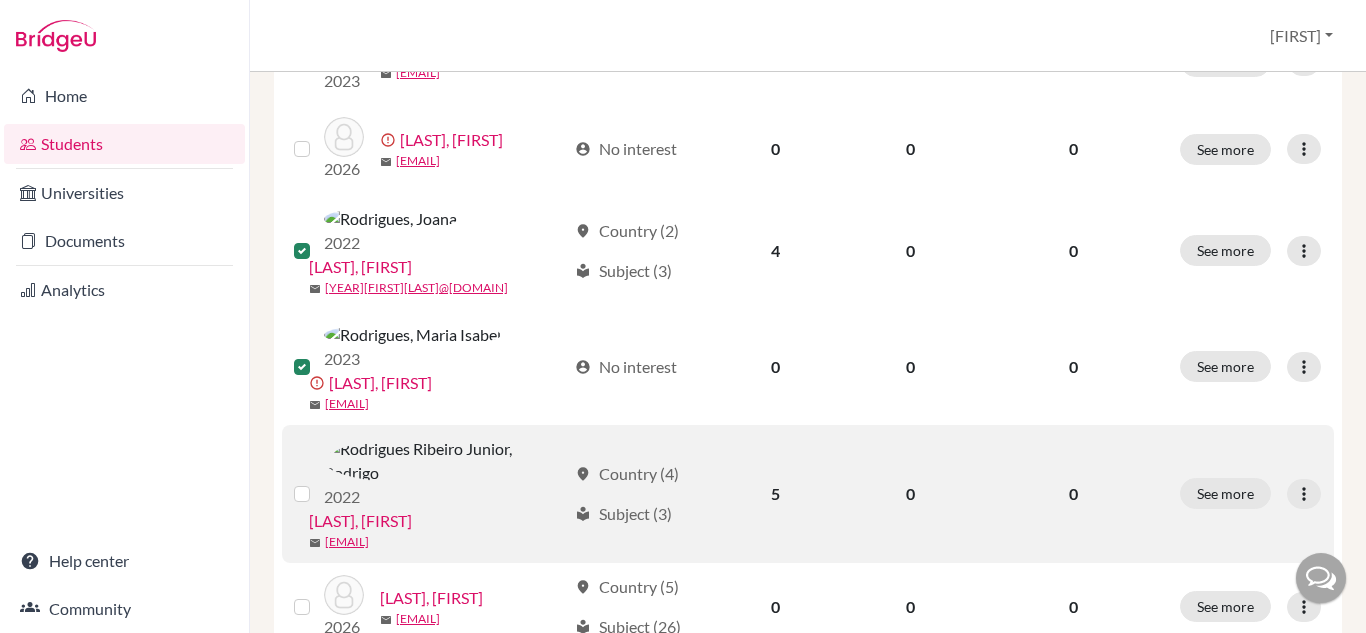 click at bounding box center (318, 482) 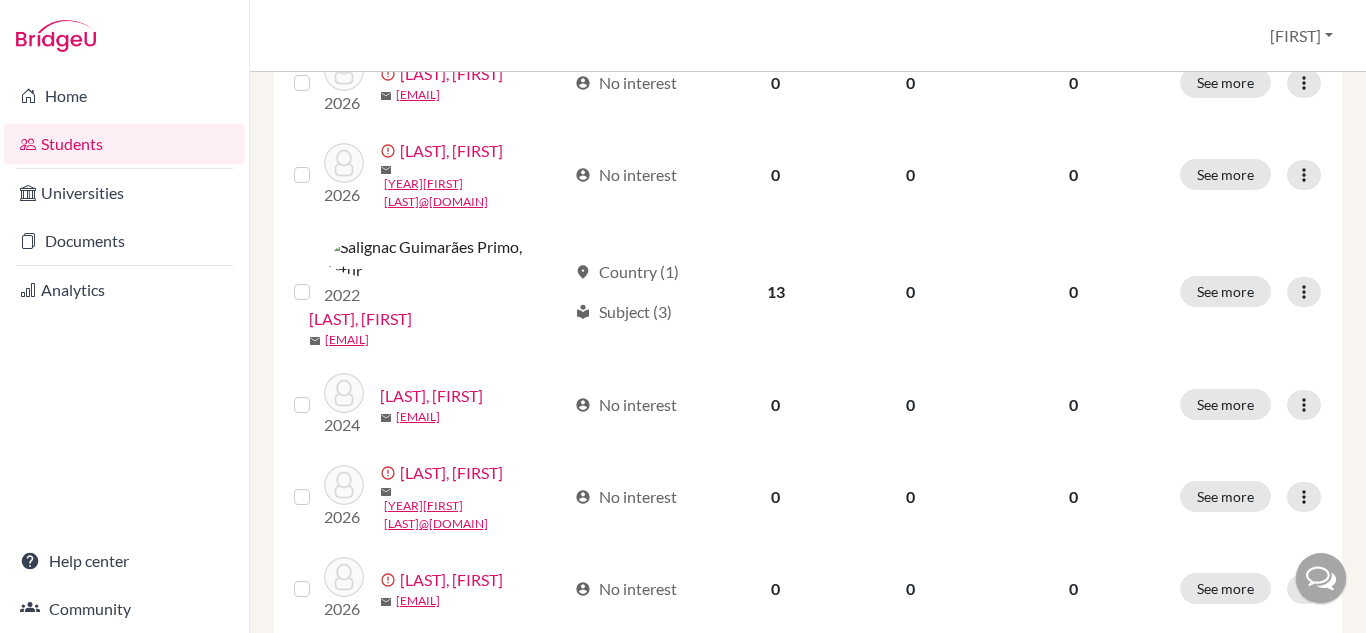 scroll, scrollTop: 1441, scrollLeft: 0, axis: vertical 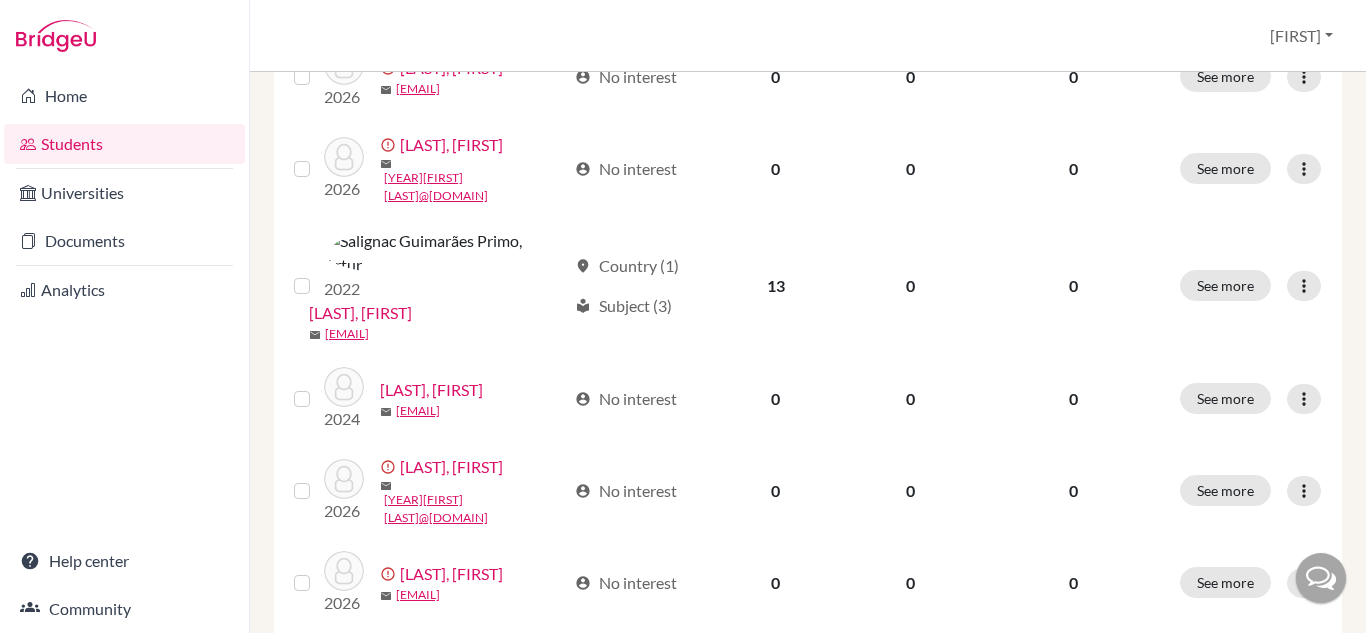 click at bounding box center [318, -24] 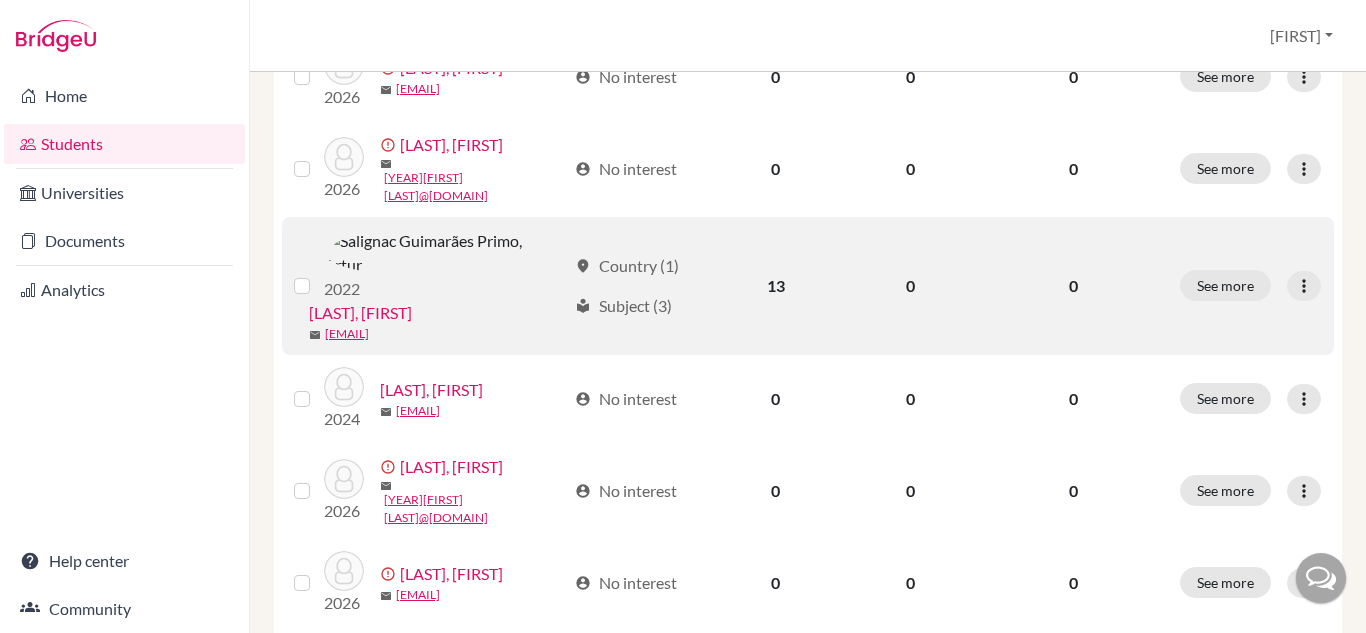 click at bounding box center (318, 274) 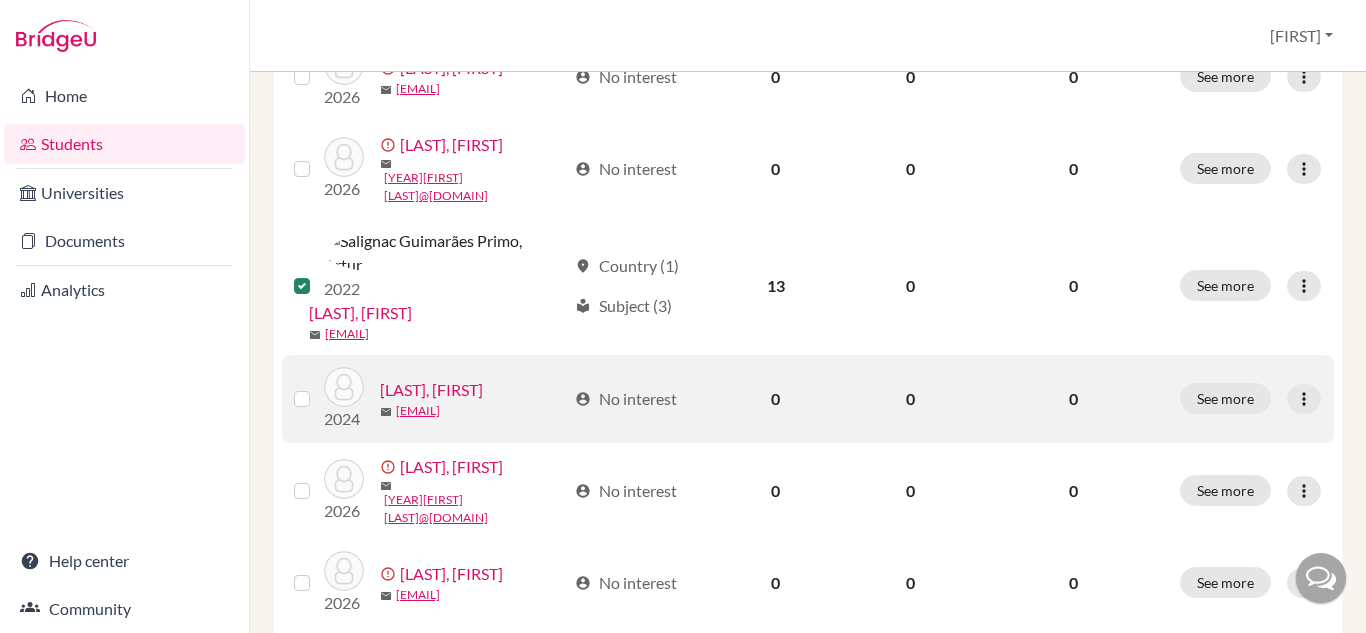 click at bounding box center [318, 387] 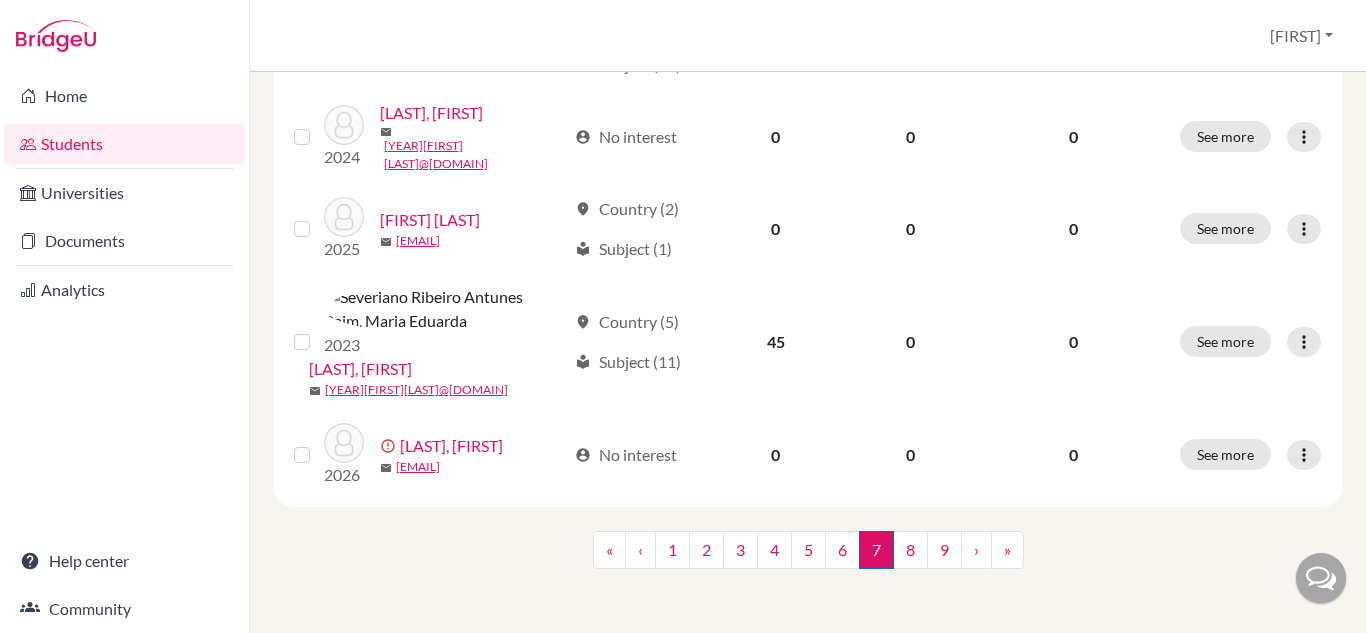scroll, scrollTop: 2220, scrollLeft: 0, axis: vertical 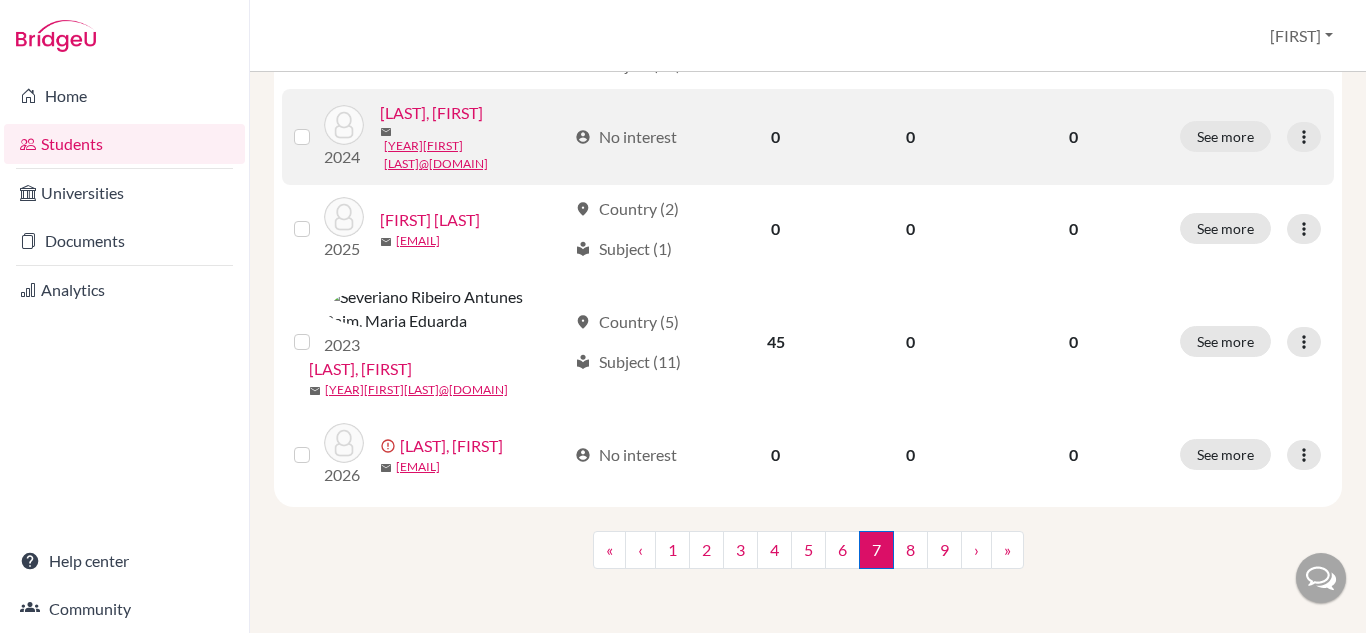 click at bounding box center (318, 125) 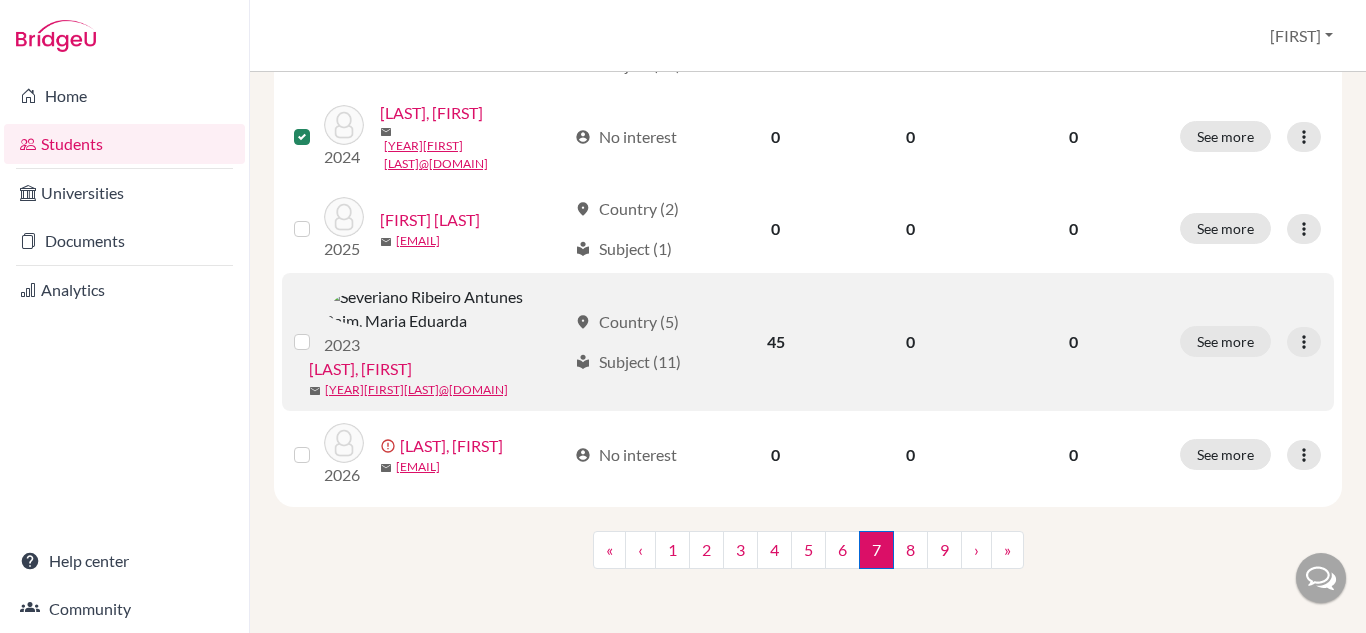 click at bounding box center (318, 330) 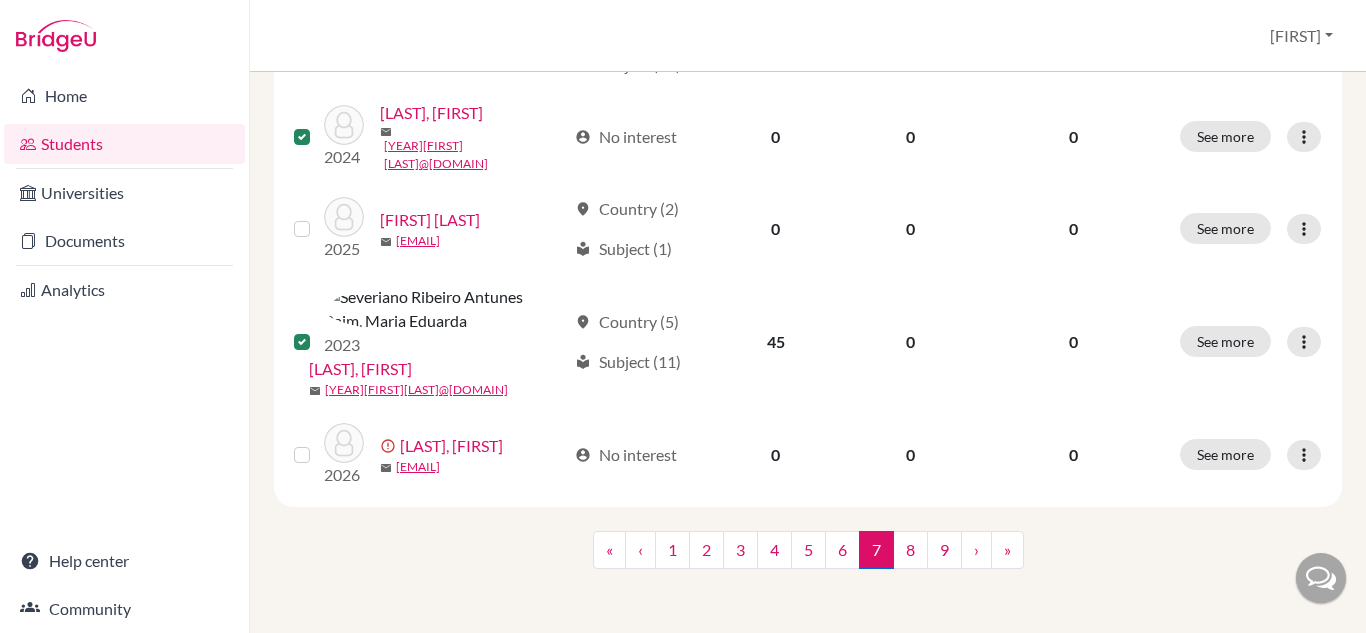 scroll, scrollTop: 2493, scrollLeft: 0, axis: vertical 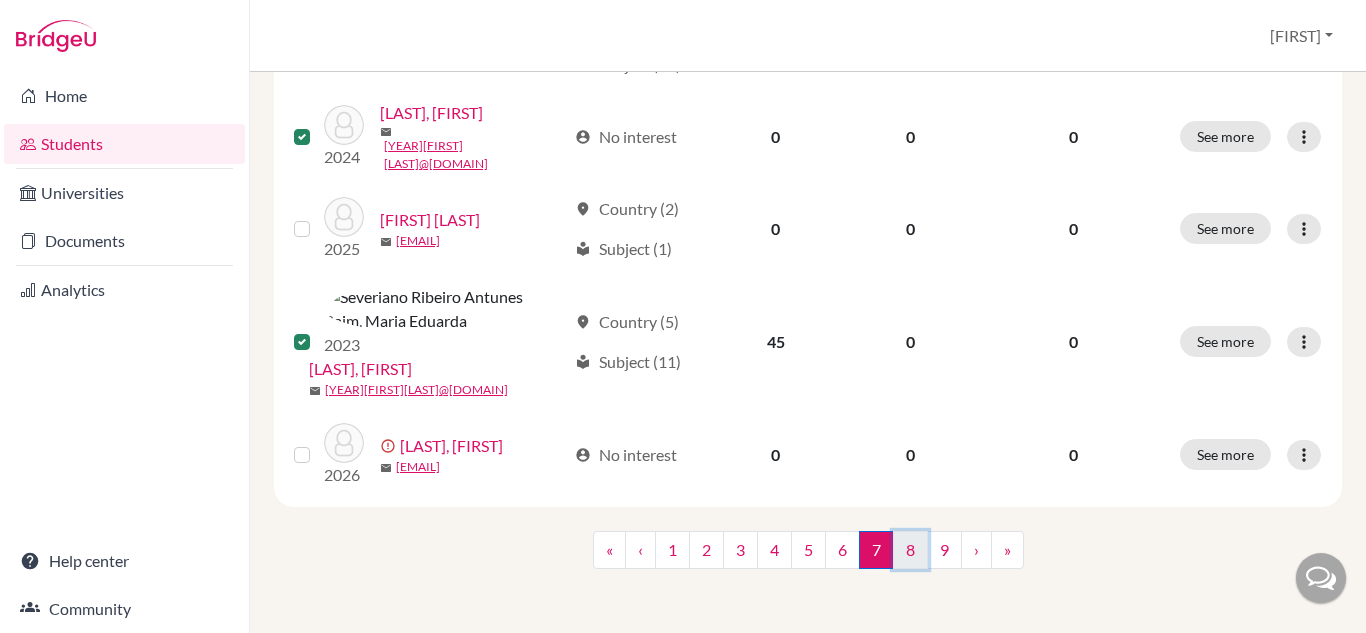 click on "8" at bounding box center (910, 550) 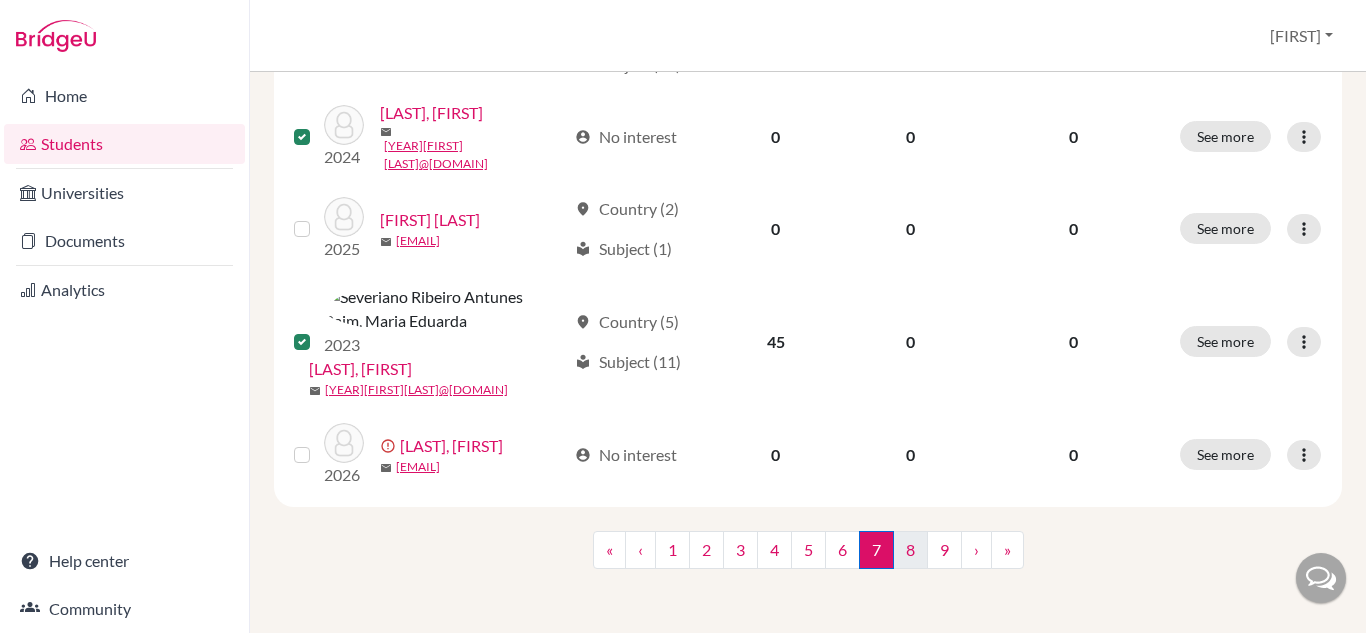 scroll, scrollTop: 0, scrollLeft: 0, axis: both 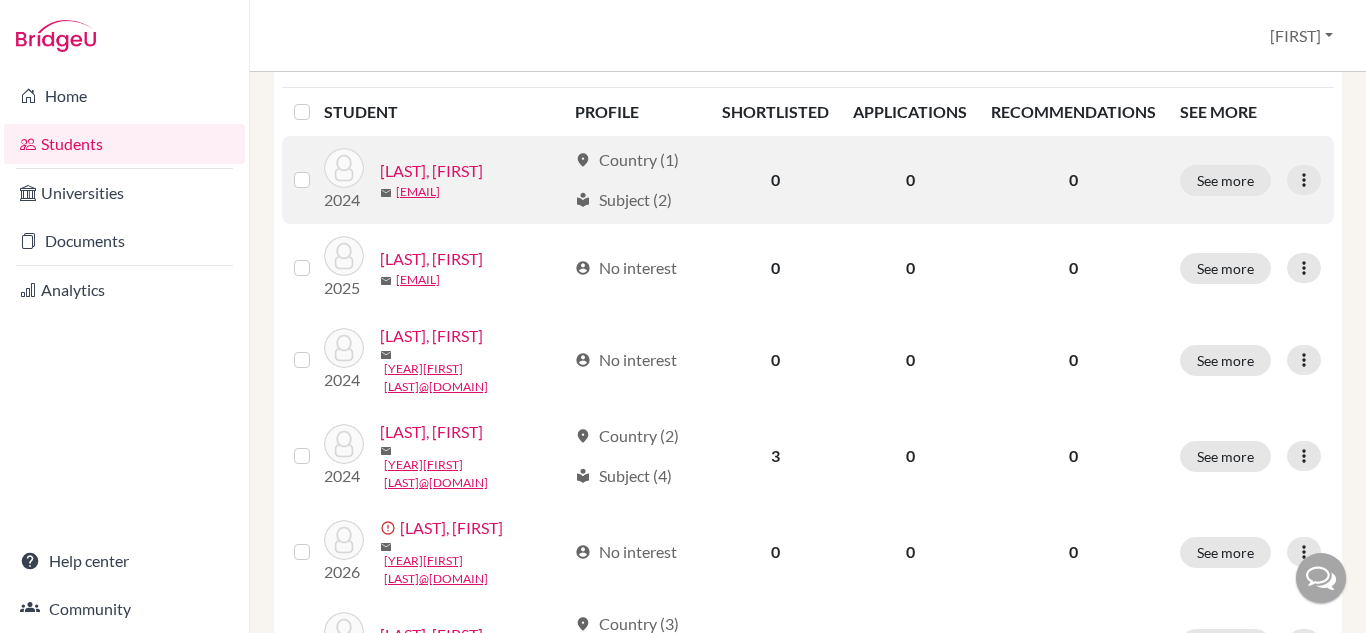 click at bounding box center [303, 180] 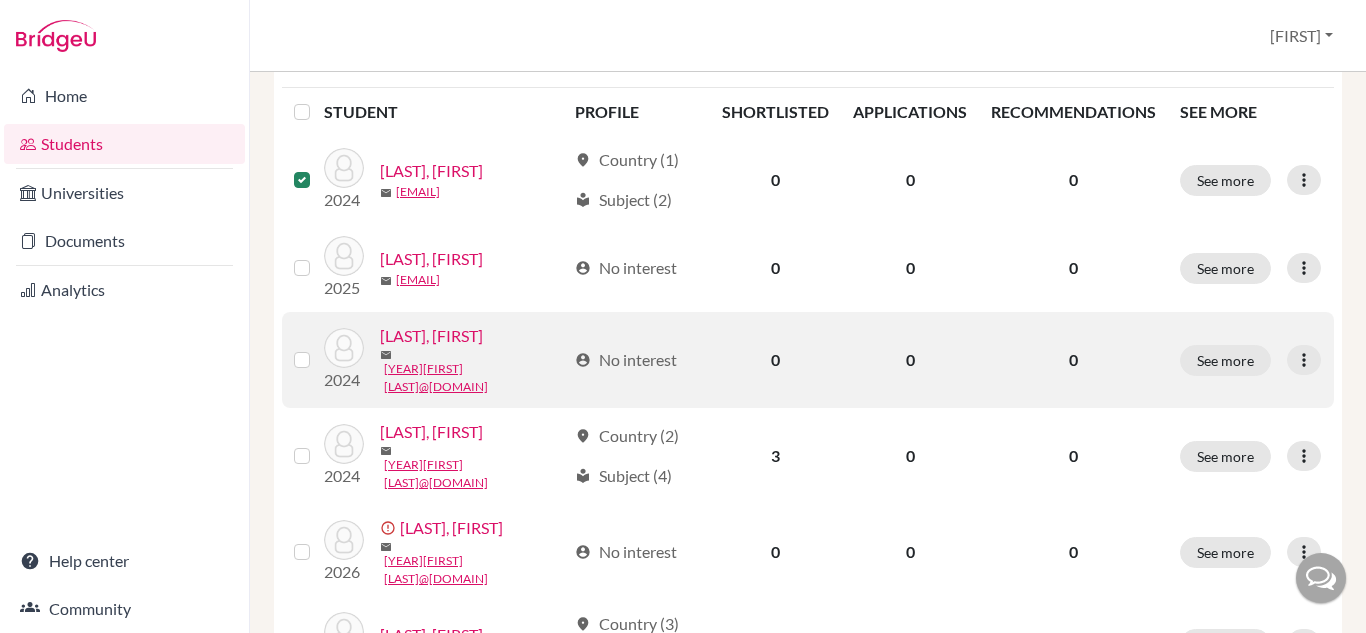 click at bounding box center (318, 348) 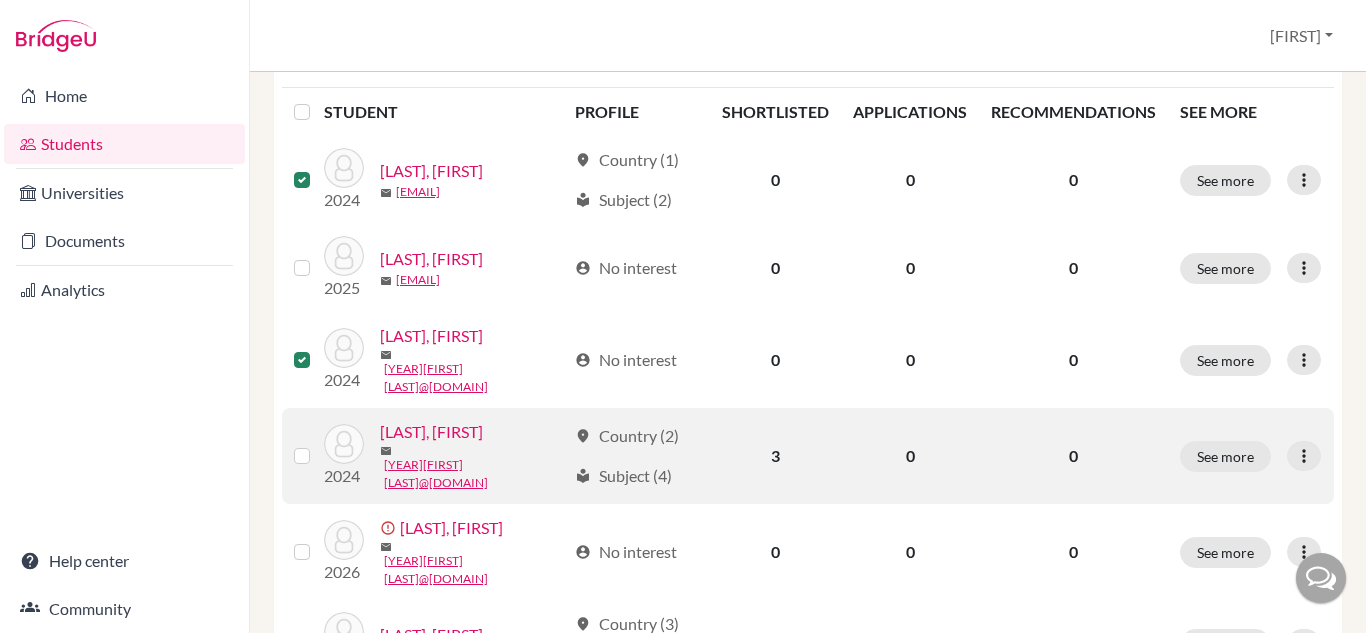 click at bounding box center (318, 444) 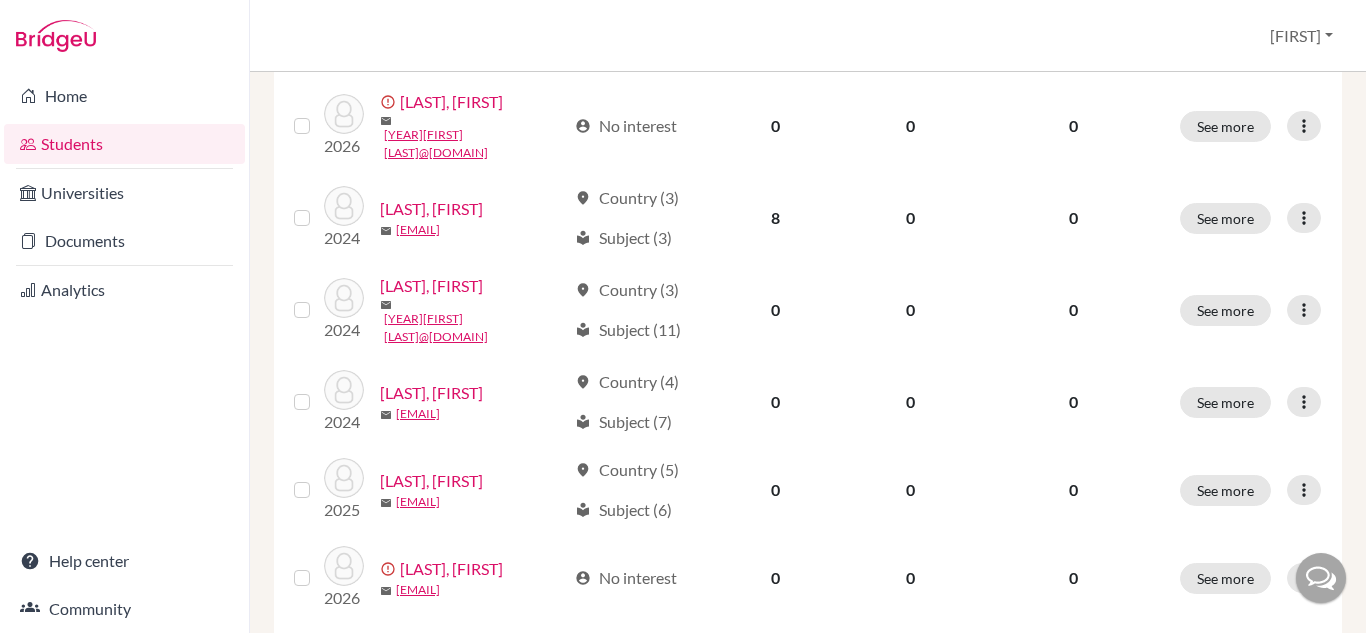scroll, scrollTop: 875, scrollLeft: 0, axis: vertical 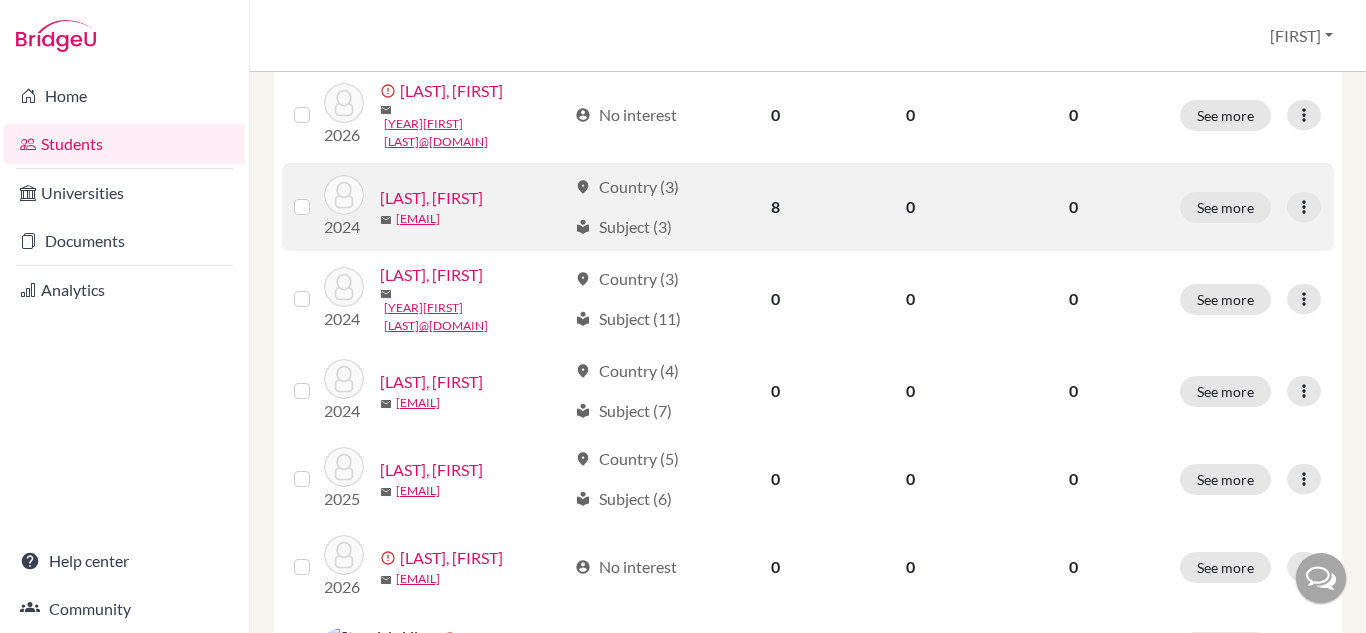 click at bounding box center [318, 195] 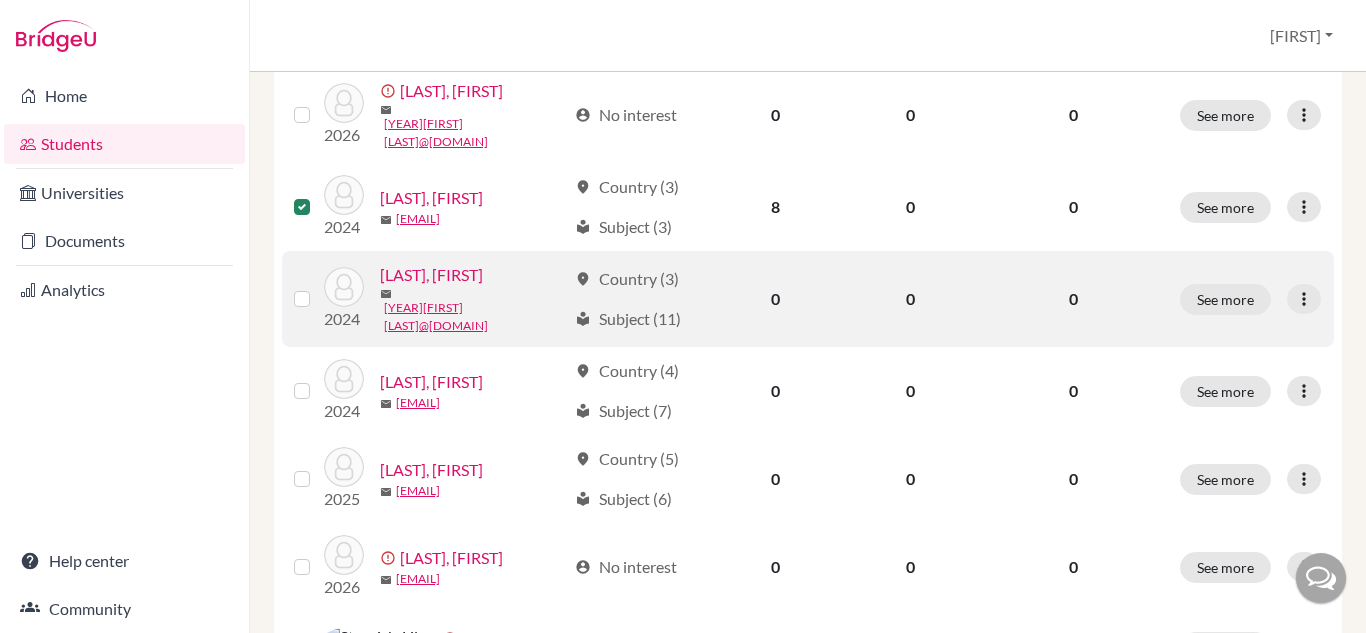 click at bounding box center (318, 287) 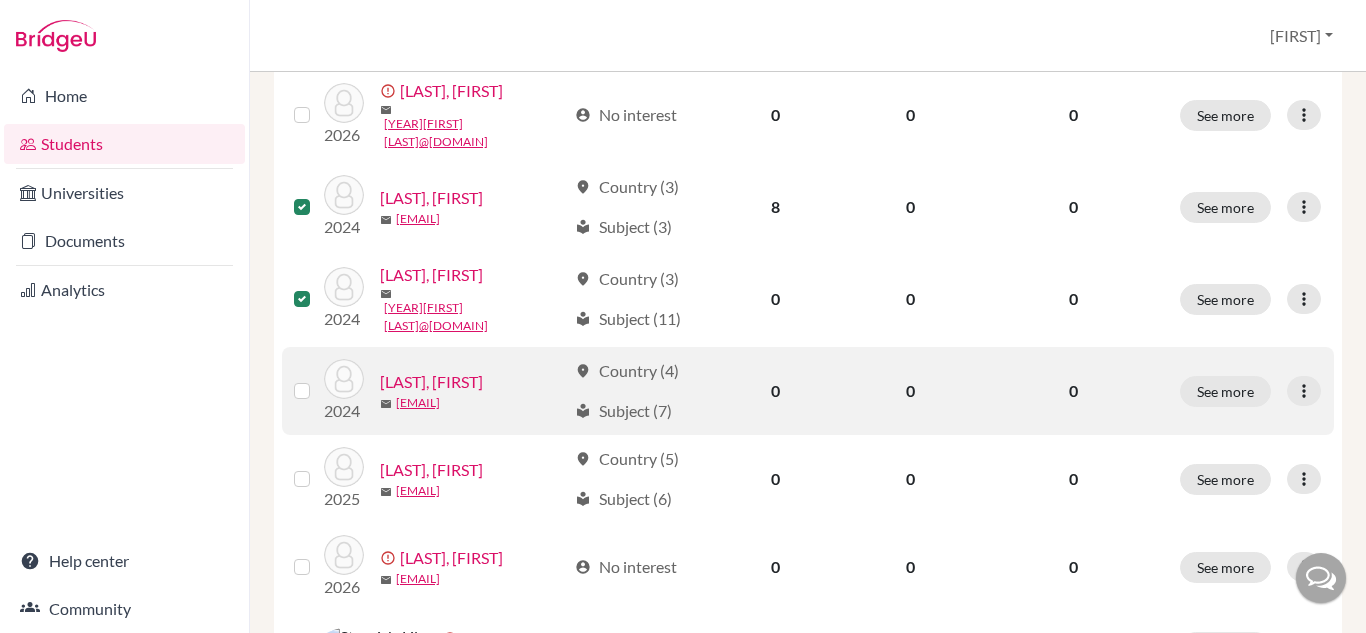 click at bounding box center [318, 379] 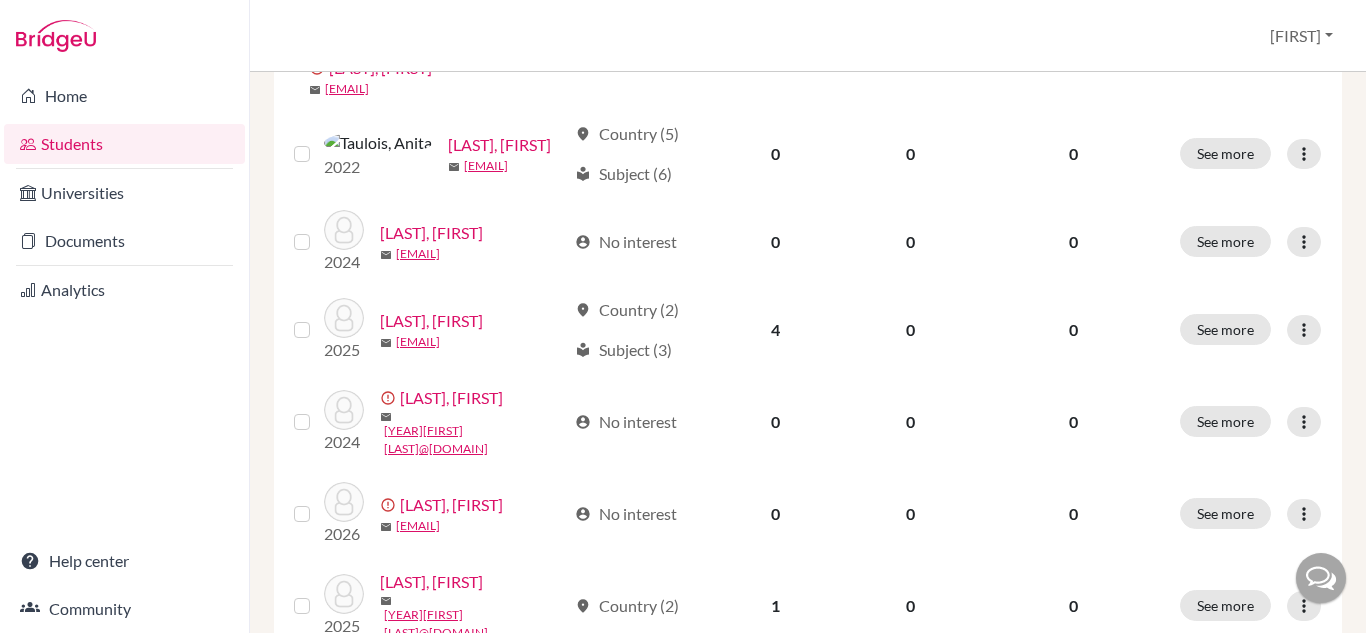 scroll, scrollTop: 1605, scrollLeft: 0, axis: vertical 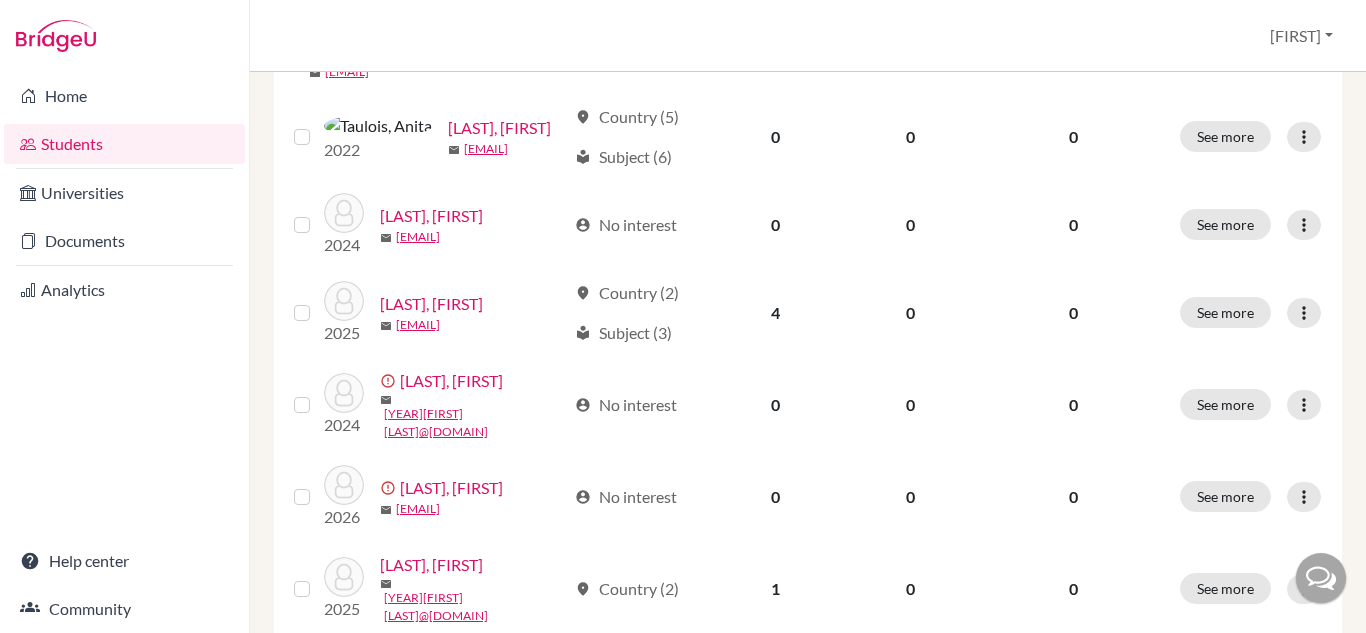 click at bounding box center (318, -94) 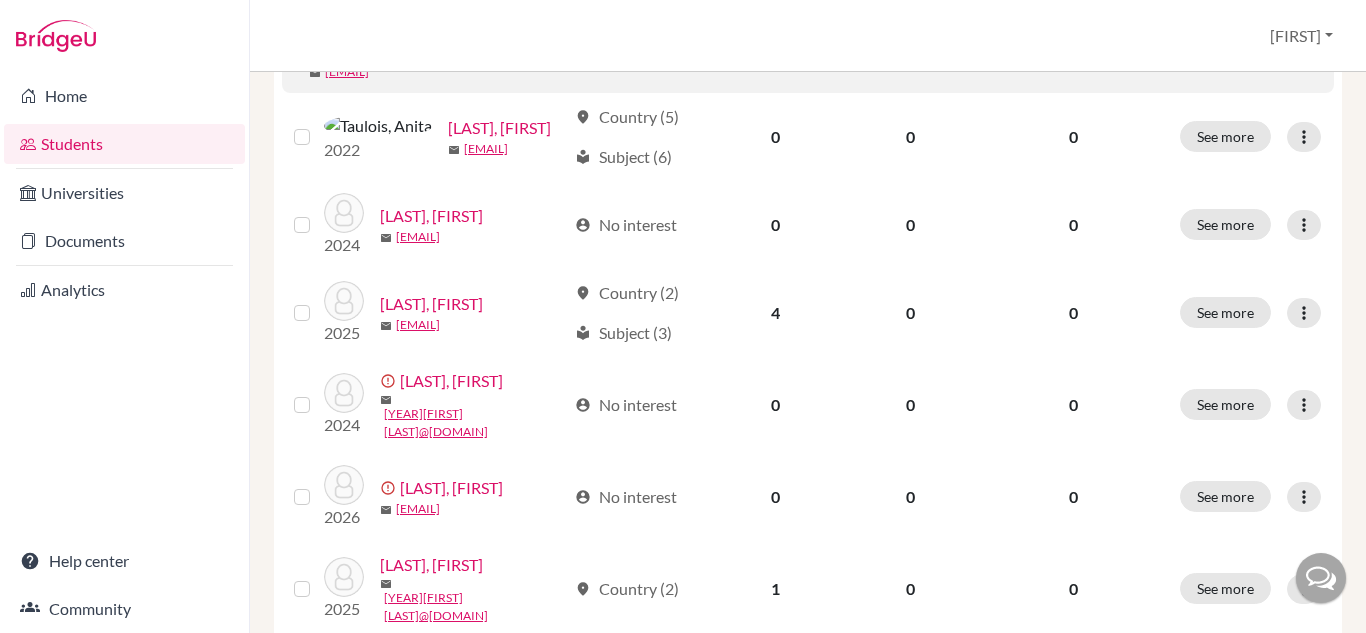 click at bounding box center (318, 12) 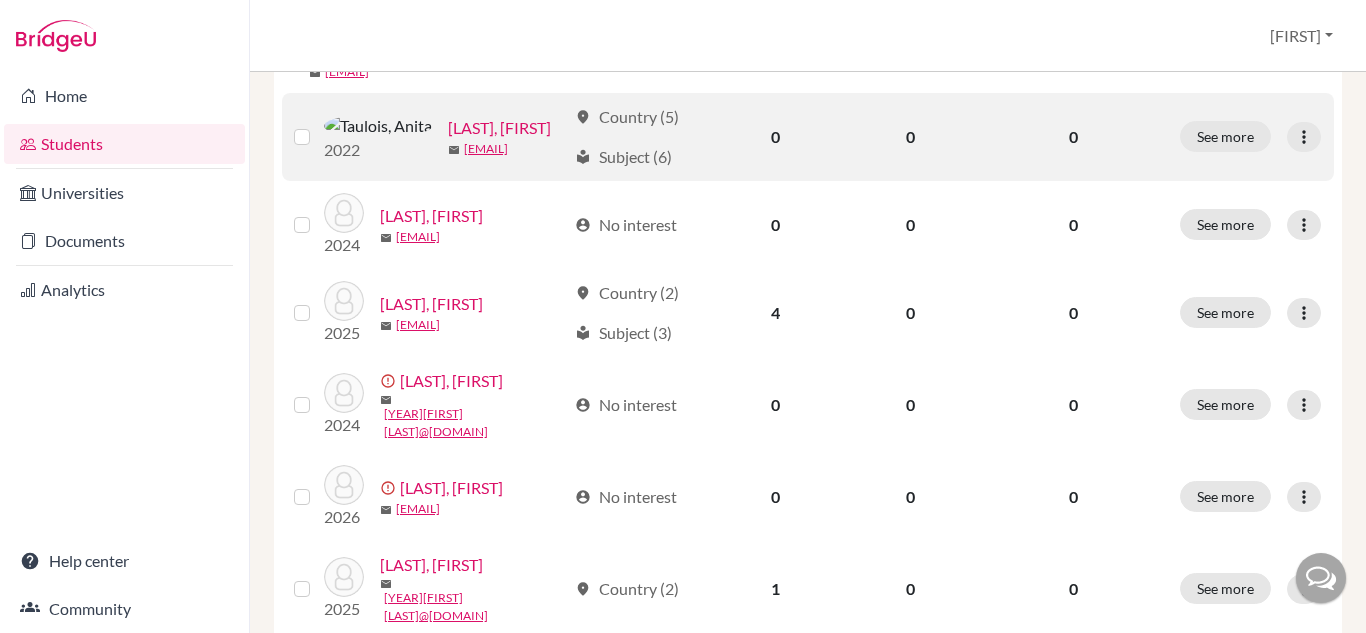 click at bounding box center (318, 125) 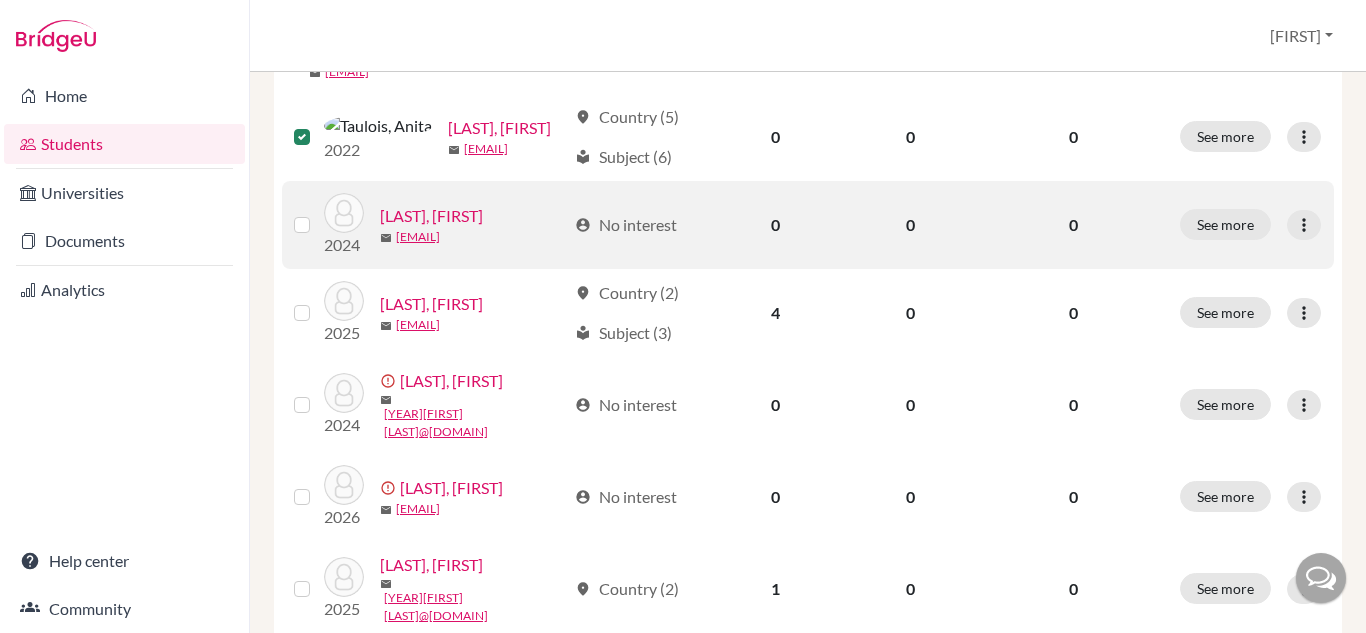 click at bounding box center (318, 213) 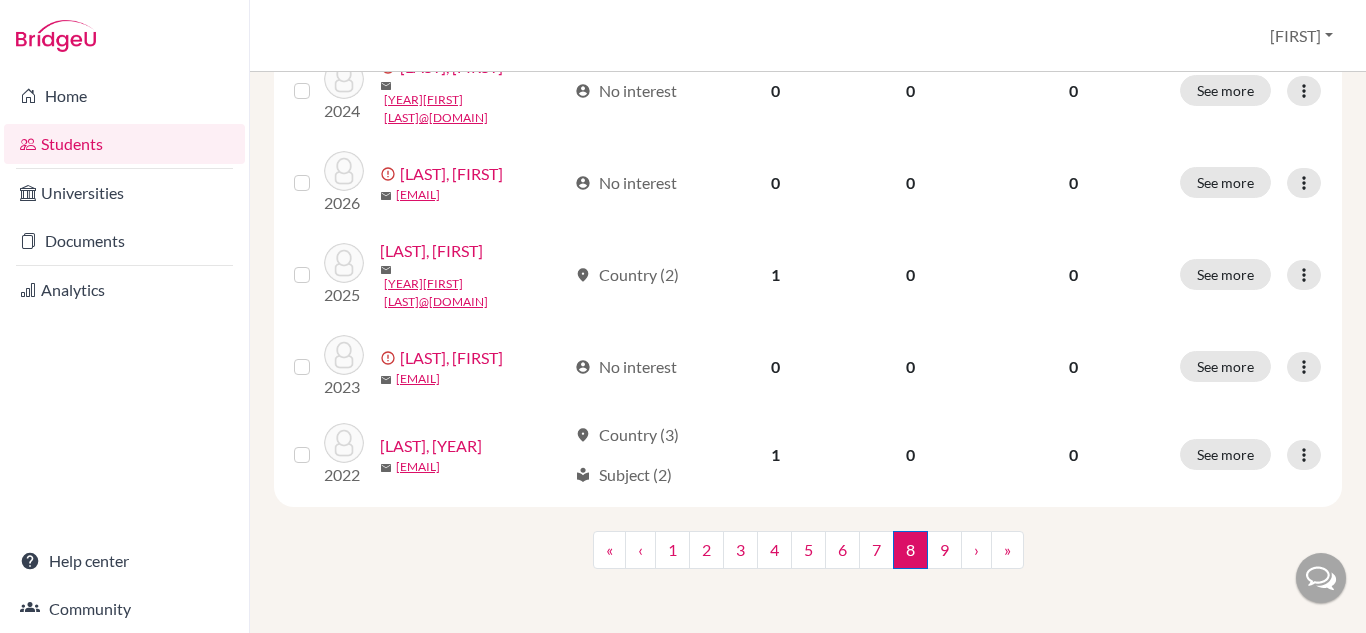 scroll, scrollTop: 2132, scrollLeft: 0, axis: vertical 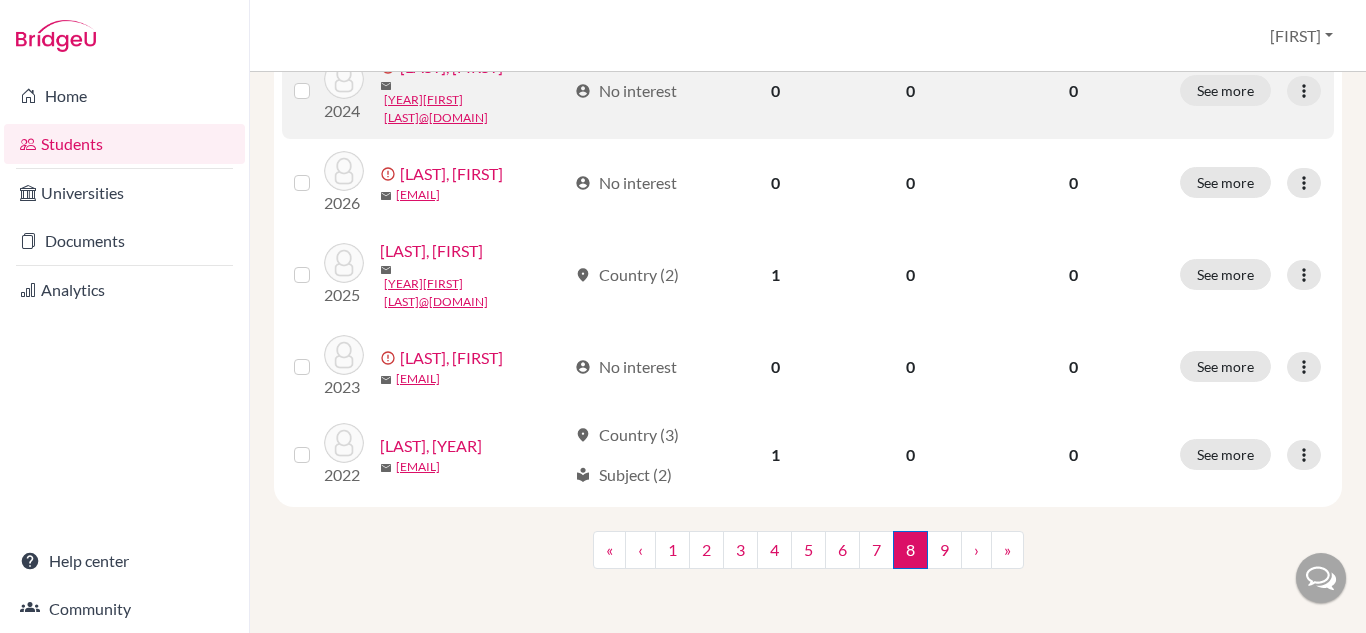 click at bounding box center (318, 79) 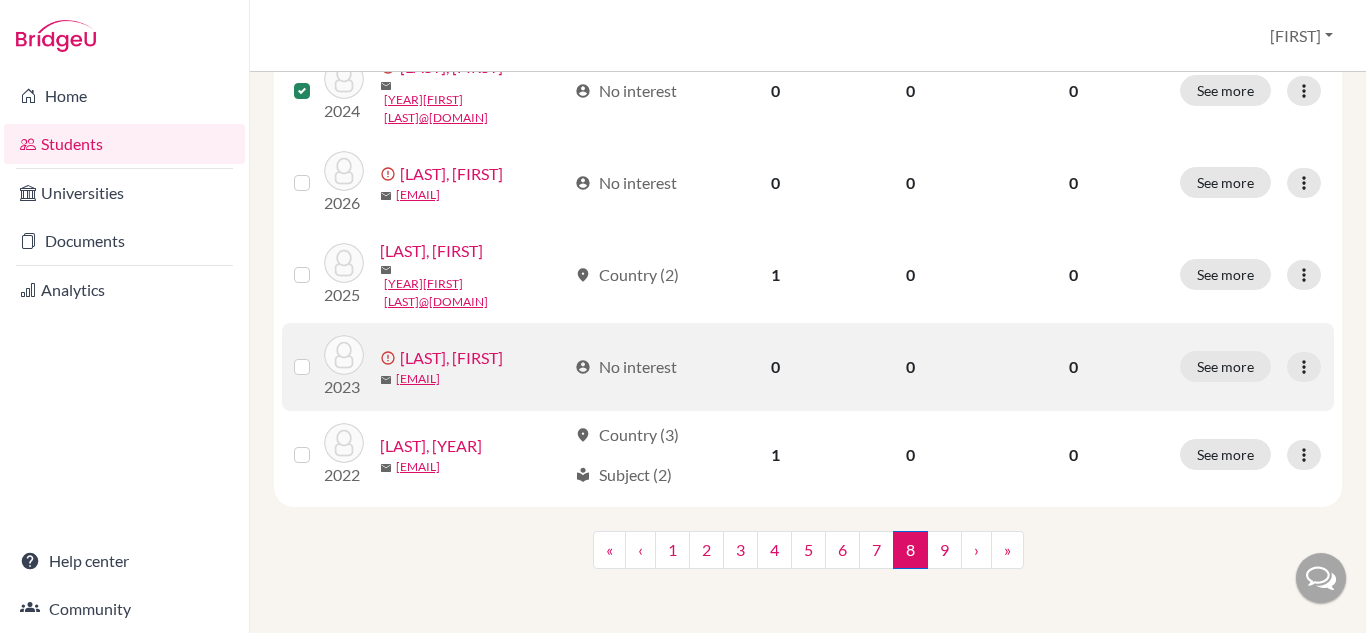 click at bounding box center [318, 355] 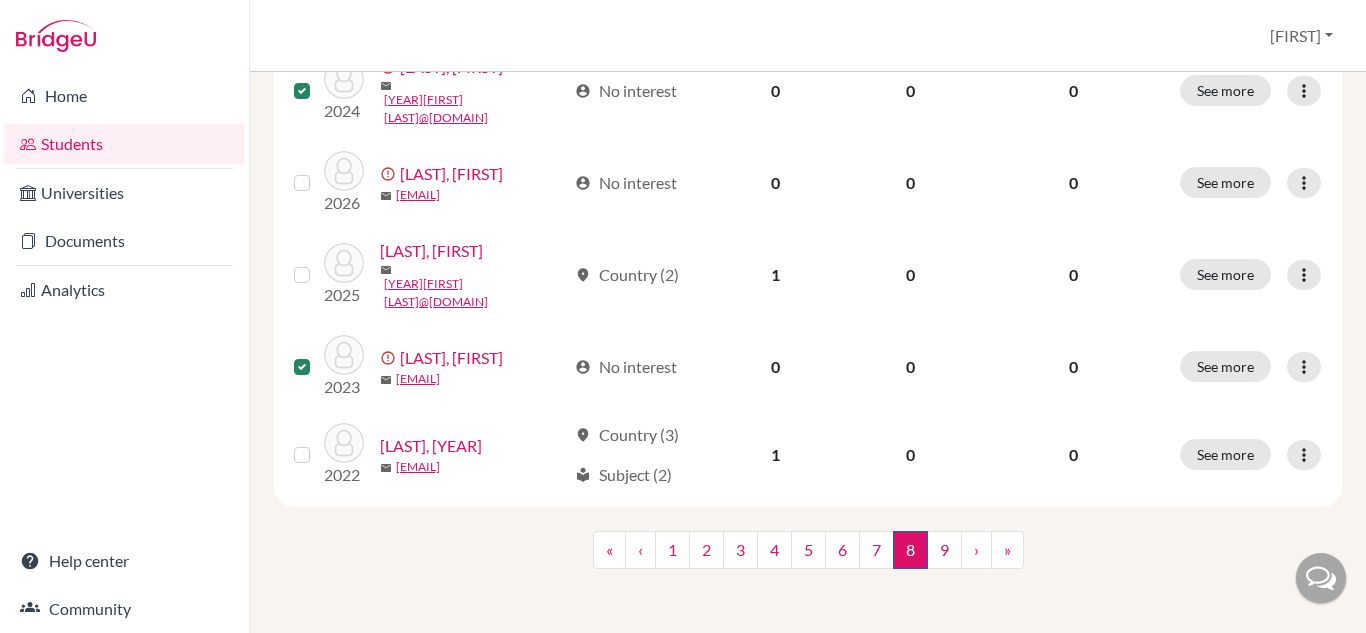 scroll, scrollTop: 2385, scrollLeft: 0, axis: vertical 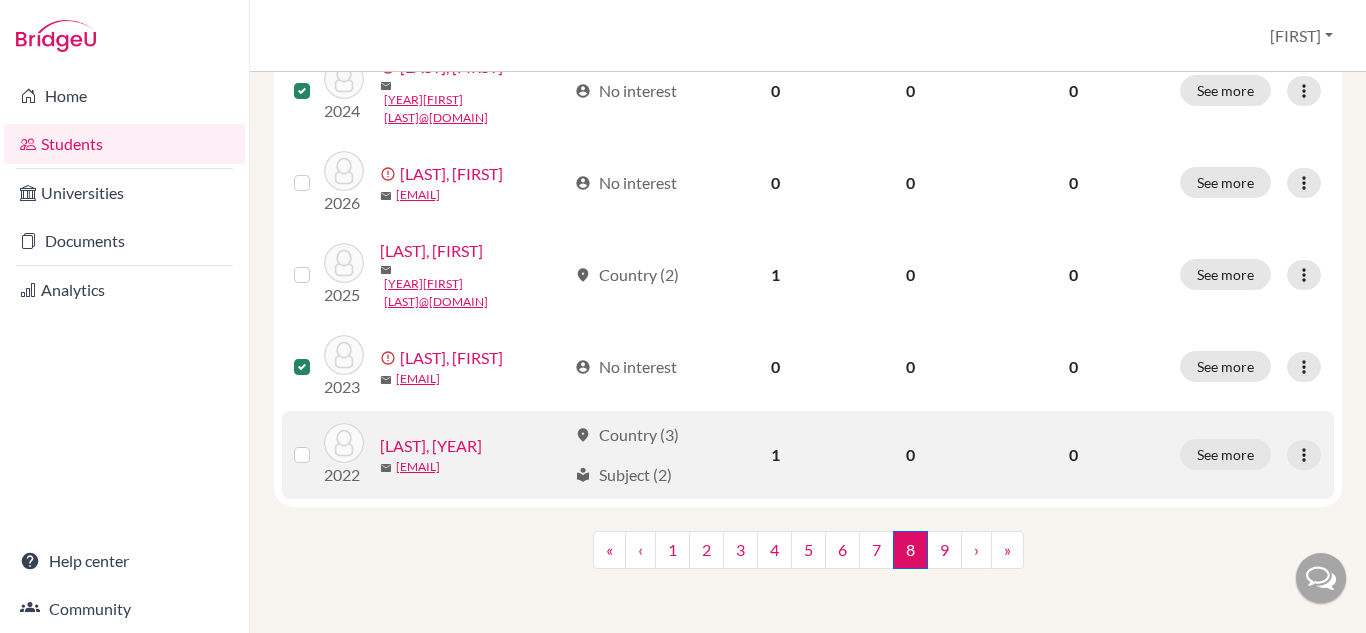 click at bounding box center (318, 443) 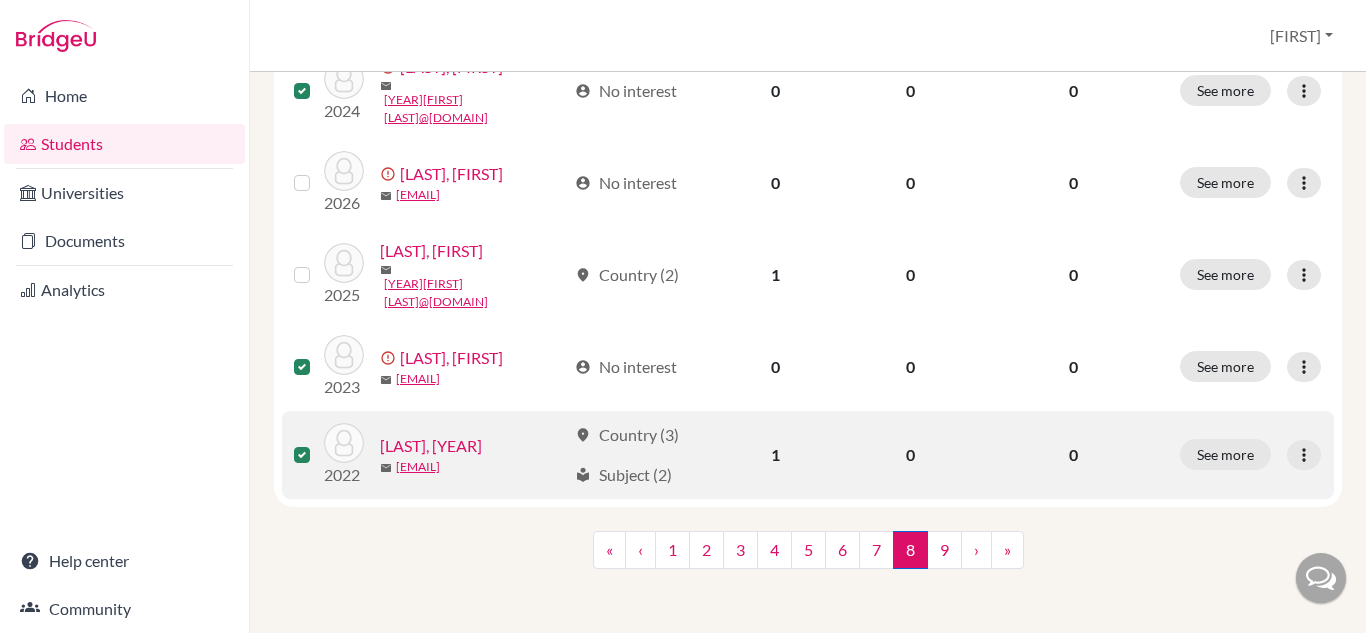 click at bounding box center (318, 443) 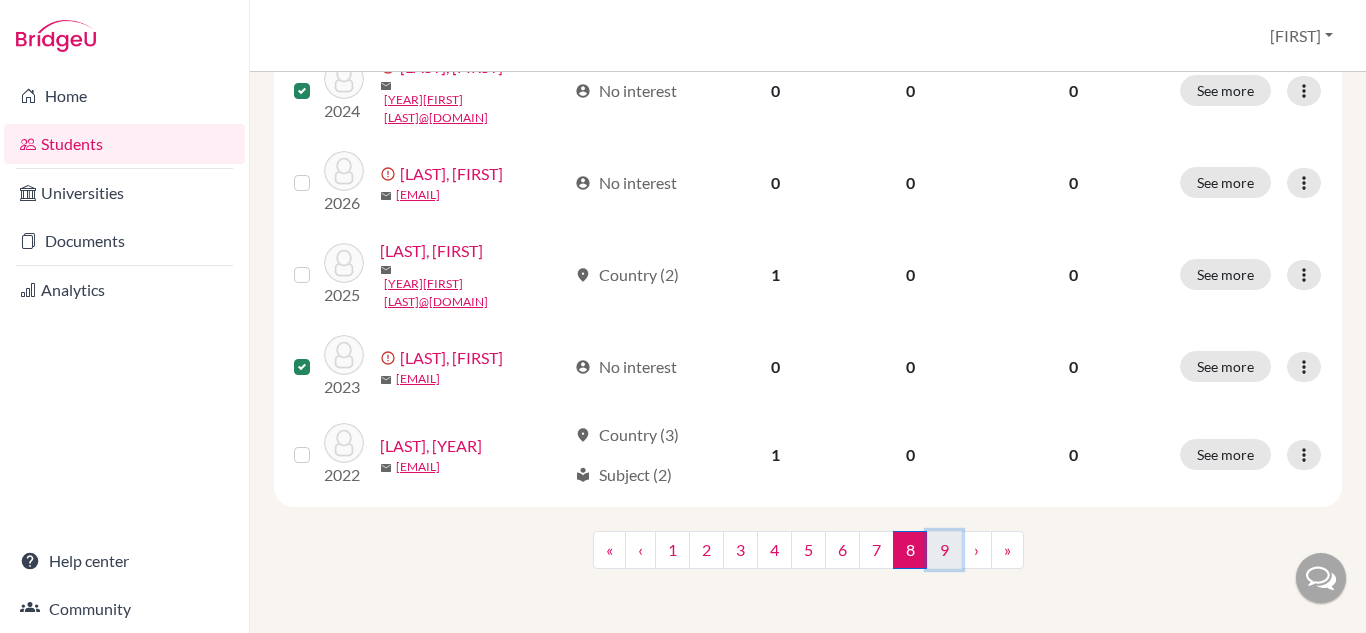 click on "9" at bounding box center [944, 550] 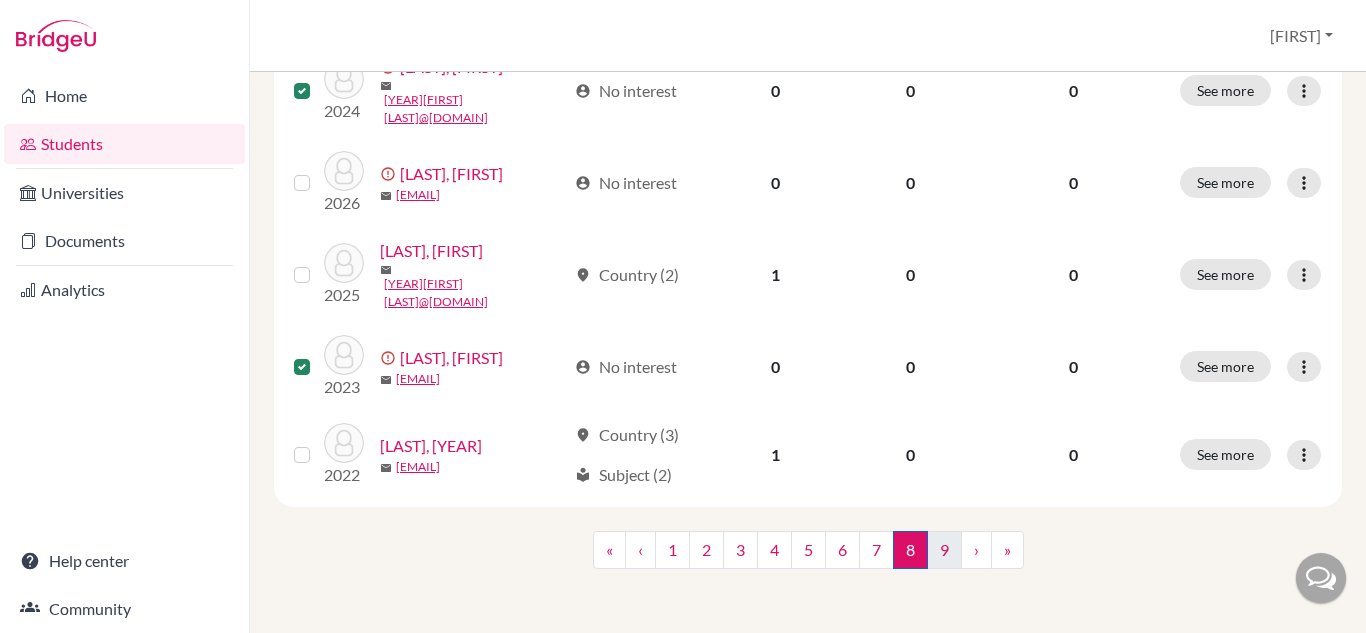 scroll, scrollTop: 0, scrollLeft: 0, axis: both 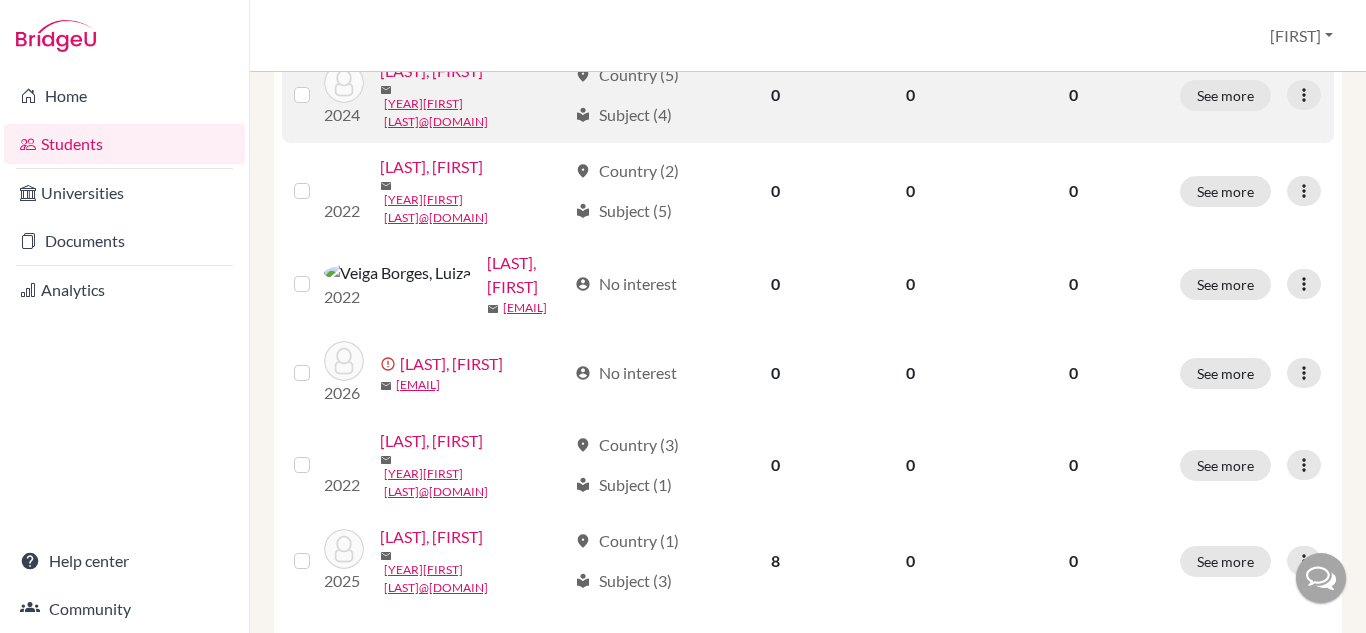click at bounding box center (318, 83) 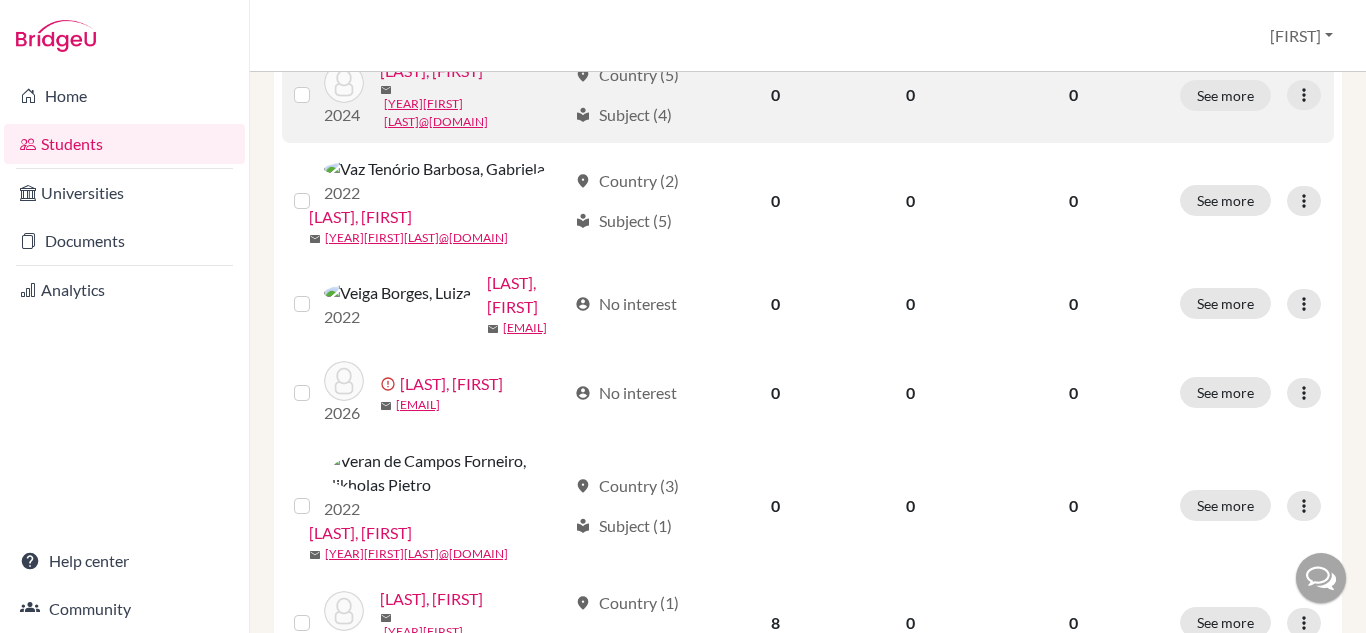 click at bounding box center (0, 0) 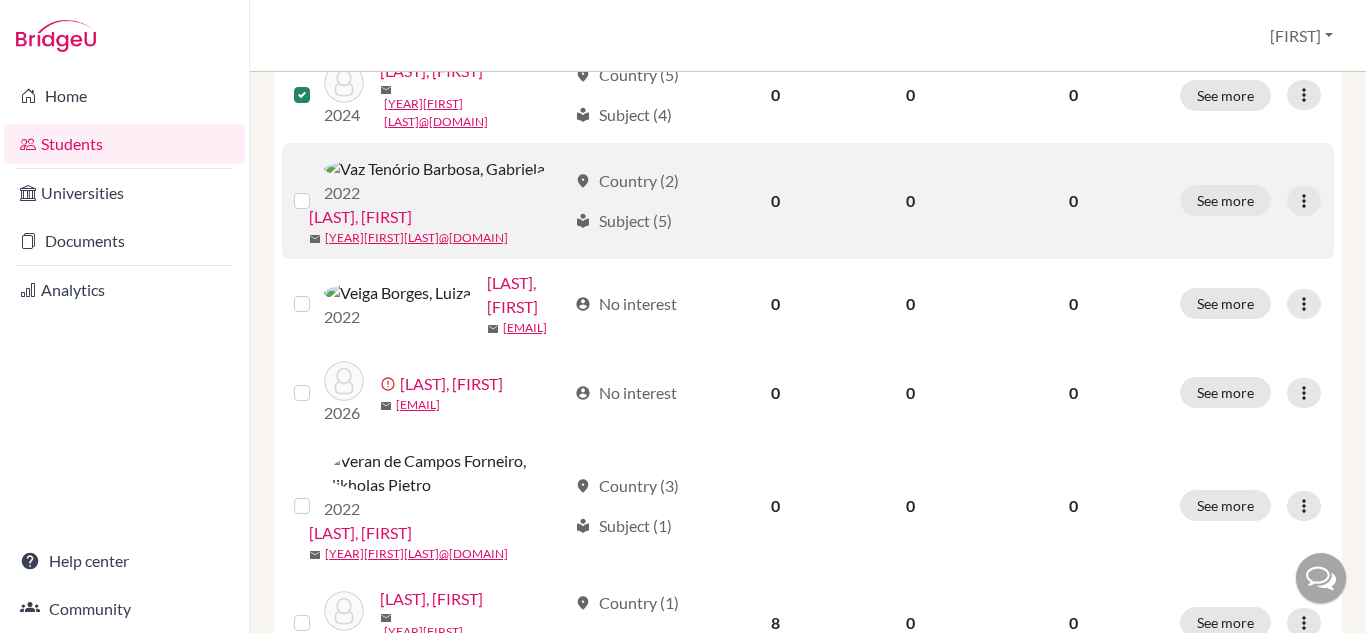 click at bounding box center [318, 189] 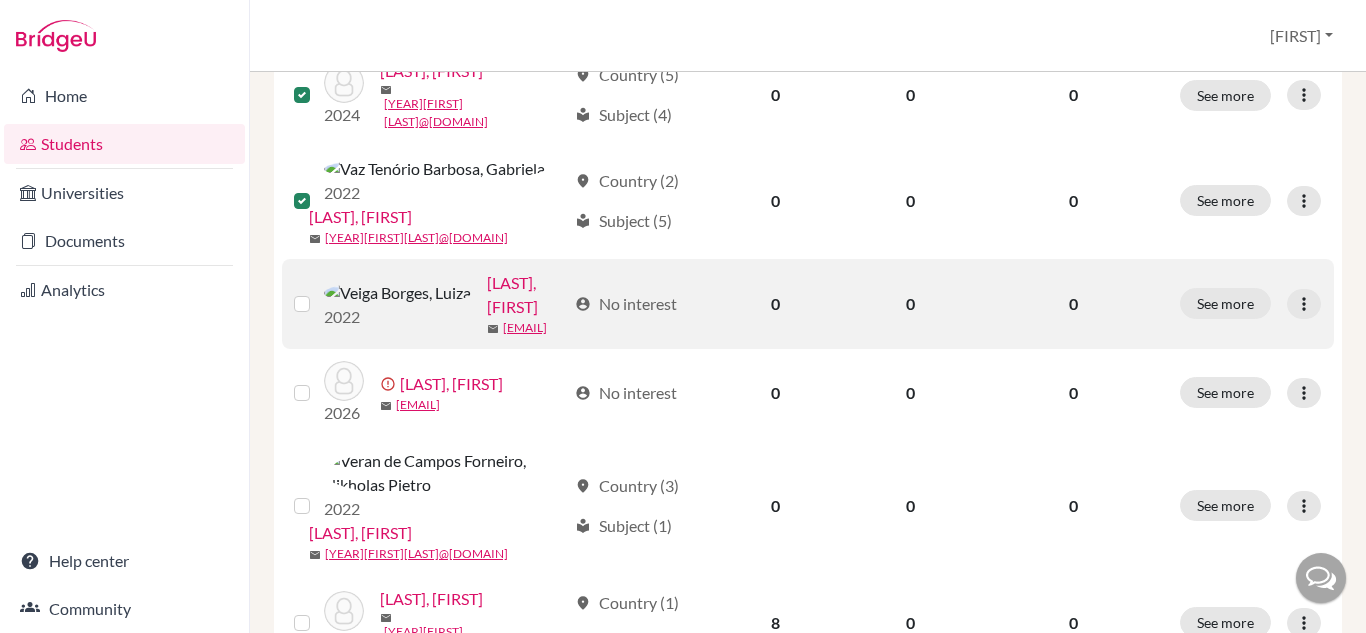 click at bounding box center [318, 292] 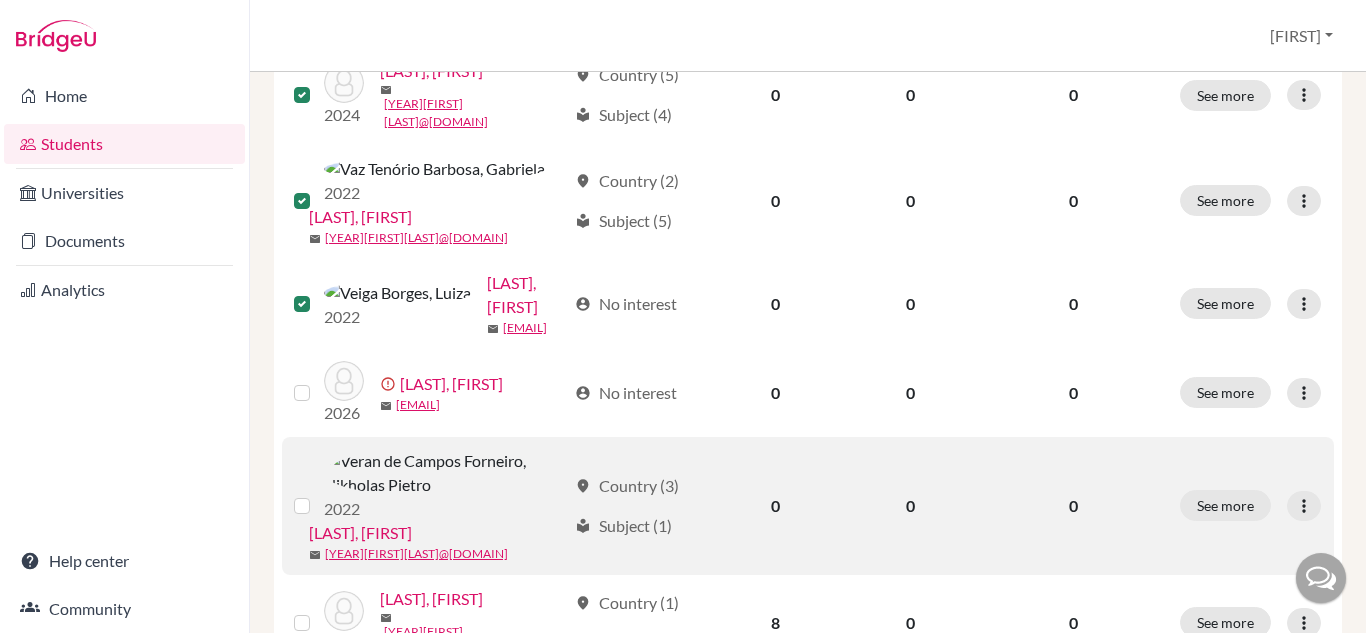click at bounding box center (318, 494) 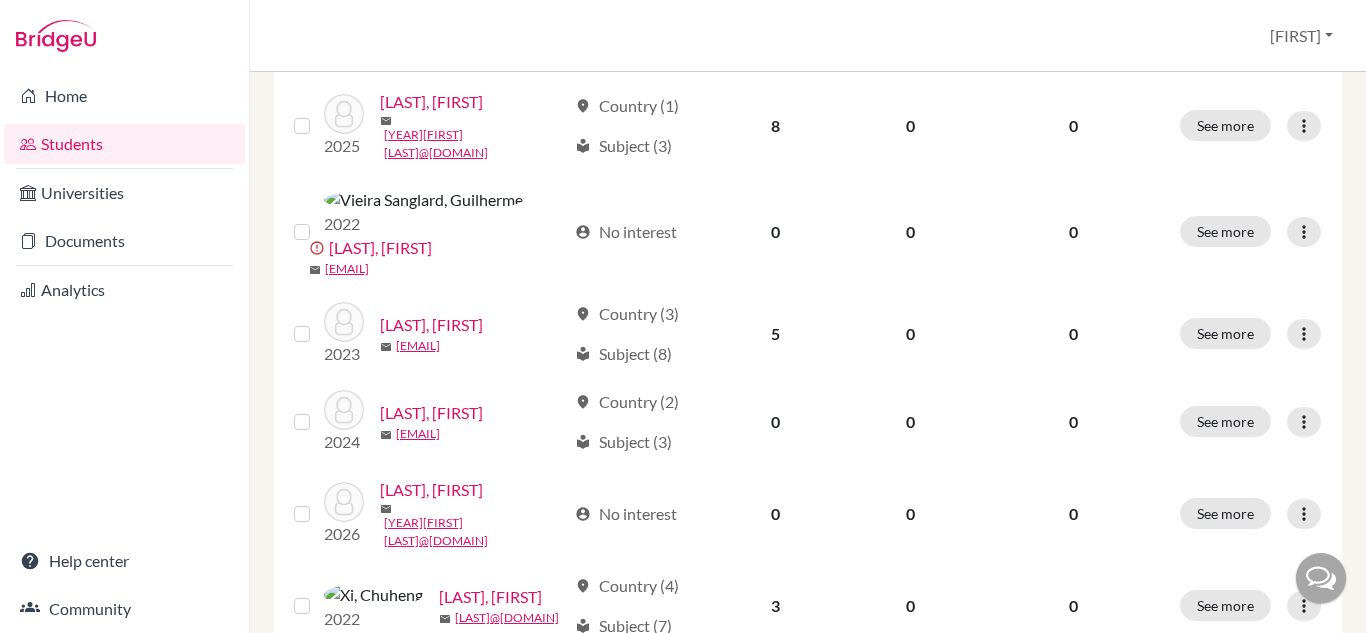 scroll, scrollTop: 1032, scrollLeft: 0, axis: vertical 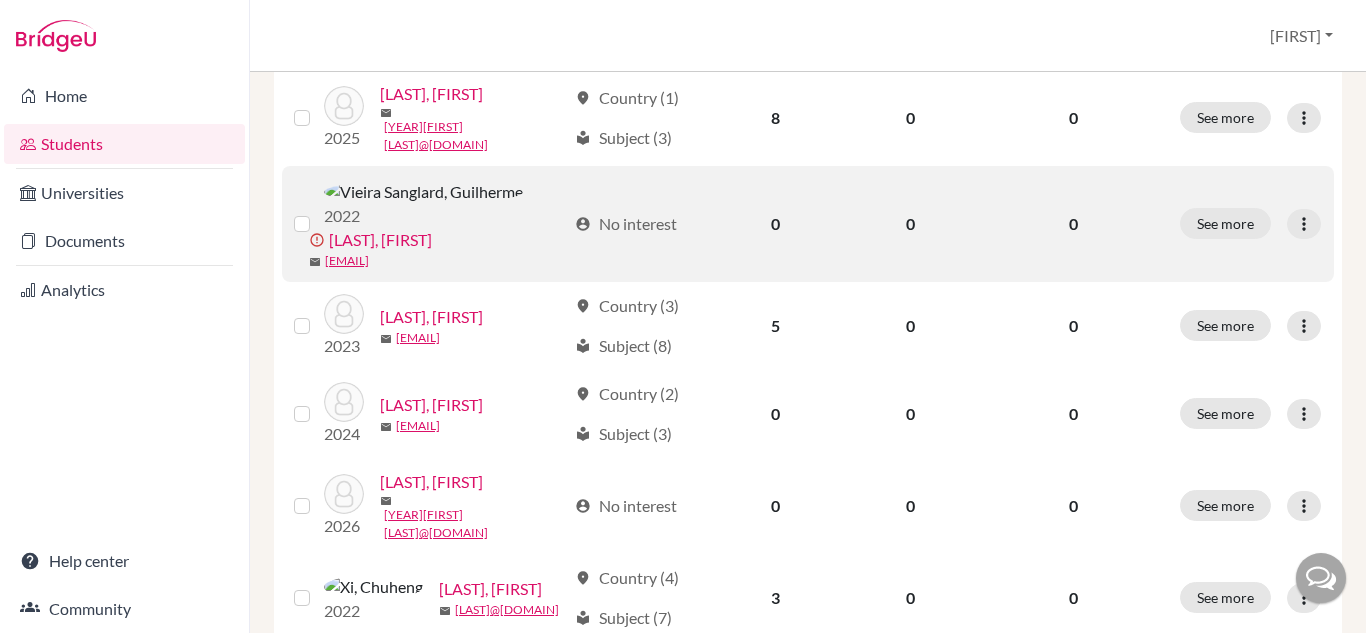click at bounding box center [306, 224] 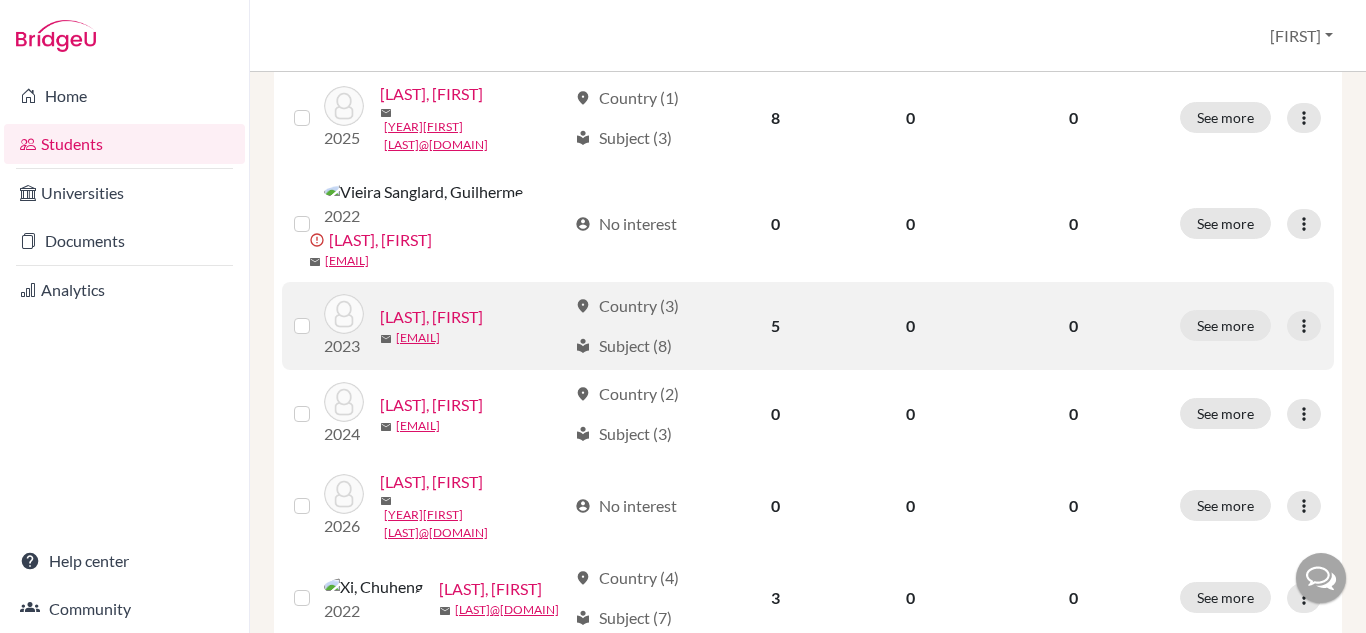 click at bounding box center [318, 314] 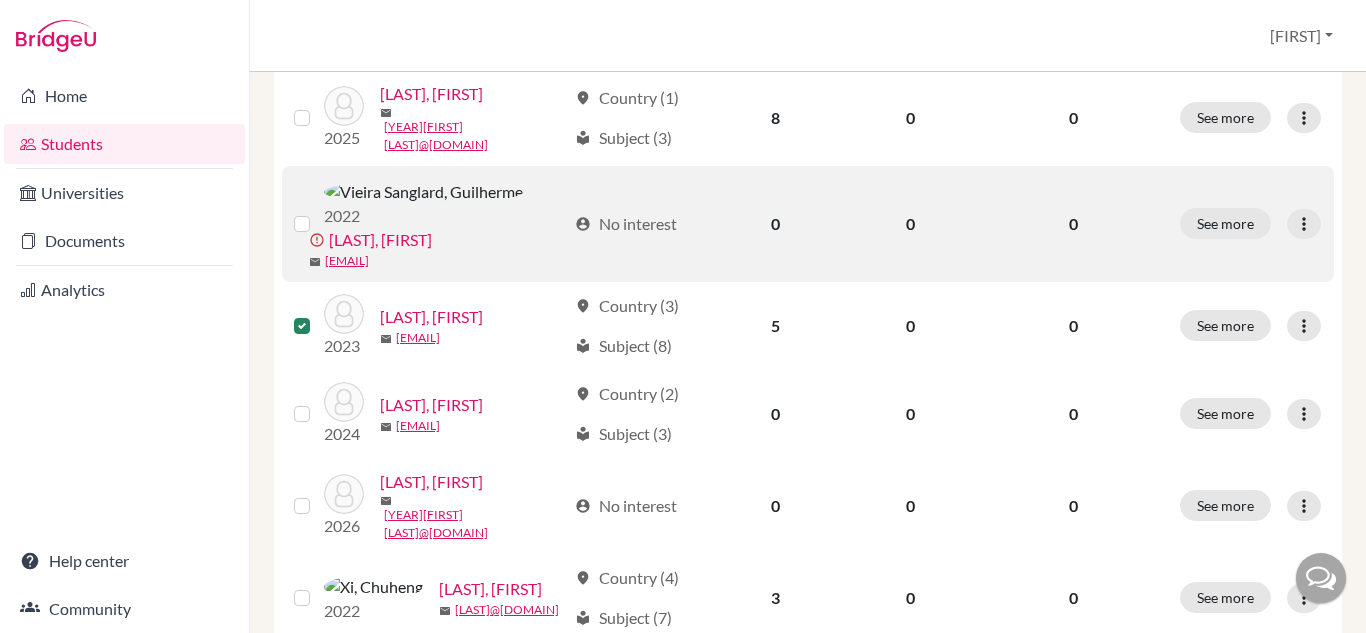 click at bounding box center [318, 212] 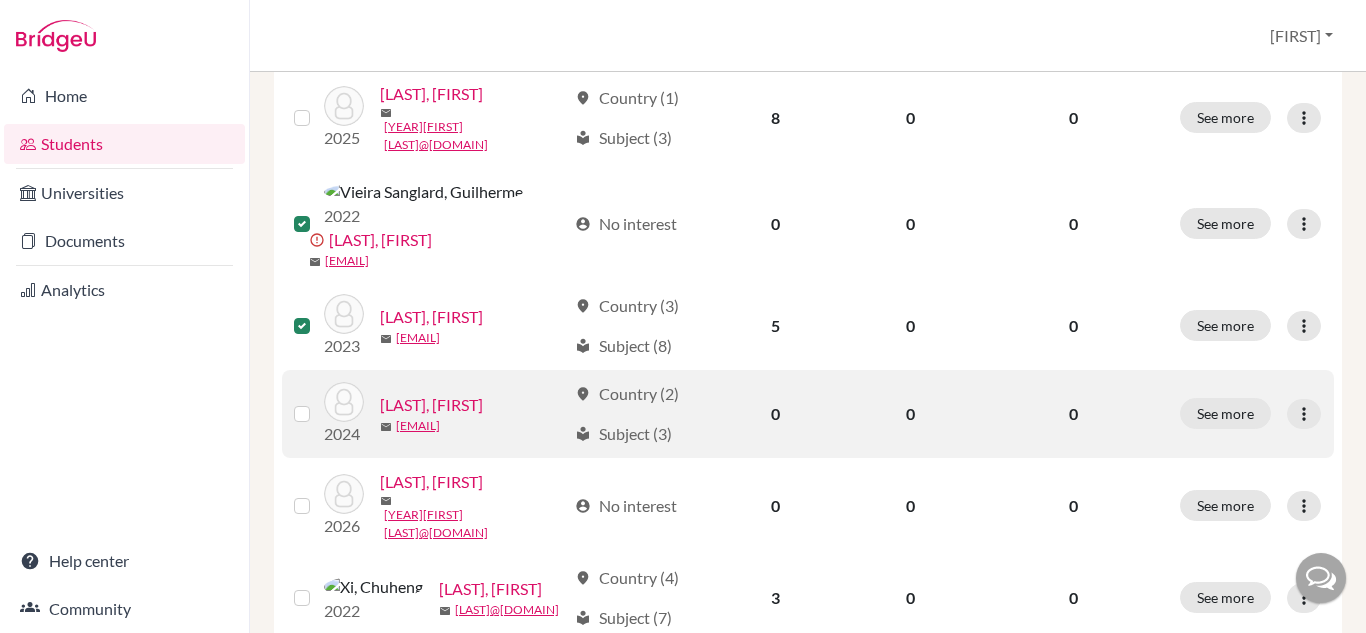 click at bounding box center (318, 402) 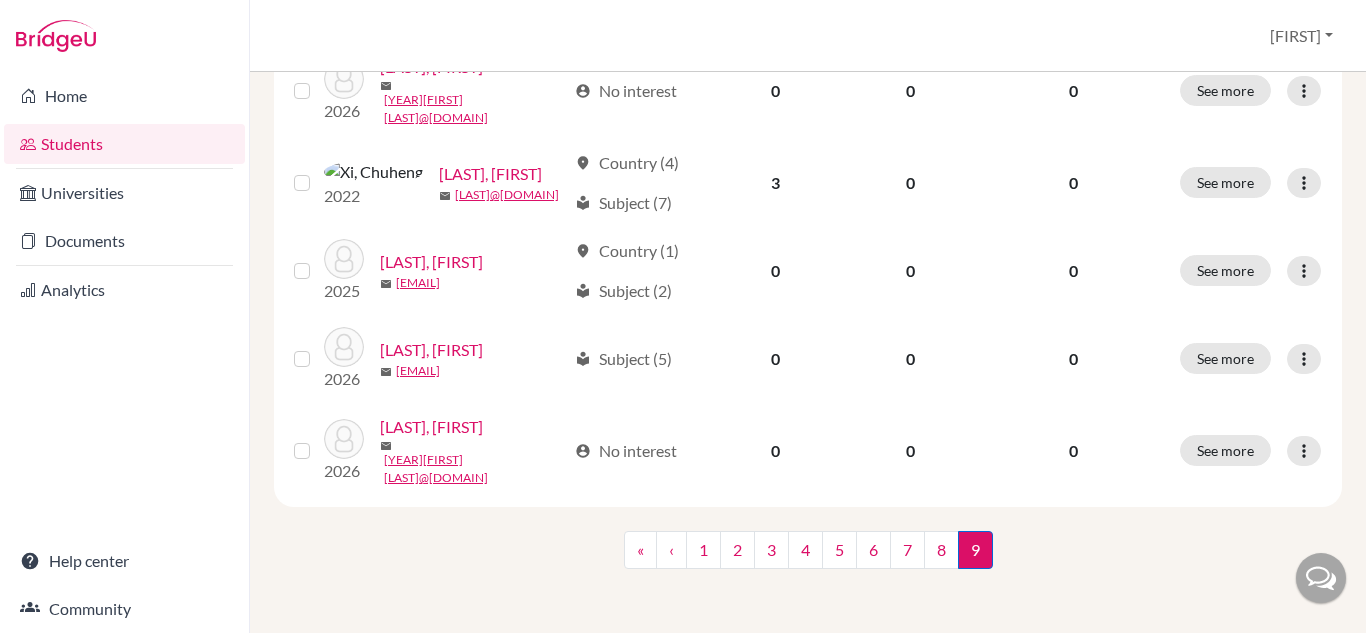 scroll, scrollTop: 1607, scrollLeft: 0, axis: vertical 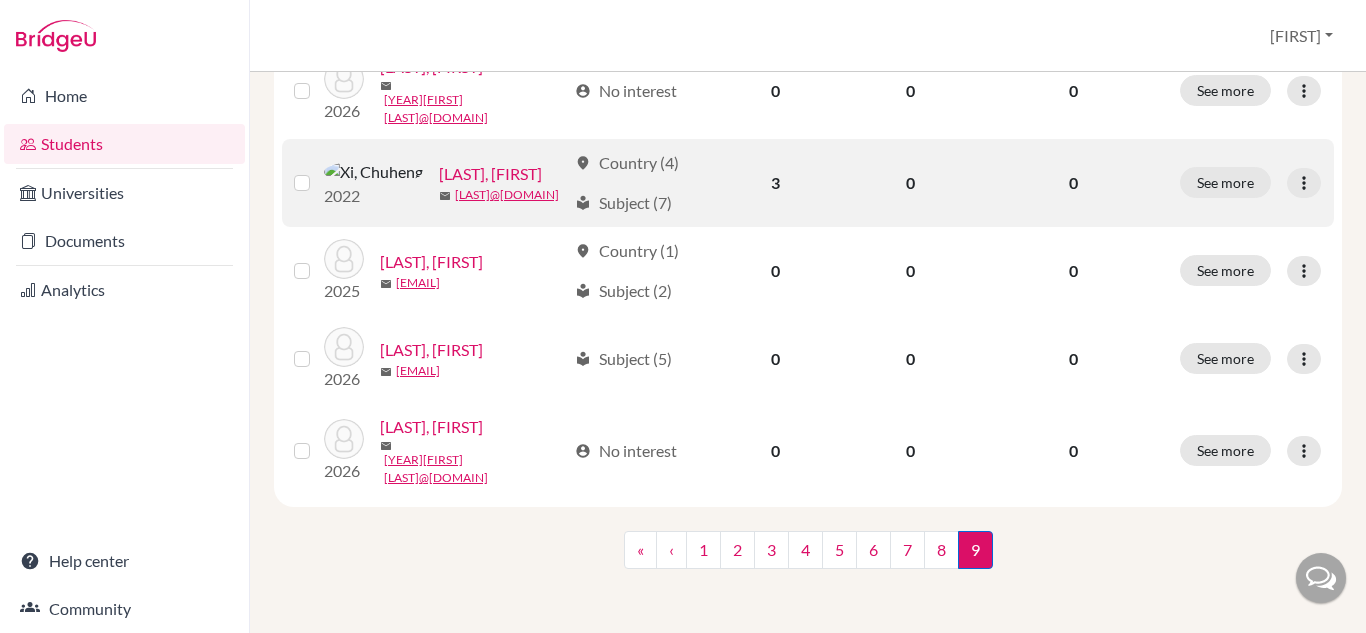 click at bounding box center [318, 171] 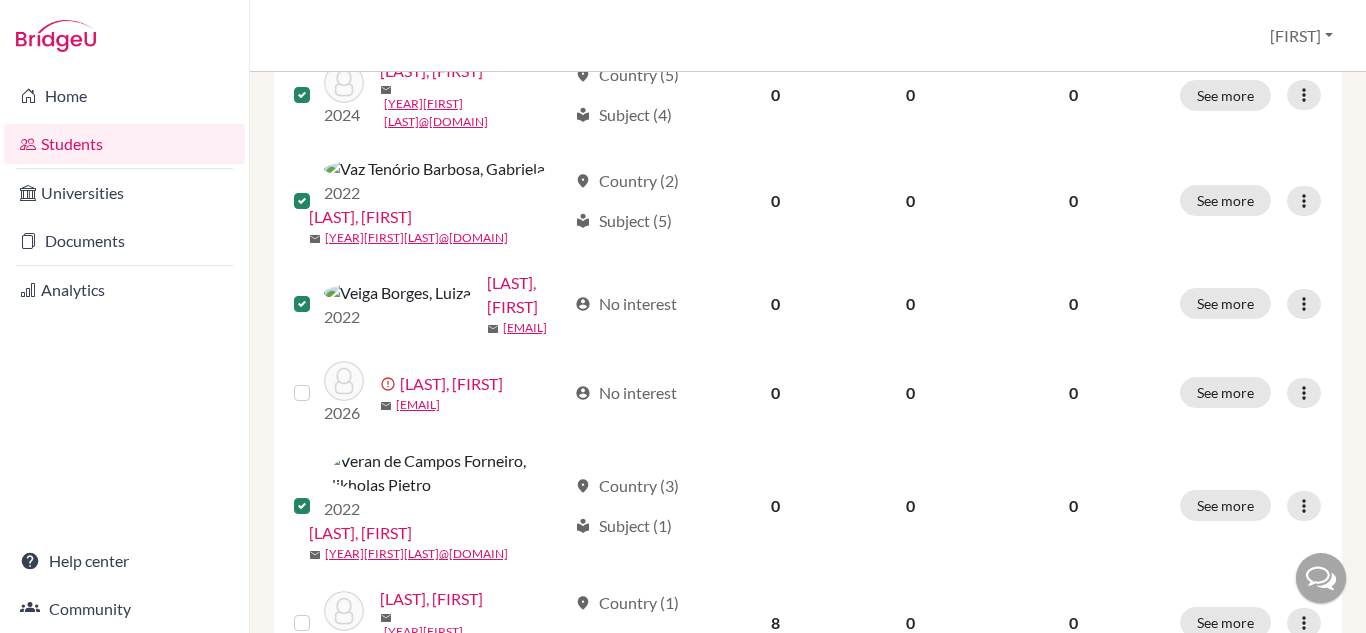 scroll, scrollTop: 0, scrollLeft: 0, axis: both 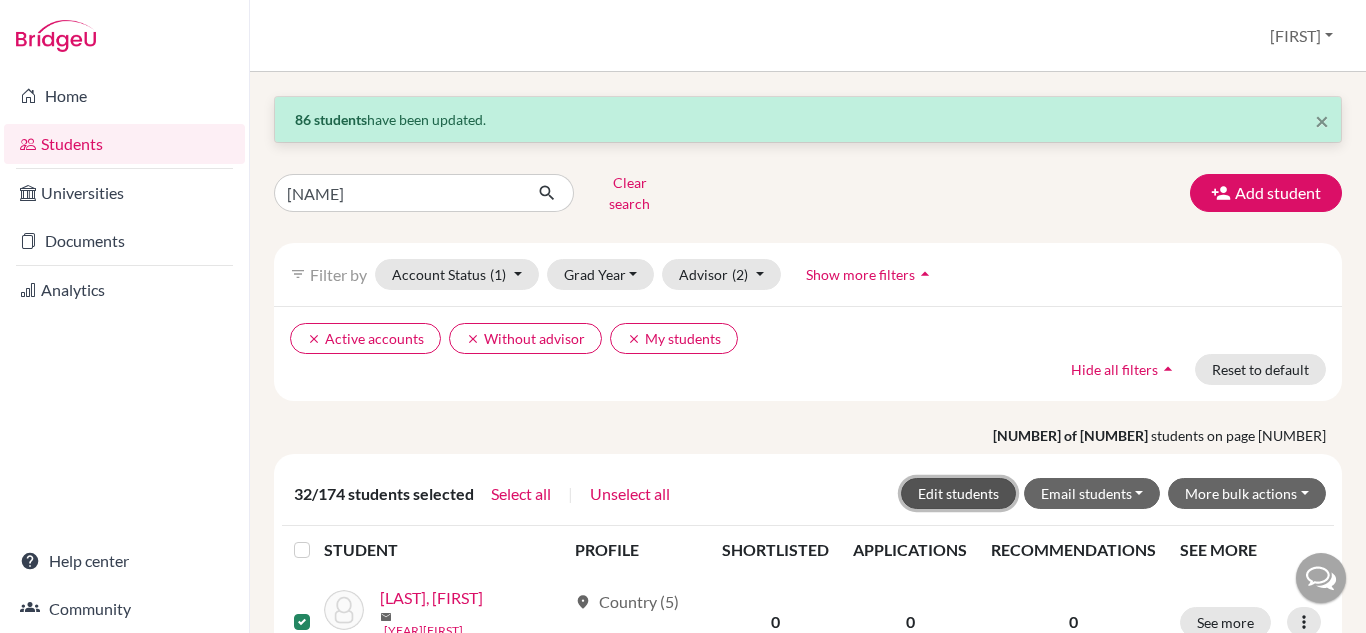 click on "Edit students" 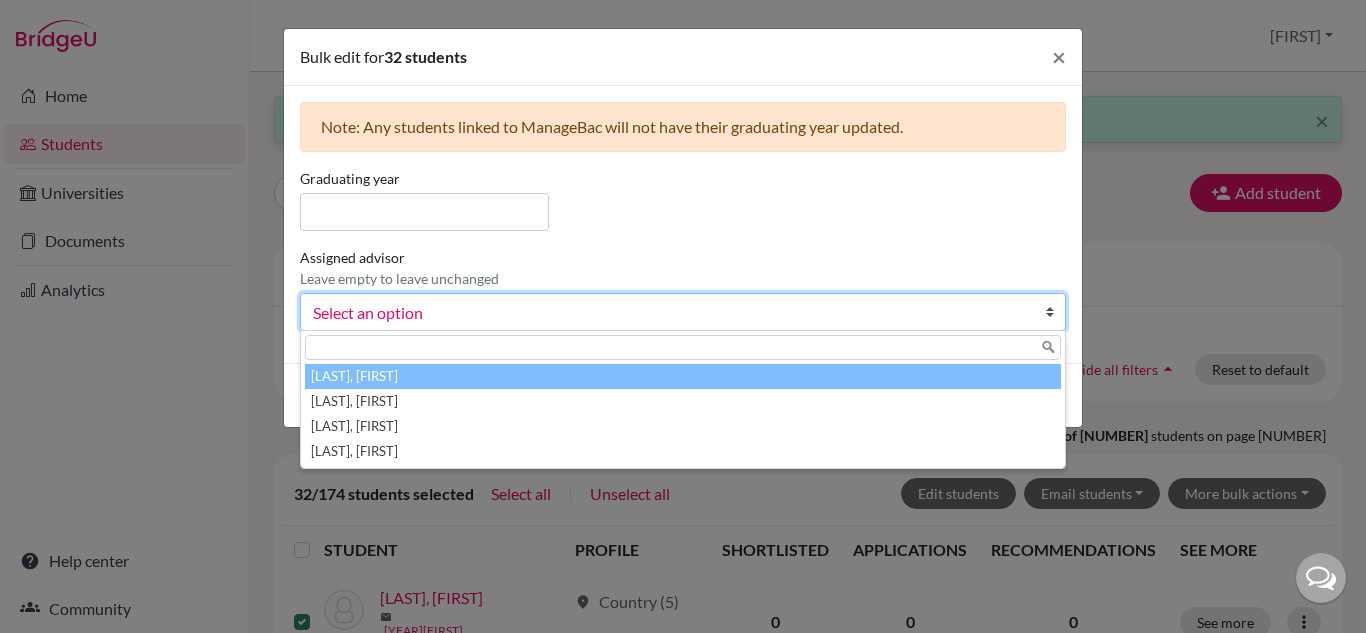 click on "Select an option" at bounding box center [683, 312] 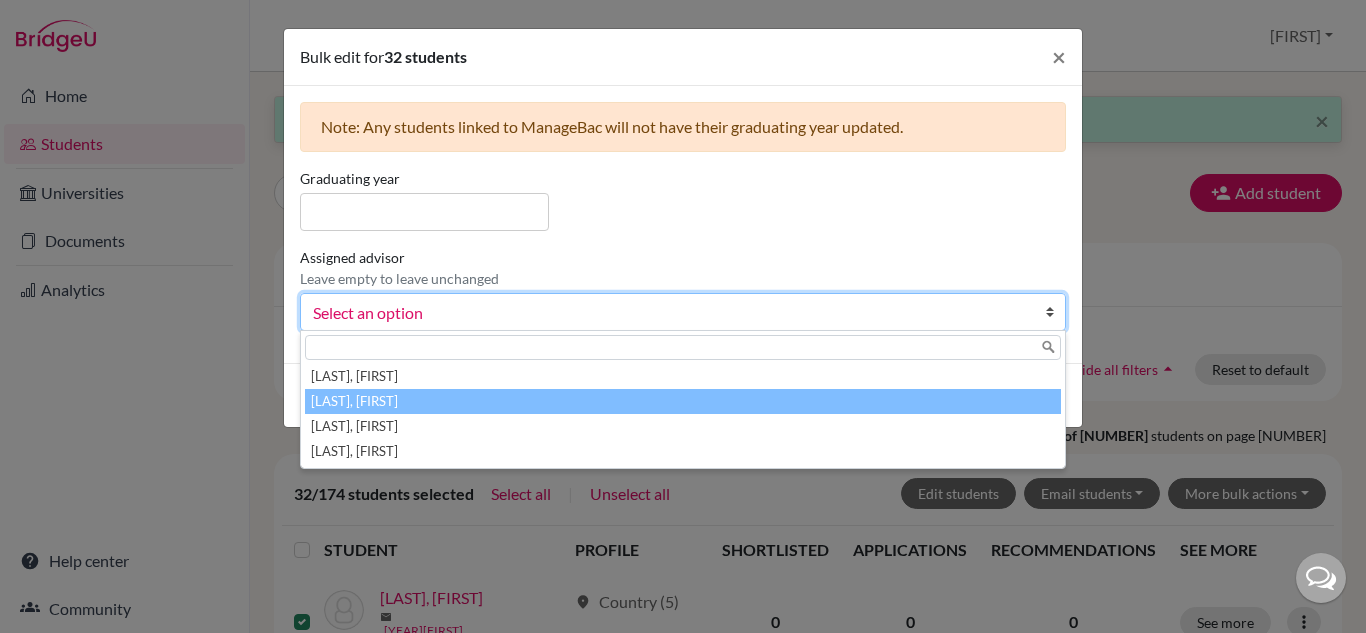 click on "[LAST], [FIRST]" at bounding box center (683, 401) 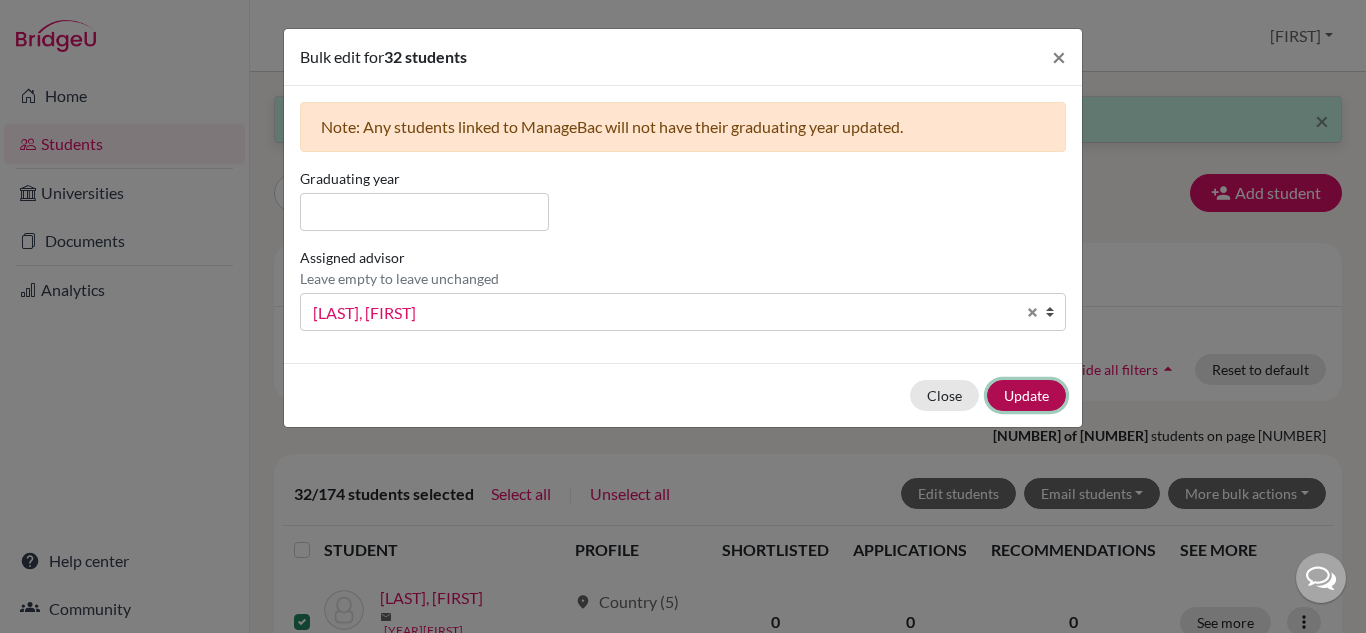 click on "Update" at bounding box center [1026, 395] 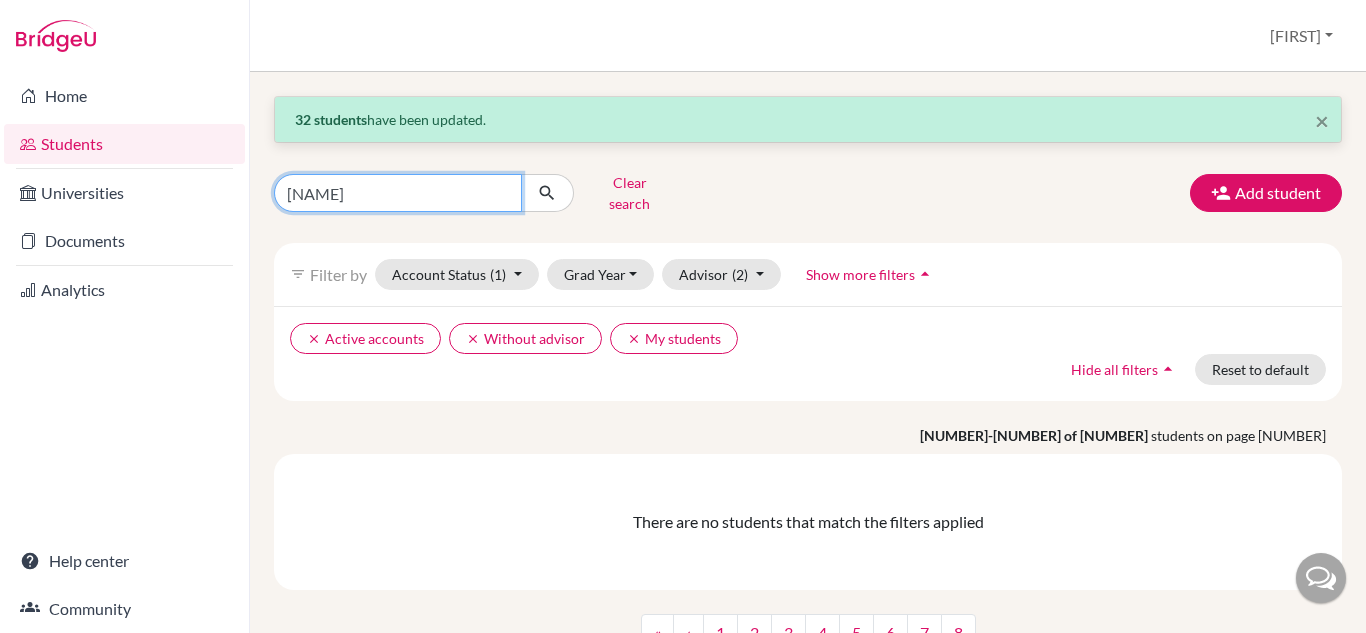 click on "[NAME]" at bounding box center [398, 193] 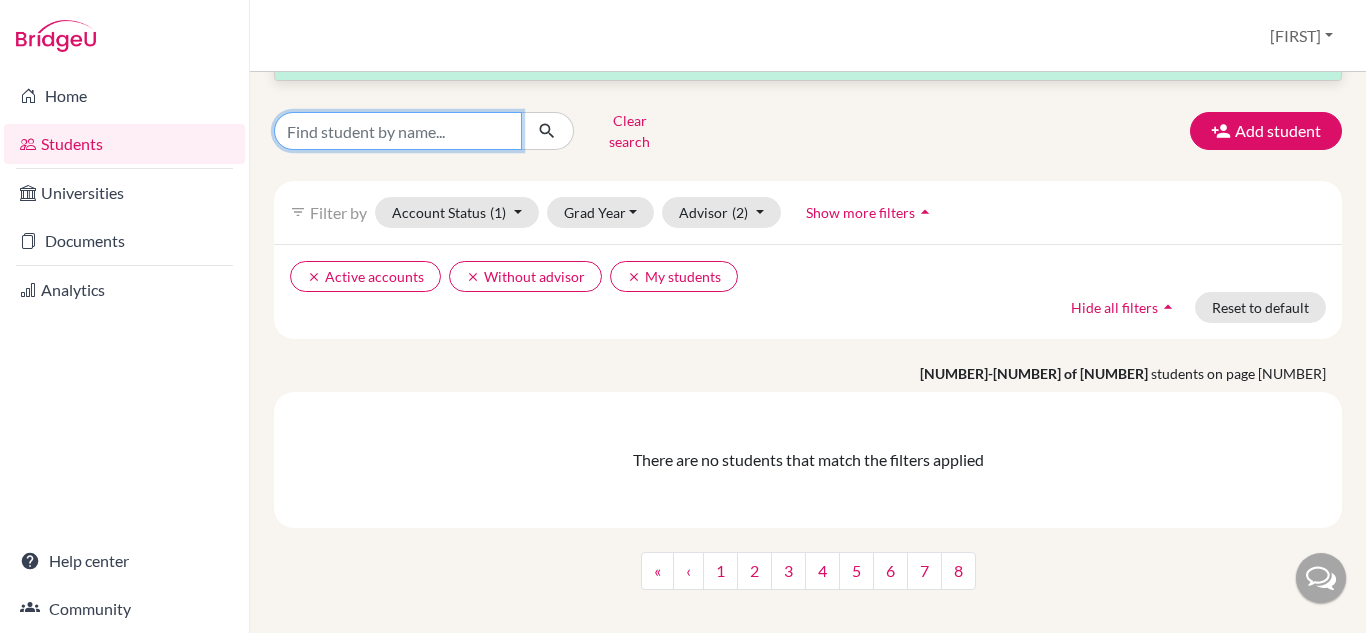 scroll, scrollTop: 69, scrollLeft: 0, axis: vertical 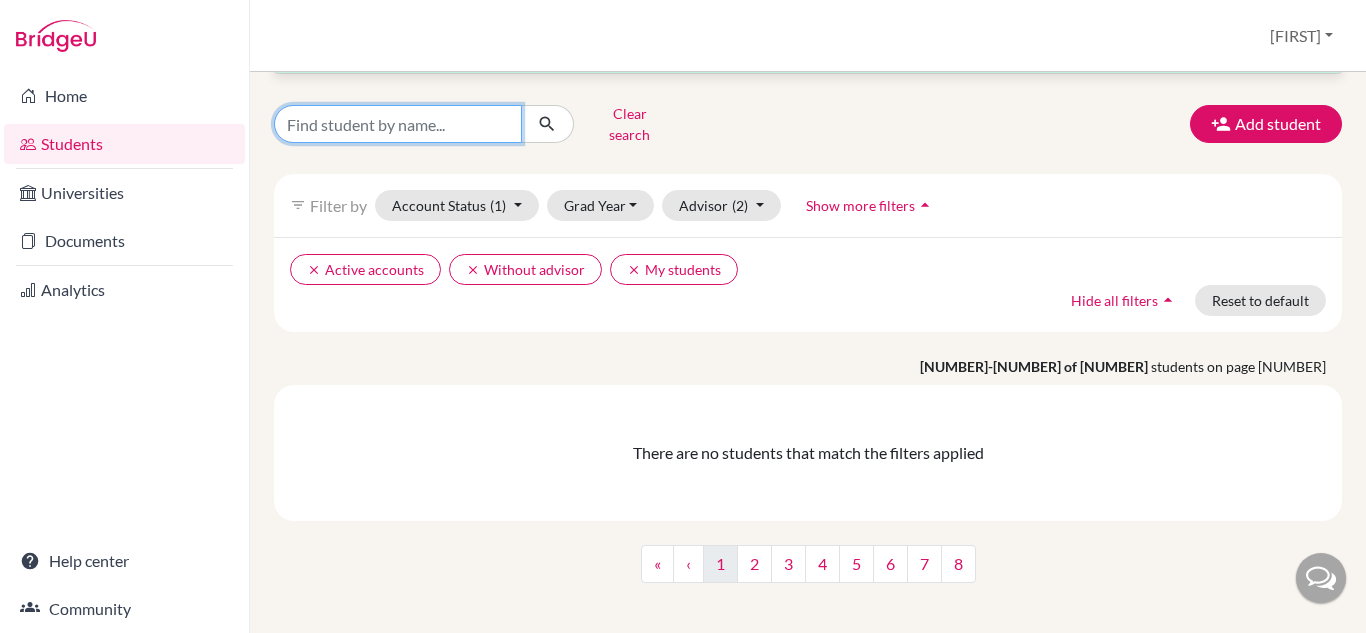 type 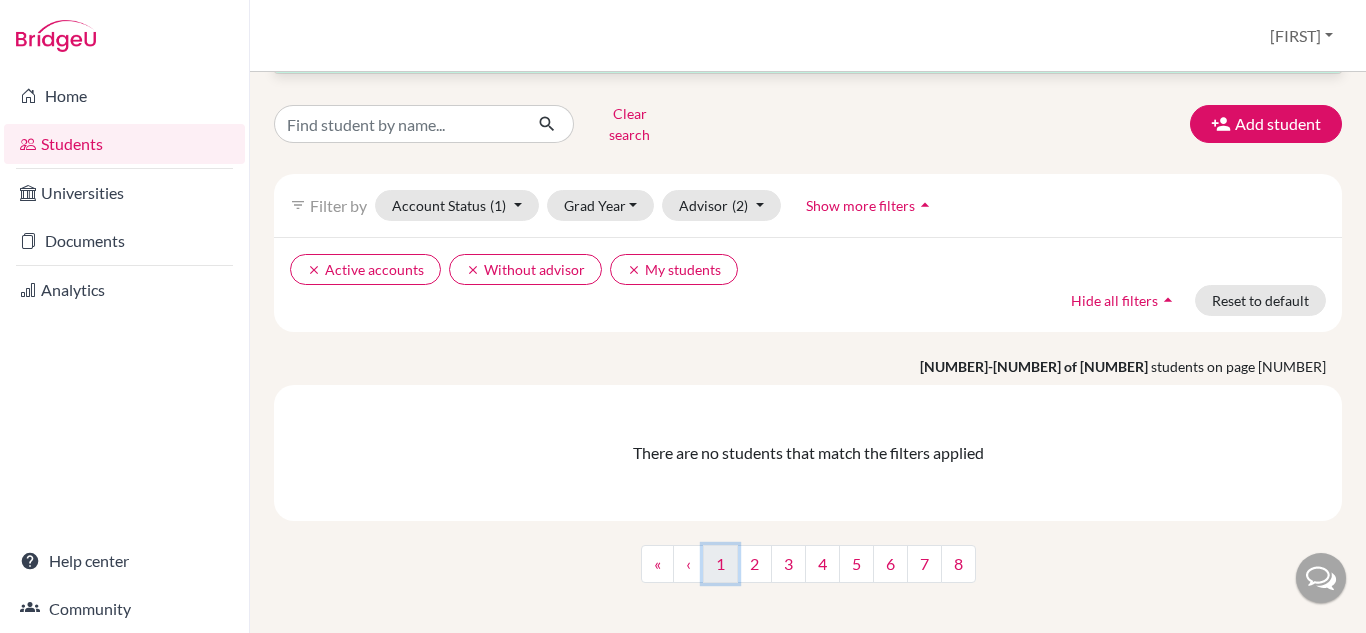 click on "1" at bounding box center (720, 564) 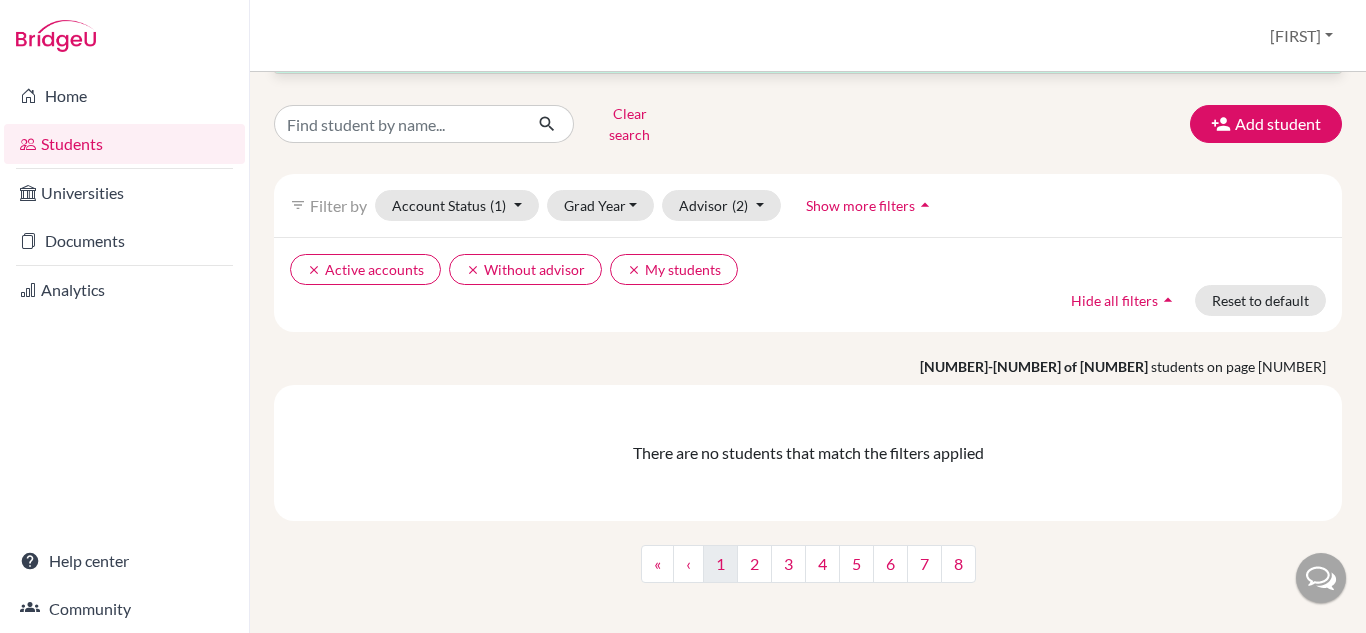 scroll, scrollTop: 0, scrollLeft: 0, axis: both 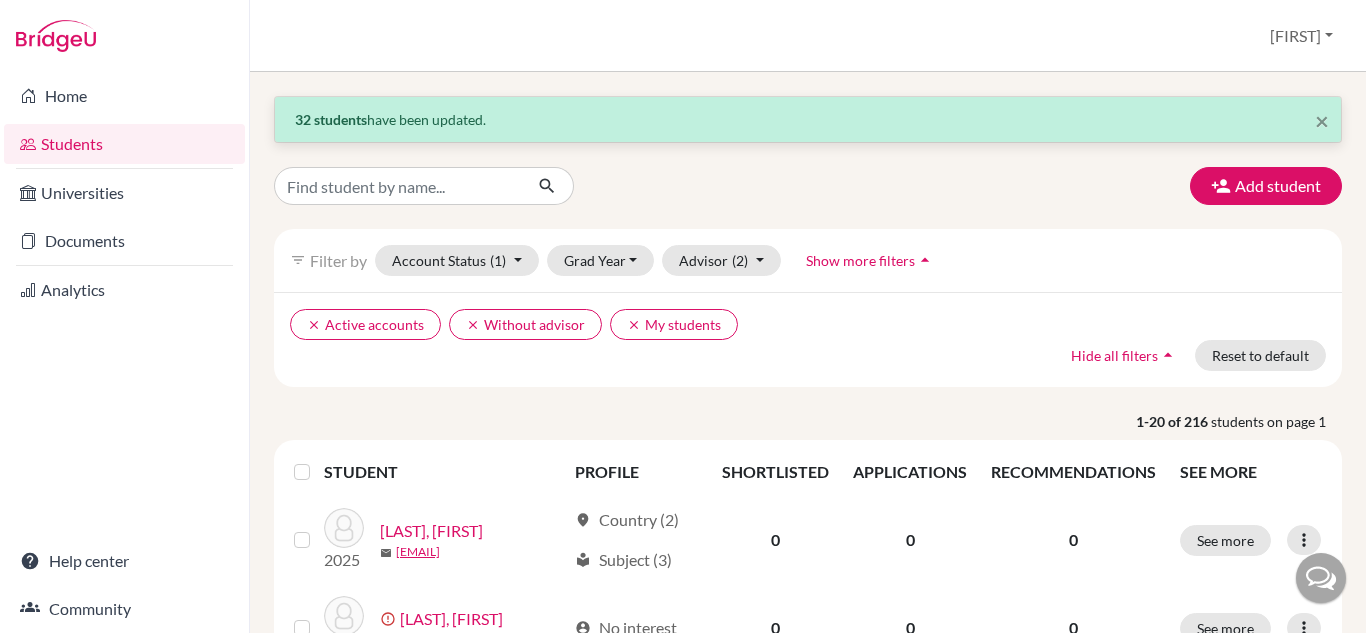 click on "clear Active accounts clear Without advisor clear My students Hide all filters arrow_drop_up Reset to default" at bounding box center [808, 339] 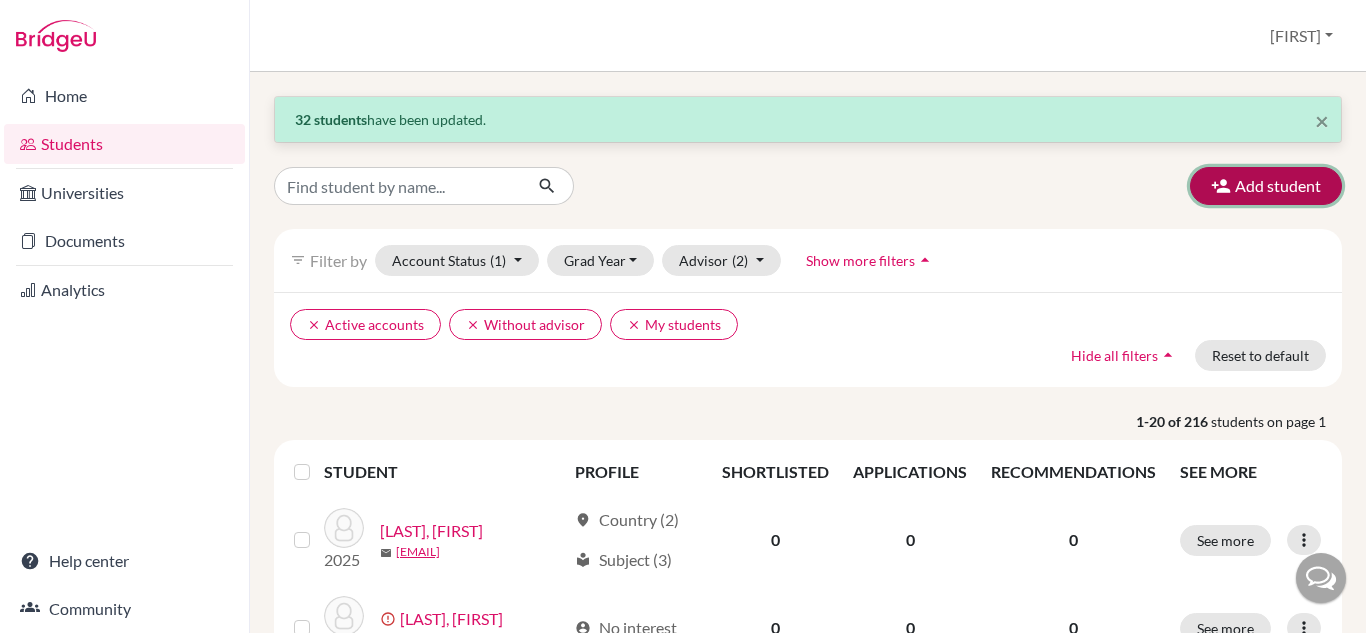 click on "Add student" at bounding box center [1266, 186] 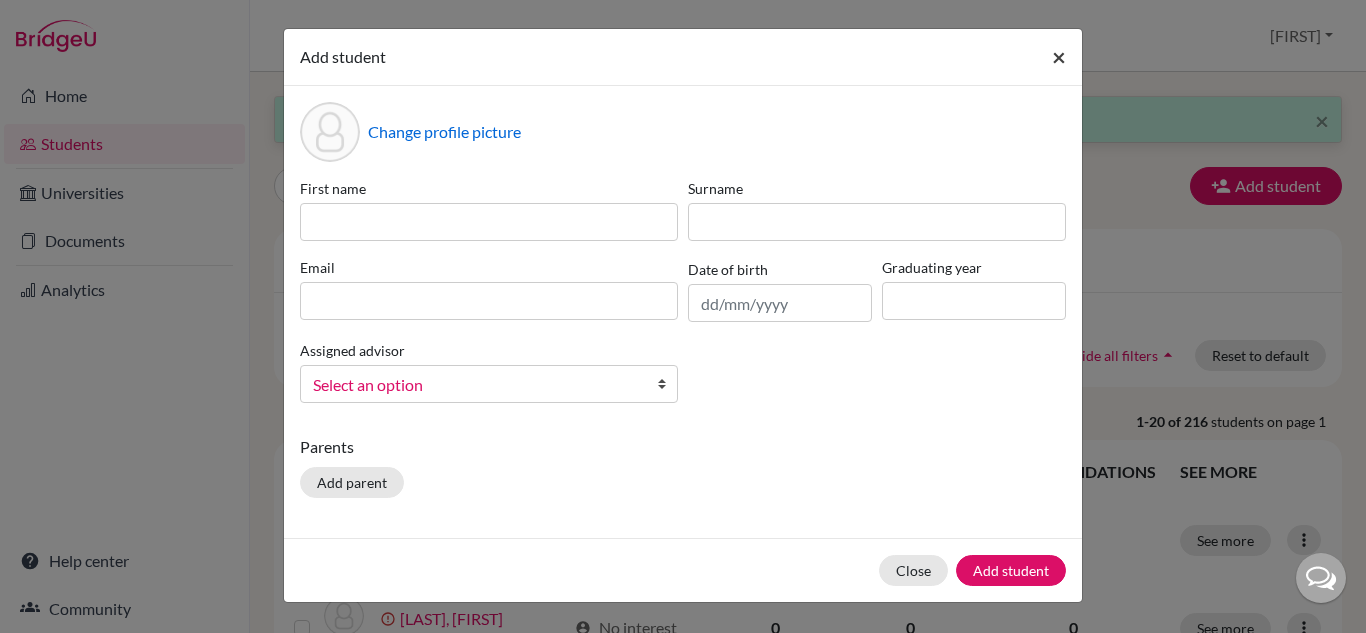 click on "×" at bounding box center [1059, 56] 